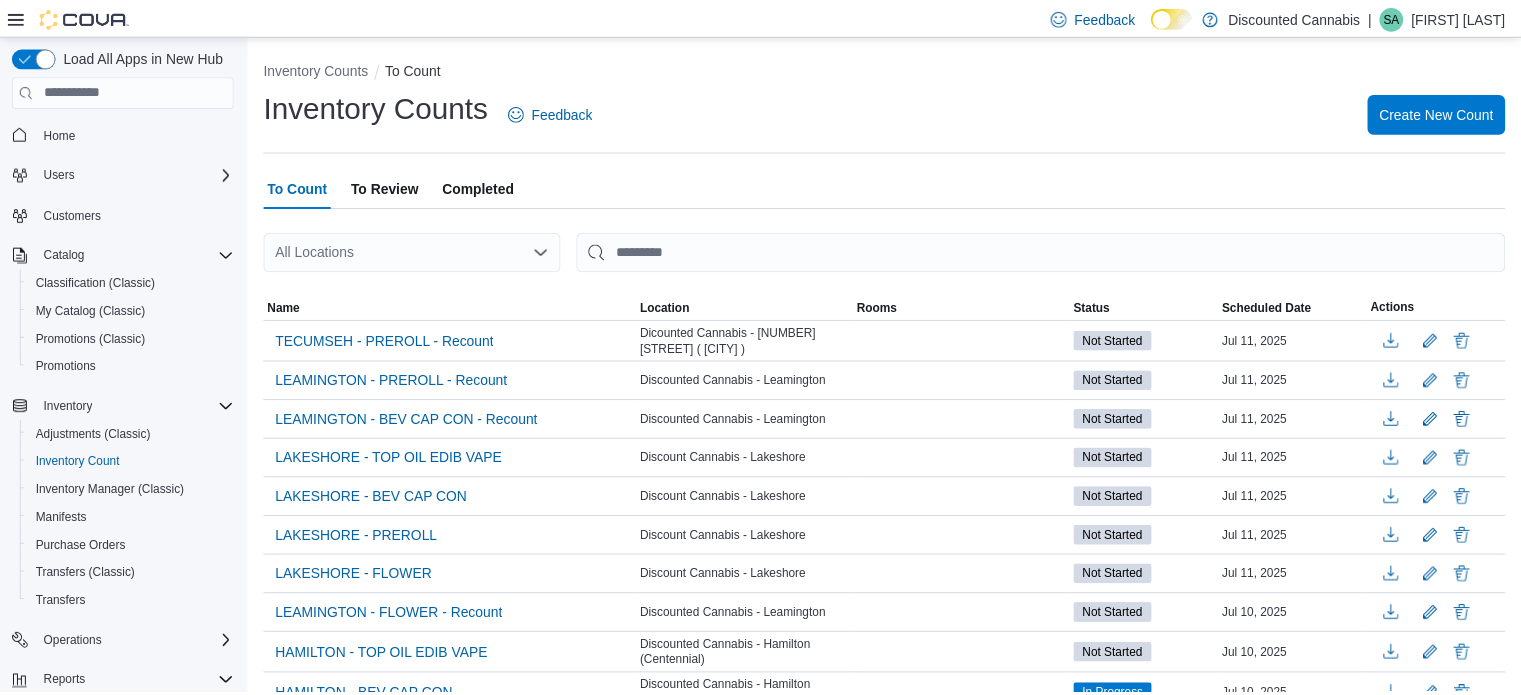 scroll, scrollTop: 0, scrollLeft: 0, axis: both 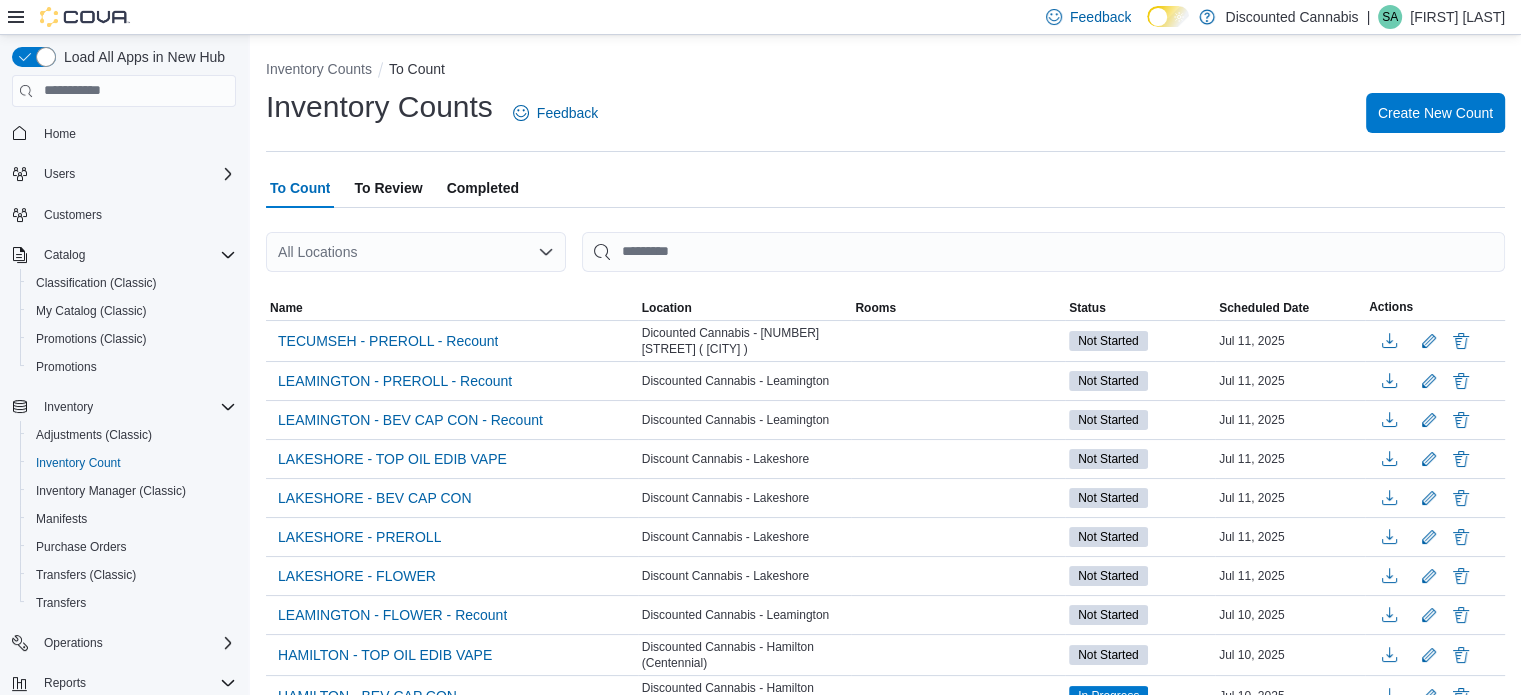 click on "To Review" at bounding box center [388, 188] 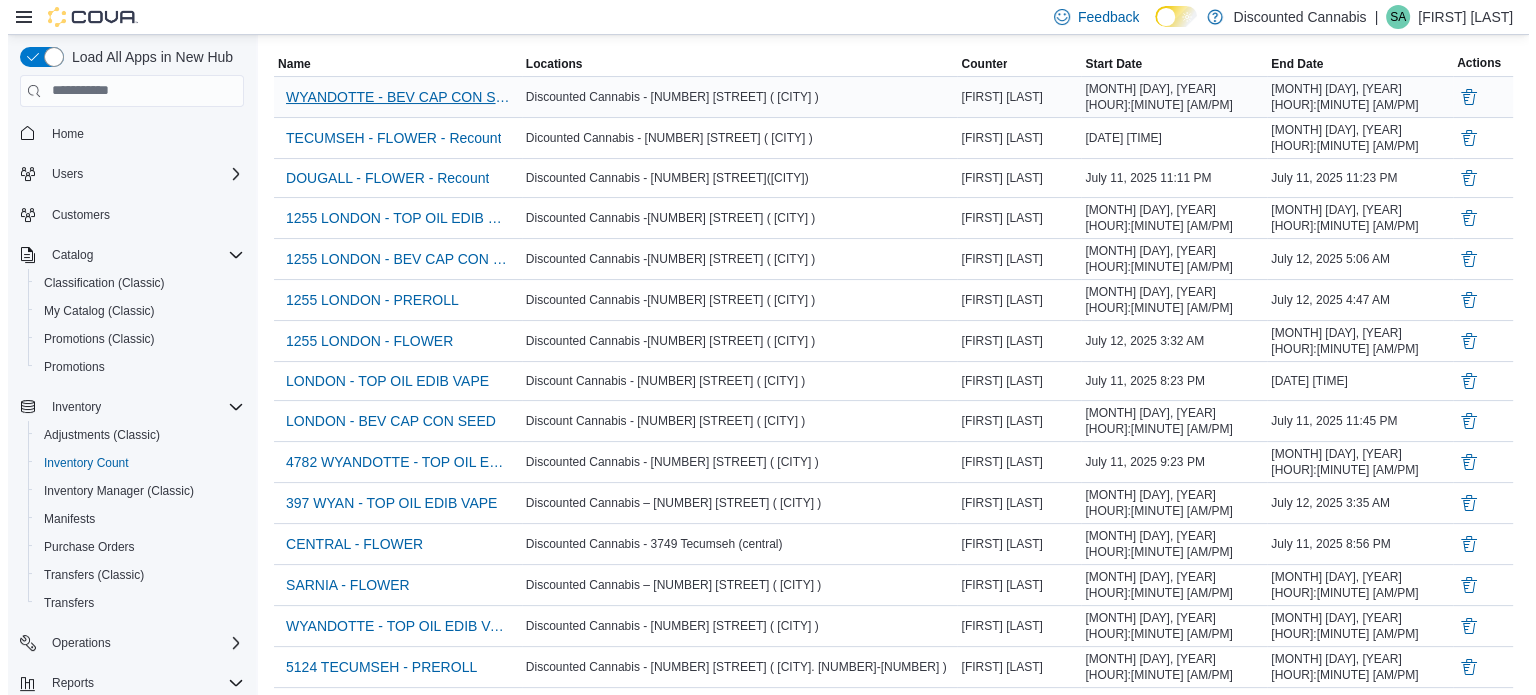 scroll, scrollTop: 0, scrollLeft: 0, axis: both 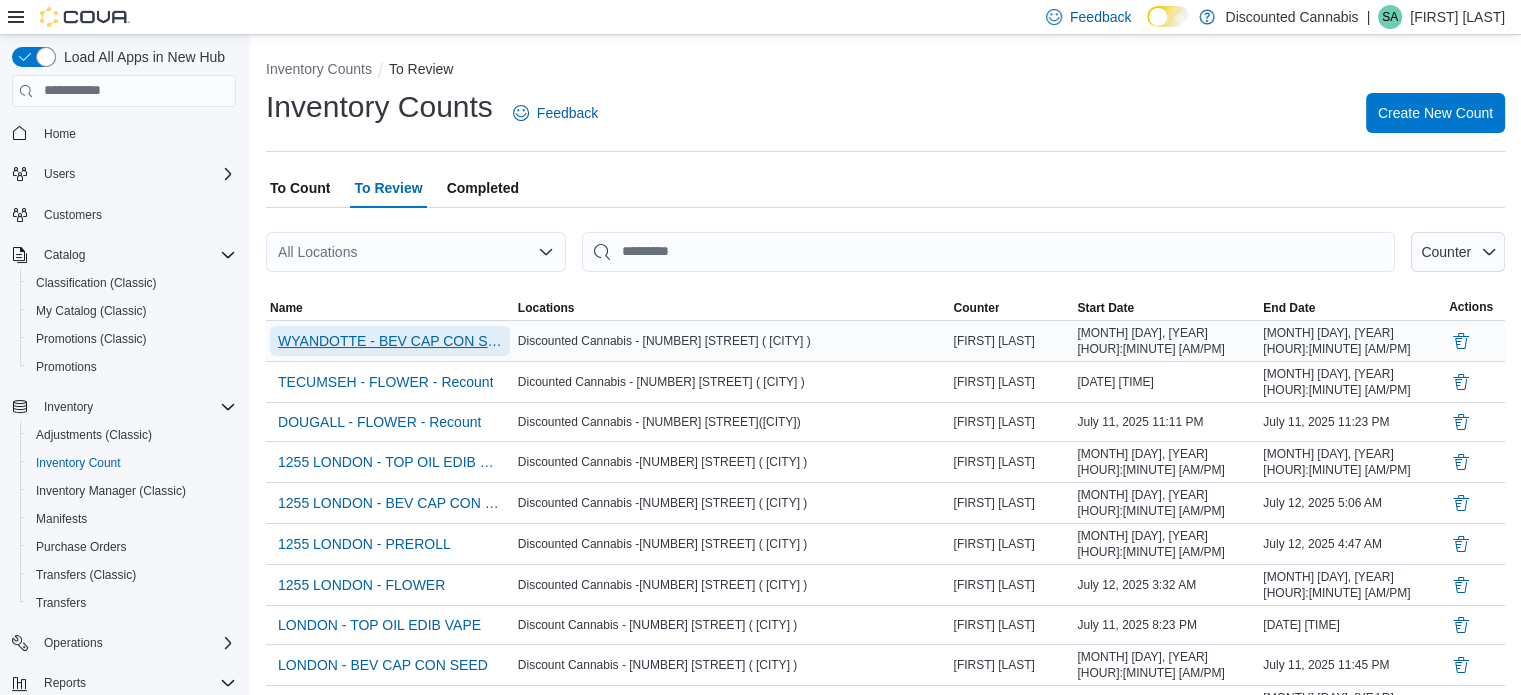 click on "WYANDOTTE - BEV CAP CON SEED - Recount" at bounding box center (390, 341) 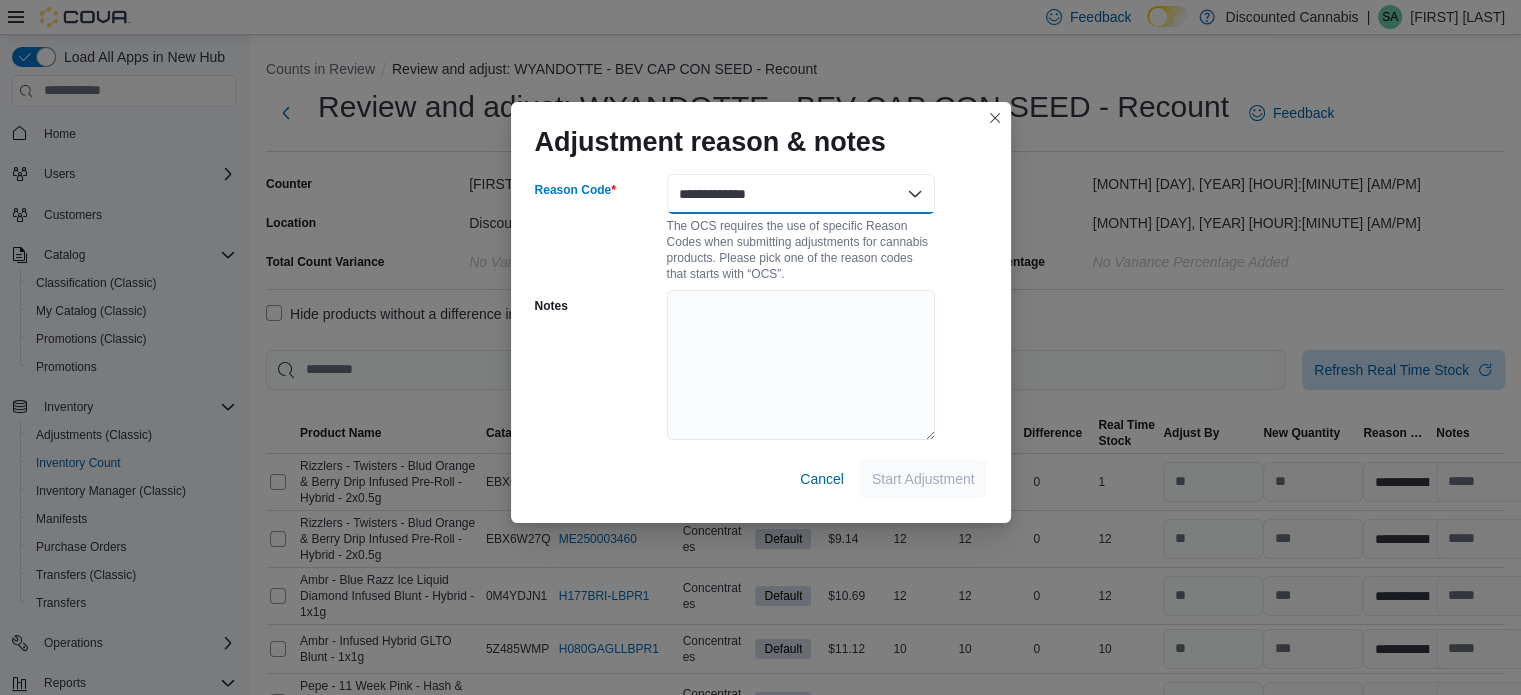 click on "**********" at bounding box center [801, 194] 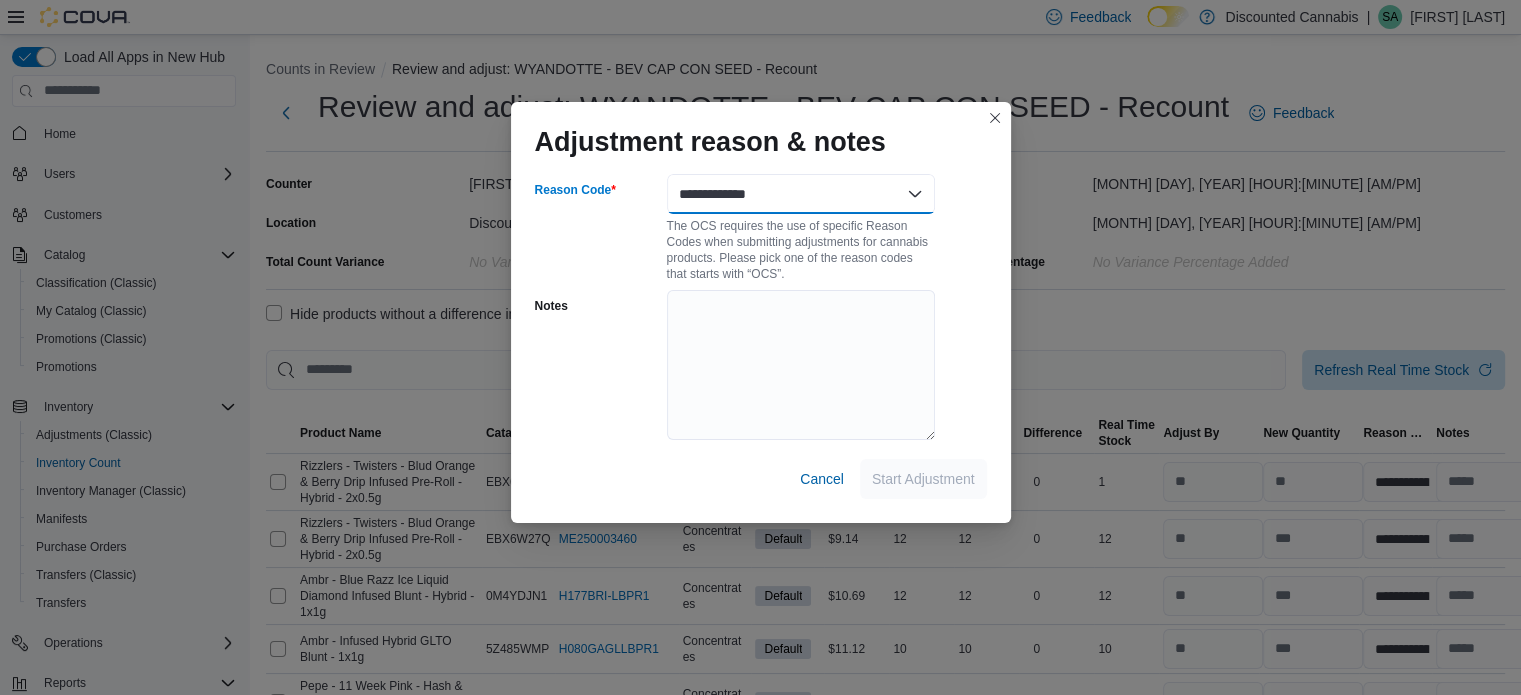 select on "**********" 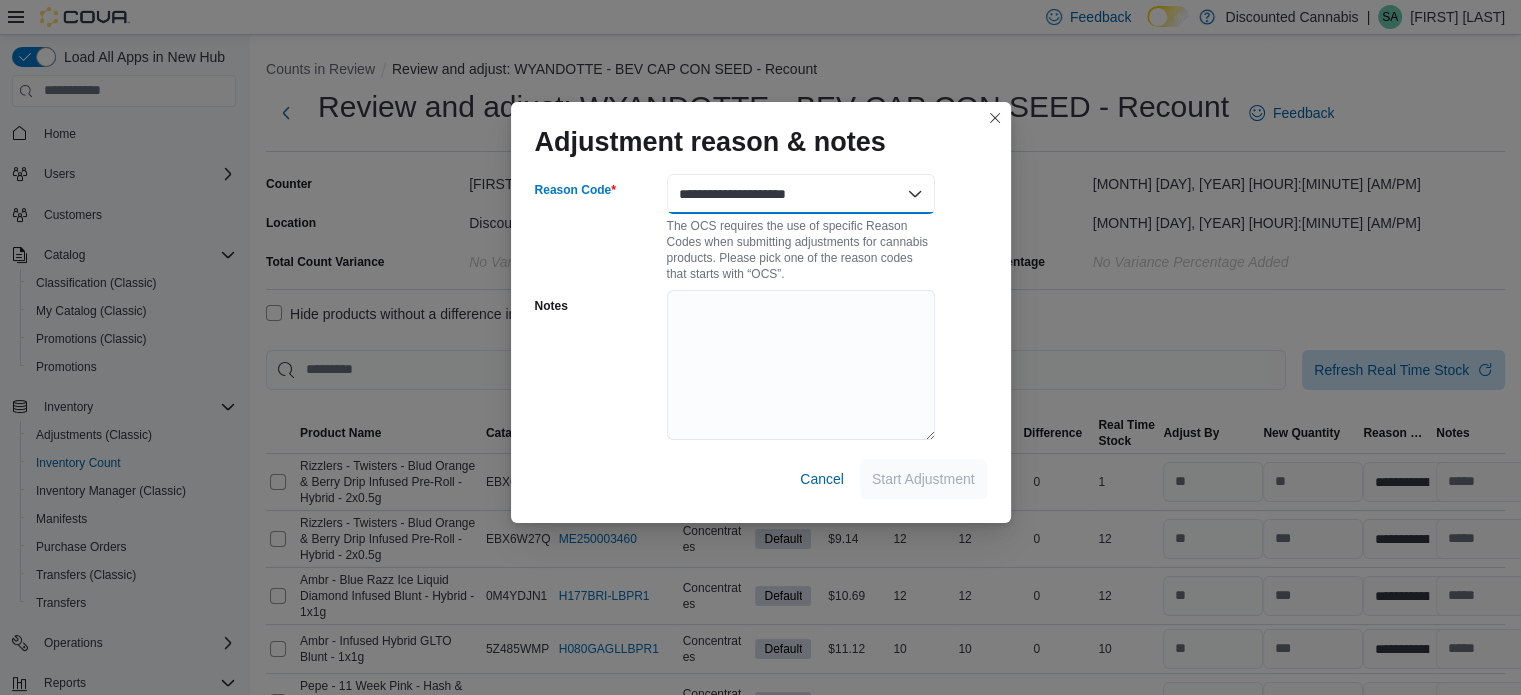 click on "**********" at bounding box center (801, 194) 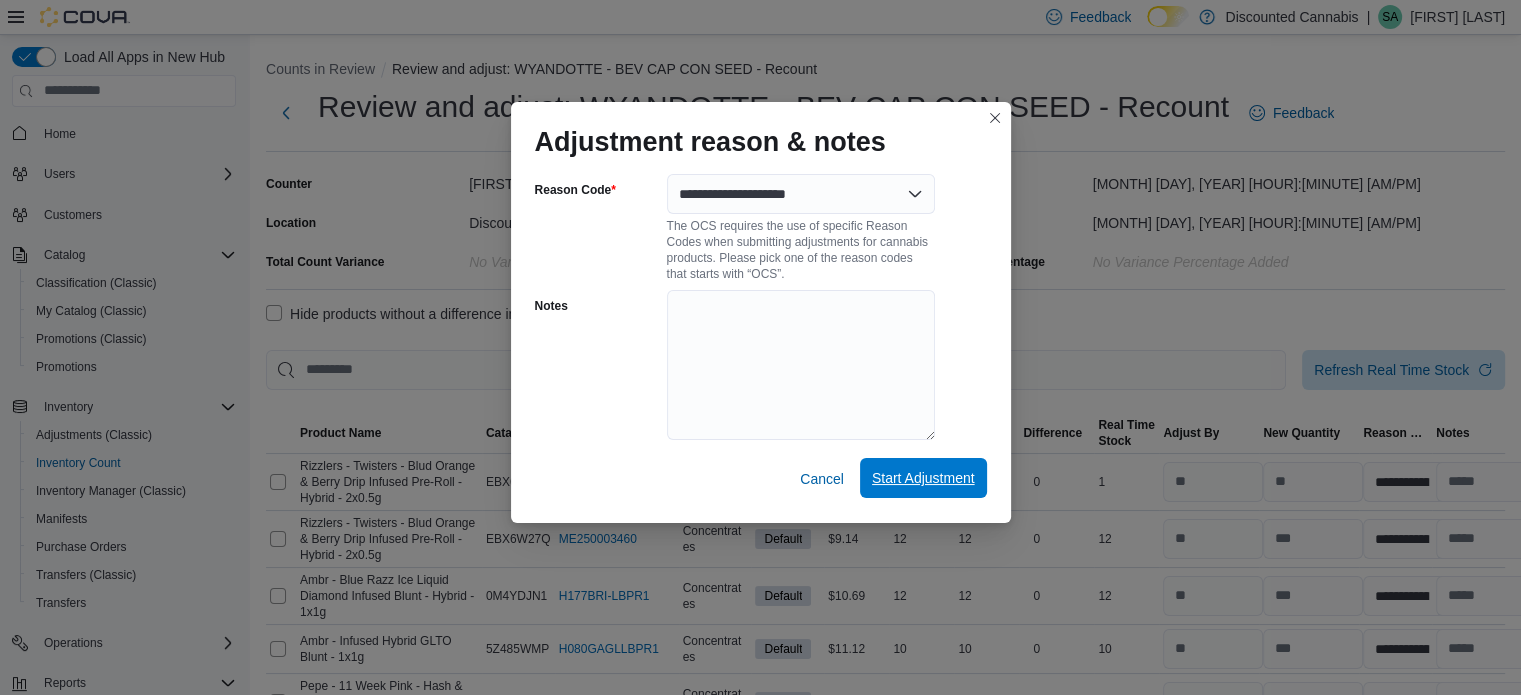 click on "Start Adjustment" at bounding box center [923, 478] 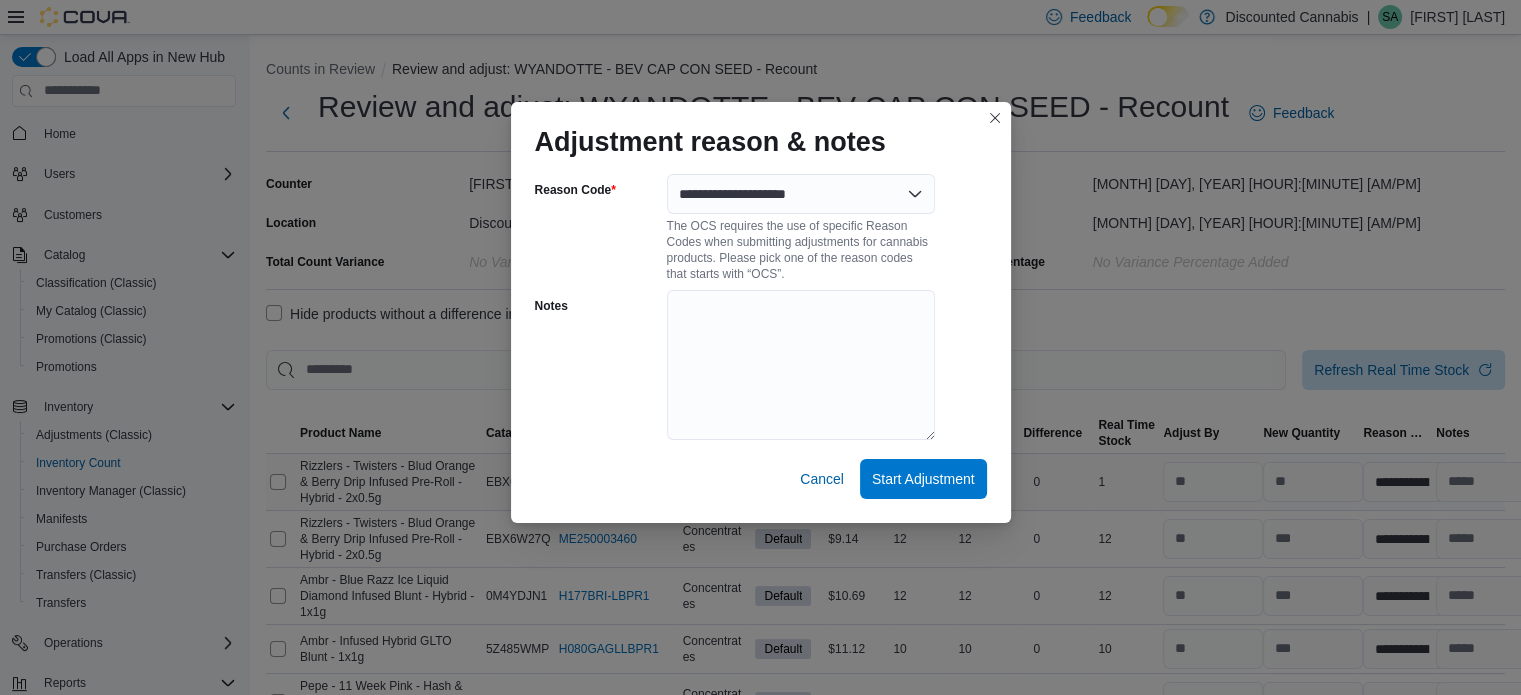 select on "**********" 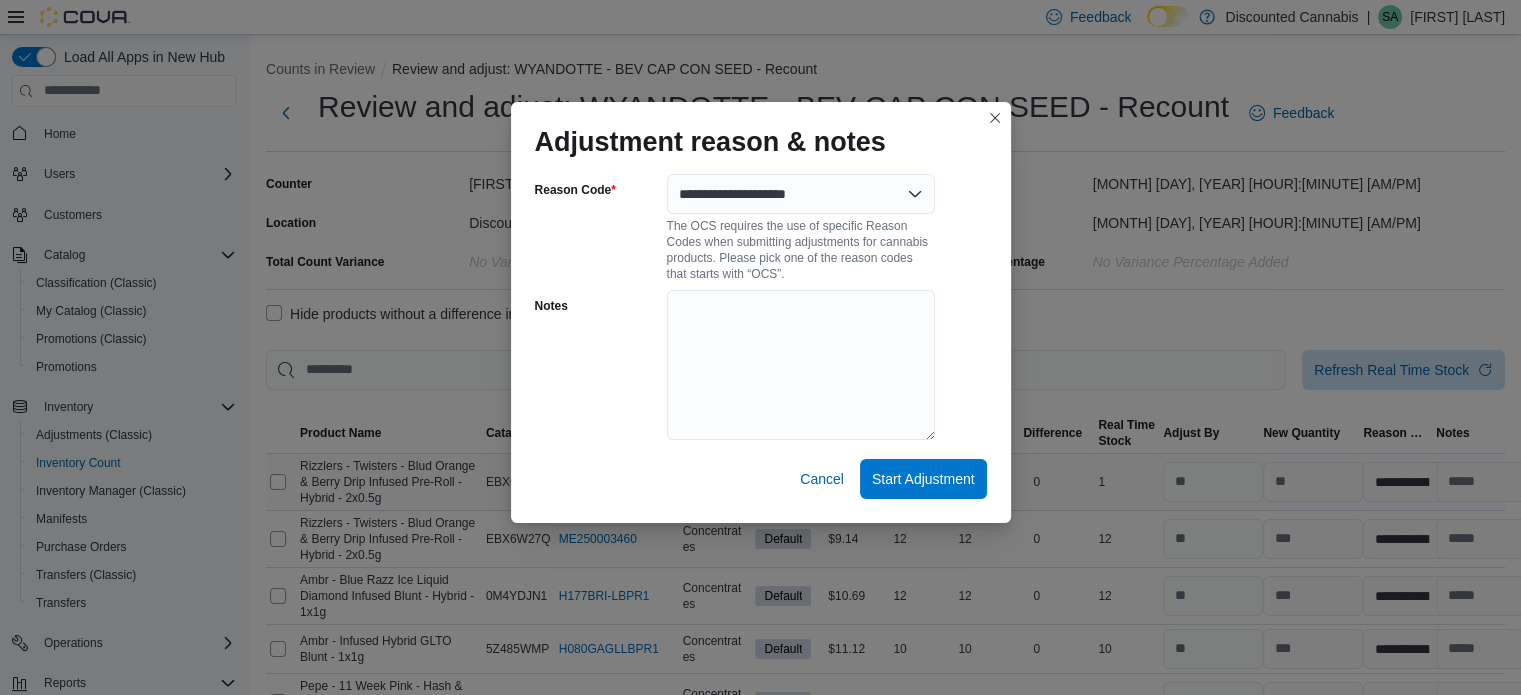 select on "**********" 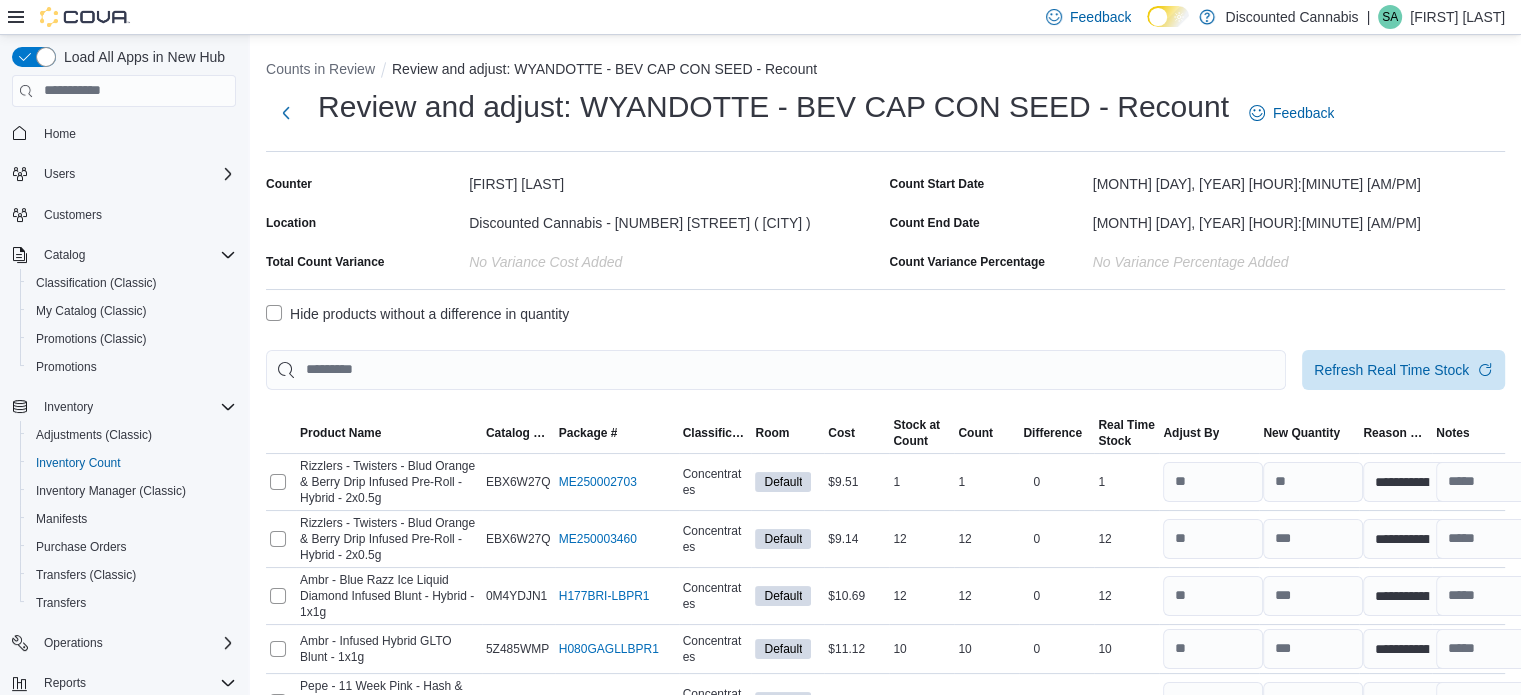 click on "Hide products without a difference in quantity" at bounding box center [417, 314] 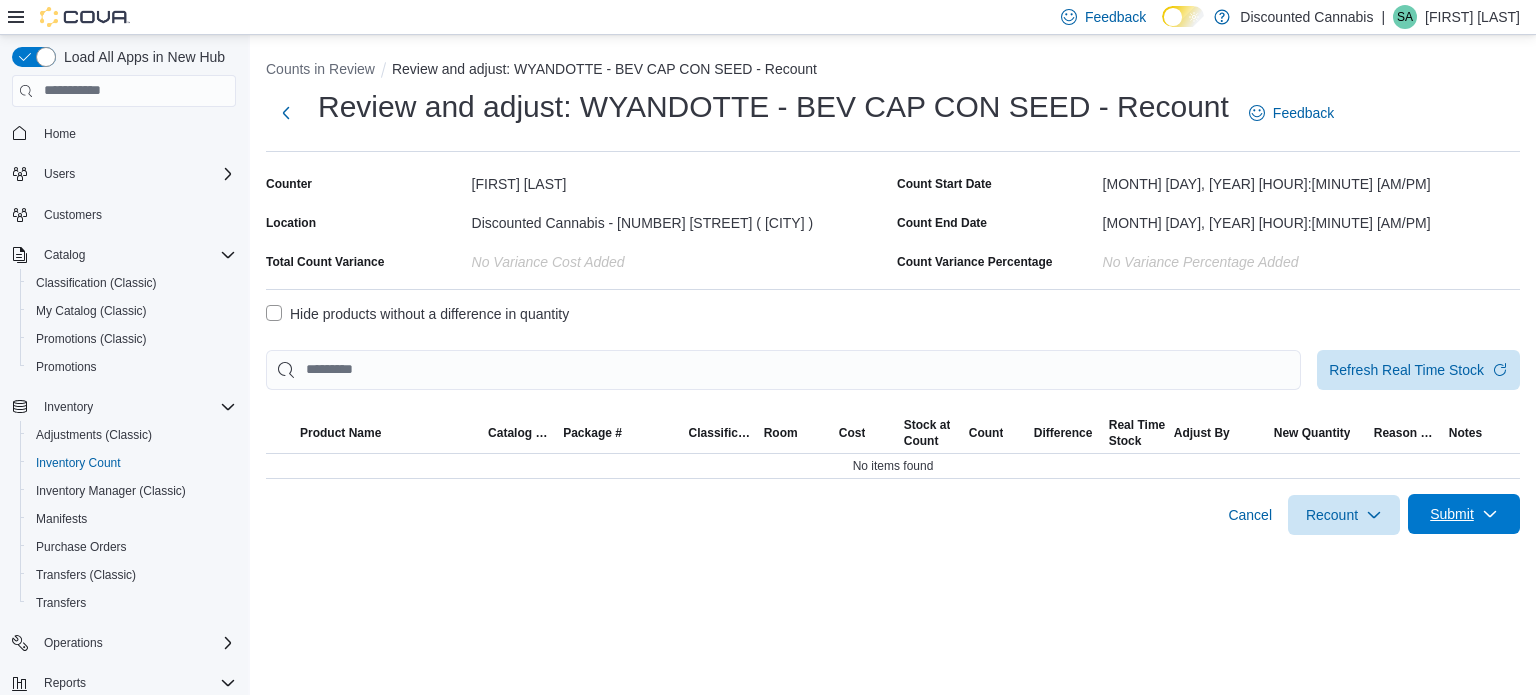 click on "Submit" at bounding box center (1452, 514) 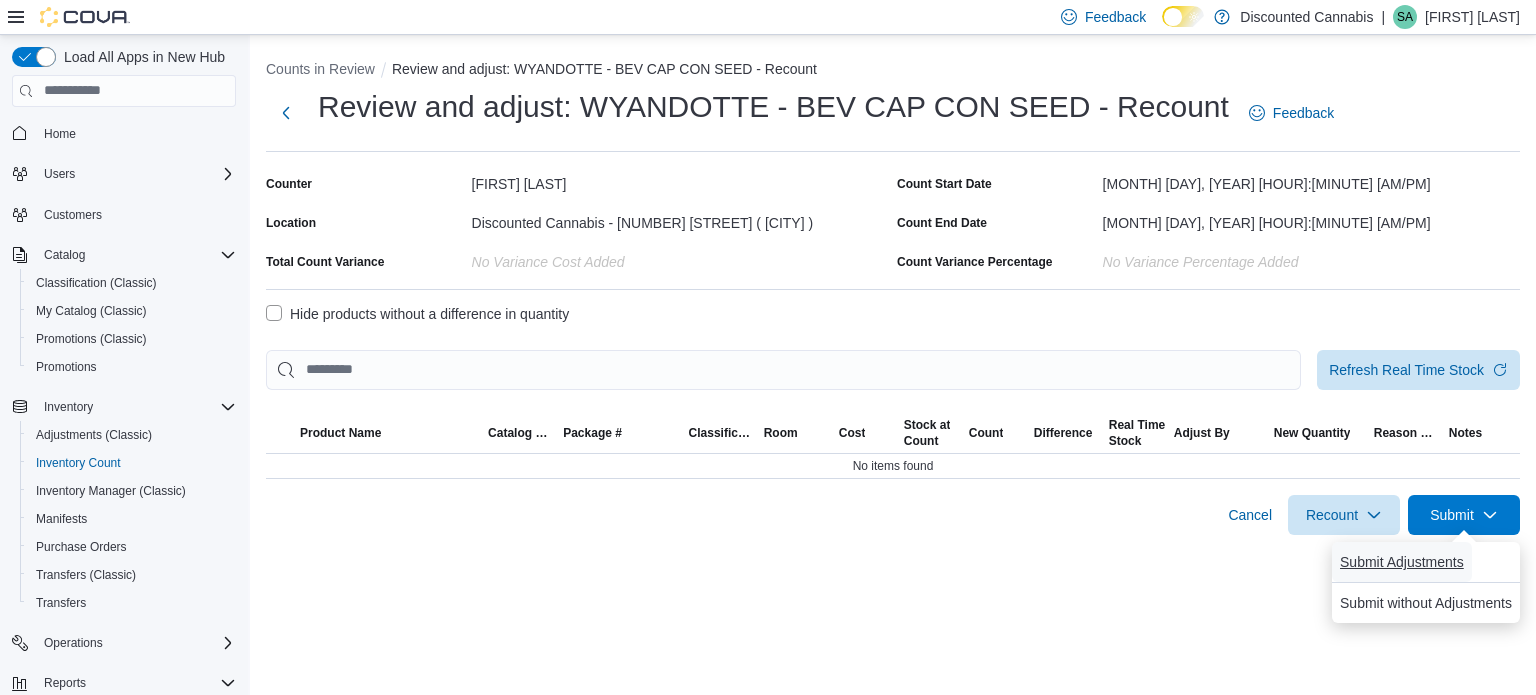 drag, startPoint x: 1396, startPoint y: 561, endPoint x: 1157, endPoint y: 596, distance: 241.54916 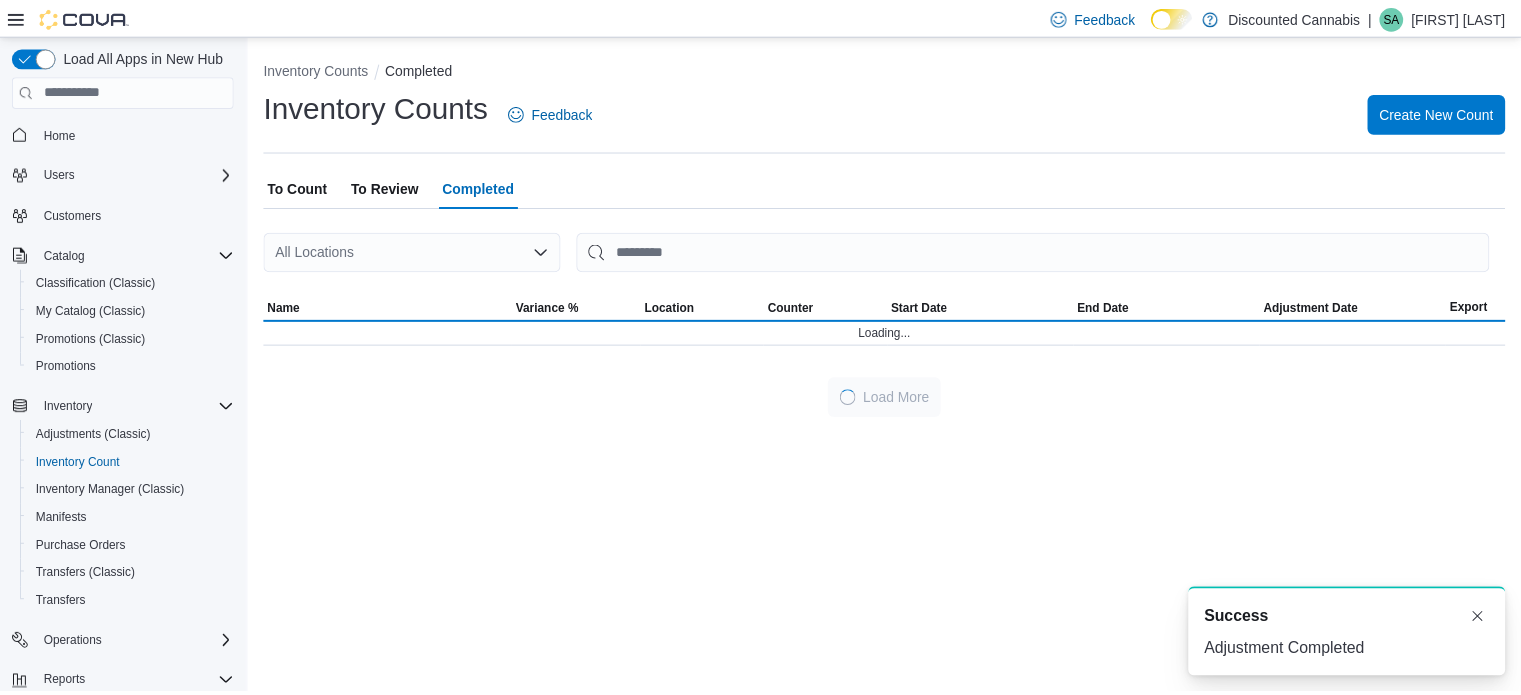 scroll, scrollTop: 0, scrollLeft: 0, axis: both 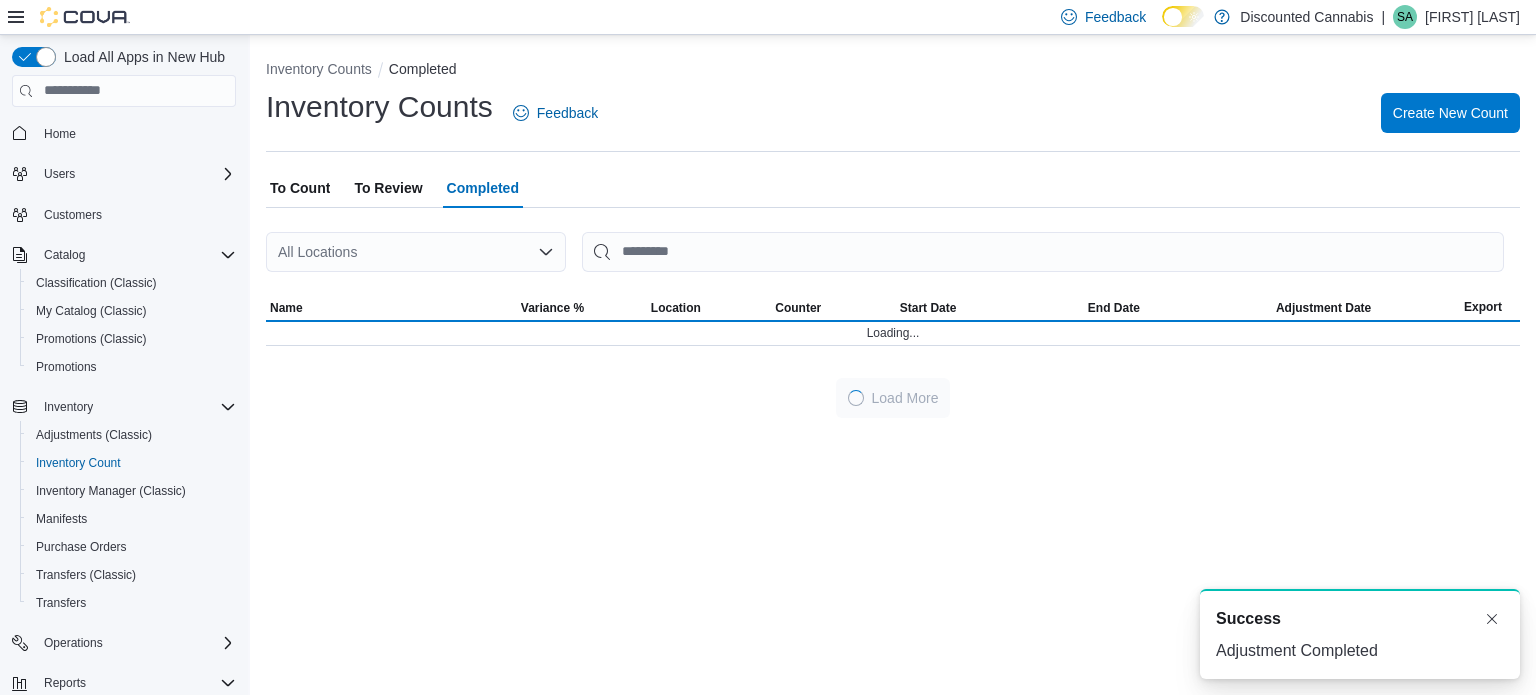 click on "To Review" at bounding box center (388, 188) 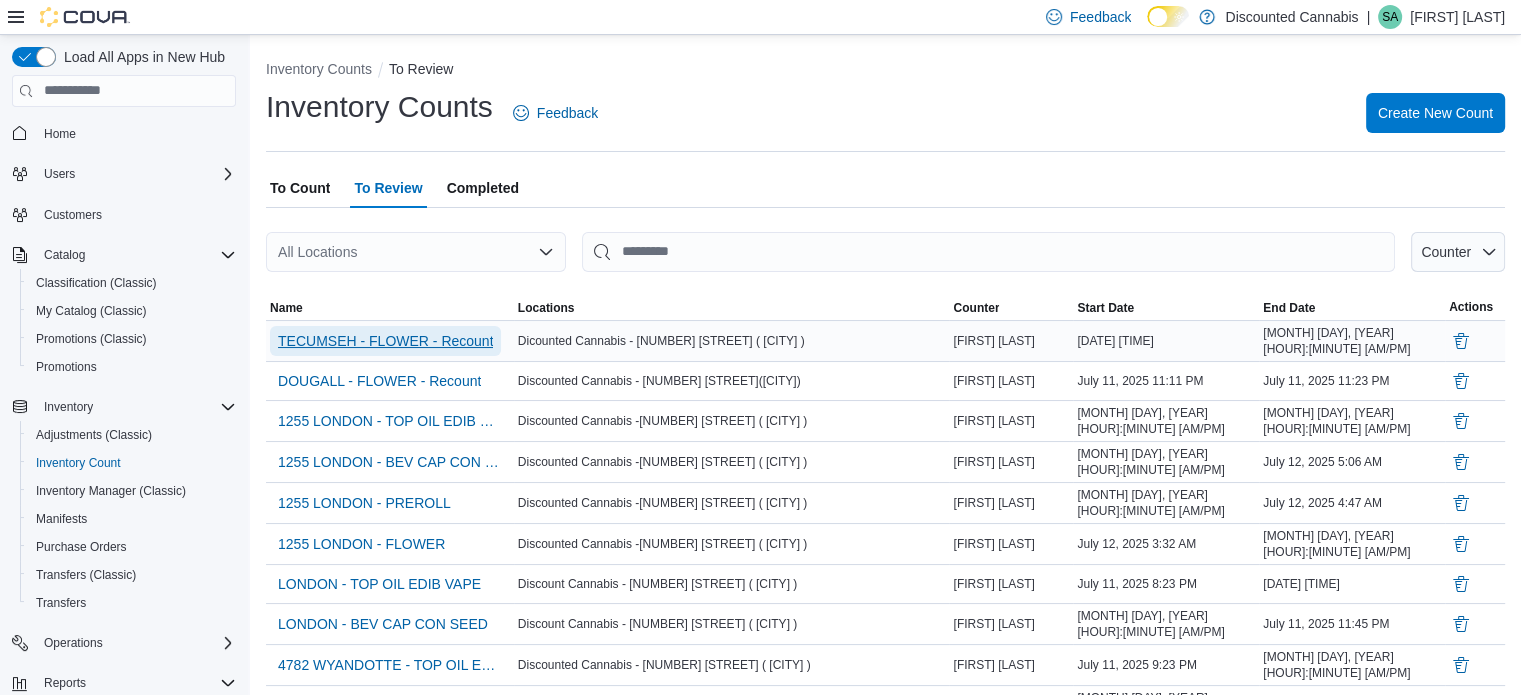 click on "TECUMSEH - FLOWER - Recount" at bounding box center (385, 341) 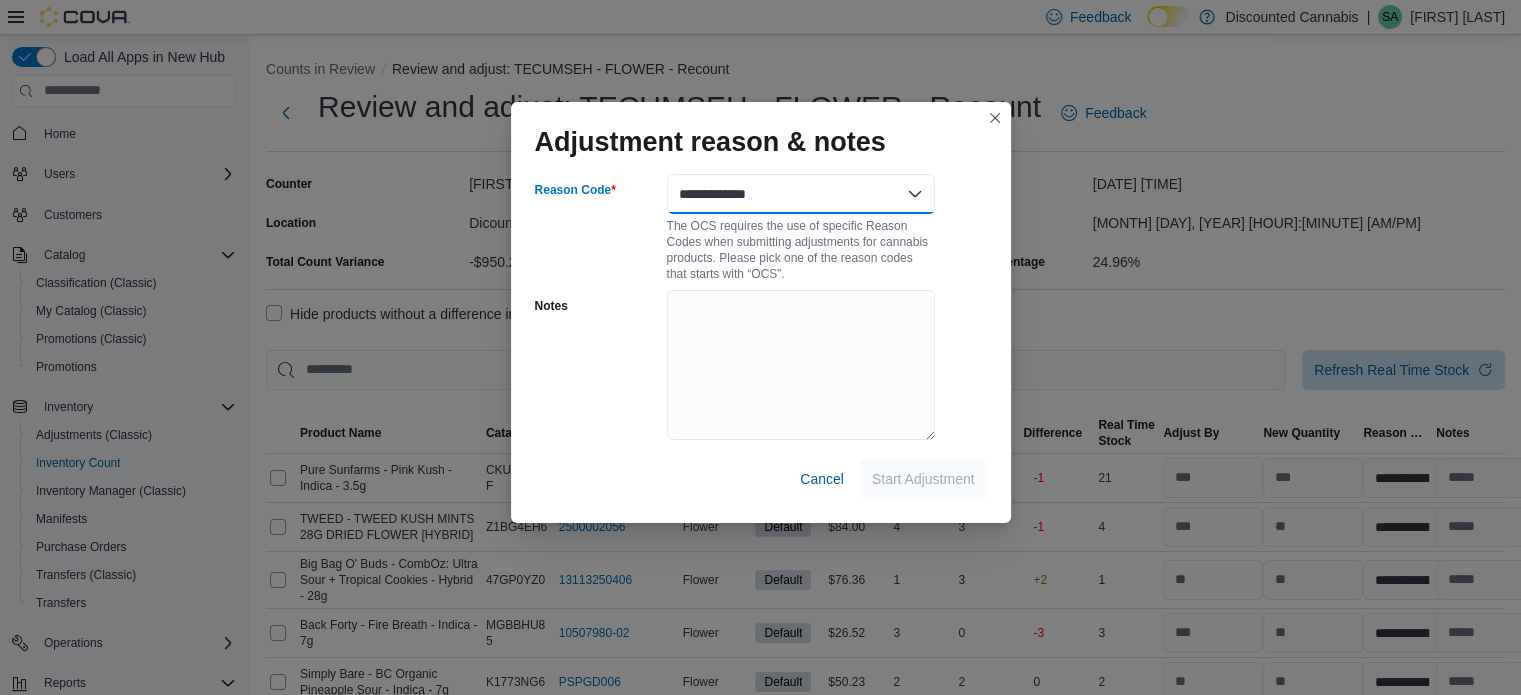 click on "**********" at bounding box center [801, 194] 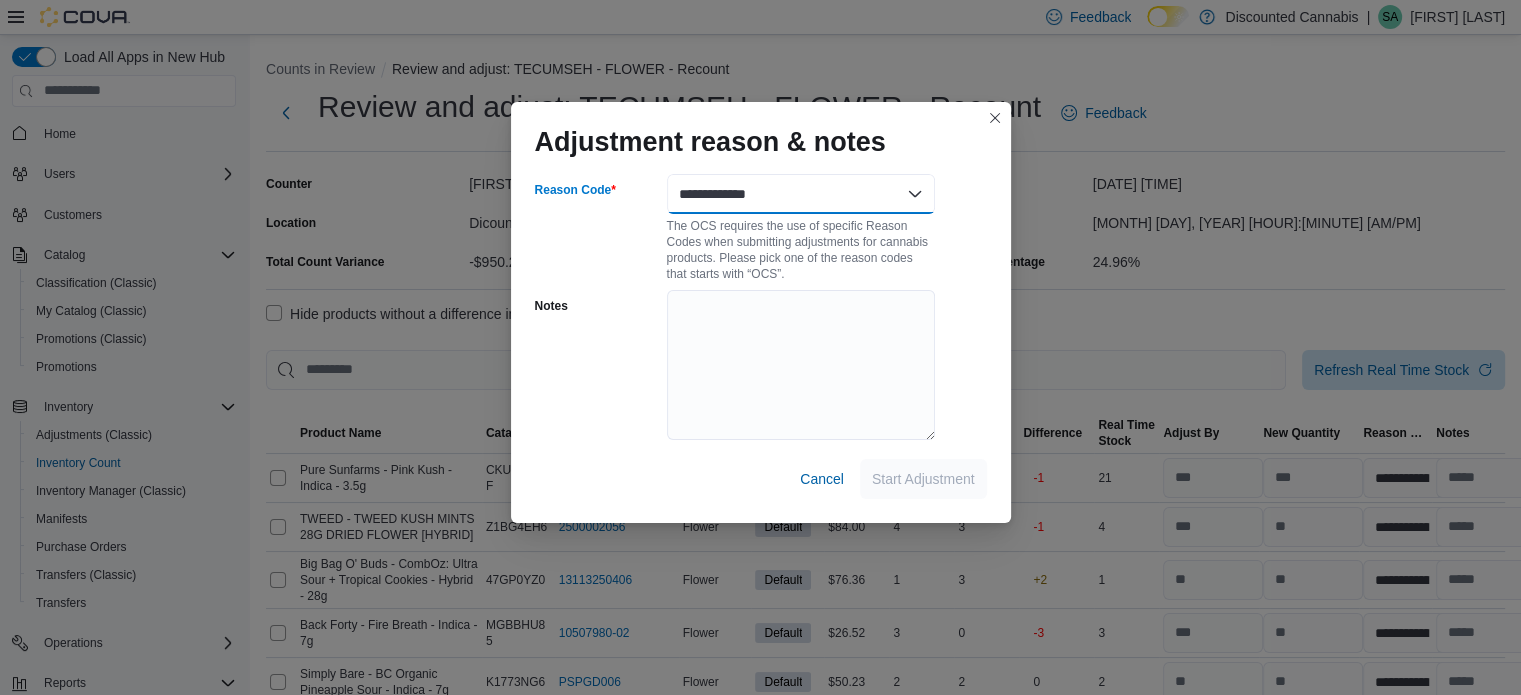 select on "**********" 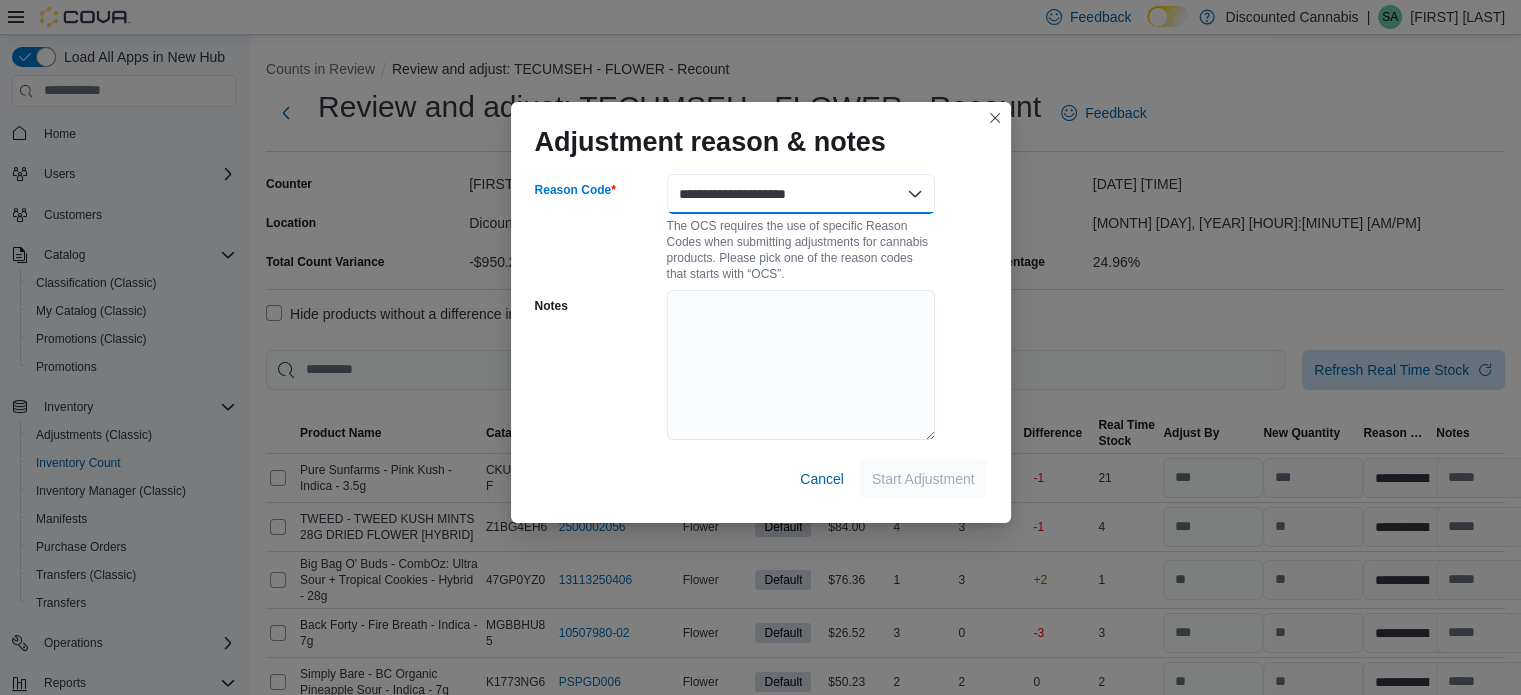 click on "**********" at bounding box center (801, 194) 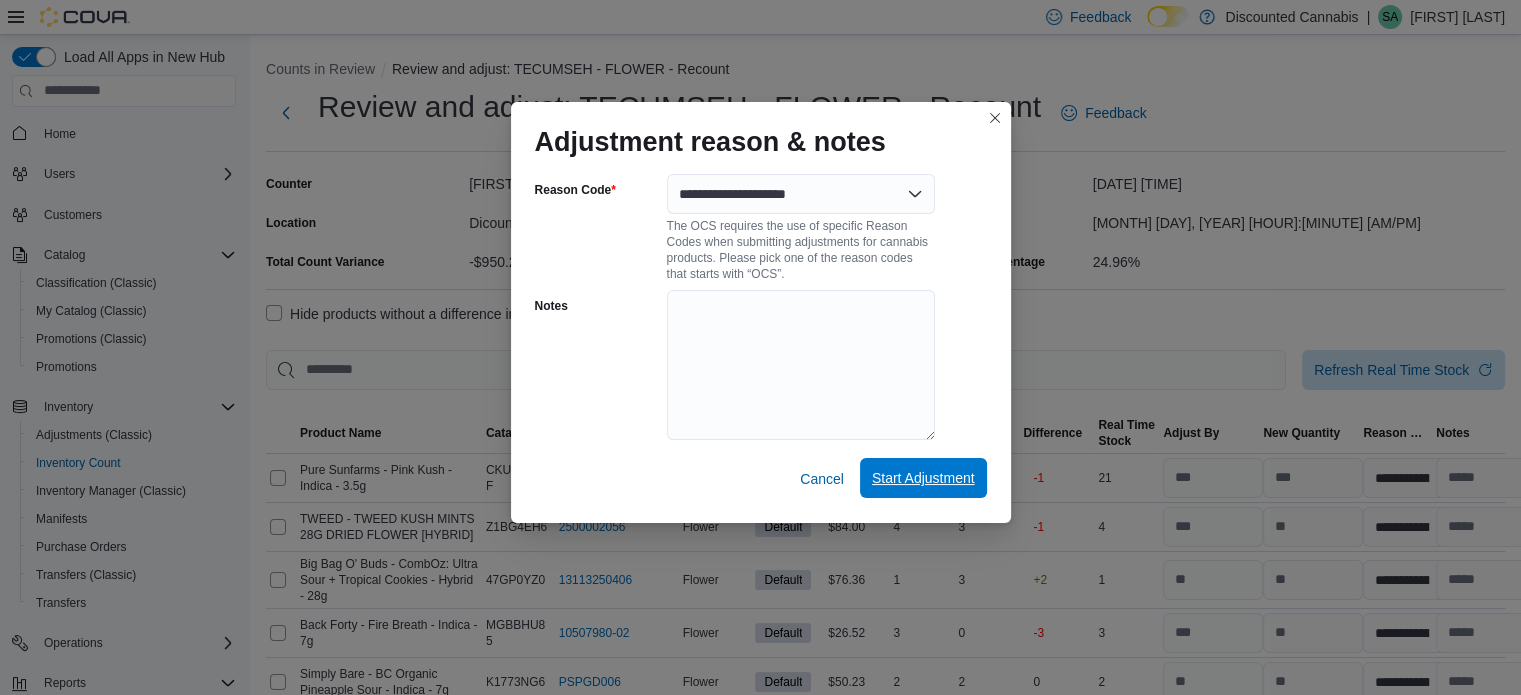 click on "Start Adjustment" at bounding box center [923, 478] 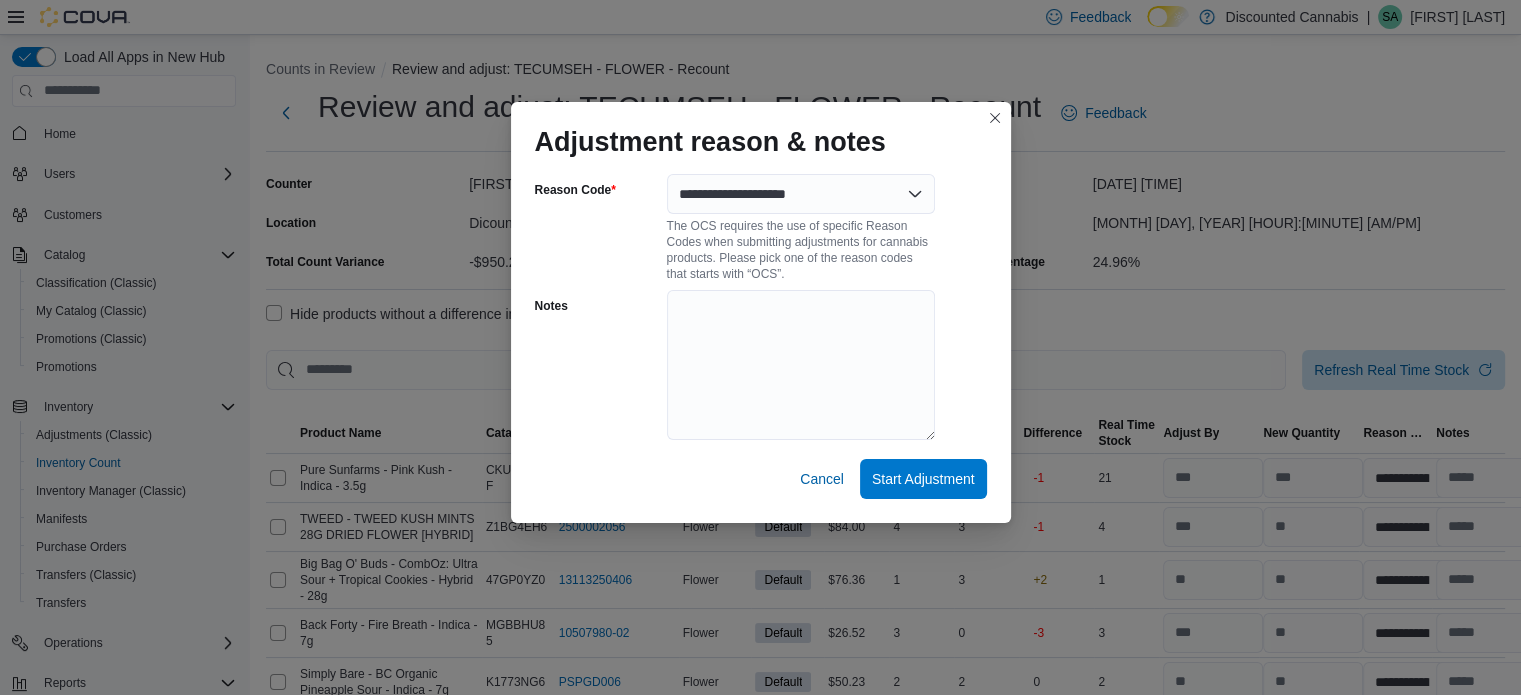 select on "**********" 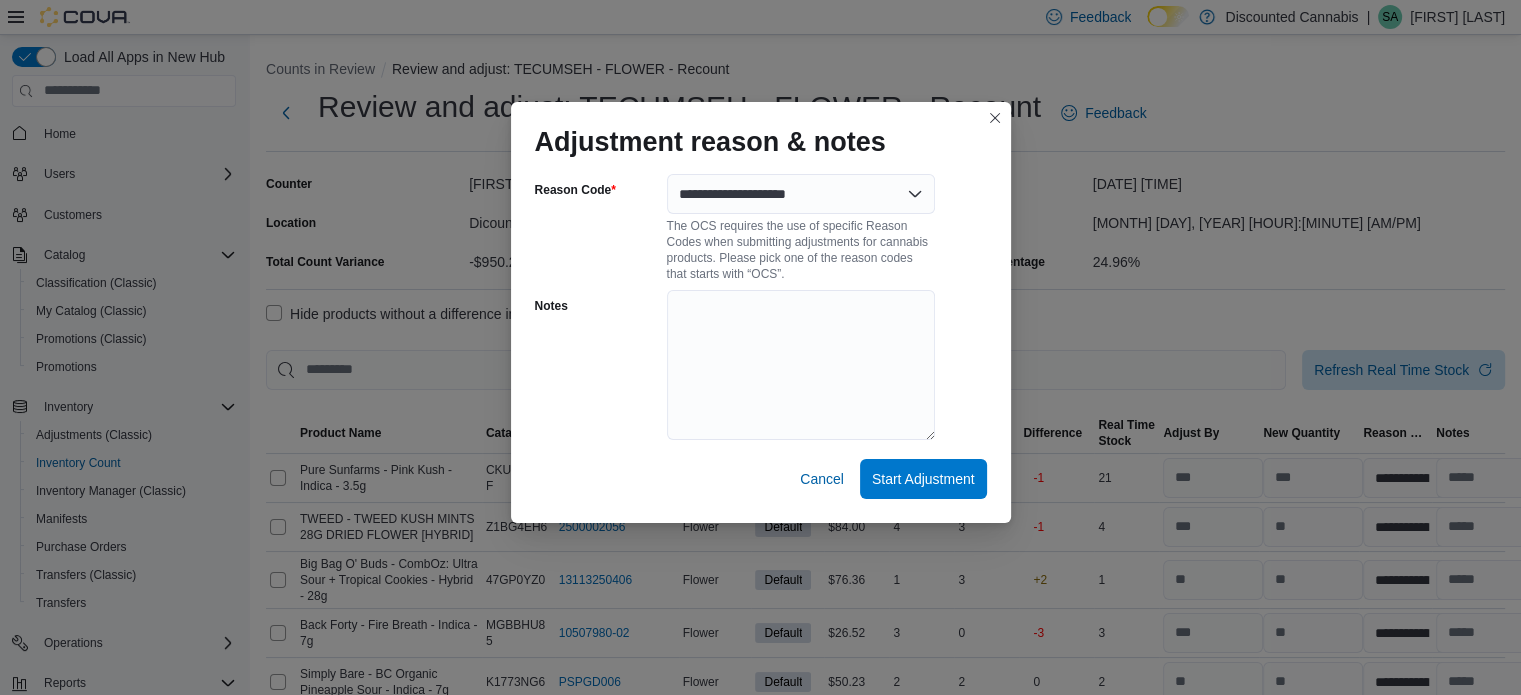 select on "**********" 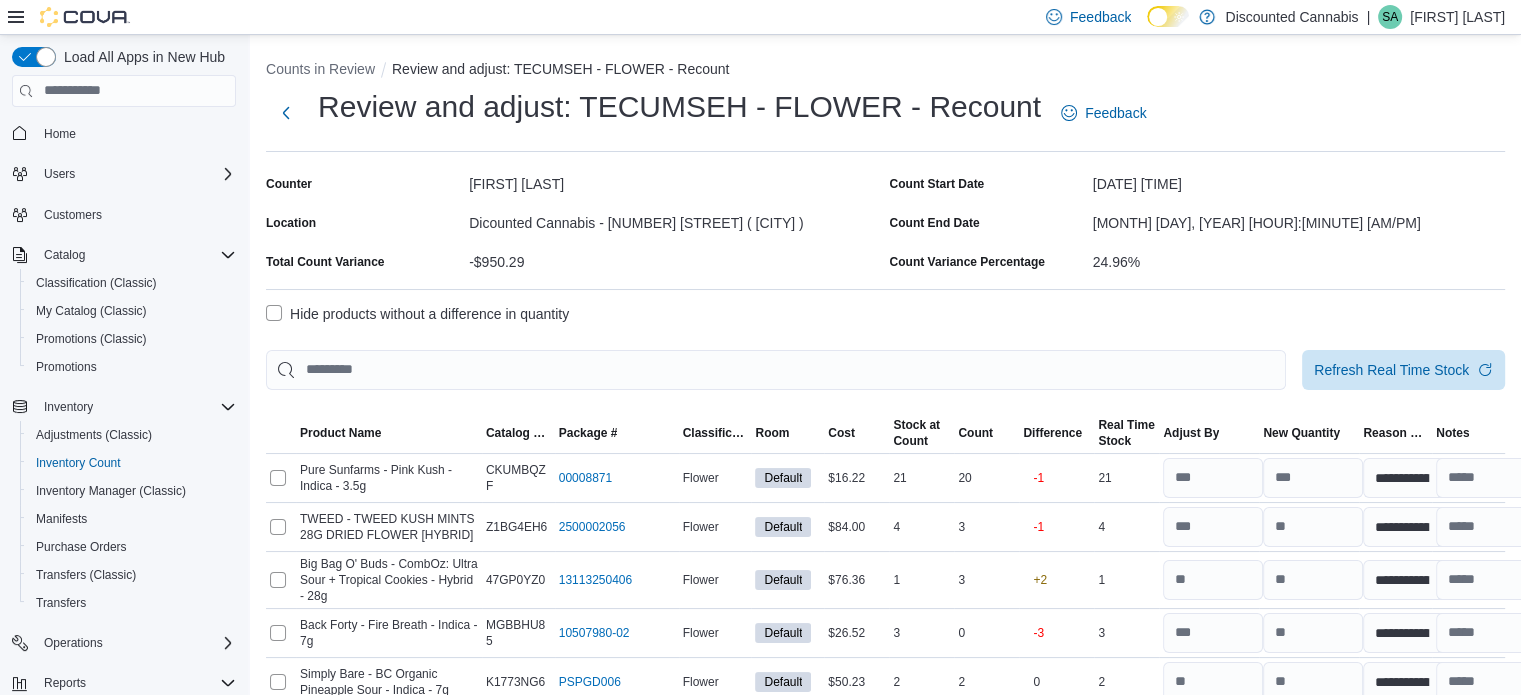click on "Hide products without a difference in quantity" at bounding box center (417, 314) 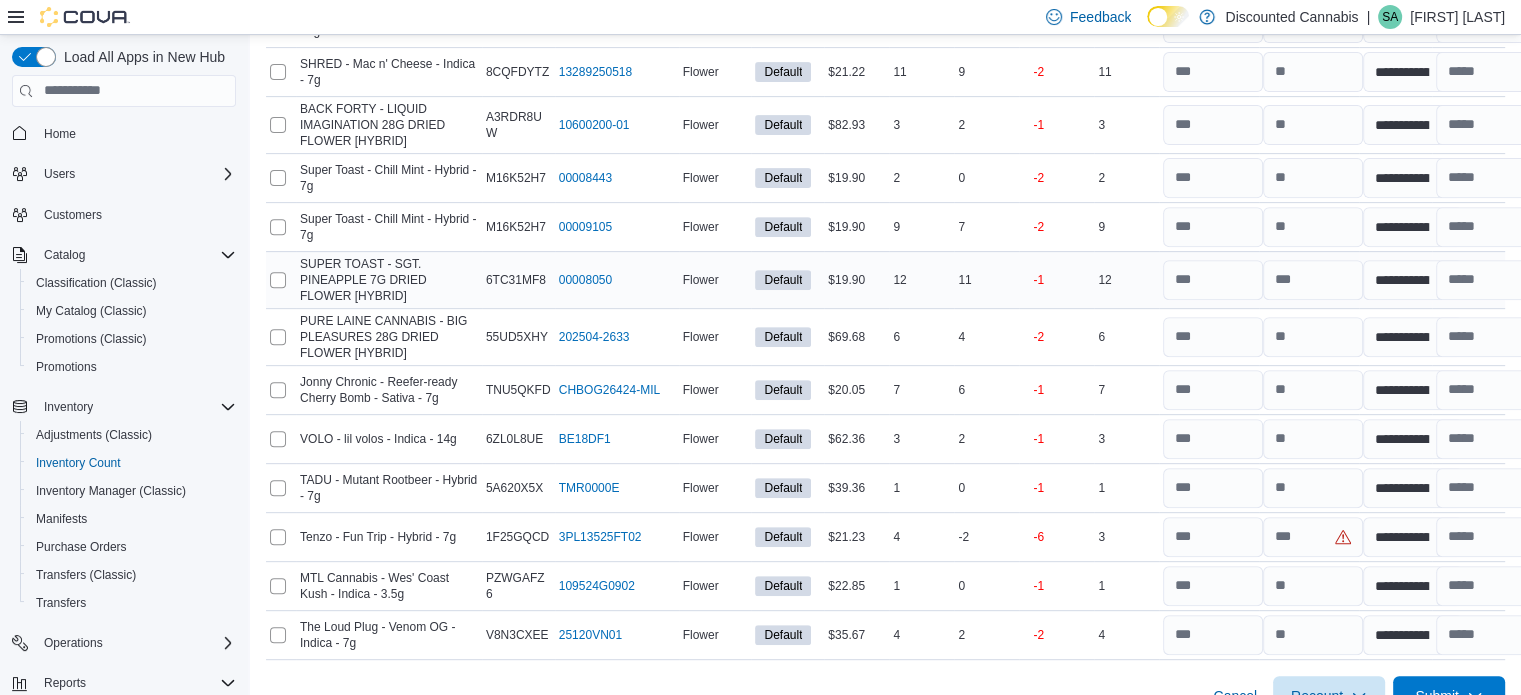 scroll, scrollTop: 789, scrollLeft: 0, axis: vertical 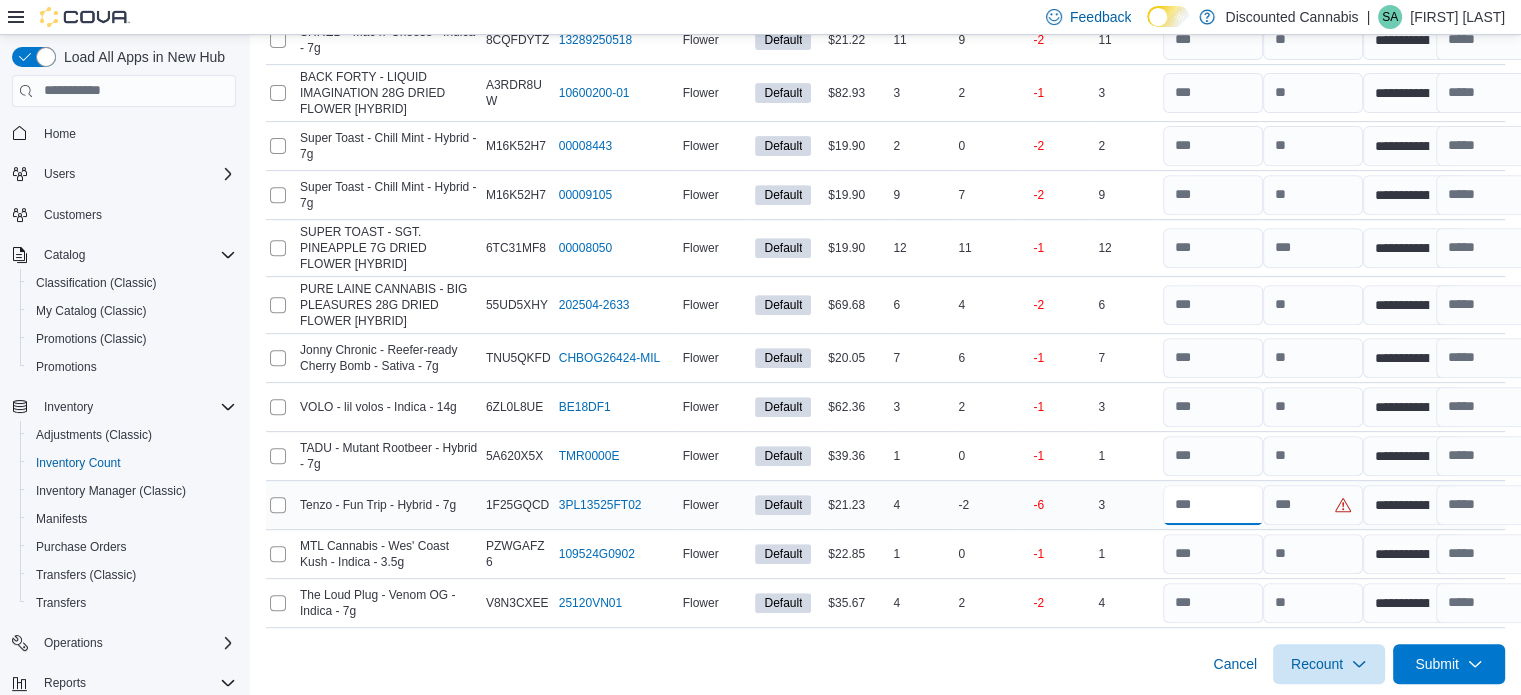 click at bounding box center [1213, 505] 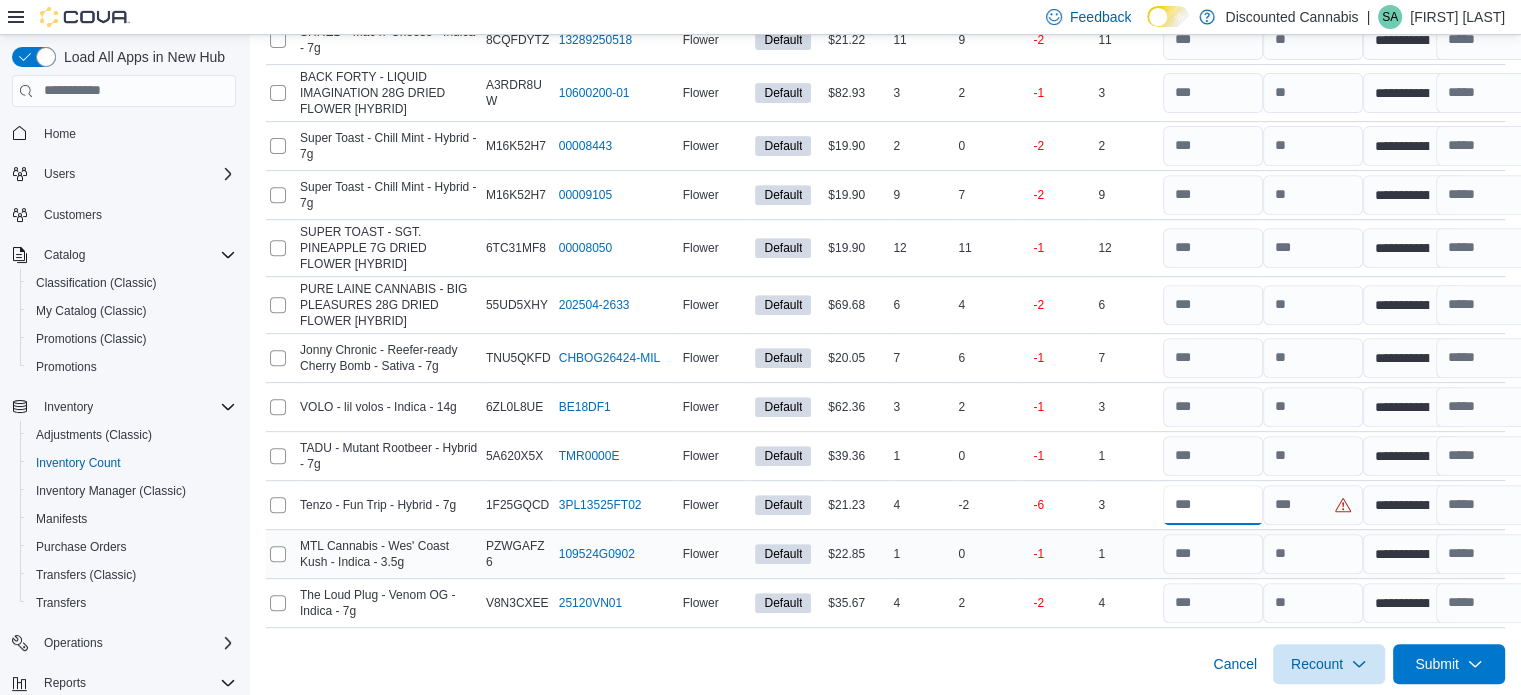 type on "**" 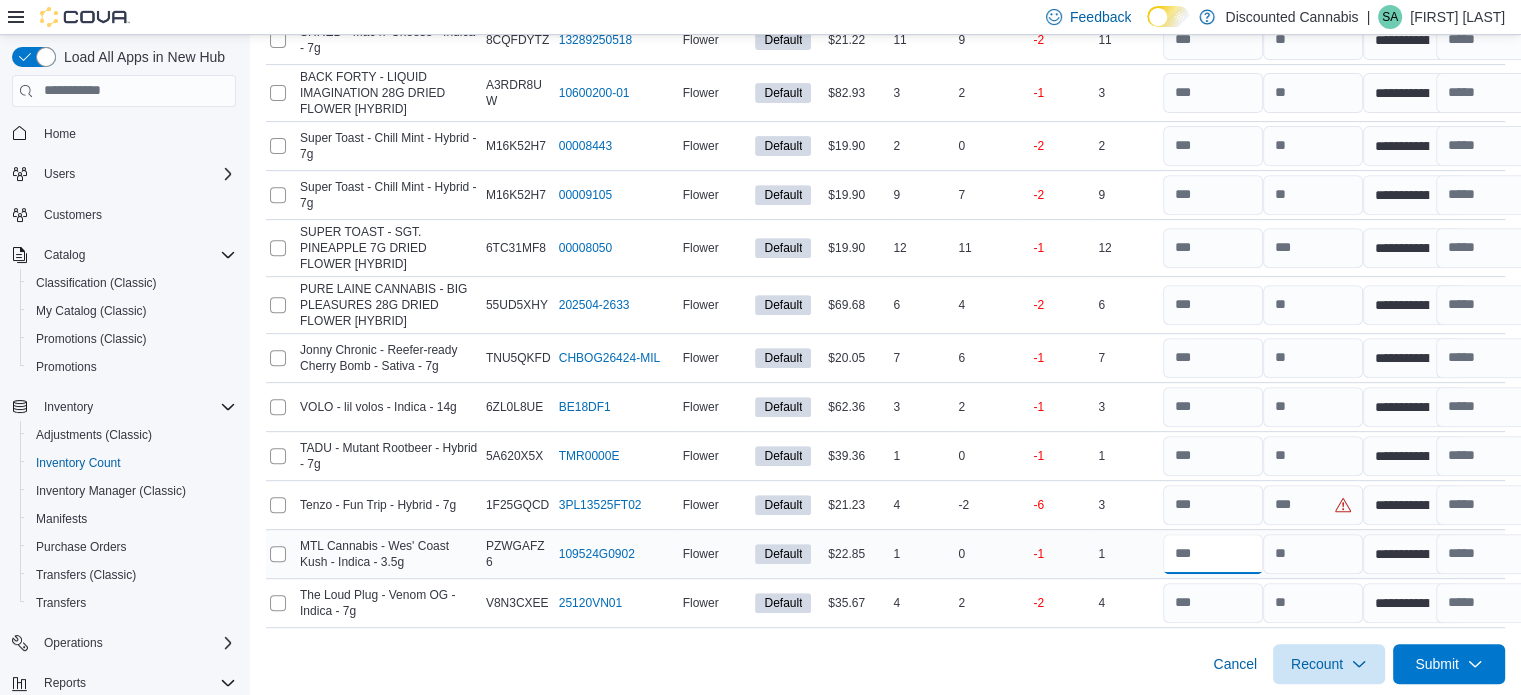 type 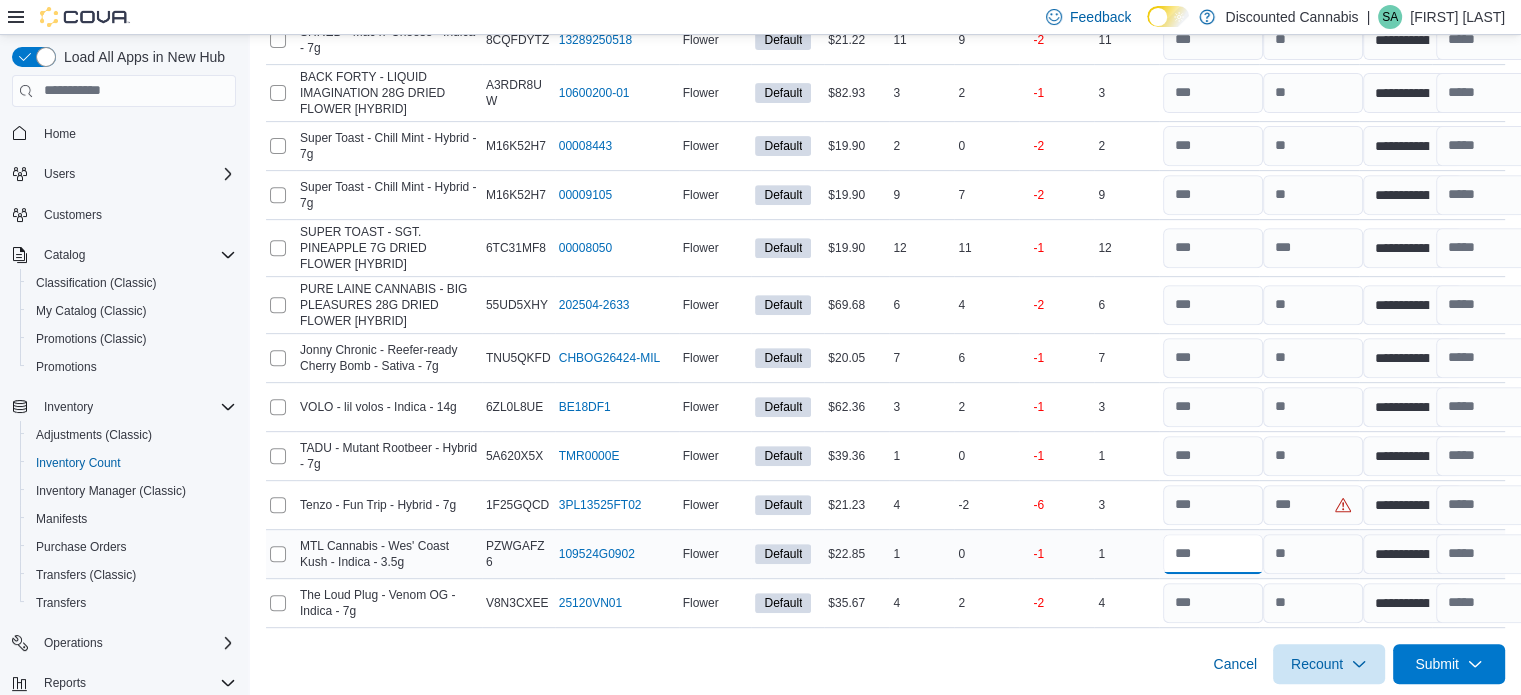click at bounding box center [1213, 554] 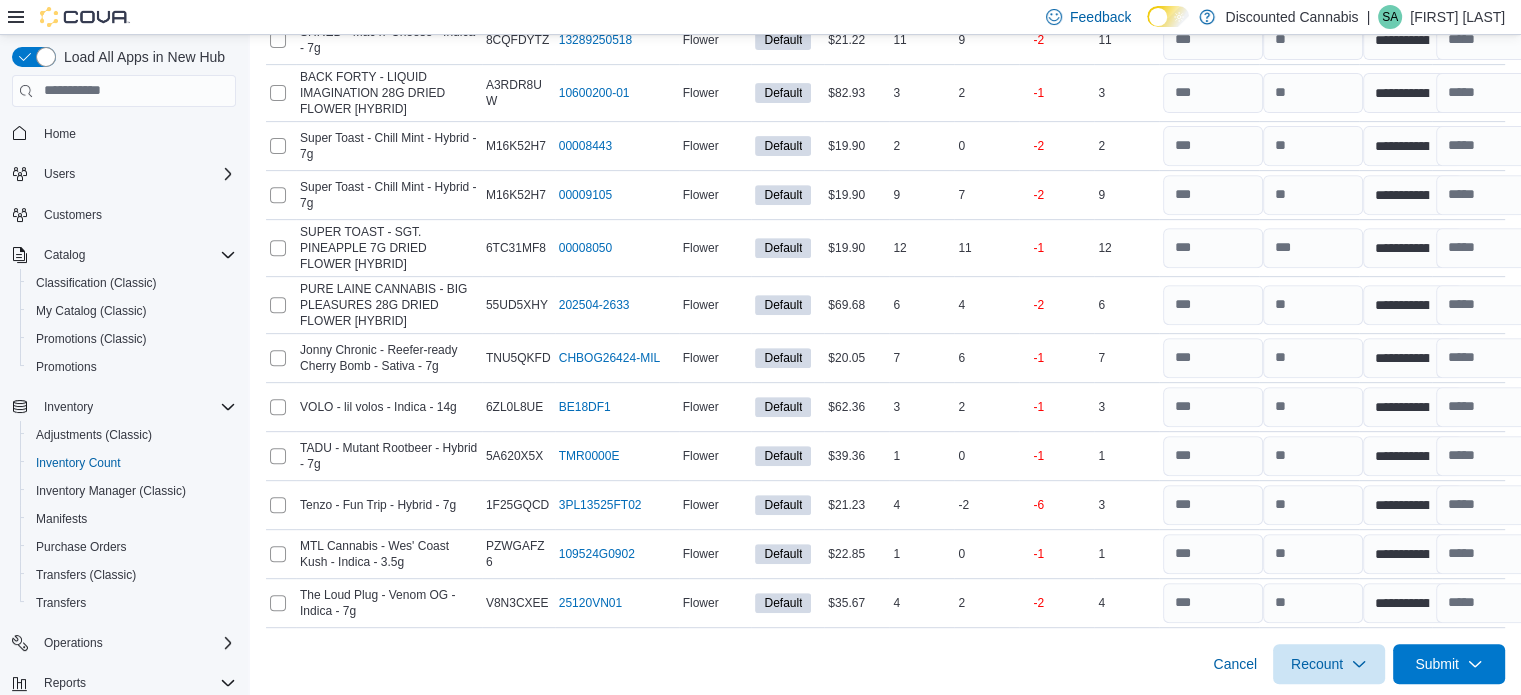 click on "Cancel Recount Submit" at bounding box center [885, 656] 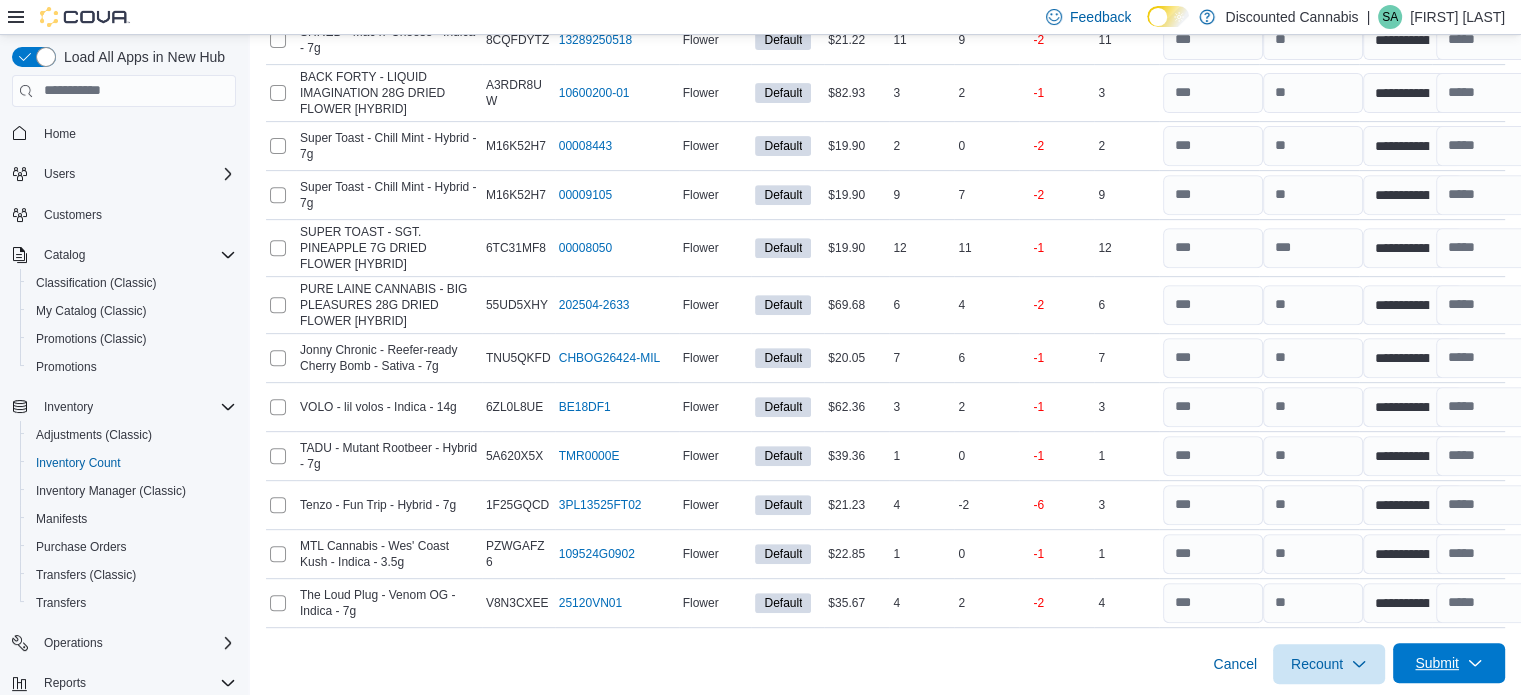 click on "Submit" at bounding box center [1449, 663] 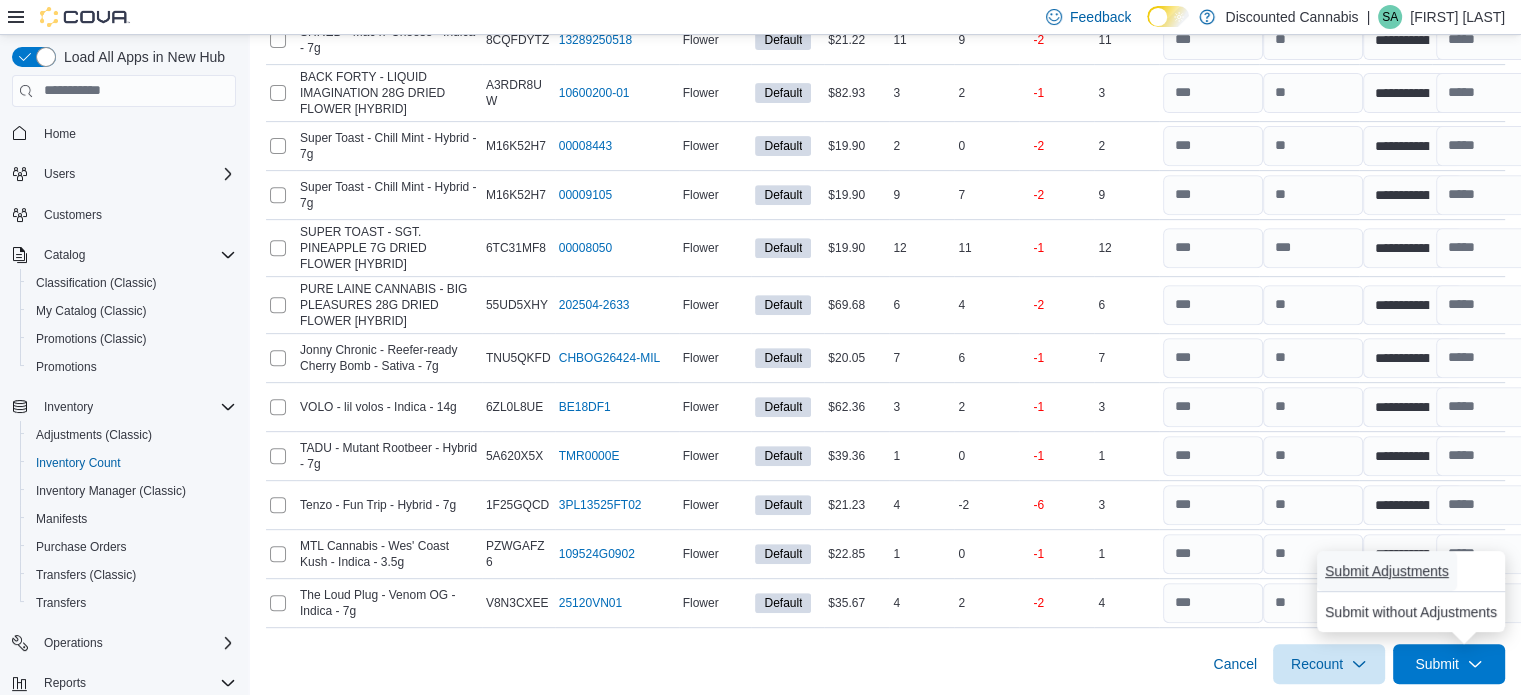 click on "Submit Adjustments" at bounding box center (1387, 571) 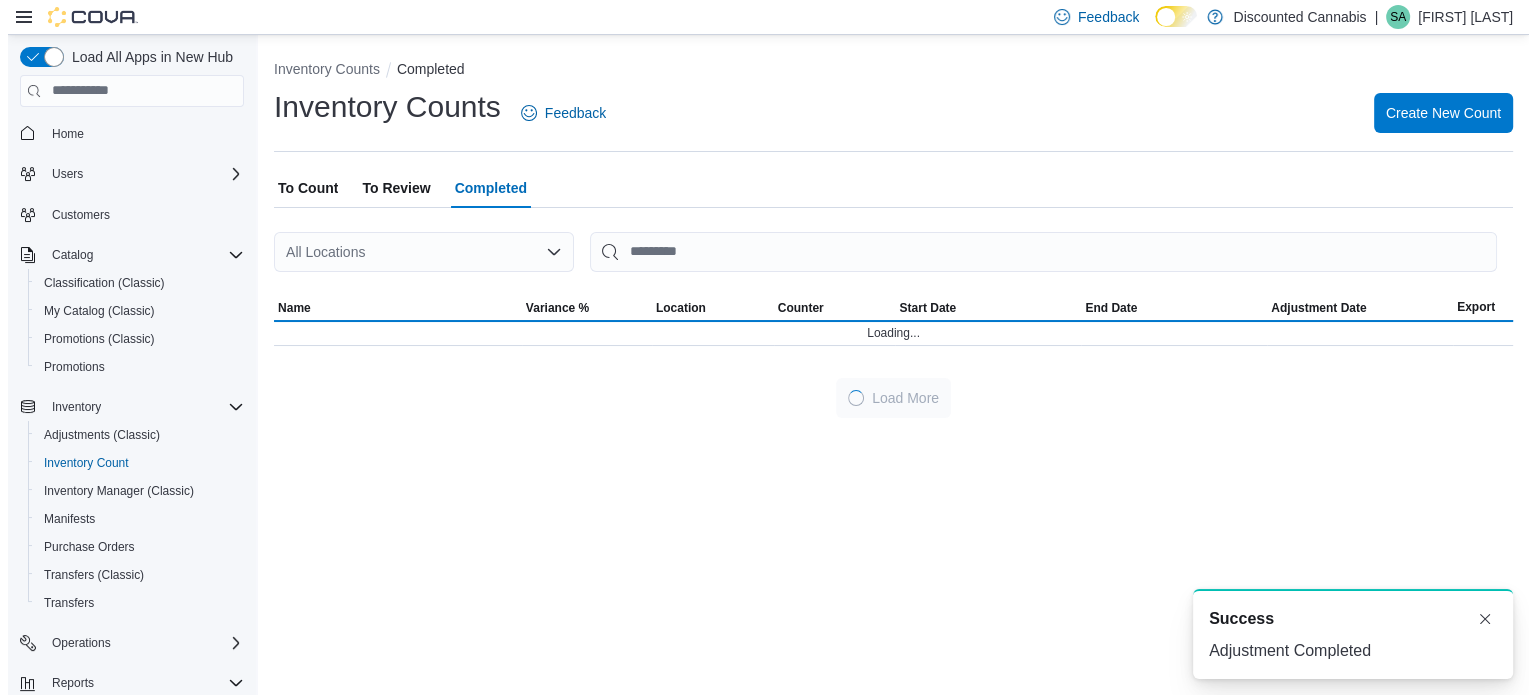 scroll, scrollTop: 0, scrollLeft: 0, axis: both 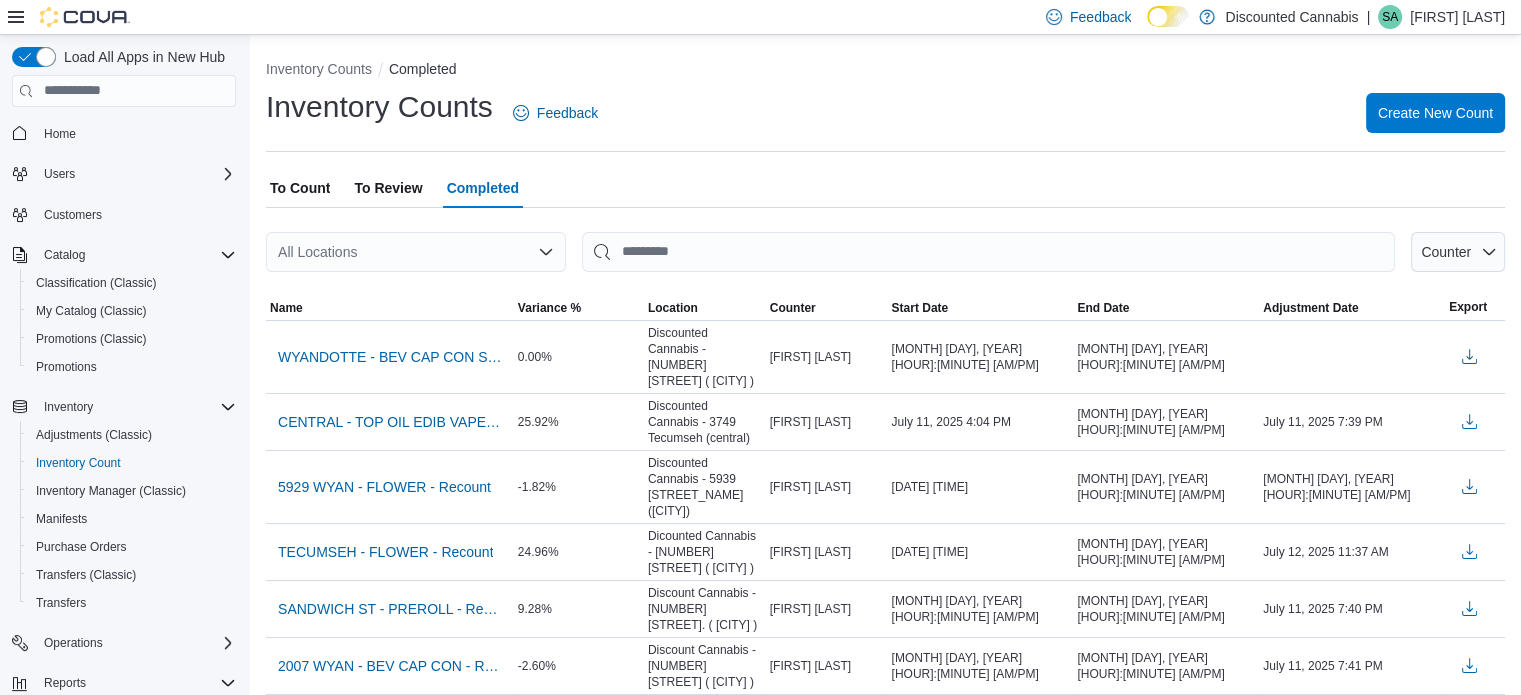 click on "To Review" at bounding box center [388, 188] 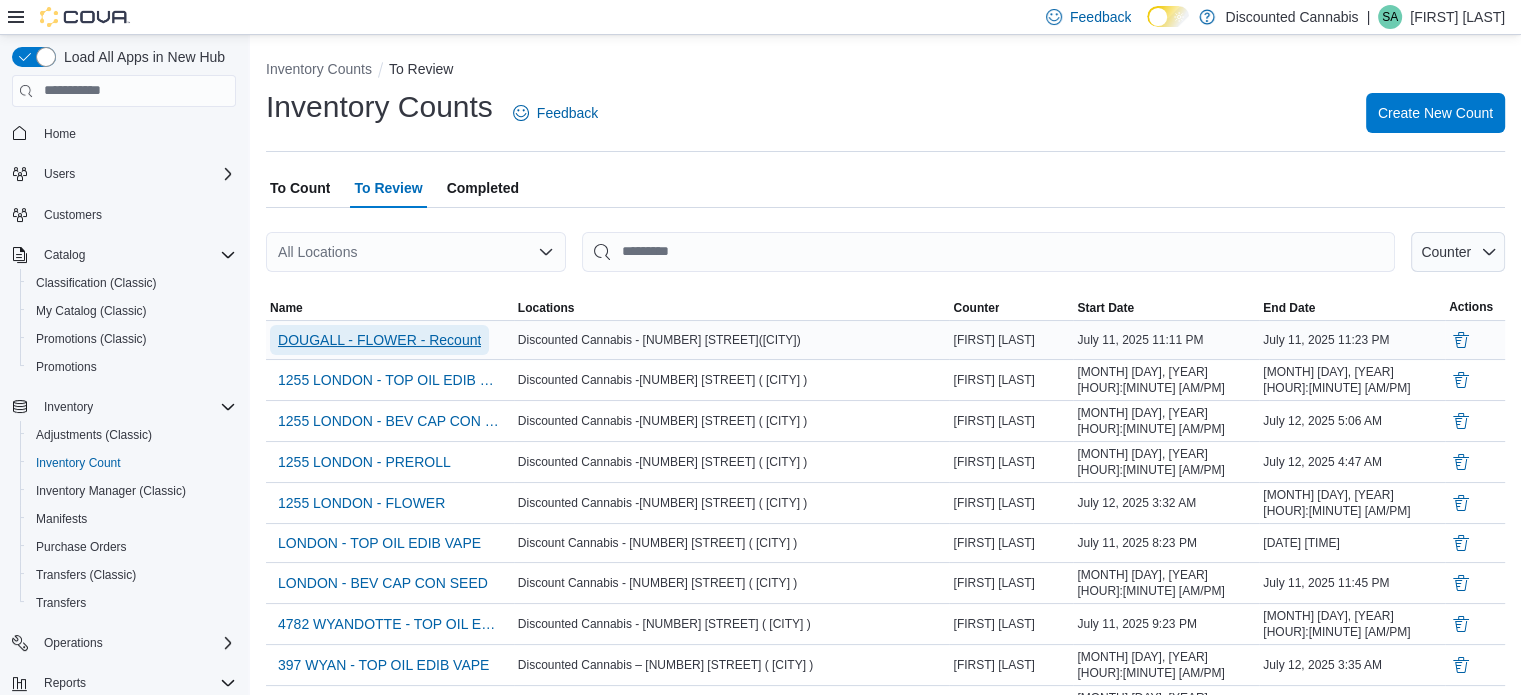 click on "DOUGALL - FLOWER - Recount" at bounding box center [379, 340] 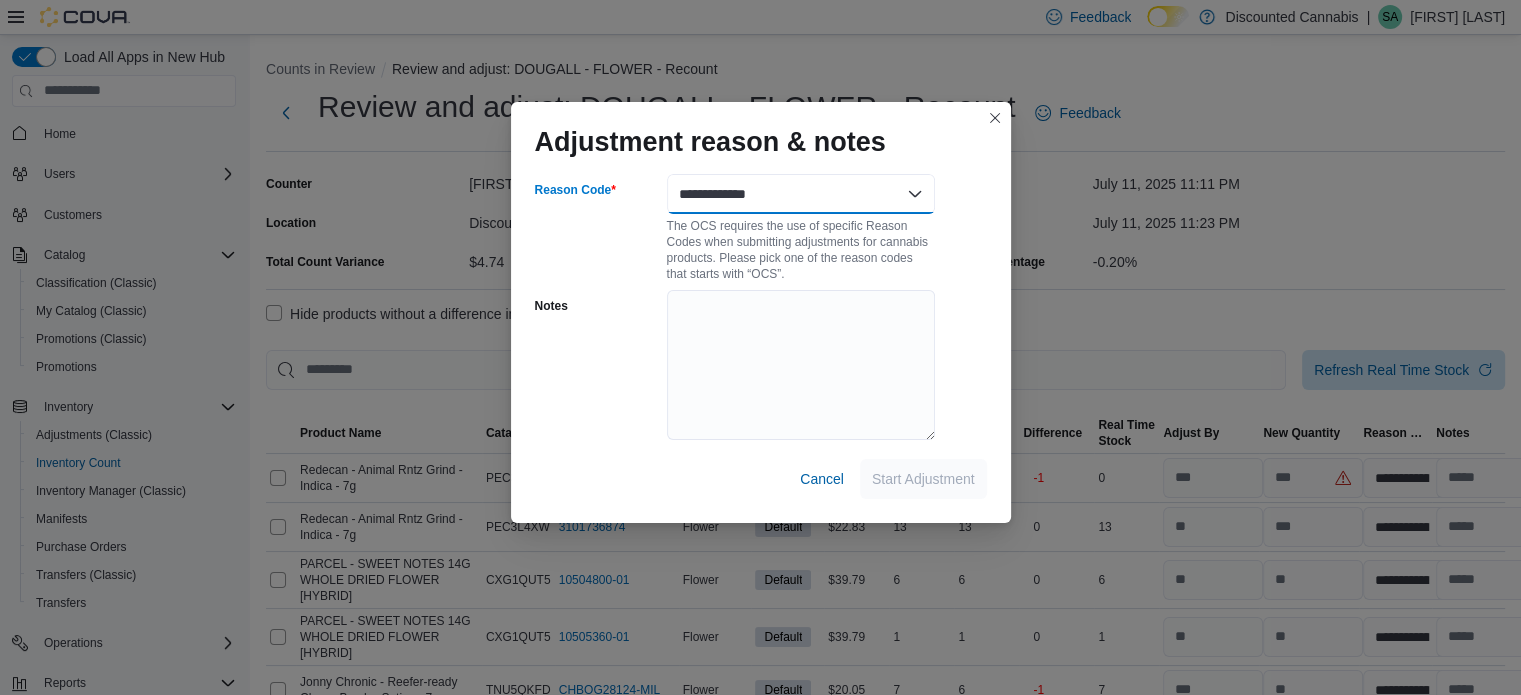click on "**********" at bounding box center (801, 194) 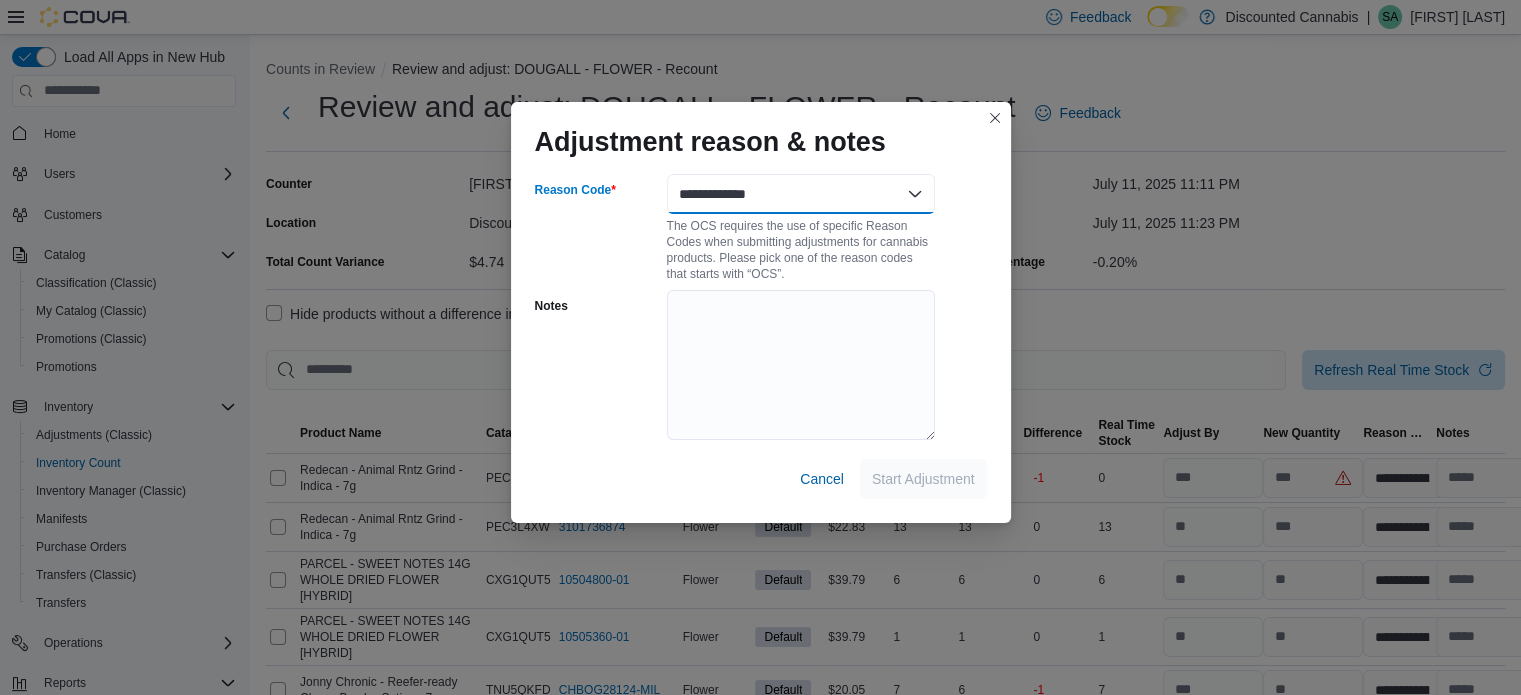 select on "**********" 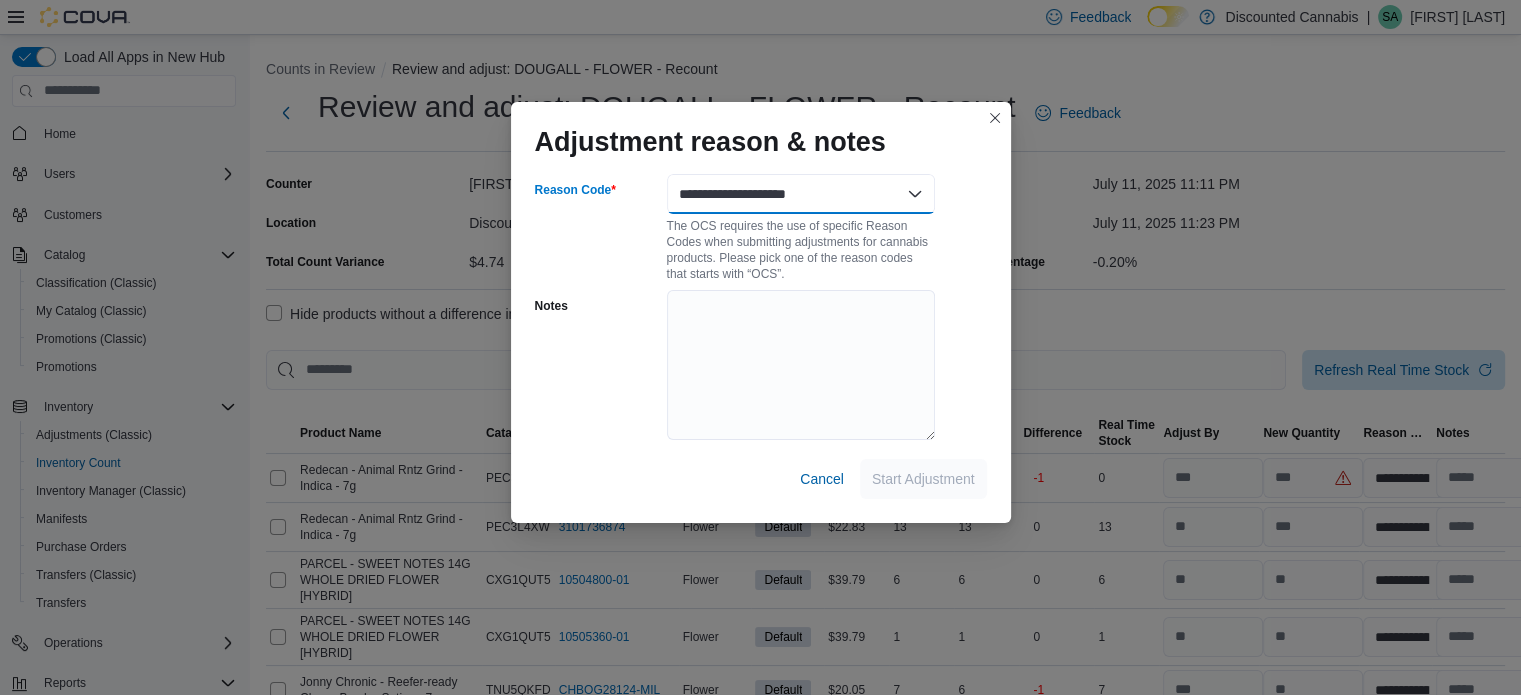 click on "**********" at bounding box center (801, 194) 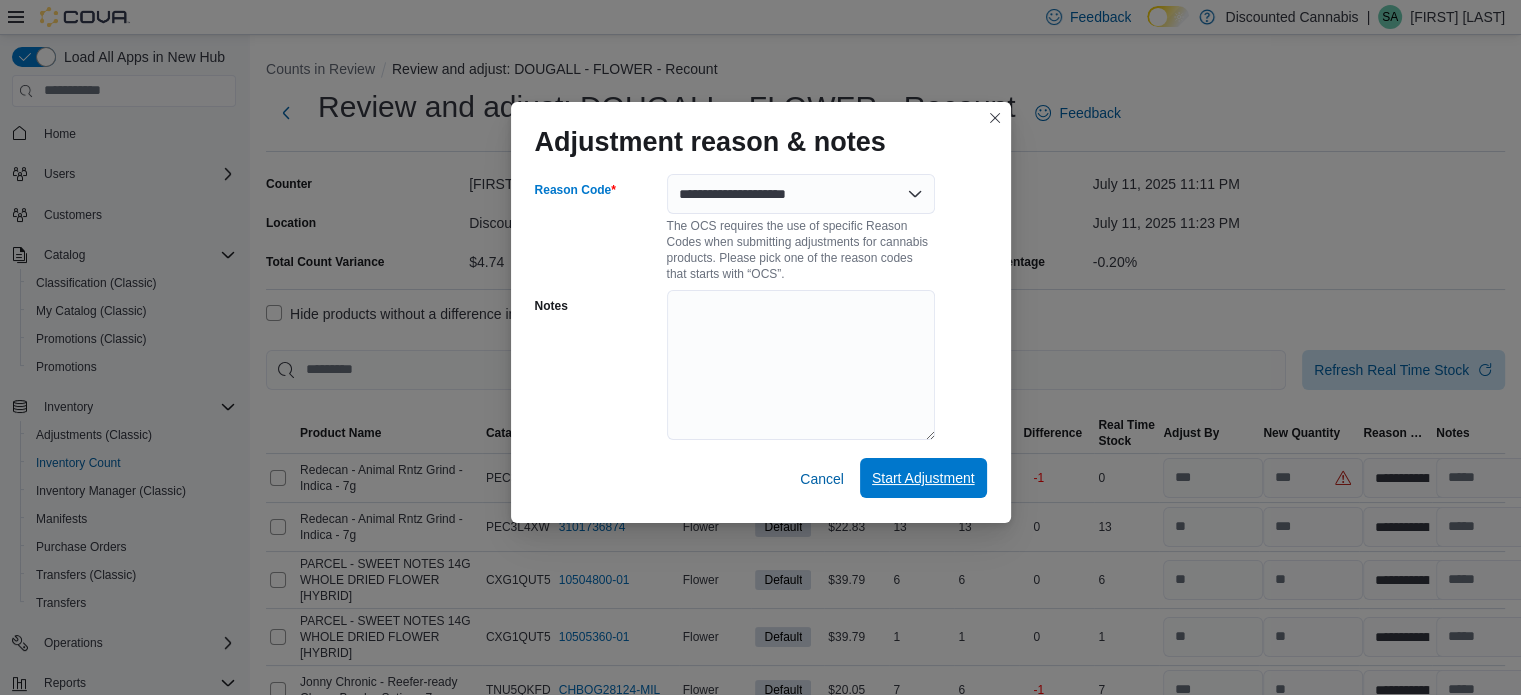 click on "Start Adjustment" at bounding box center (923, 478) 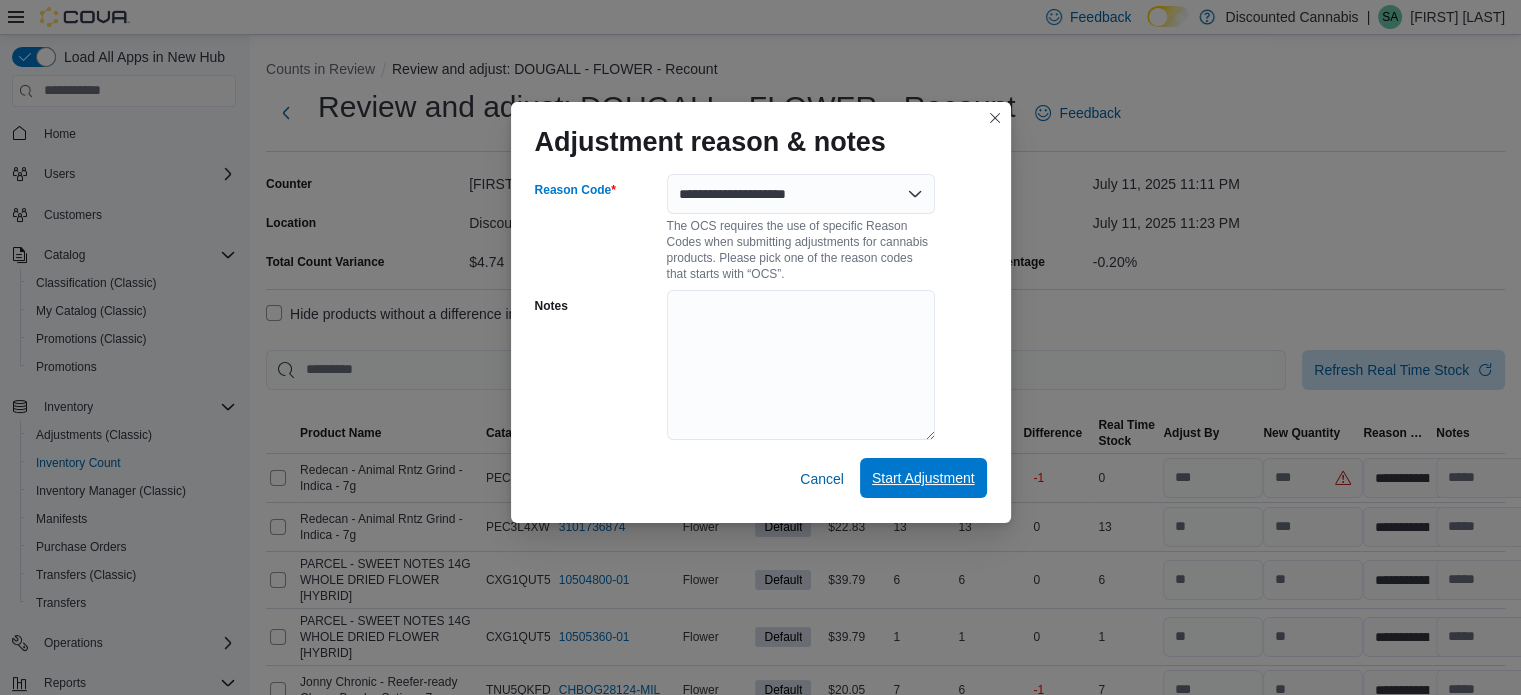 select on "**********" 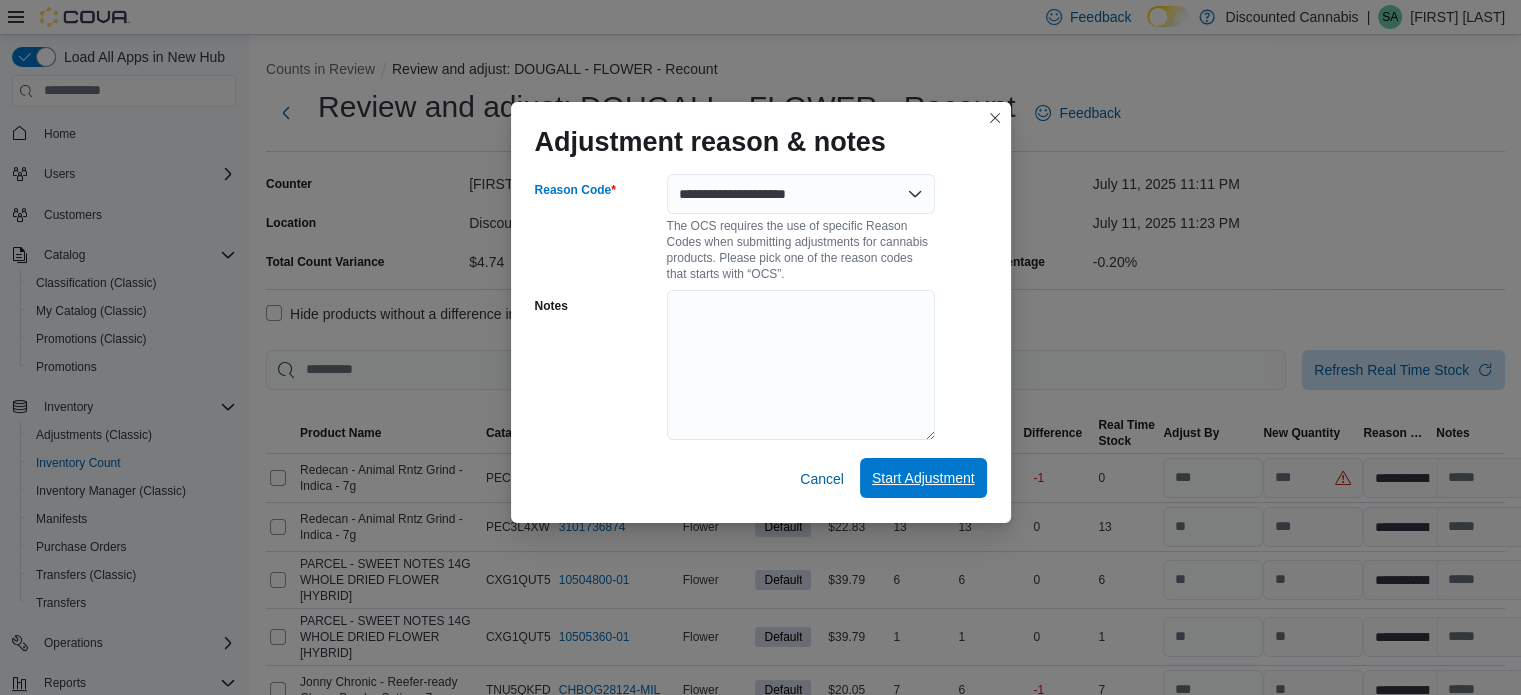 select on "**********" 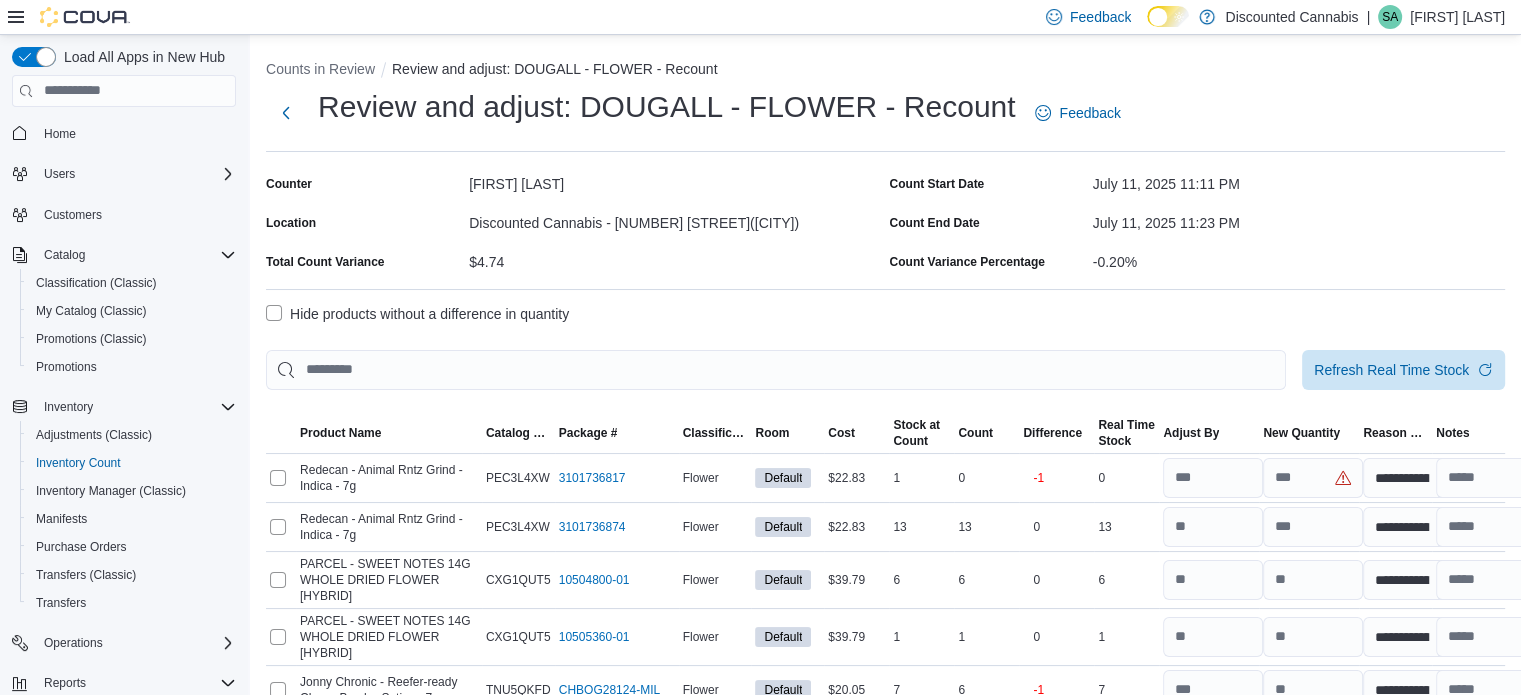 click on "Hide products without a difference in quantity" at bounding box center [417, 314] 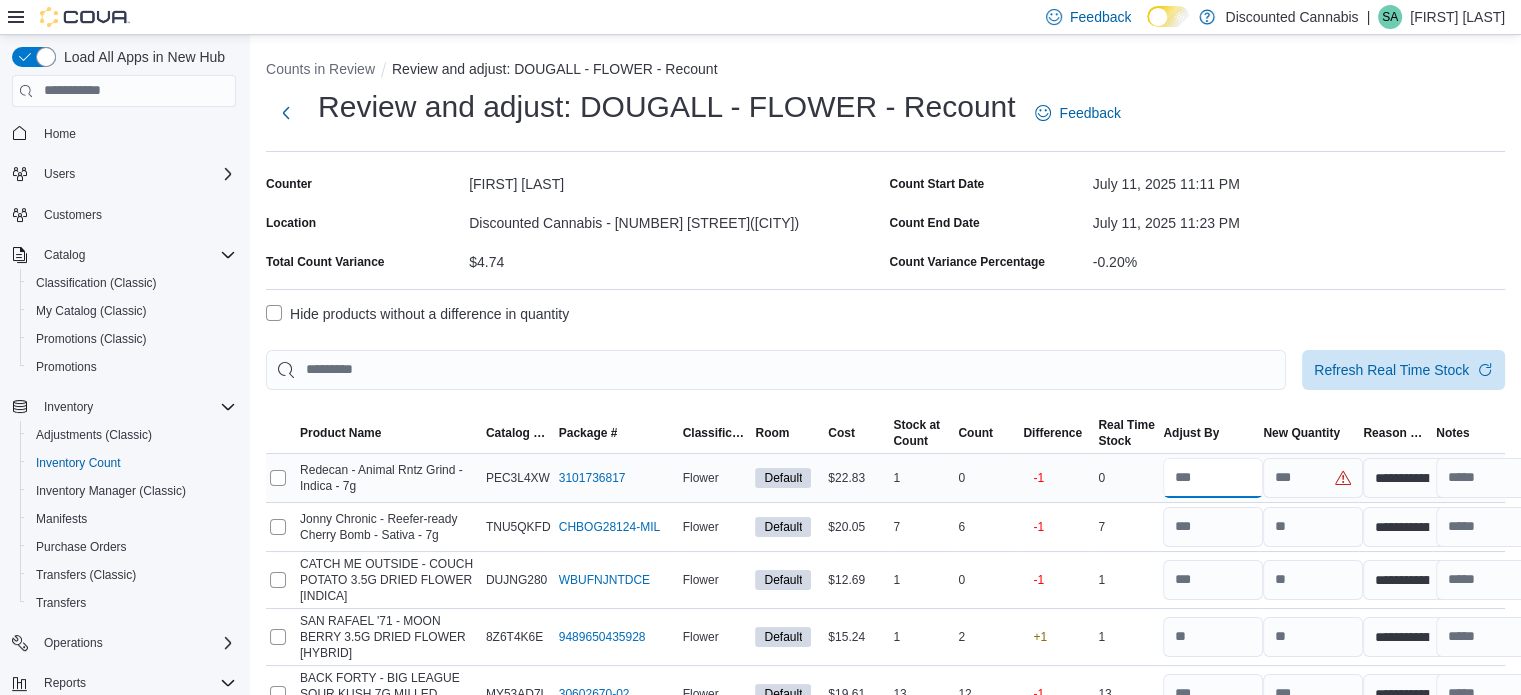 click at bounding box center [1213, 478] 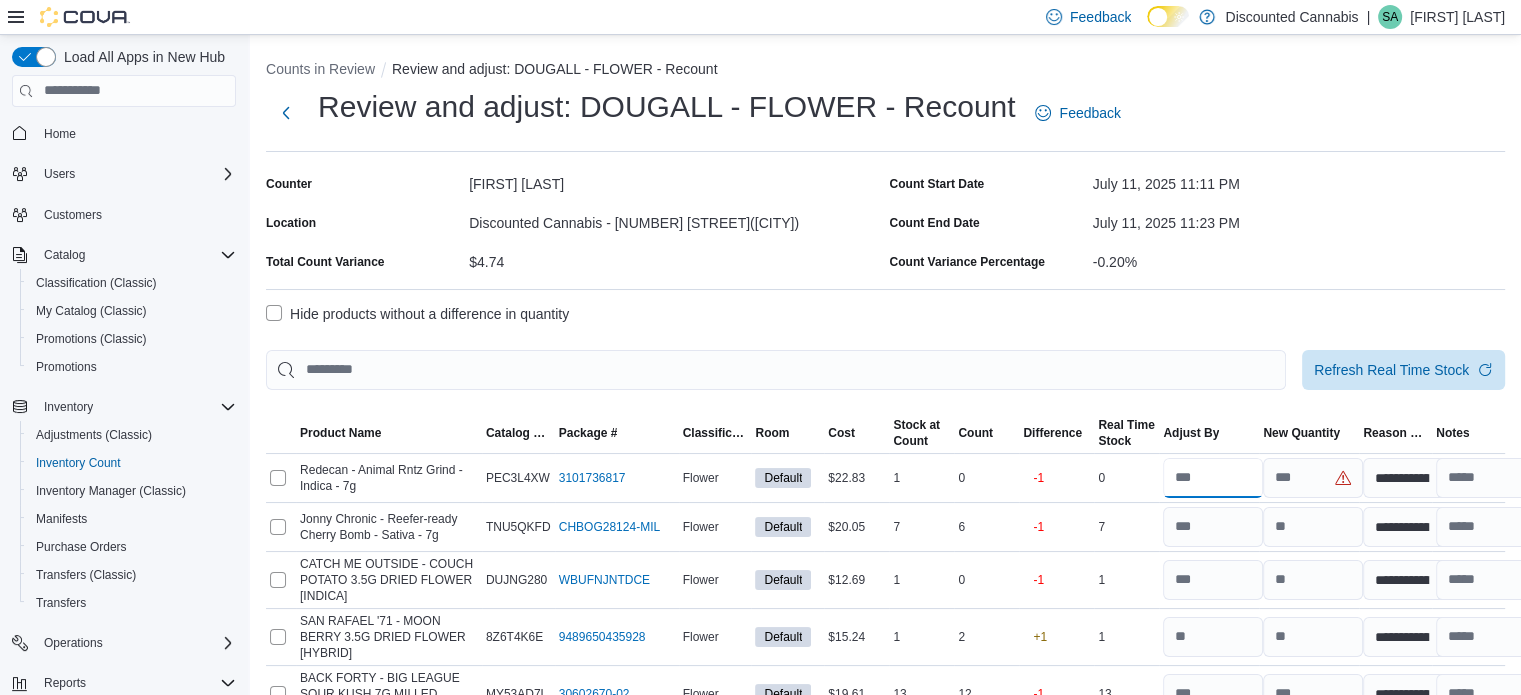 type on "*" 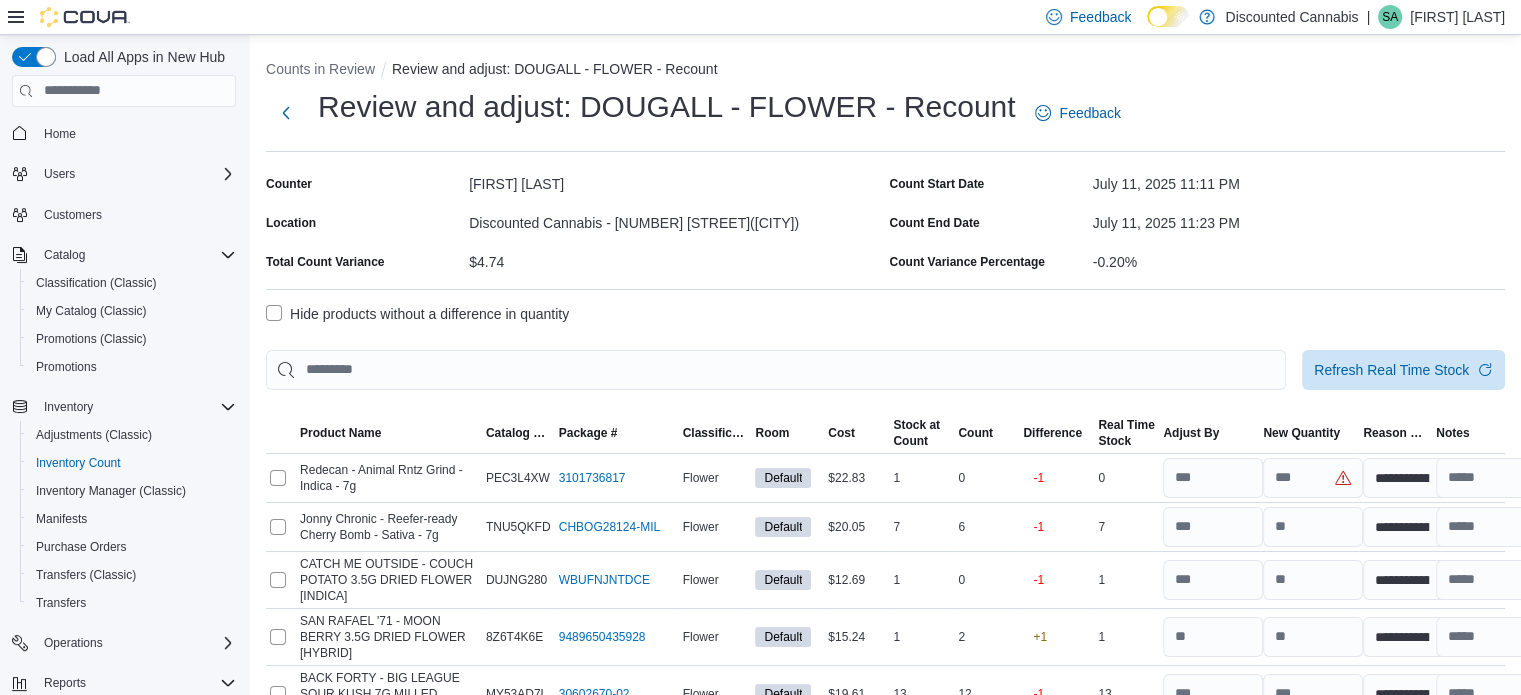 type 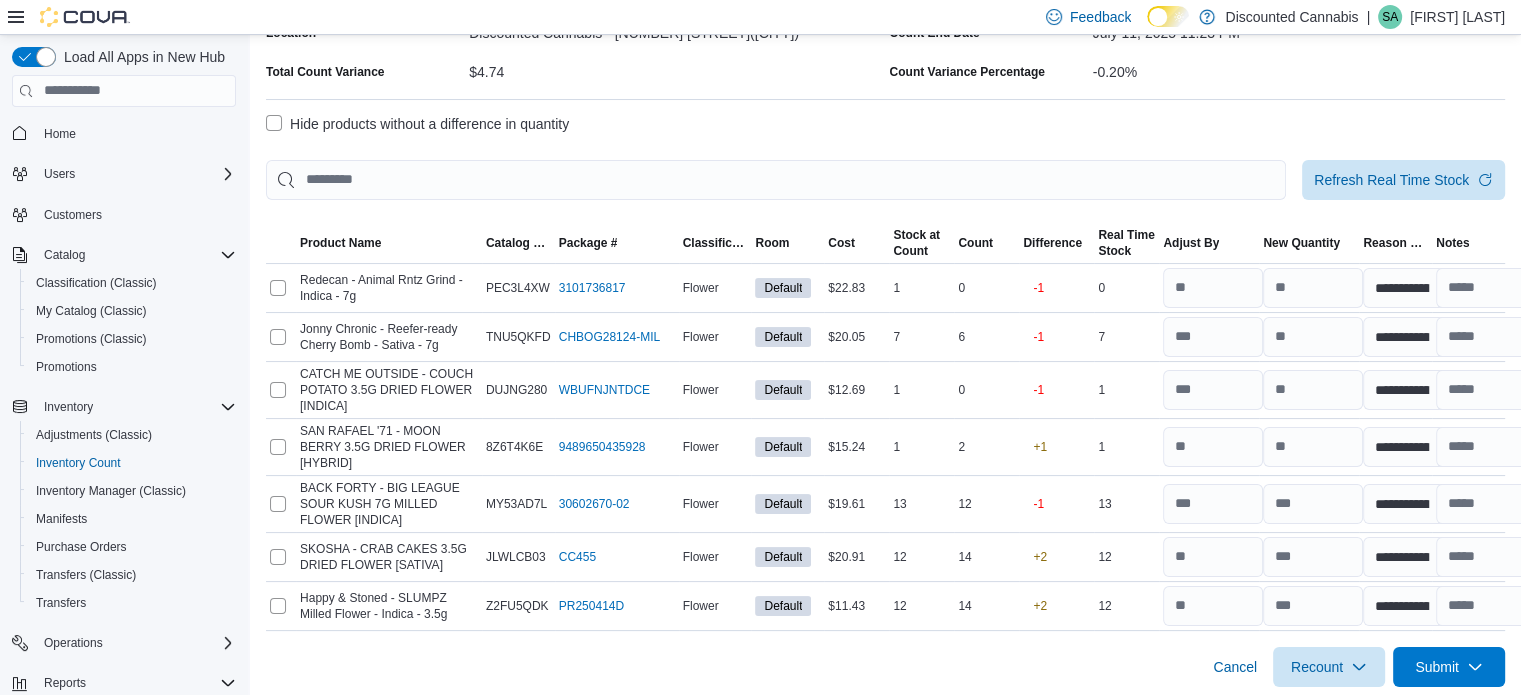 scroll, scrollTop: 196, scrollLeft: 0, axis: vertical 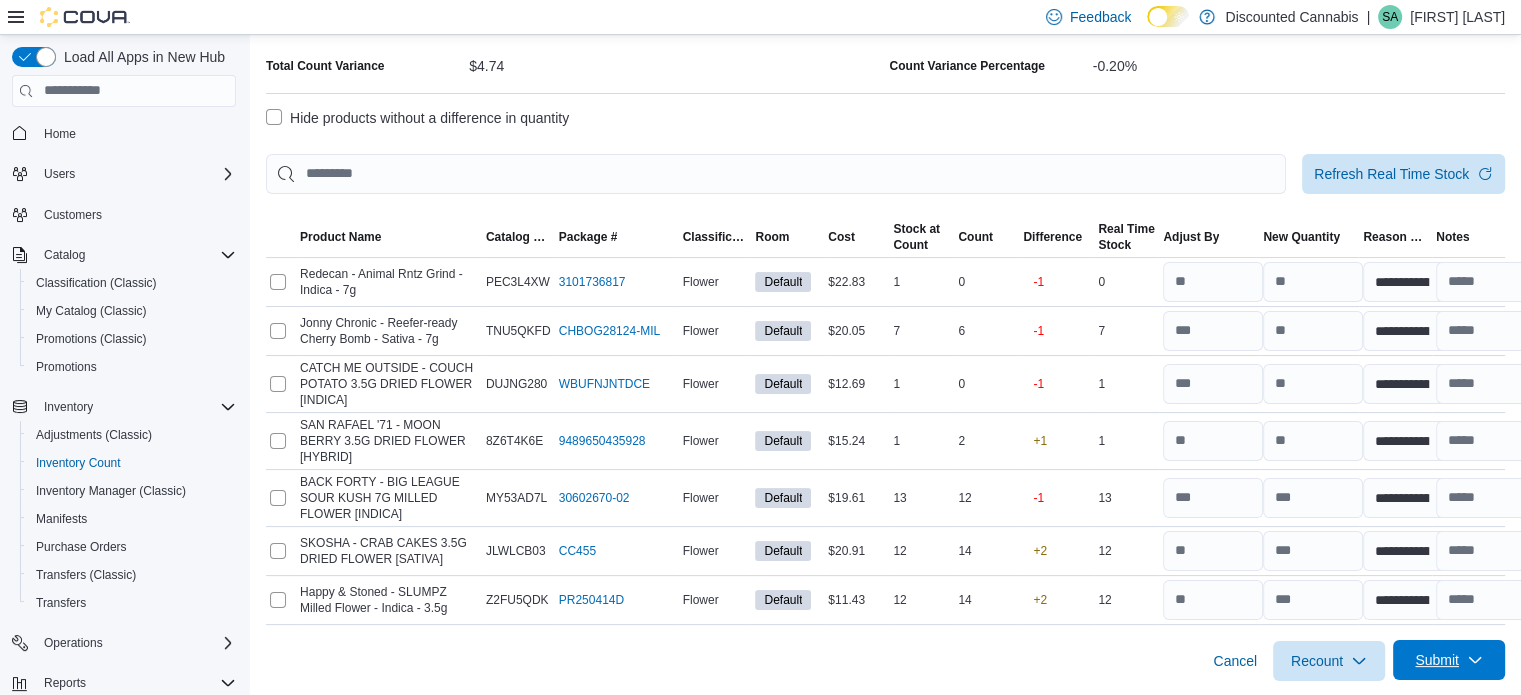 click on "Submit" at bounding box center (1437, 660) 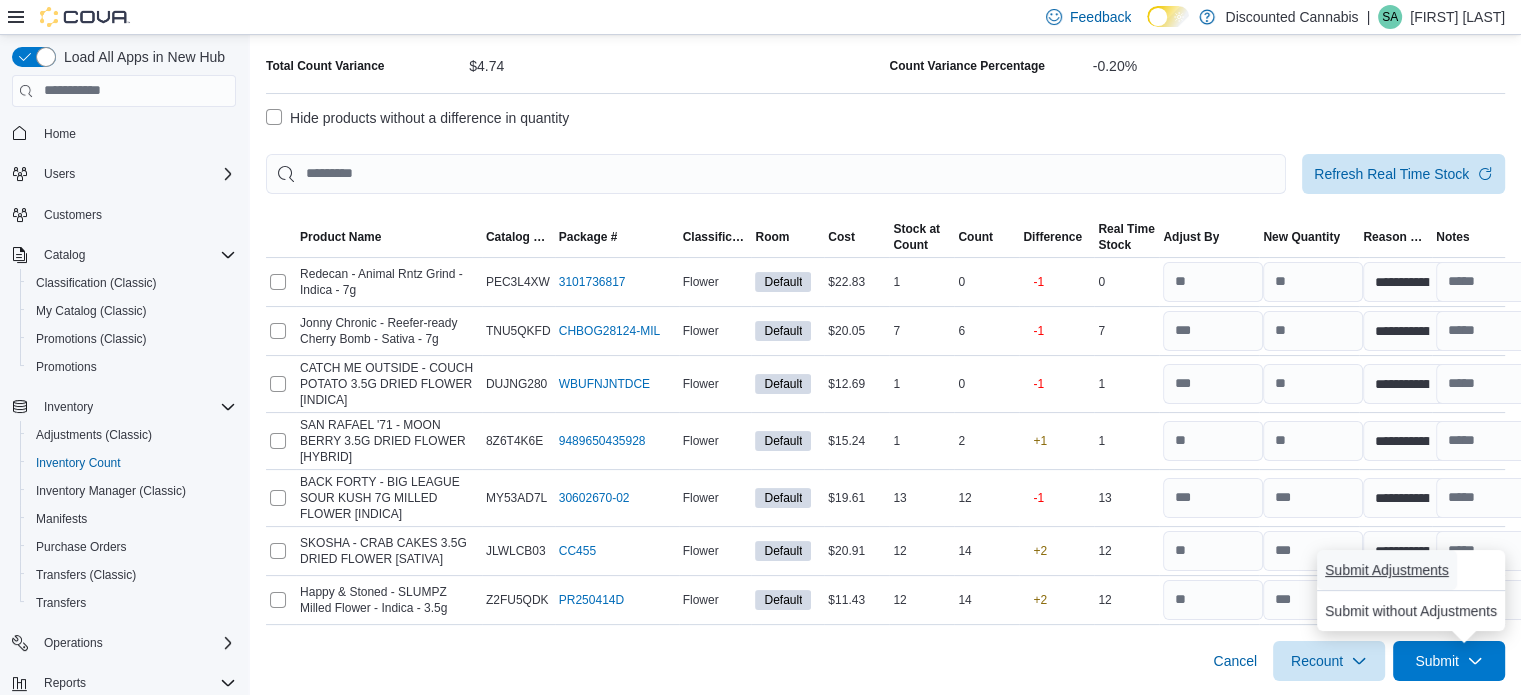 click on "Submit Adjustments" at bounding box center [1387, 570] 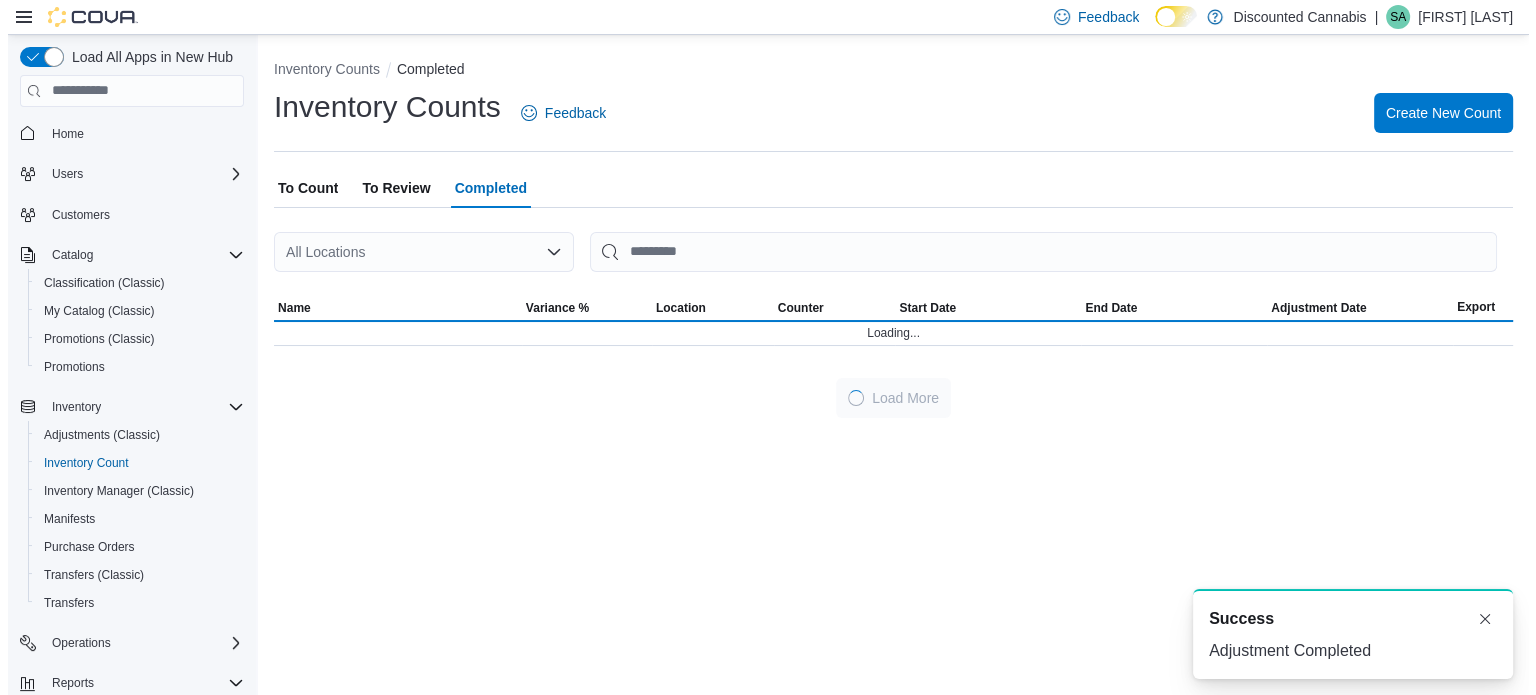 scroll, scrollTop: 0, scrollLeft: 0, axis: both 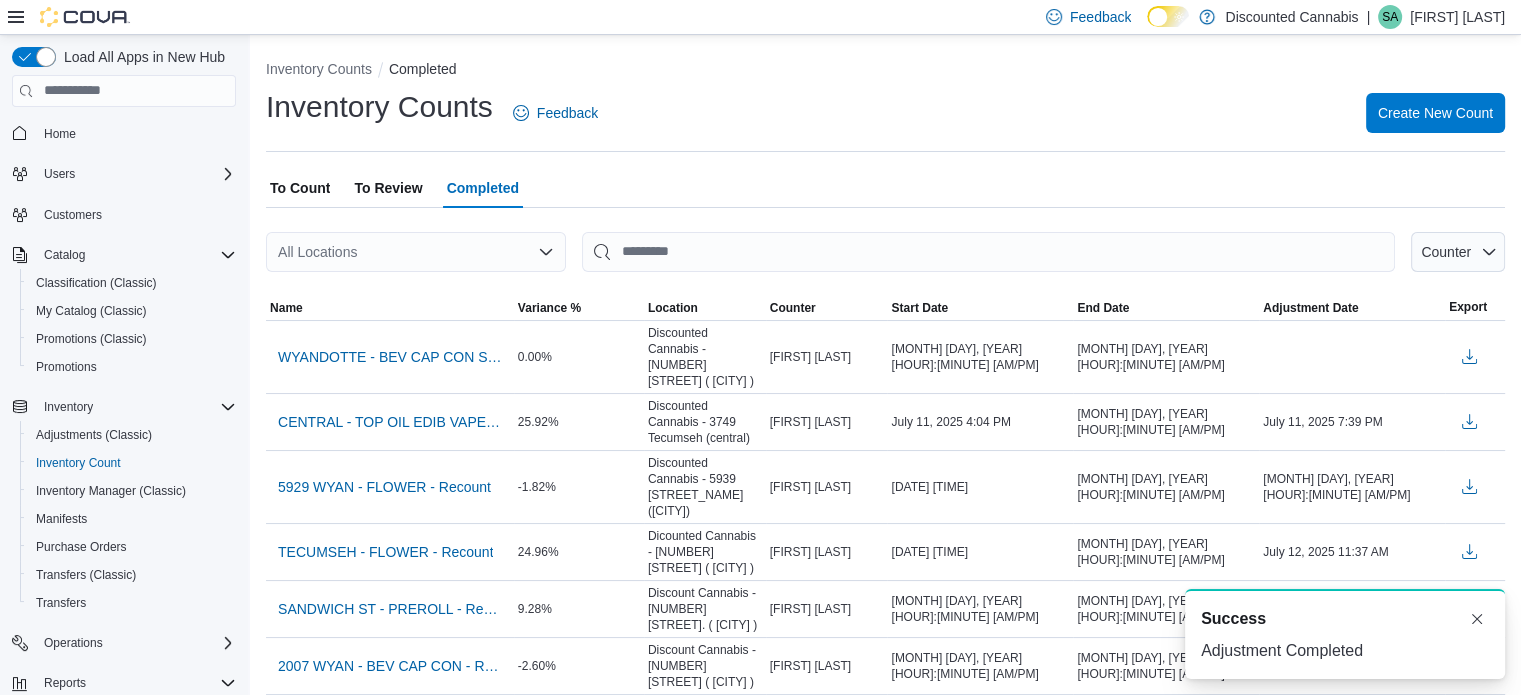 click on "To Review" at bounding box center [388, 188] 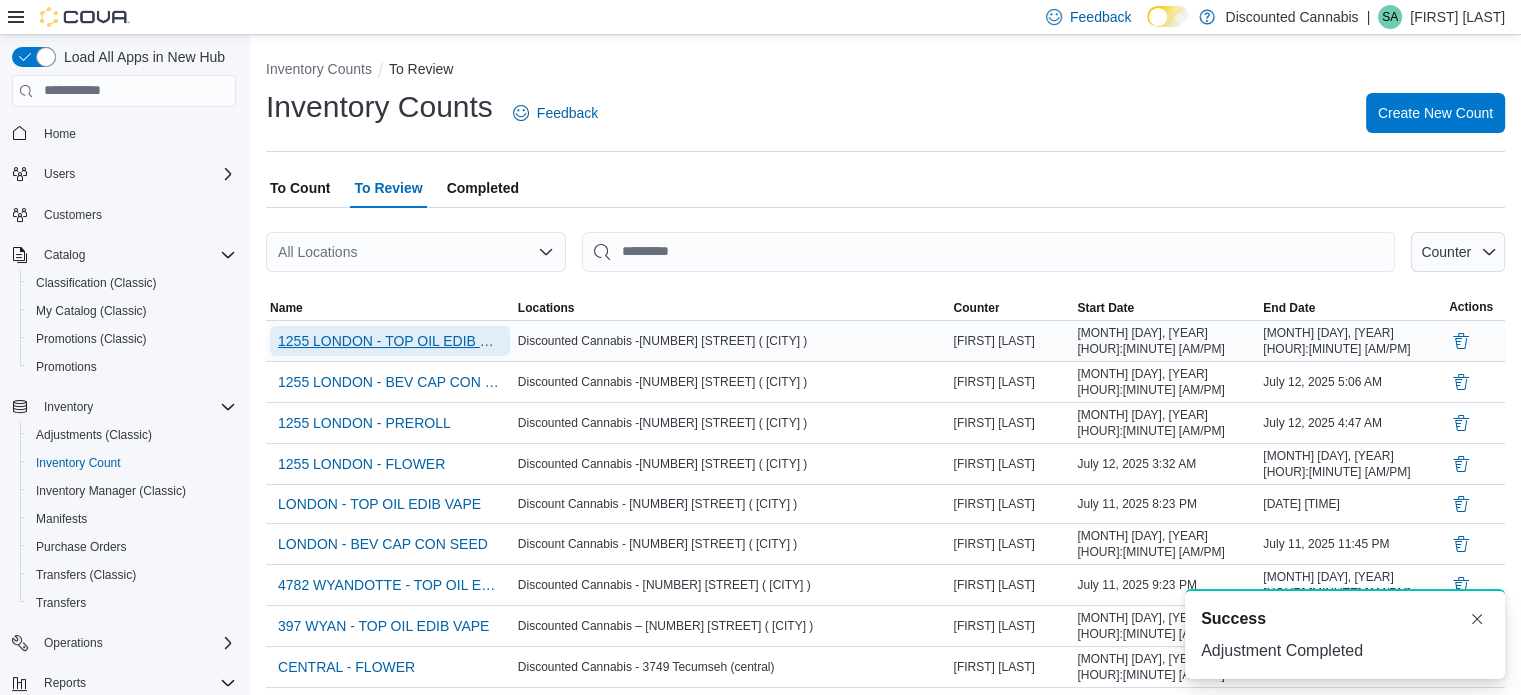 click on "1255 LONDON - TOP OIL EDIB VAPE" at bounding box center (390, 341) 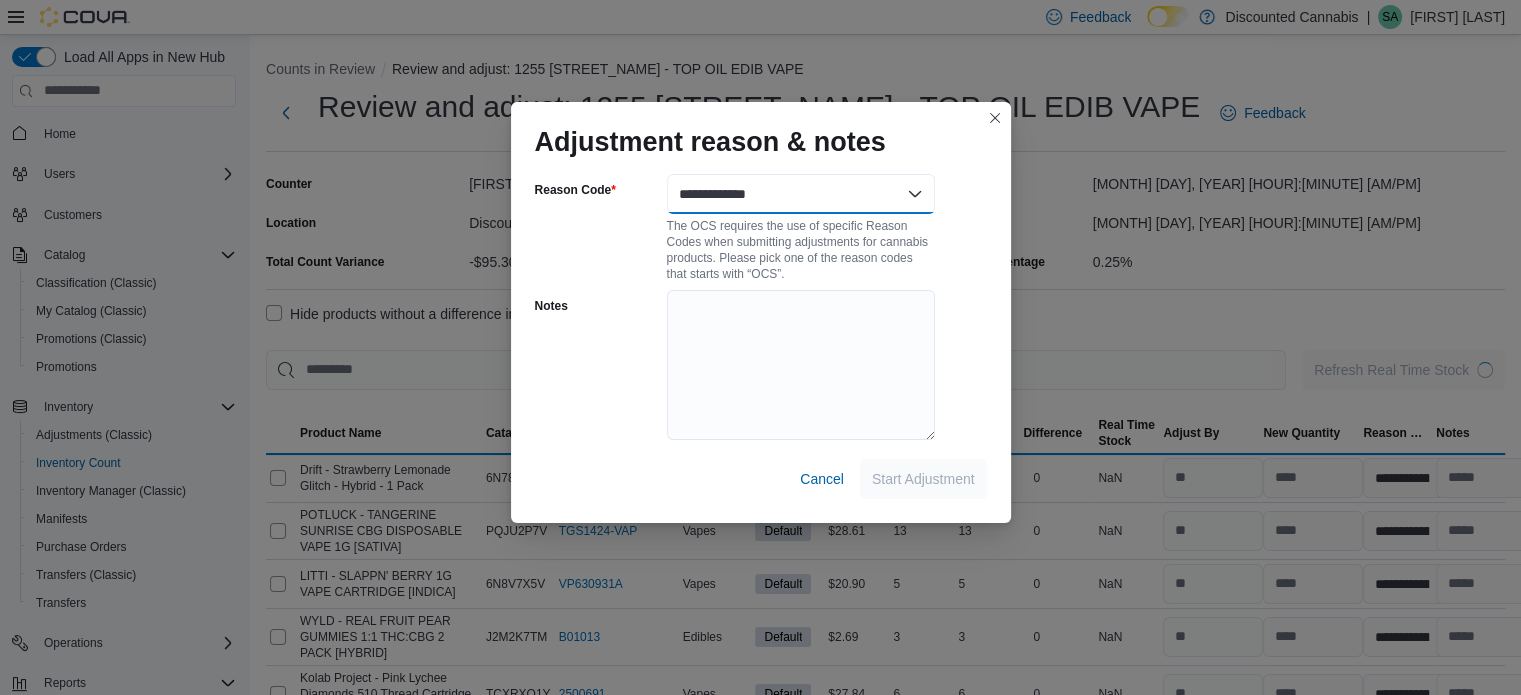 click on "**********" at bounding box center (801, 194) 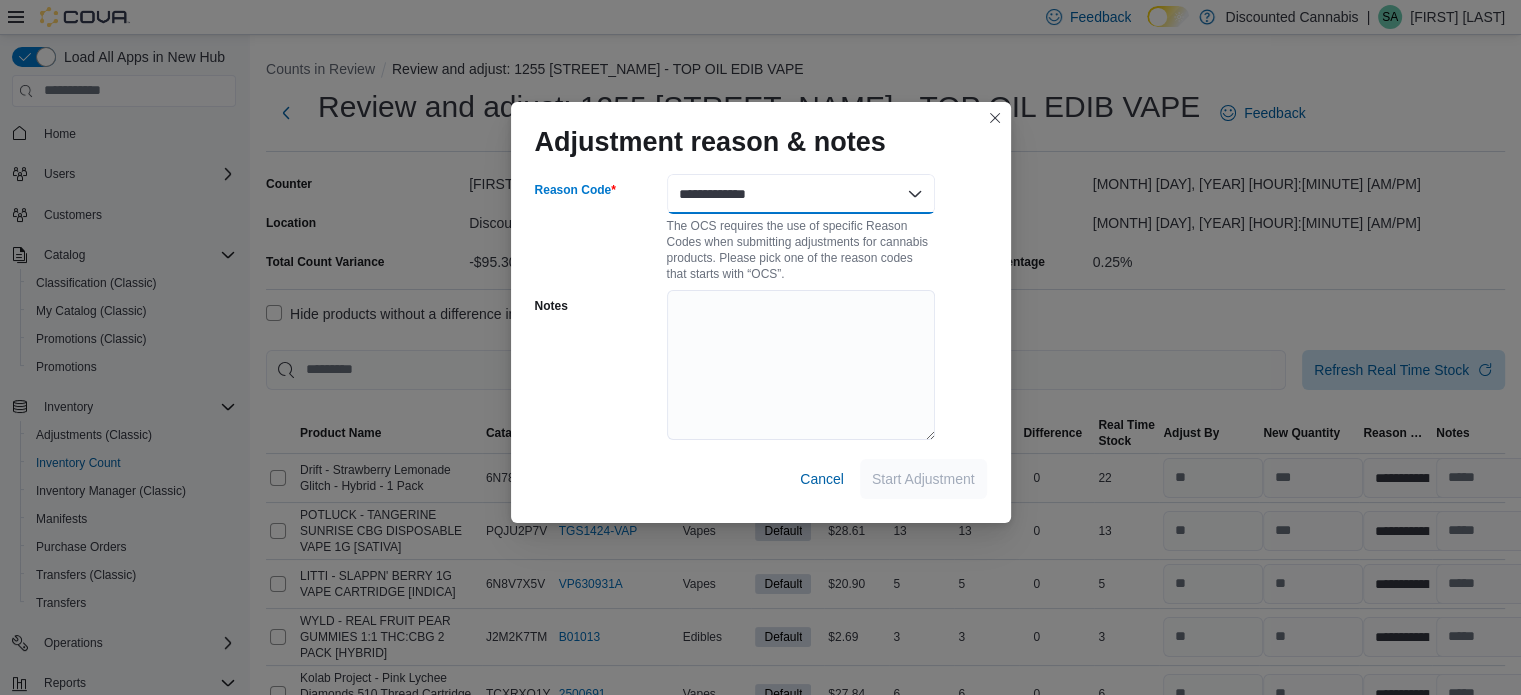 select on "**********" 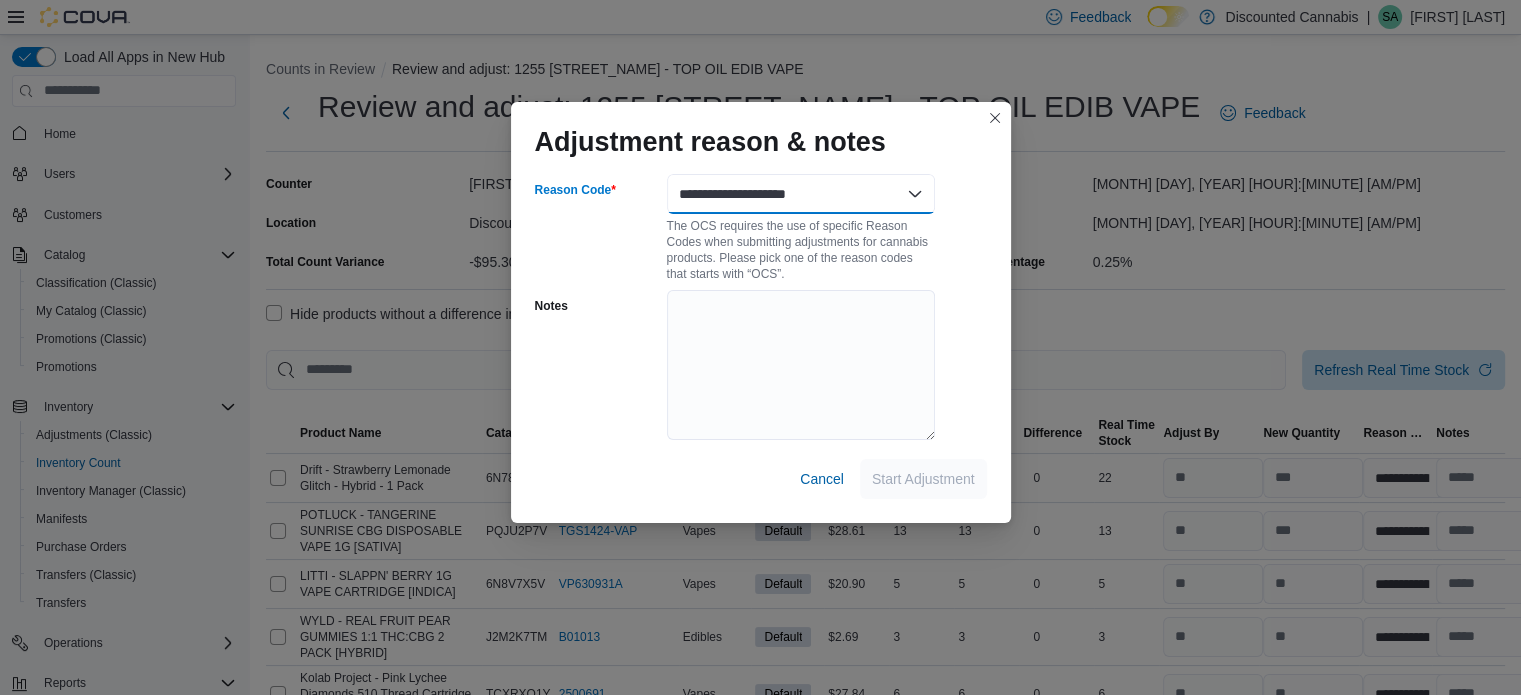 click on "**********" at bounding box center (801, 194) 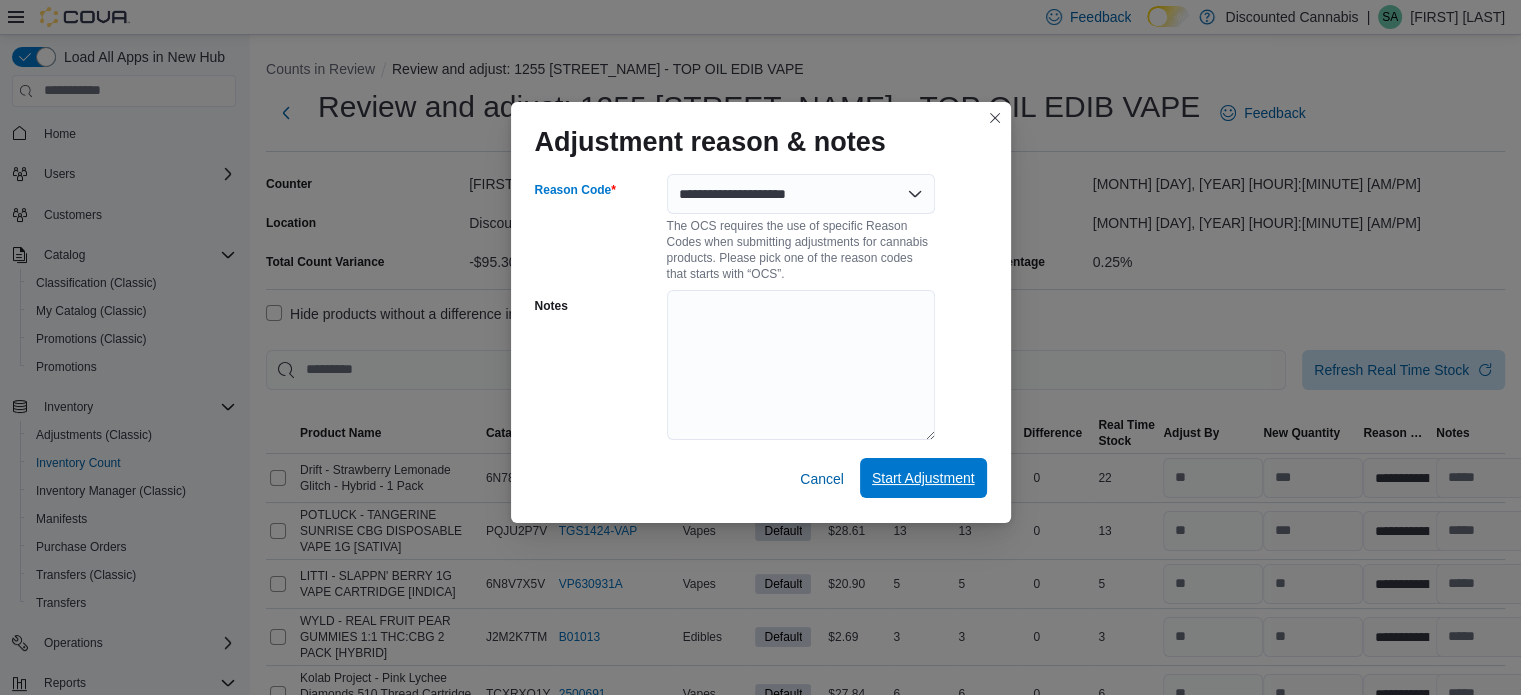 click on "Start Adjustment" at bounding box center [923, 478] 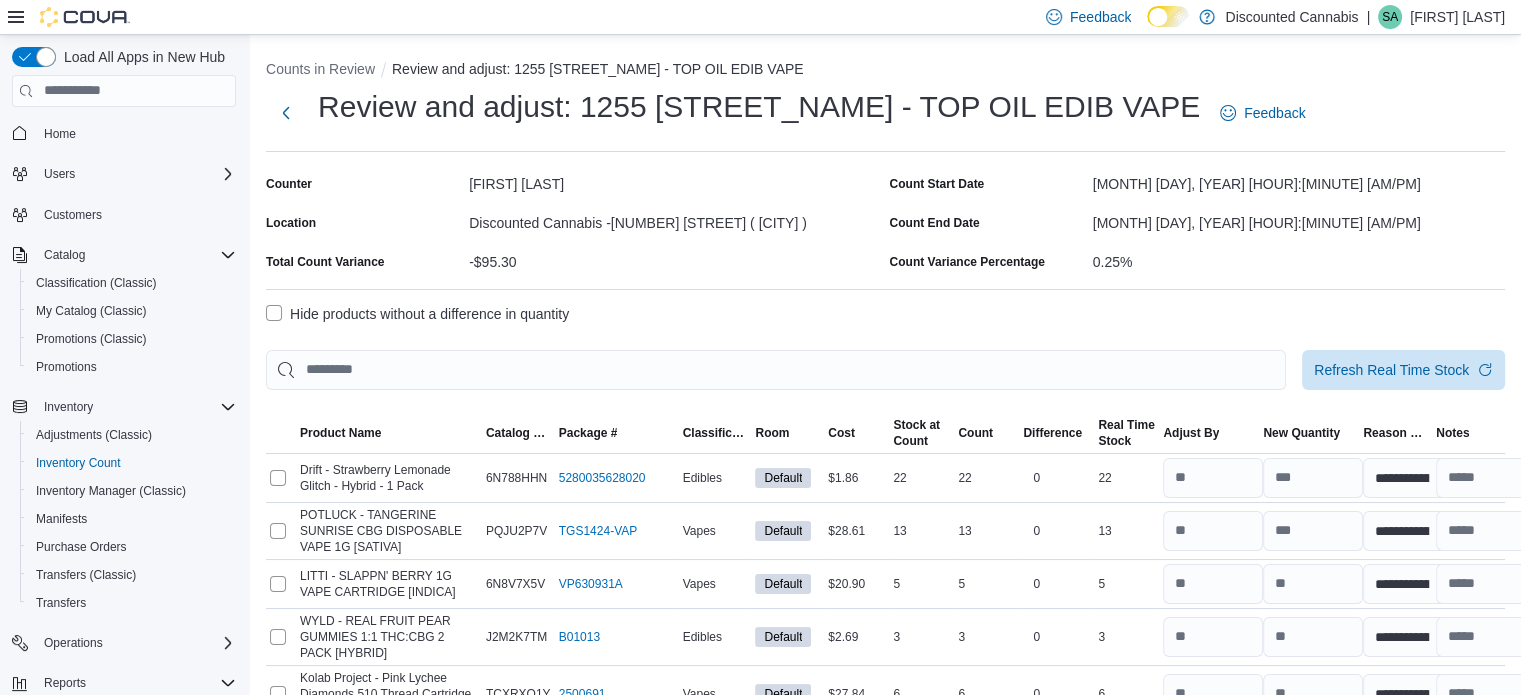 select on "**********" 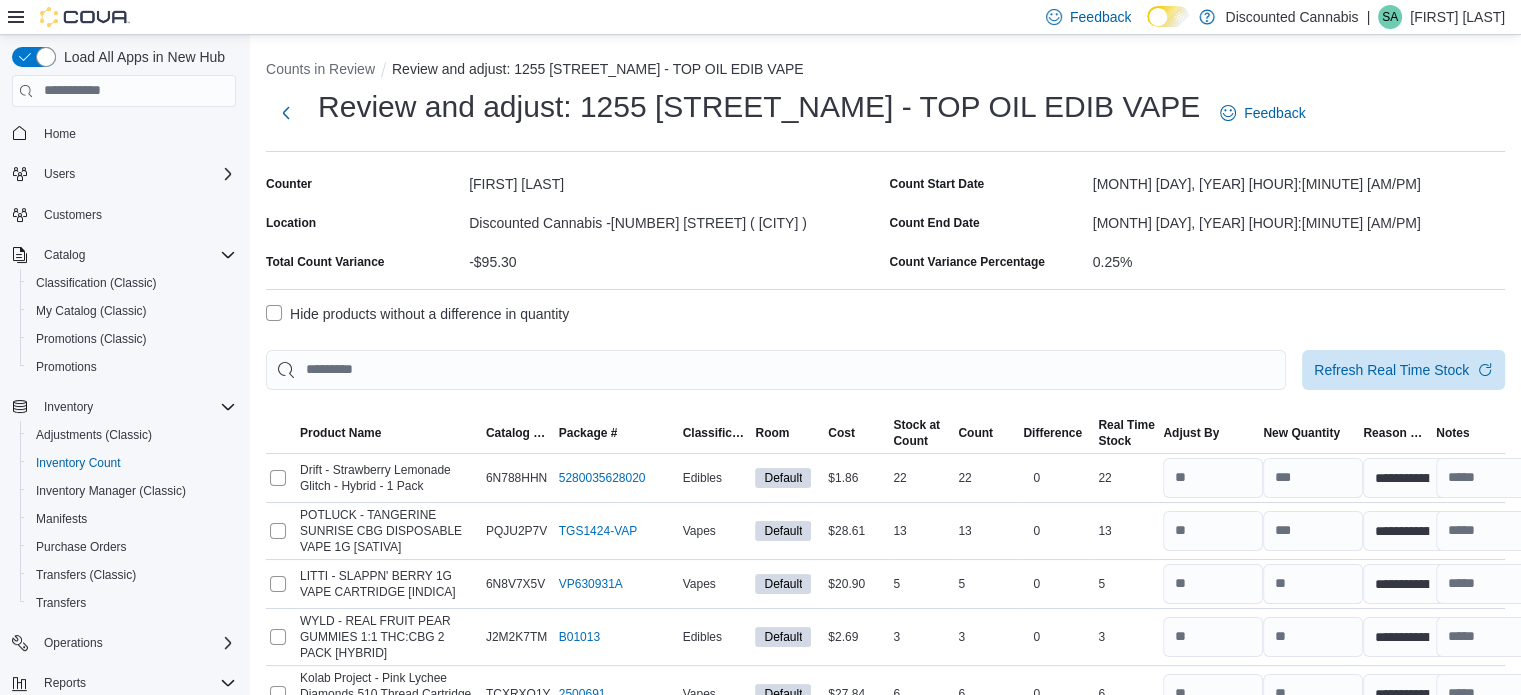 select on "**********" 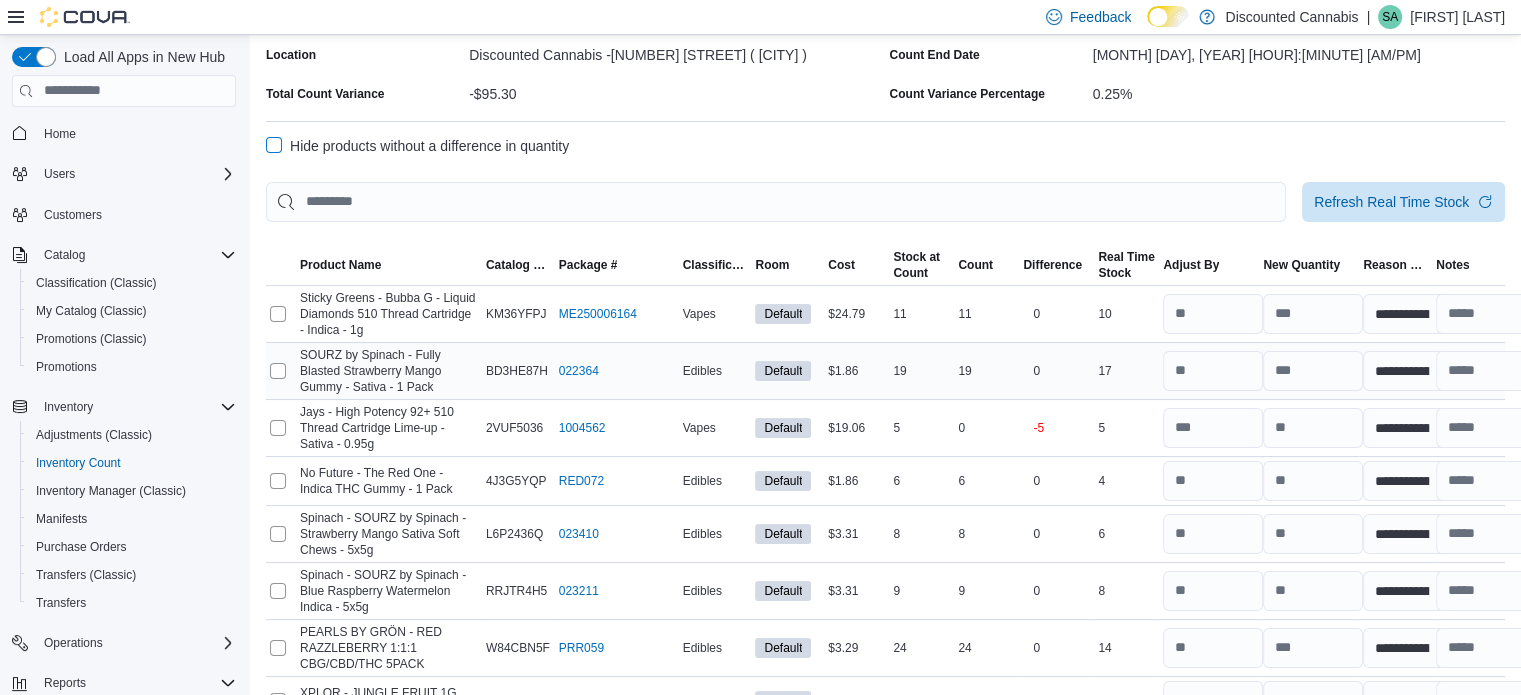 scroll, scrollTop: 200, scrollLeft: 0, axis: vertical 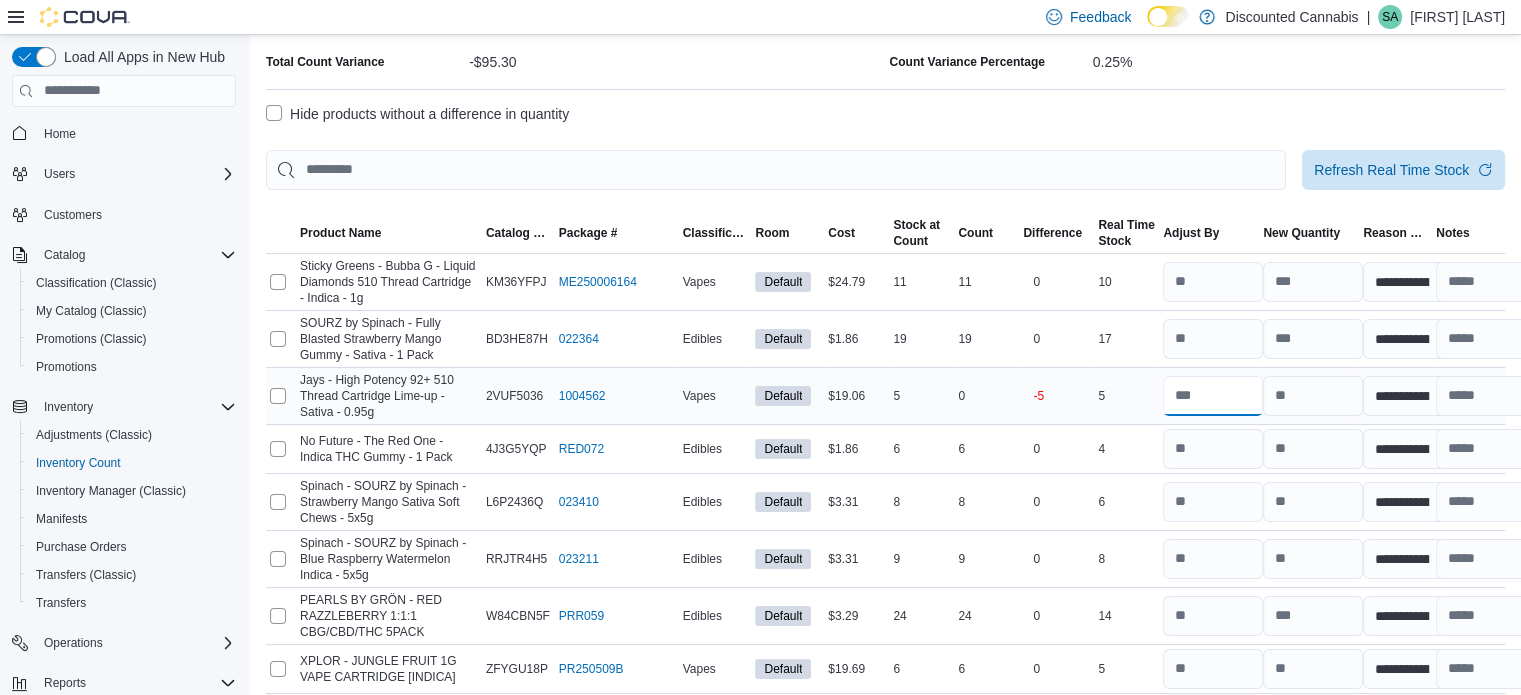 click at bounding box center [1213, 396] 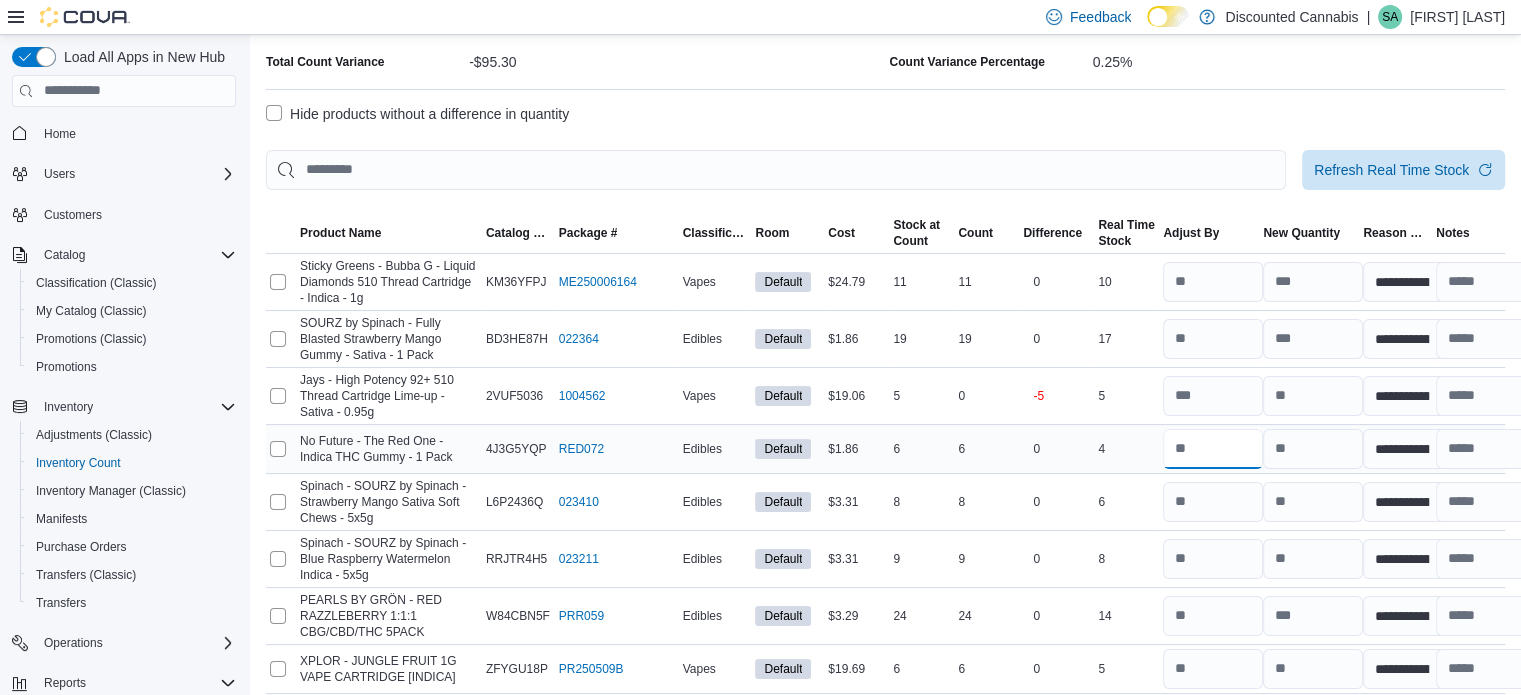 click at bounding box center [1213, 449] 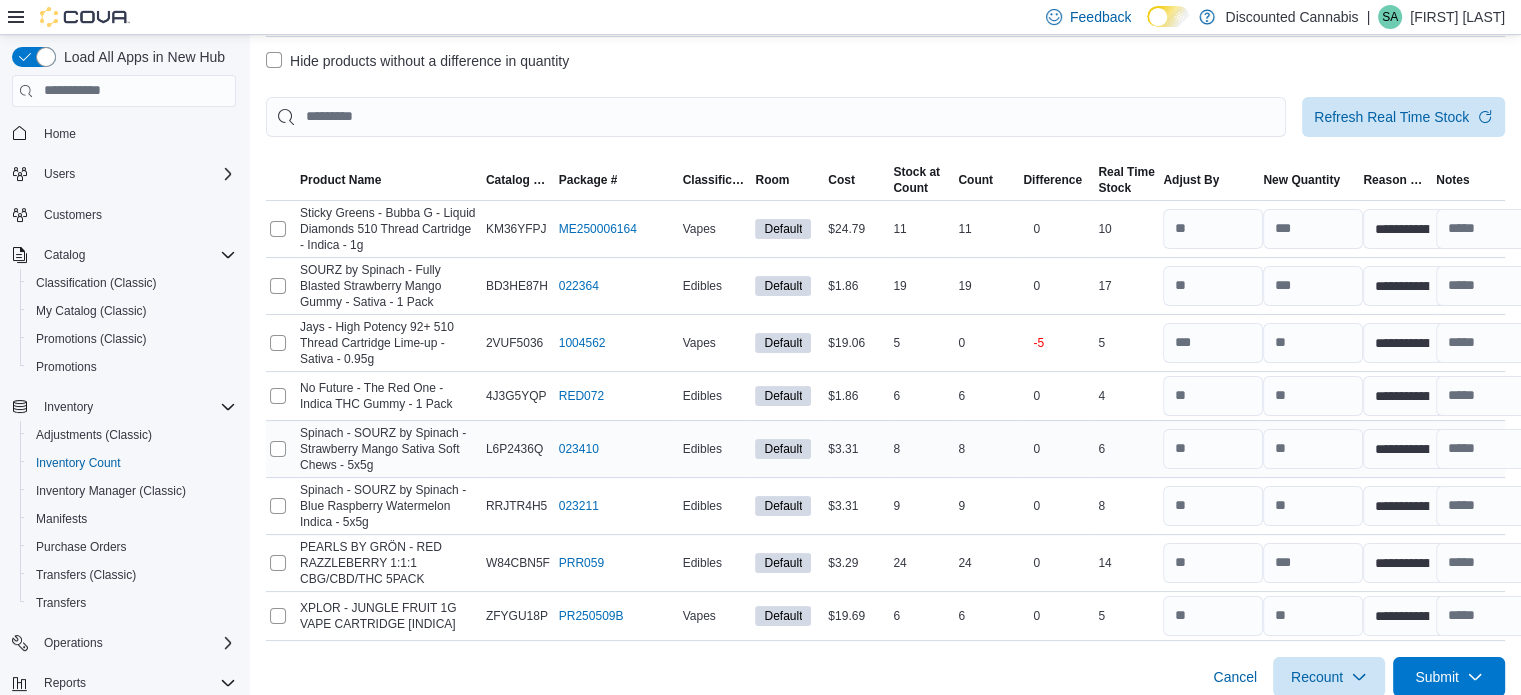 scroll, scrollTop: 268, scrollLeft: 0, axis: vertical 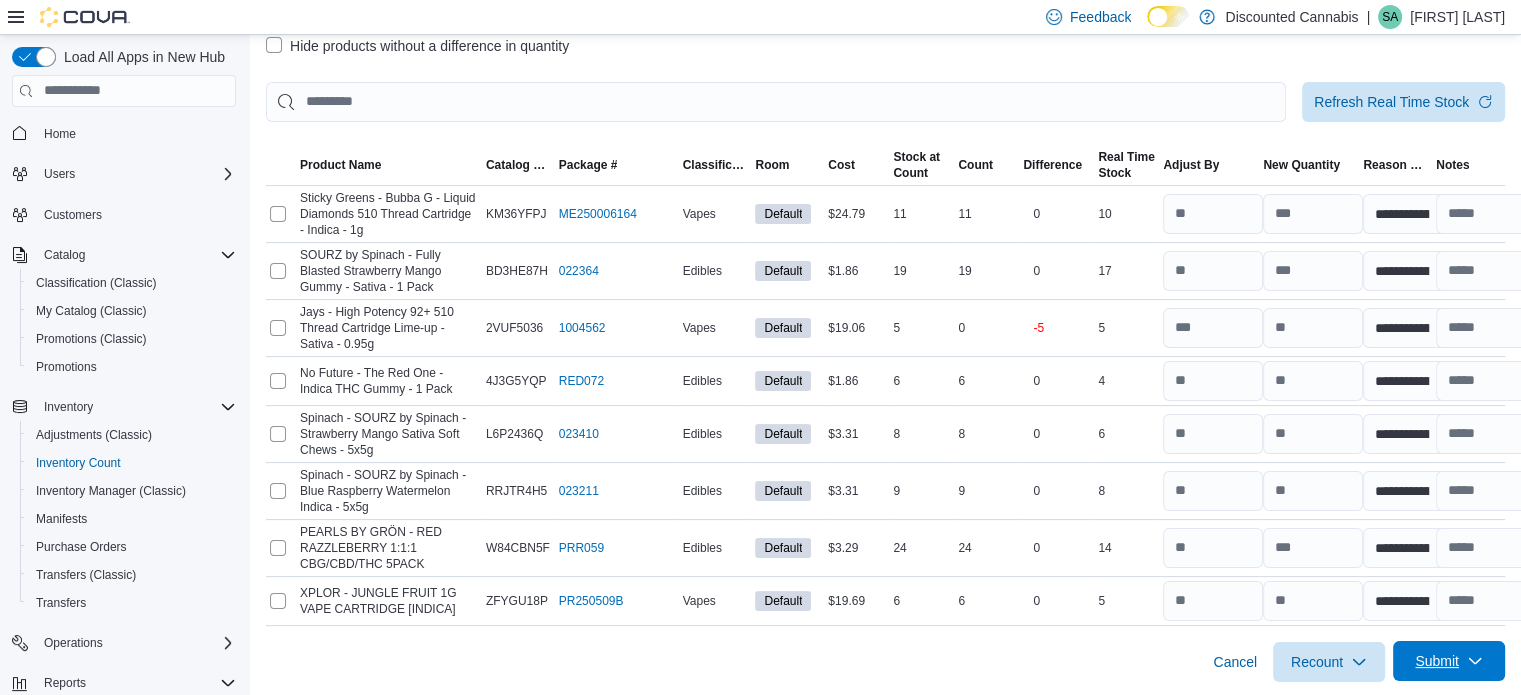 click on "Submit" at bounding box center [1449, 661] 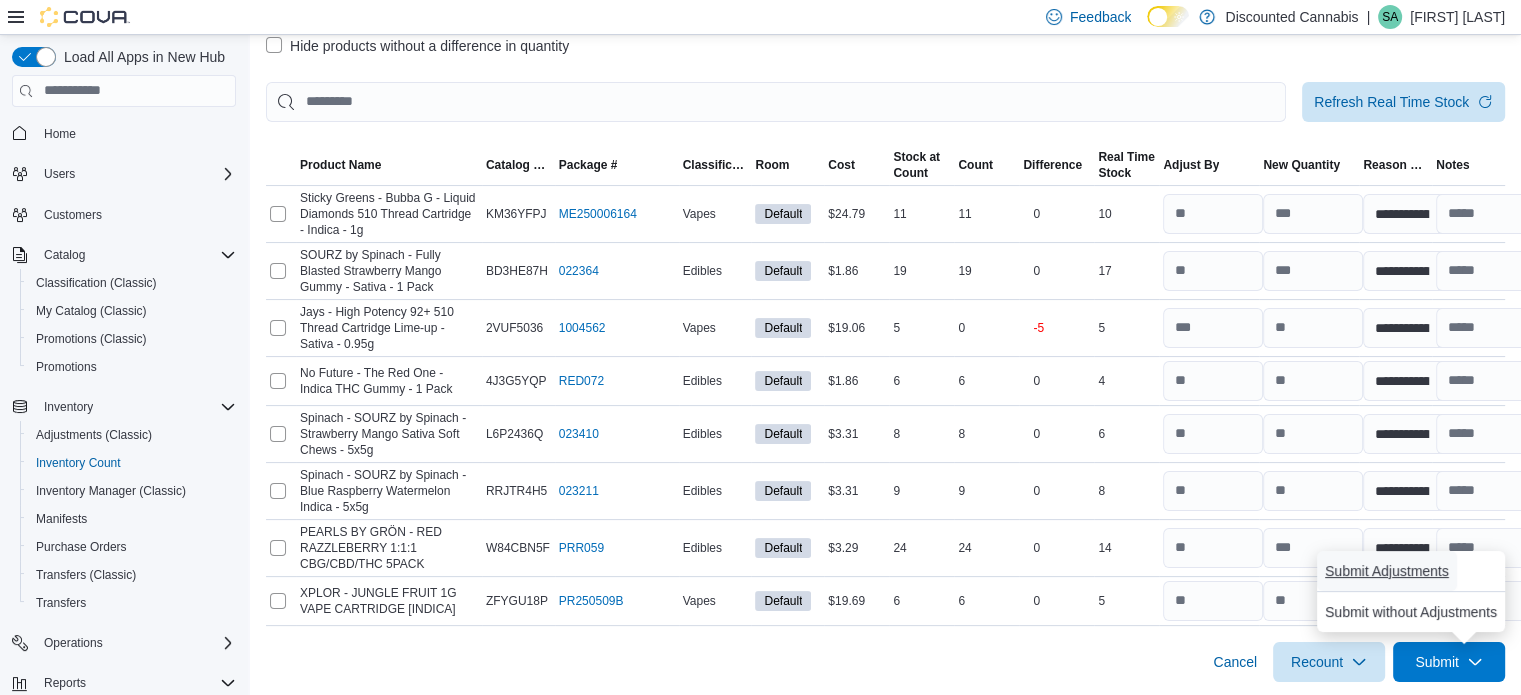 click on "Submit Adjustments" at bounding box center (1387, 571) 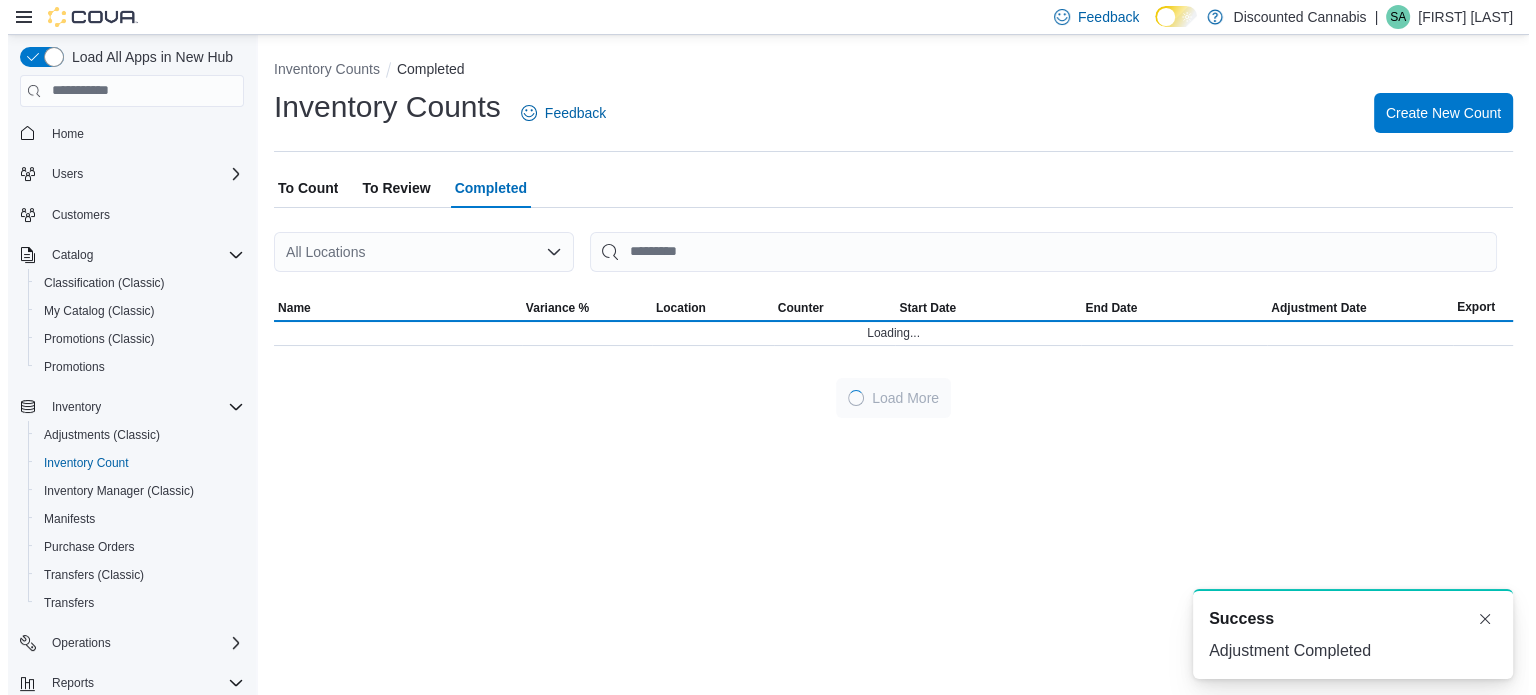 scroll, scrollTop: 0, scrollLeft: 0, axis: both 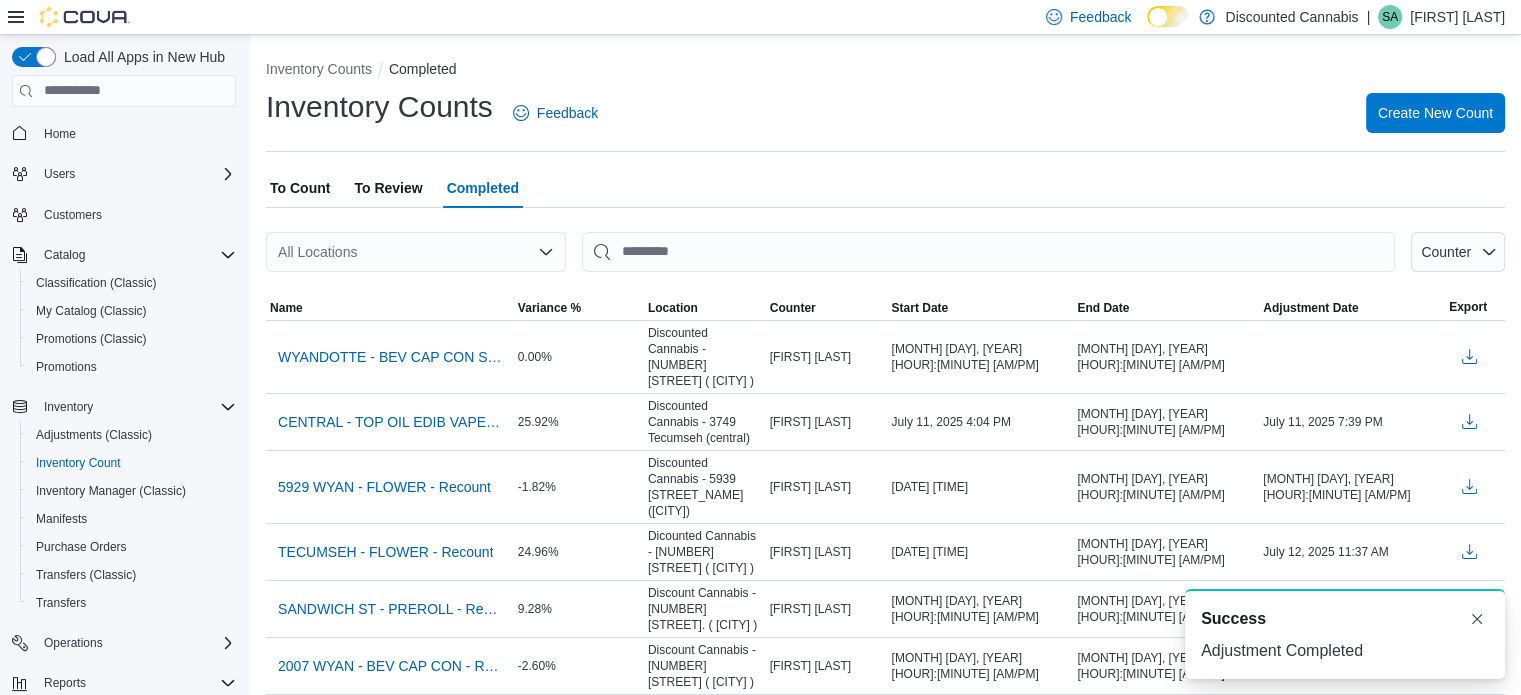 click on "To Review" at bounding box center [388, 188] 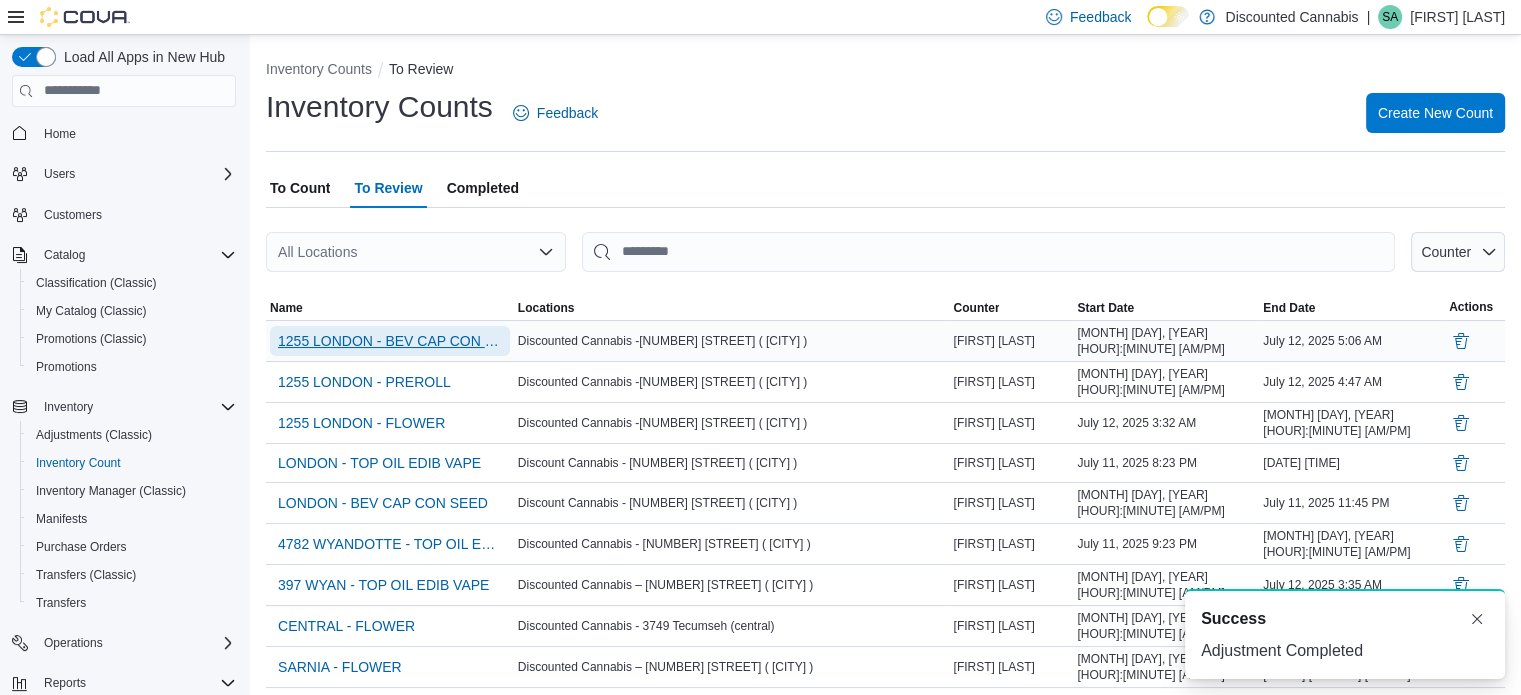 click on "1255 LONDON - BEV CAP CON SEED" at bounding box center [390, 341] 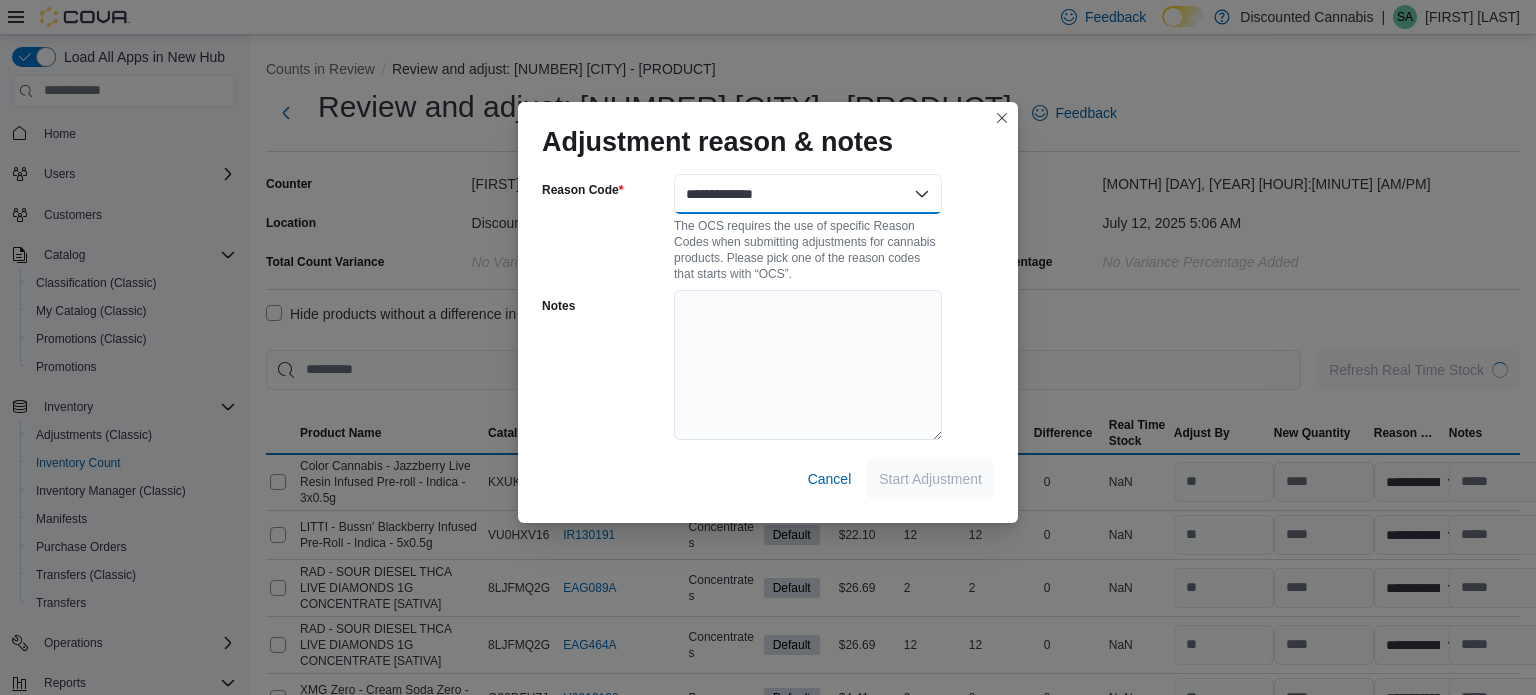 click on "**********" at bounding box center [808, 194] 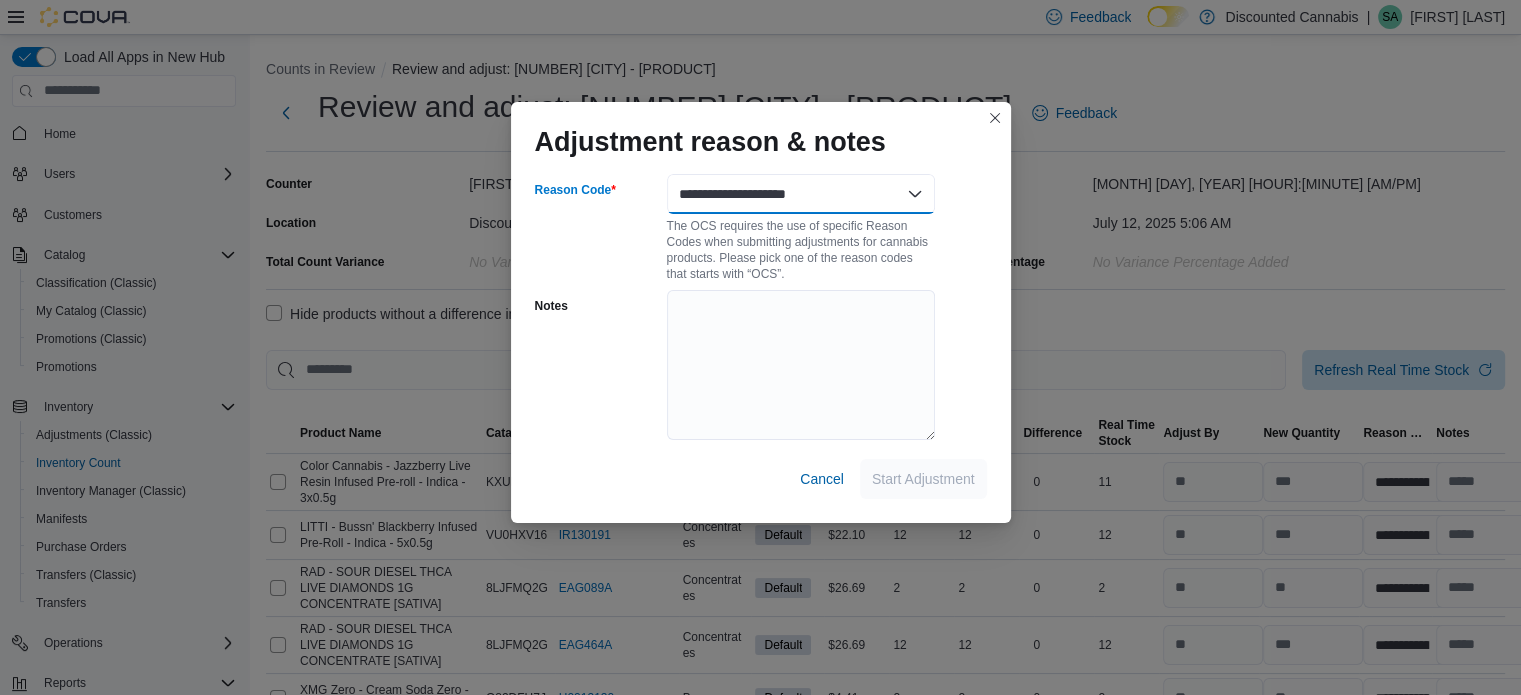 click on "**********" at bounding box center (801, 194) 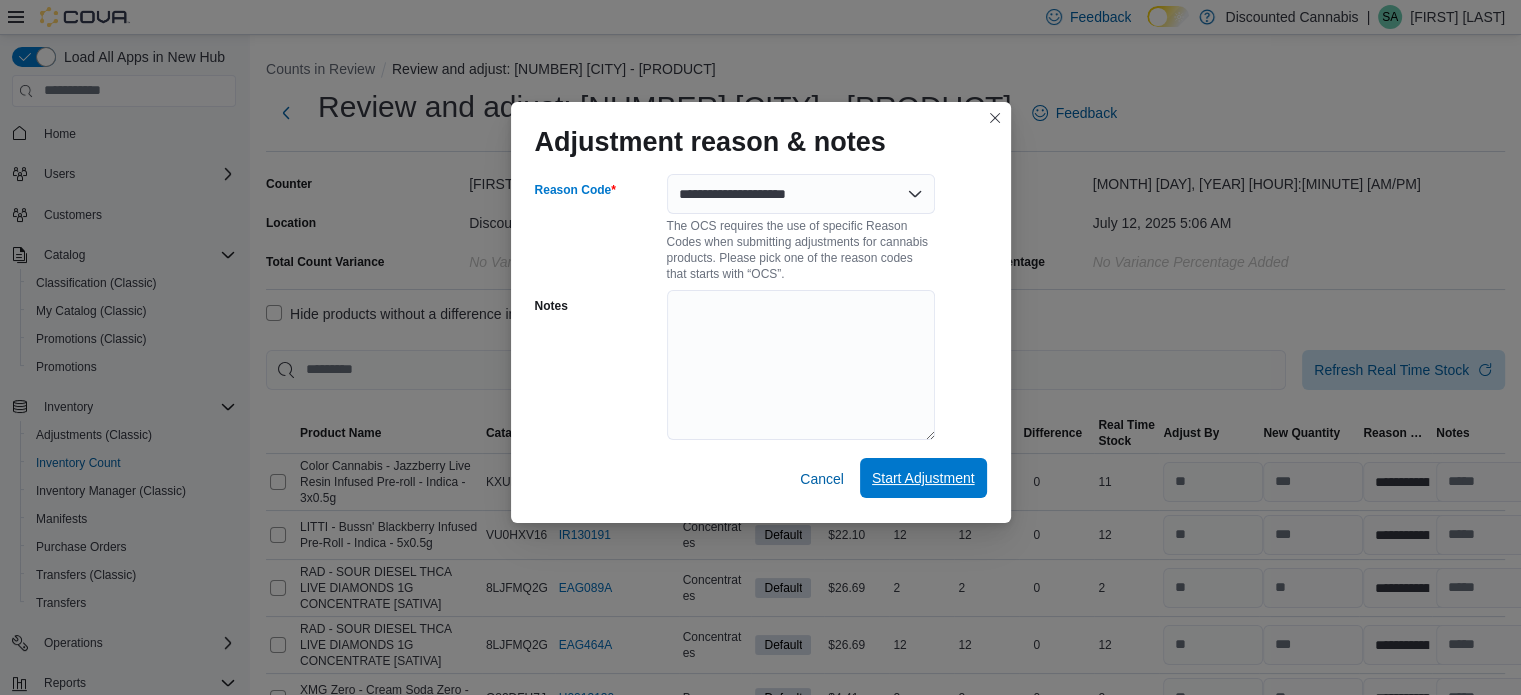 click on "Start Adjustment" at bounding box center (923, 478) 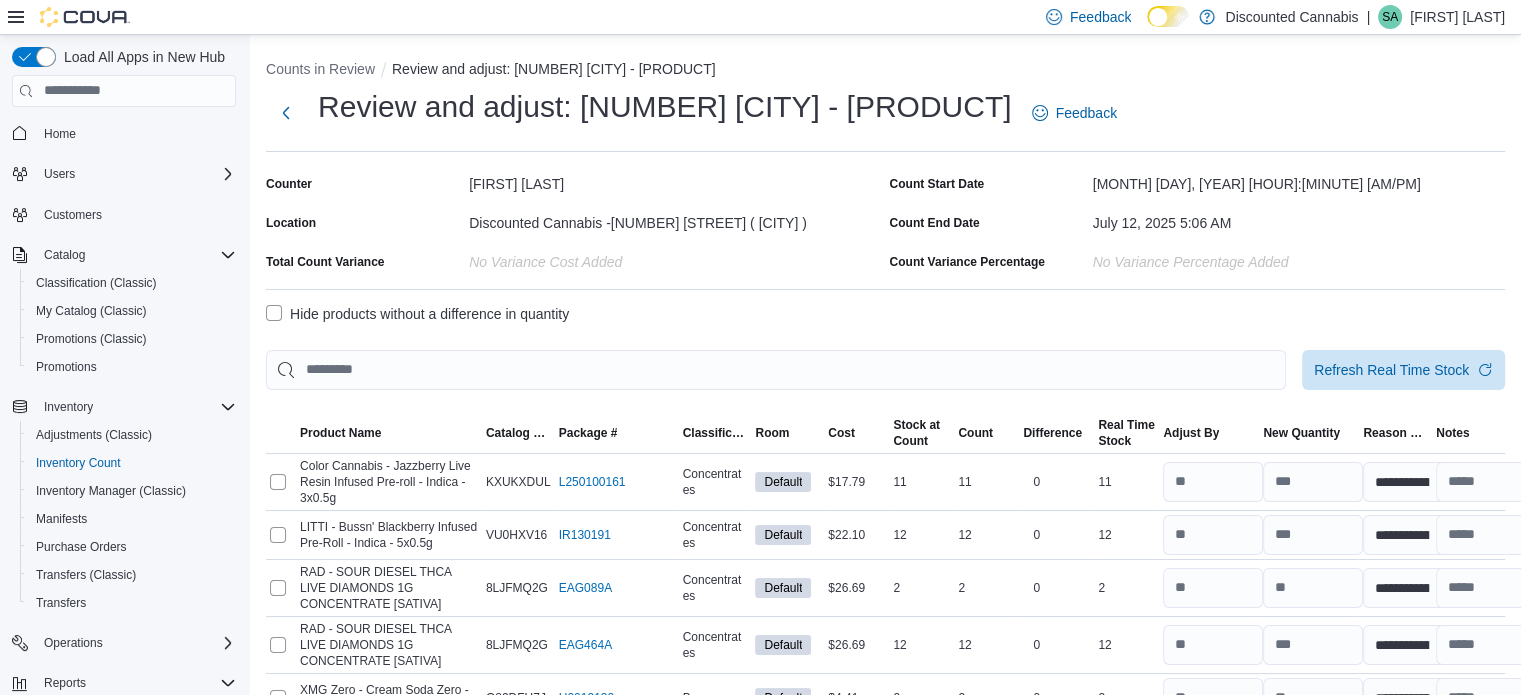 click on "Hide products without a difference in quantity" at bounding box center [417, 314] 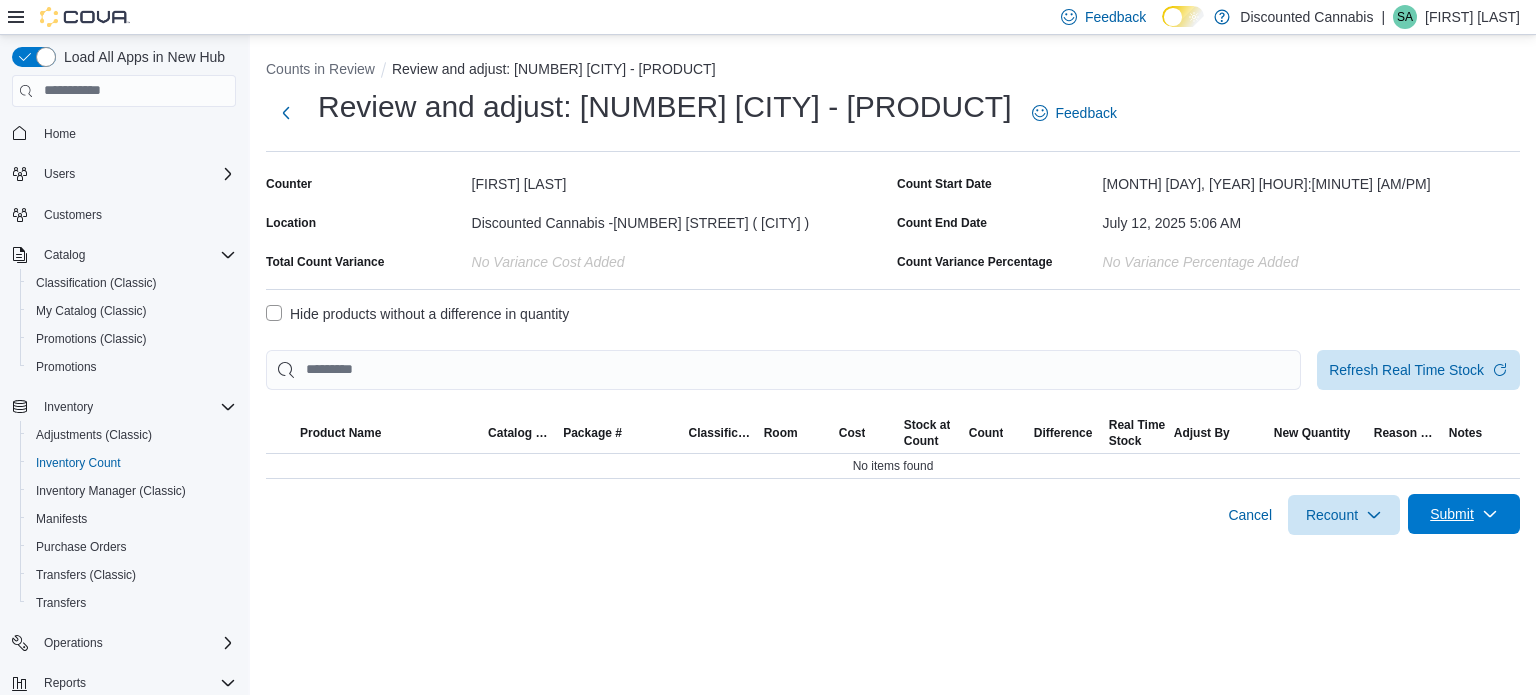 click 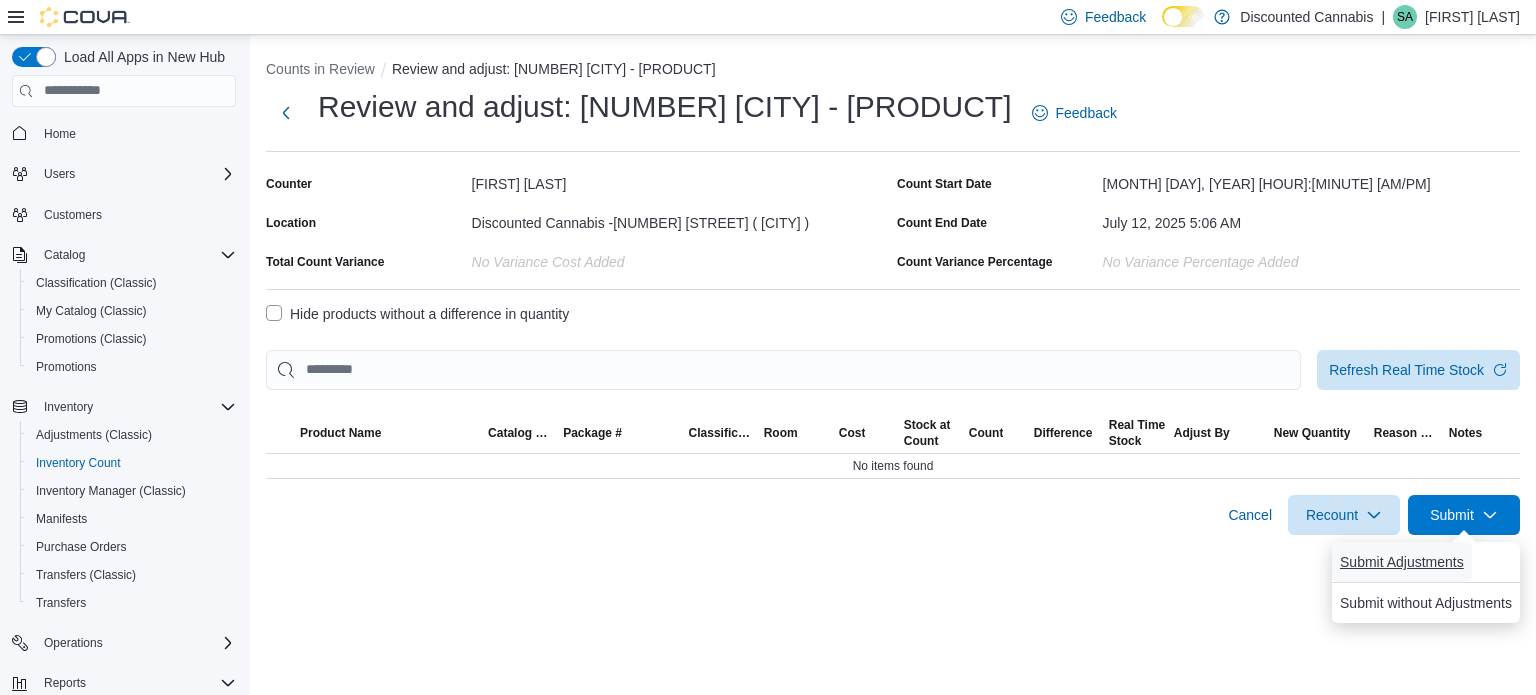 click on "Submit Adjustments" at bounding box center [1402, 562] 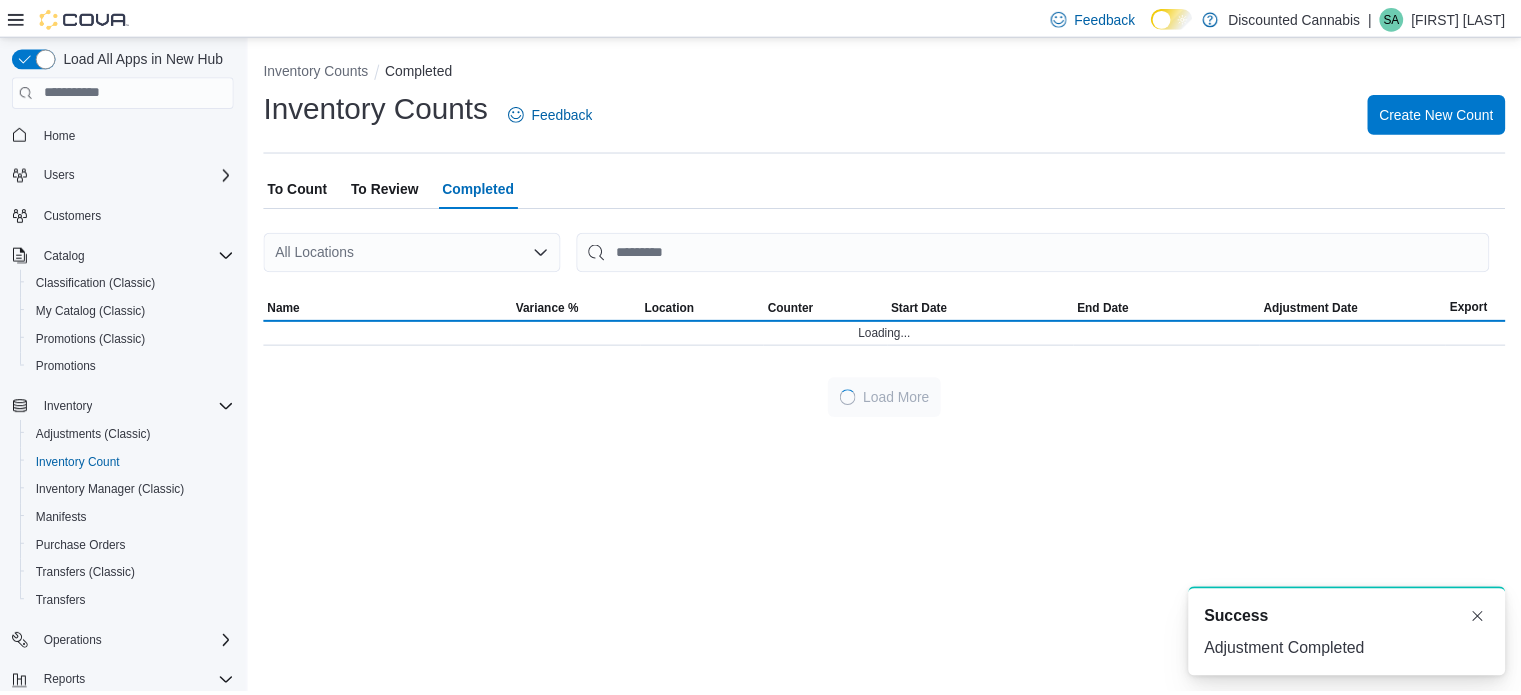 scroll, scrollTop: 0, scrollLeft: 0, axis: both 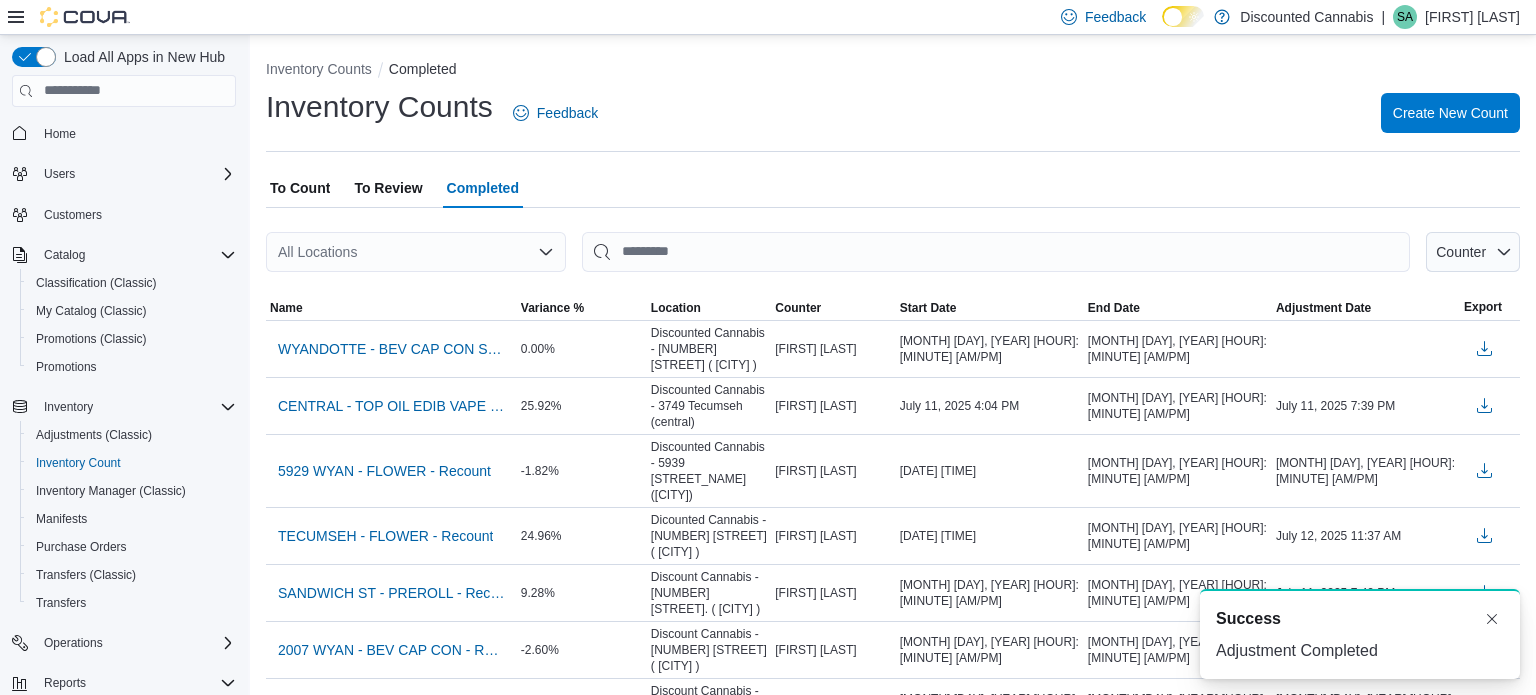 click on "To Review" at bounding box center (388, 188) 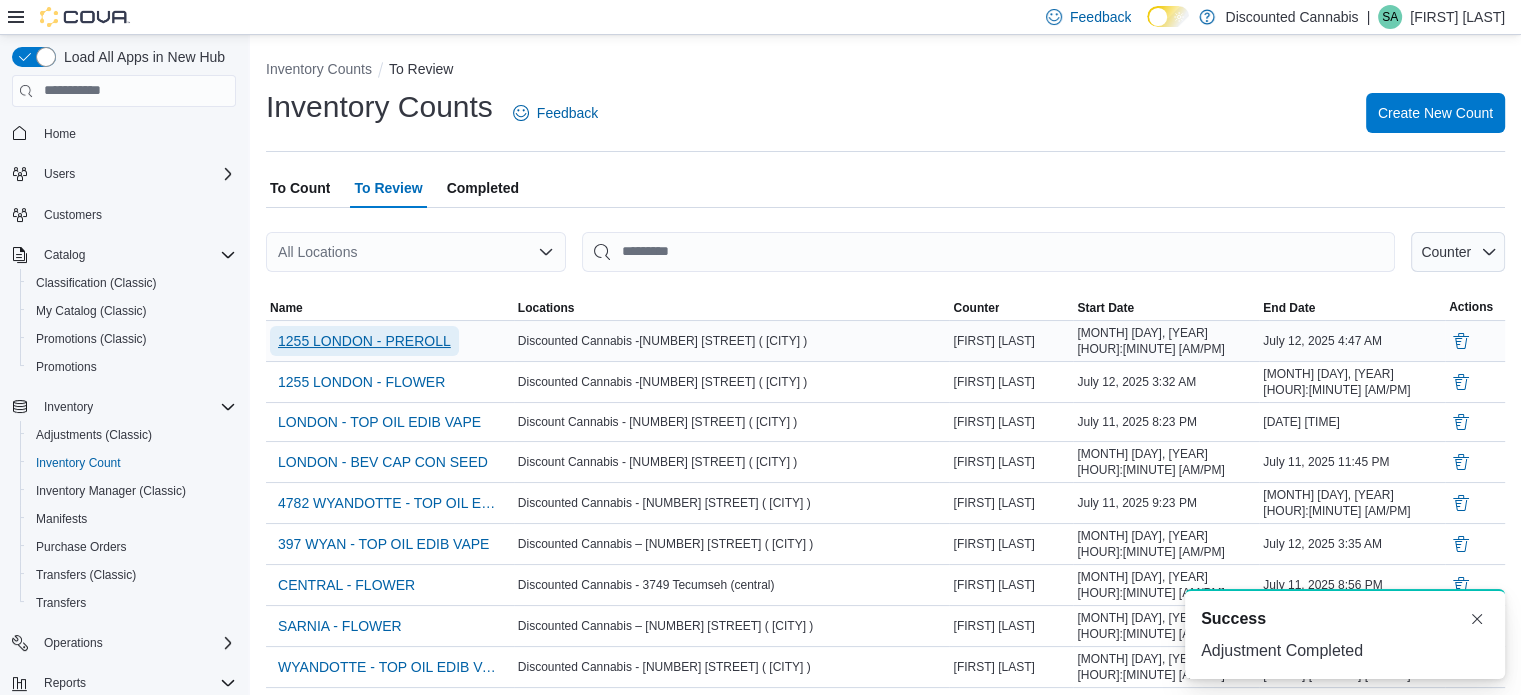 click on "1255 LONDON - PREROLL" at bounding box center (364, 341) 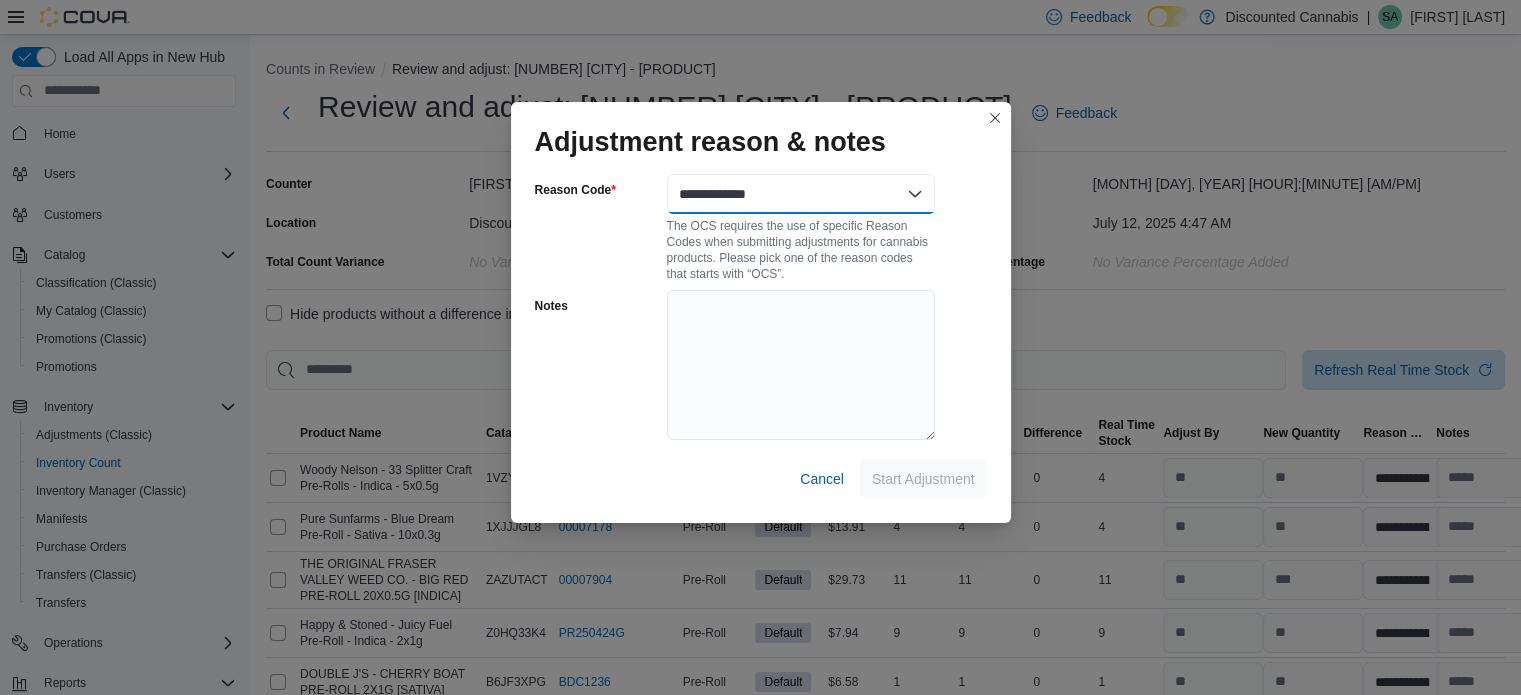 click on "**********" at bounding box center [801, 194] 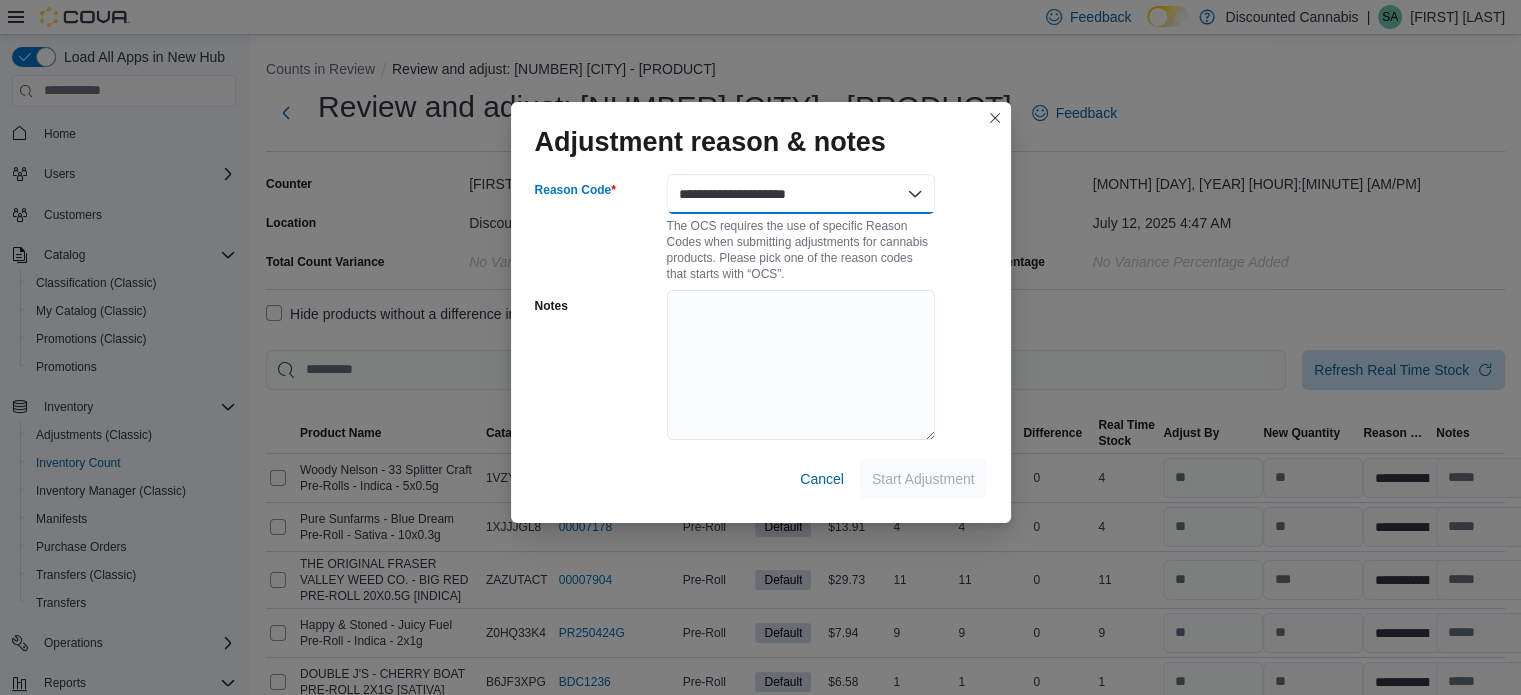 click on "**********" at bounding box center (801, 194) 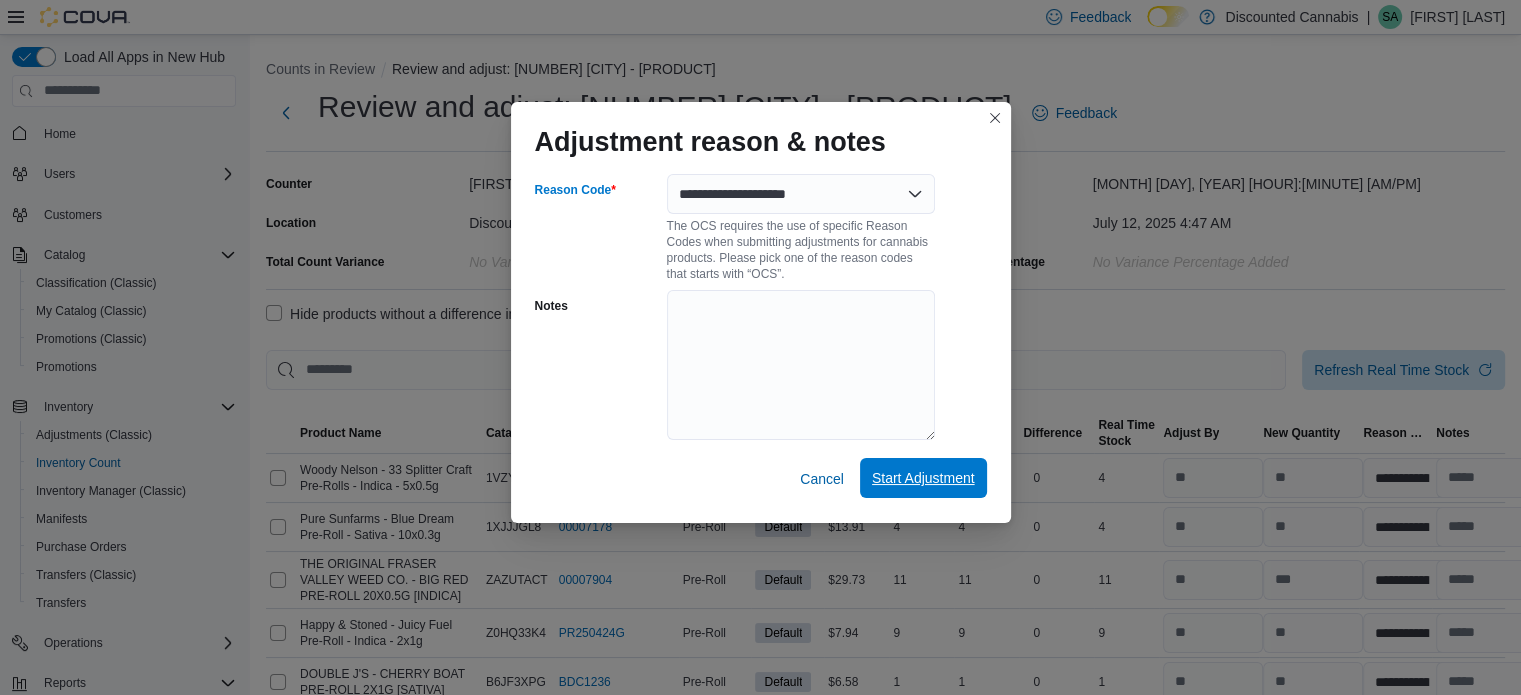 click on "Start Adjustment" at bounding box center [923, 478] 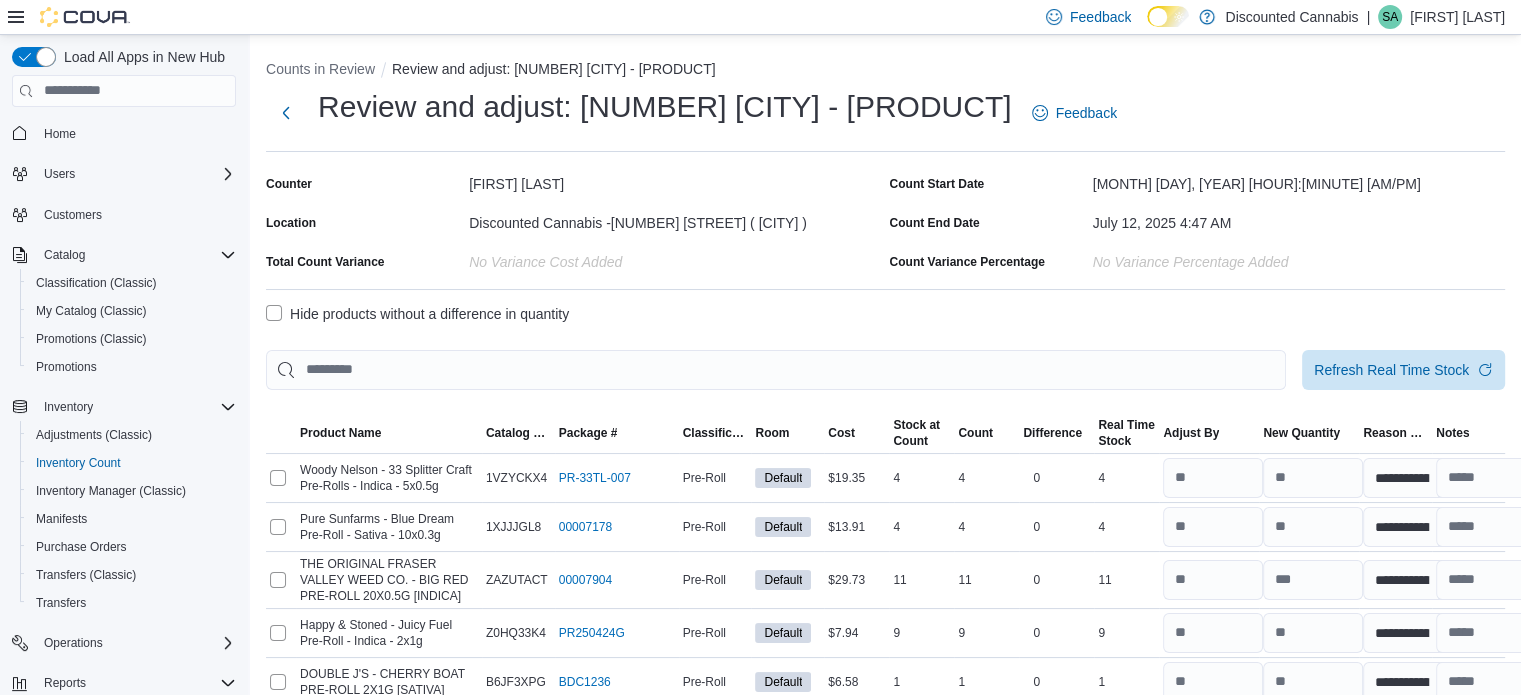 click on "Hide products without a difference in quantity" at bounding box center (417, 314) 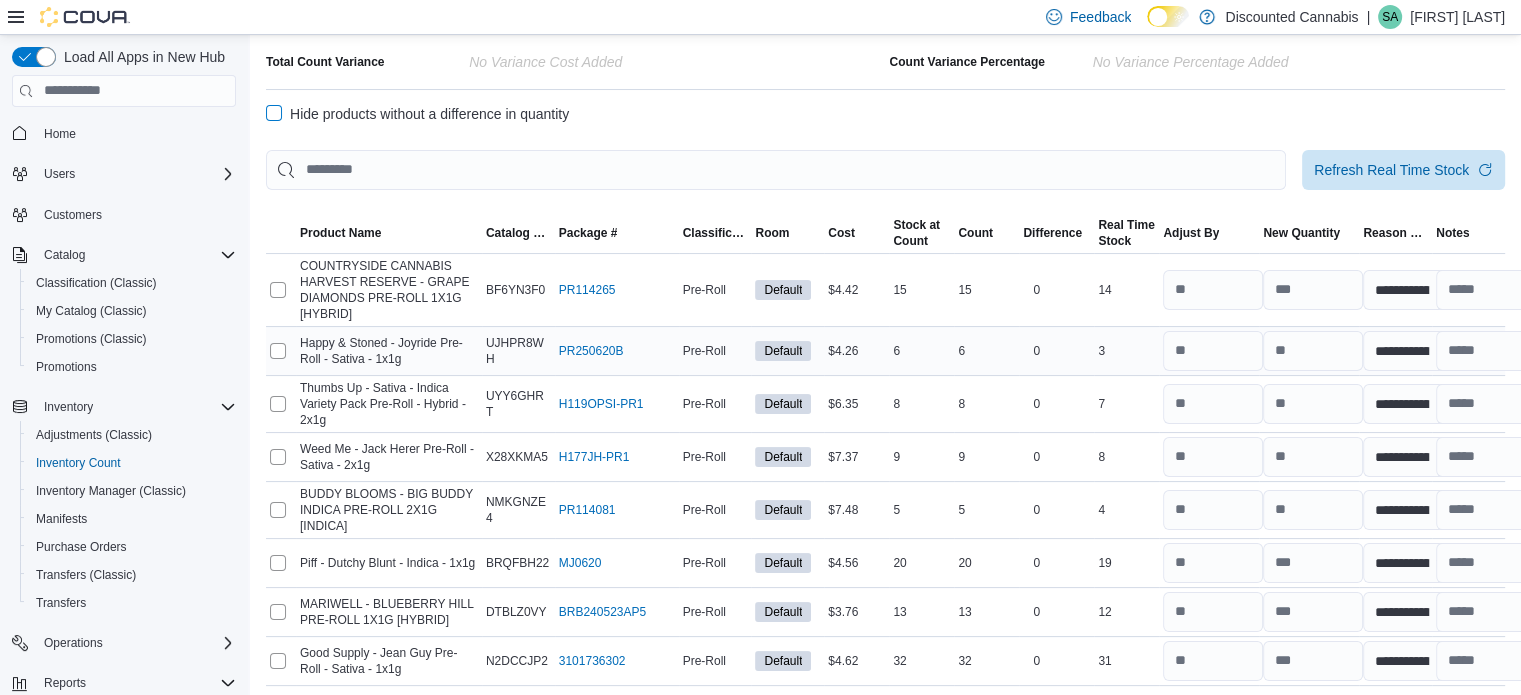 scroll, scrollTop: 260, scrollLeft: 0, axis: vertical 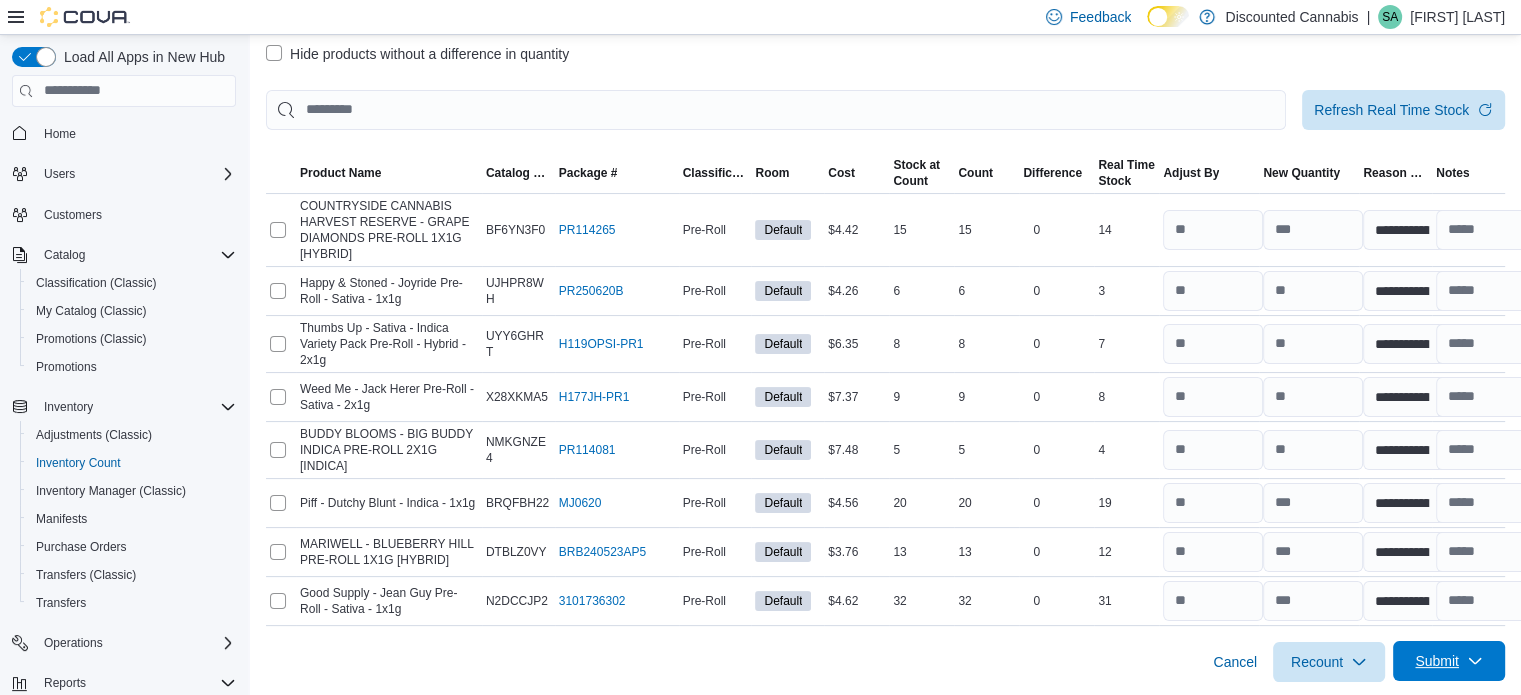 click on "Submit" at bounding box center [1449, 661] 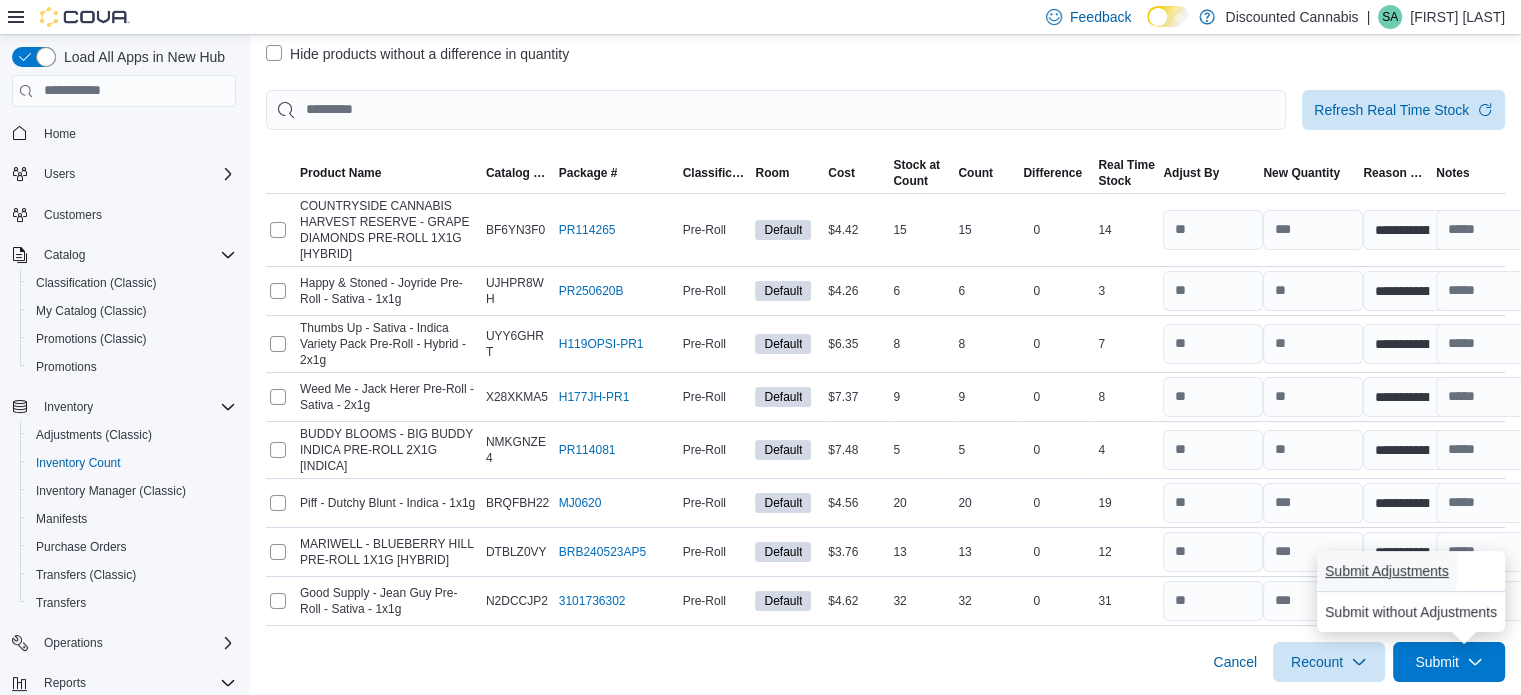 click on "Submit Adjustments" at bounding box center [1387, 571] 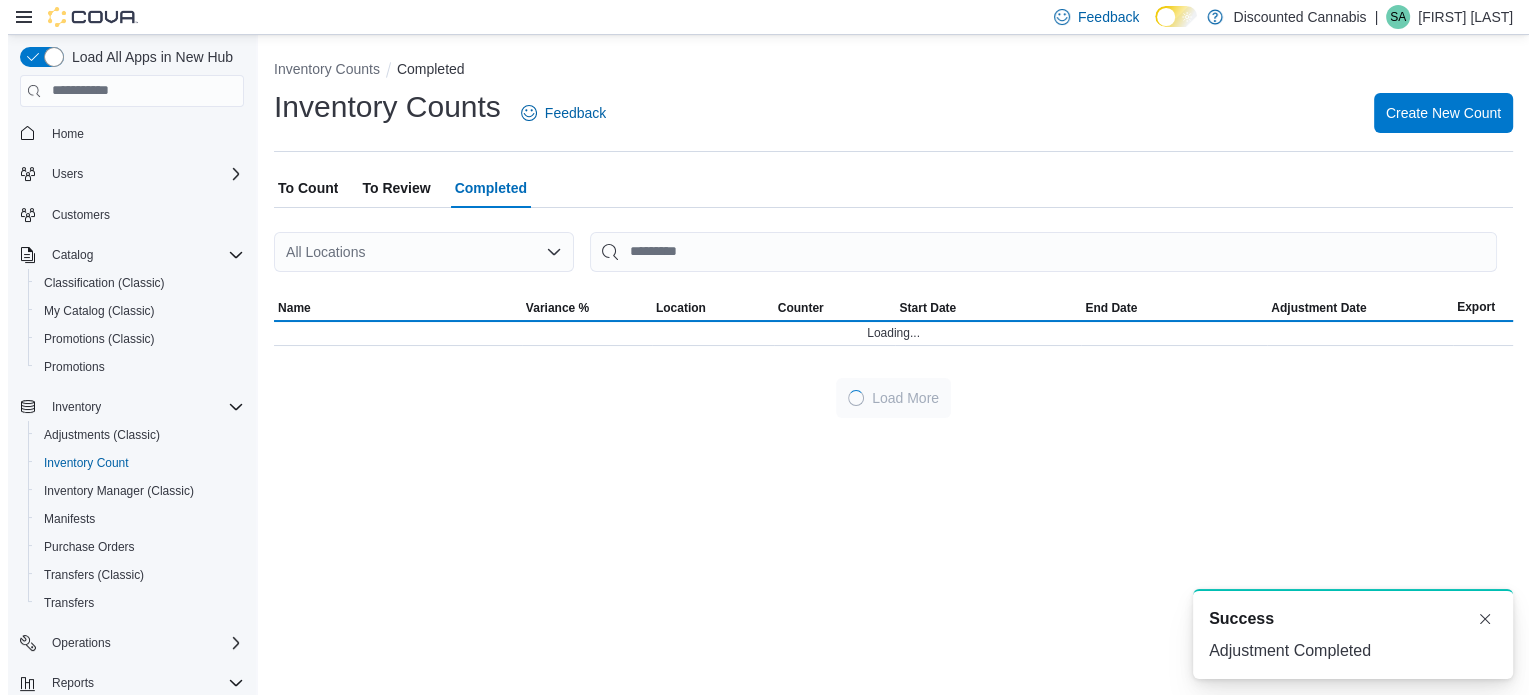 scroll, scrollTop: 0, scrollLeft: 0, axis: both 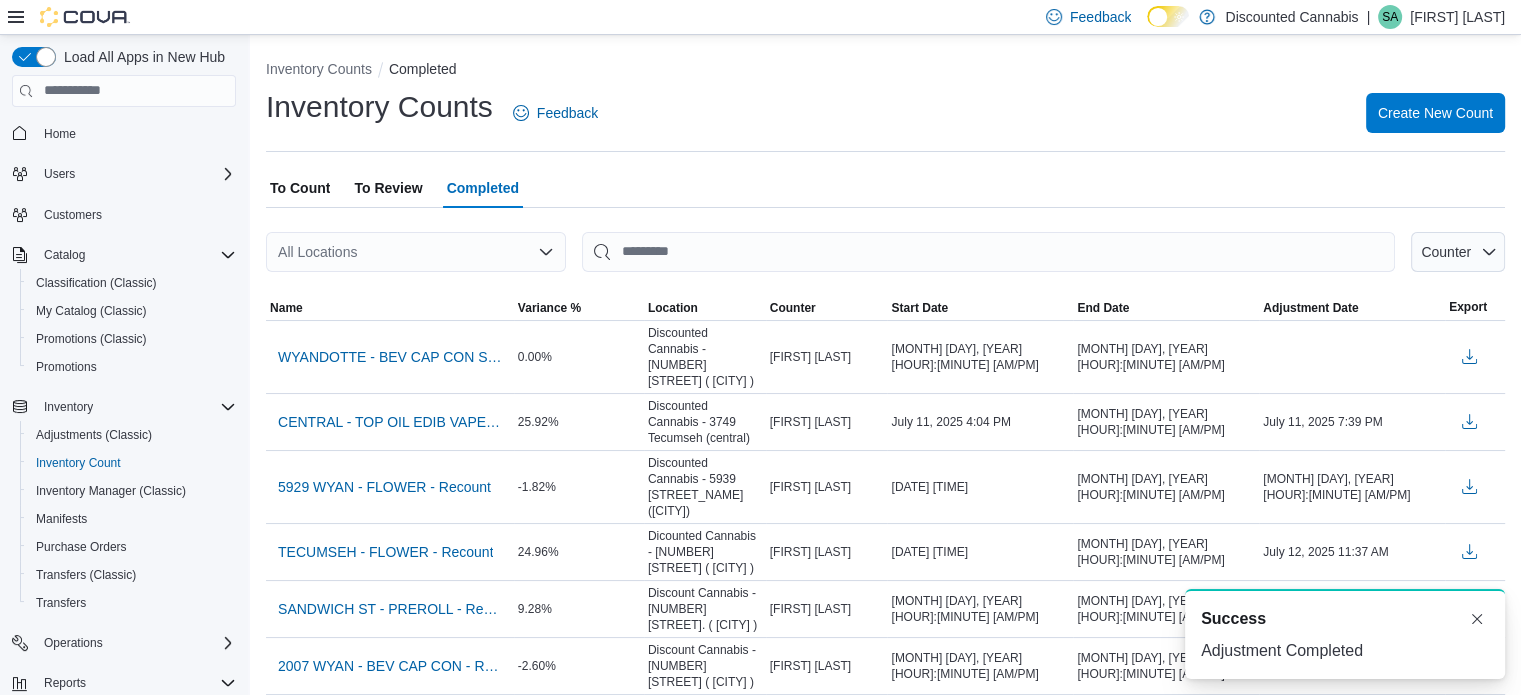 click on "To Review" at bounding box center [388, 188] 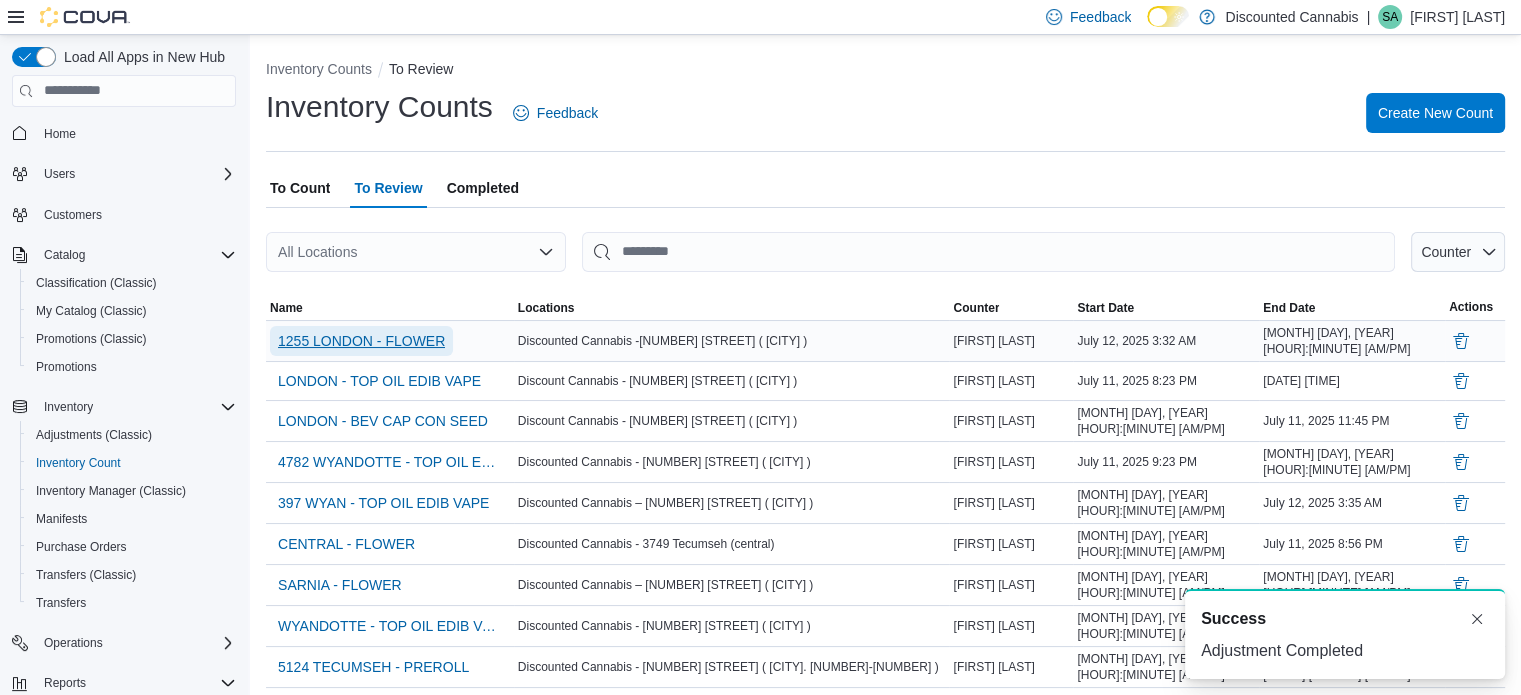 click on "1255 LONDON - FLOWER" at bounding box center [361, 341] 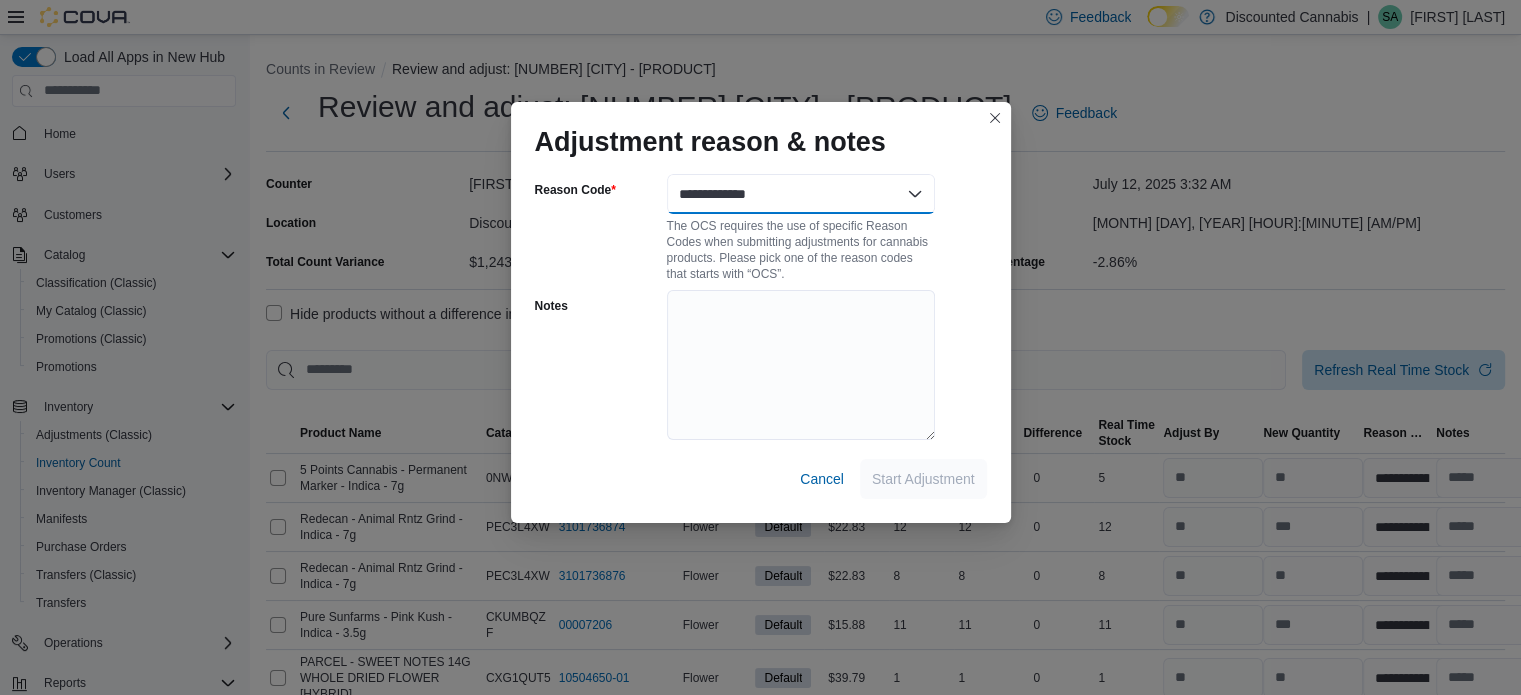 drag, startPoint x: 915, startPoint y: 195, endPoint x: 925, endPoint y: 208, distance: 16.40122 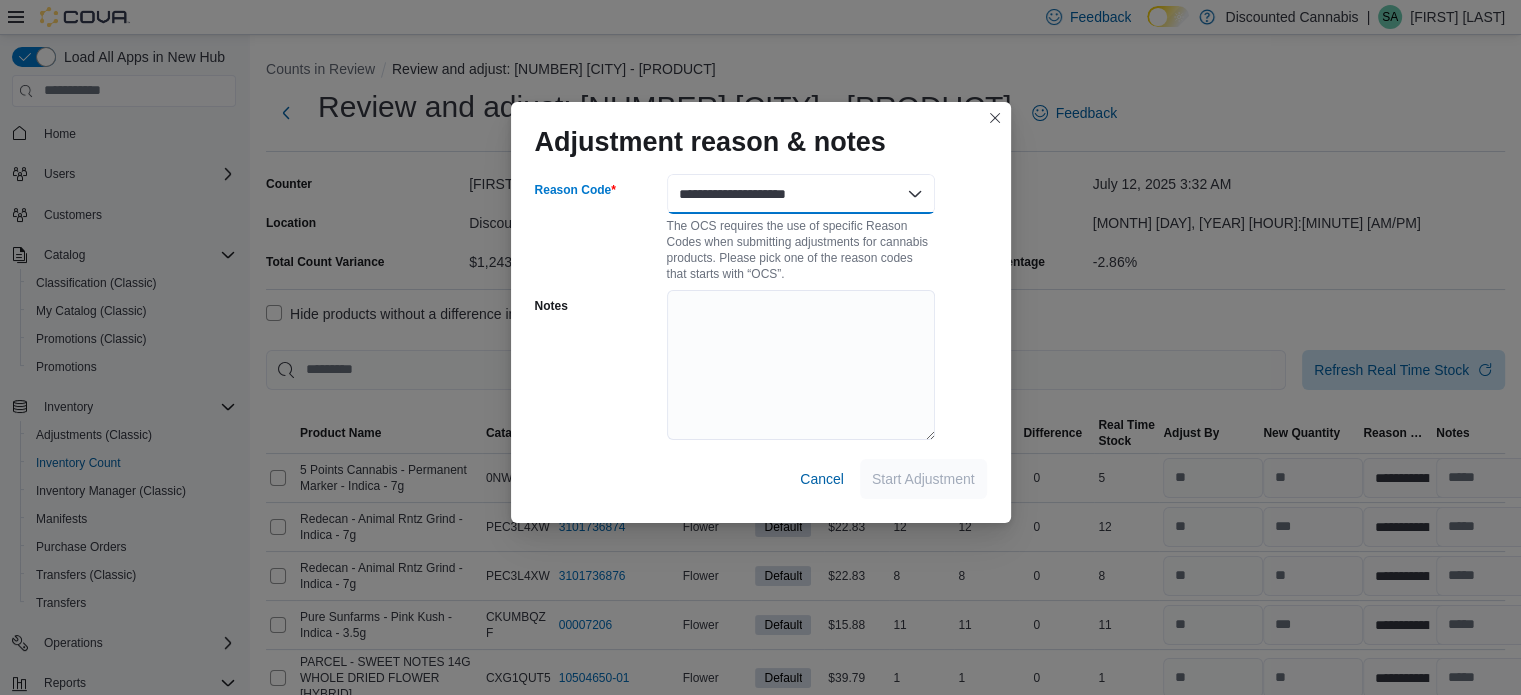 click on "**********" at bounding box center [801, 194] 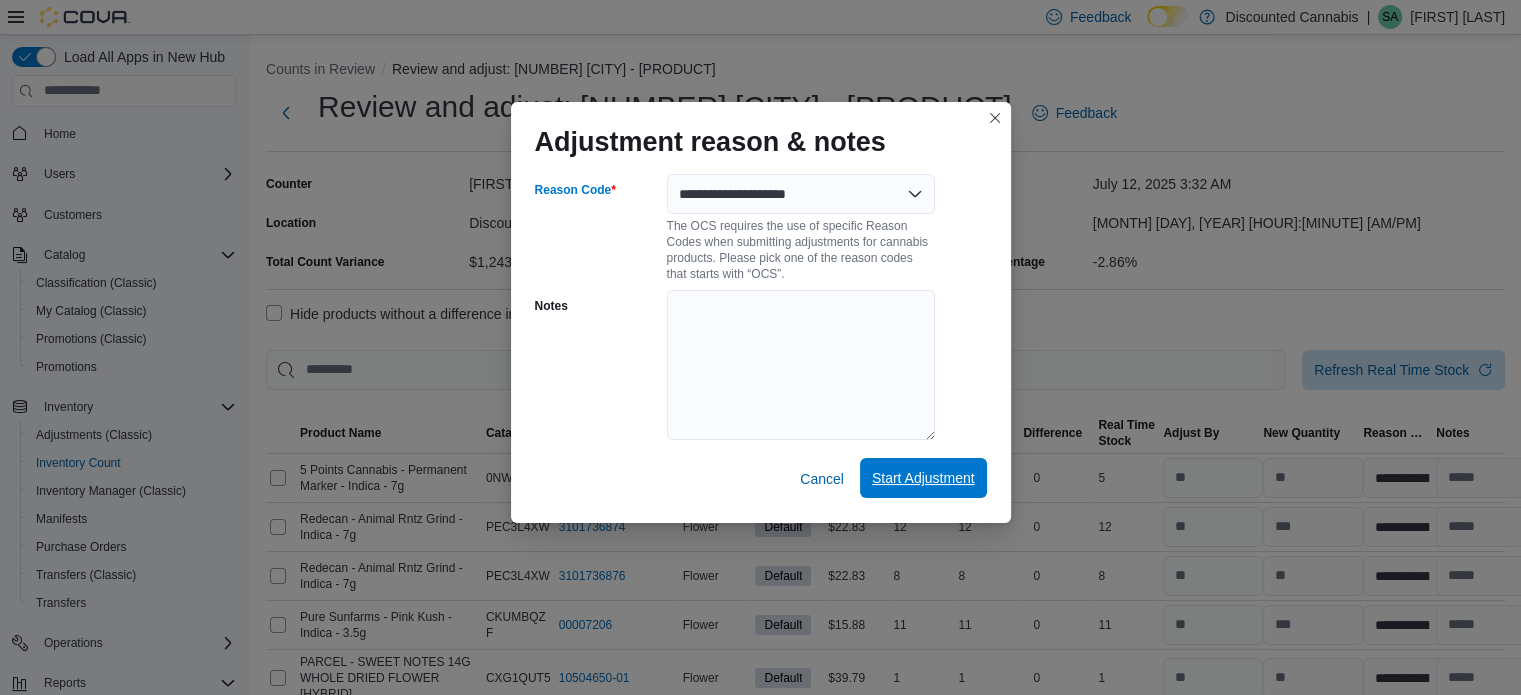 click on "Start Adjustment" at bounding box center [923, 478] 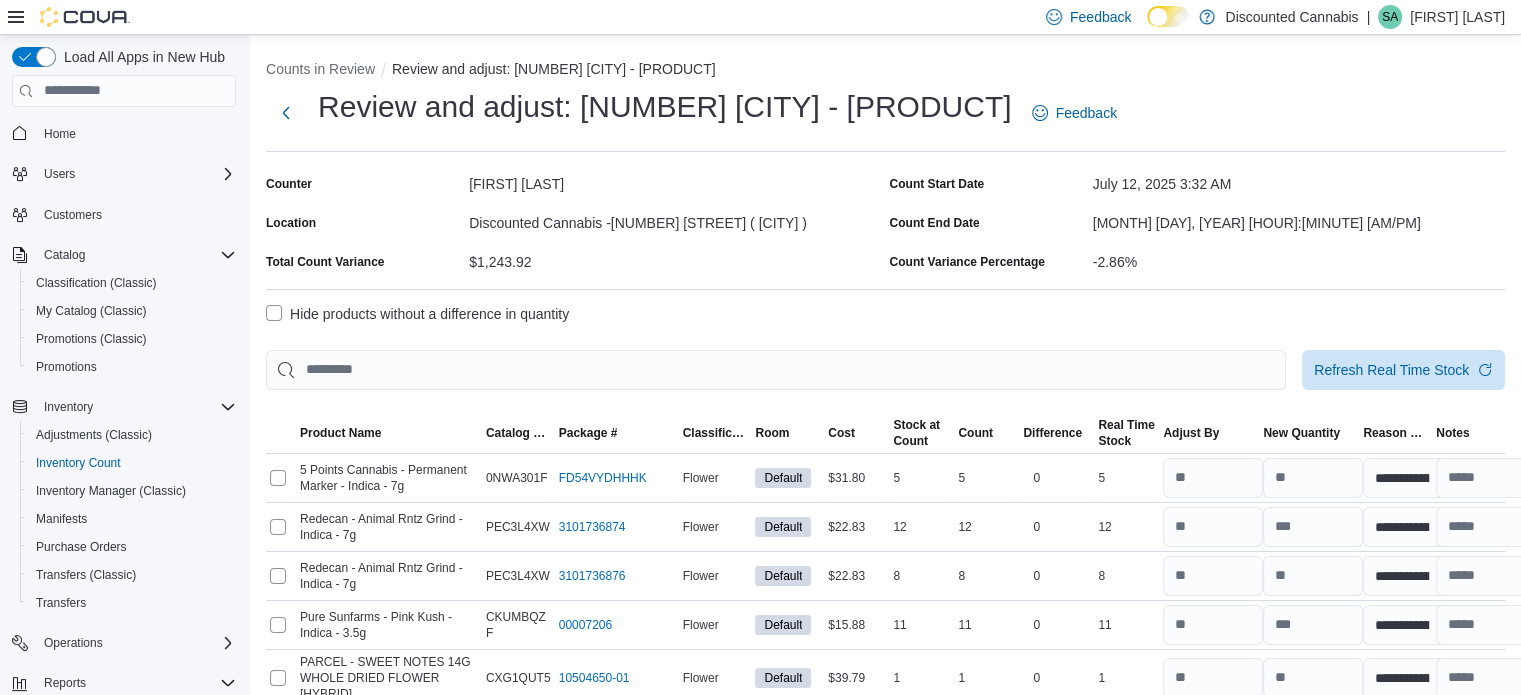 click on "Hide products without a difference in quantity" at bounding box center [417, 314] 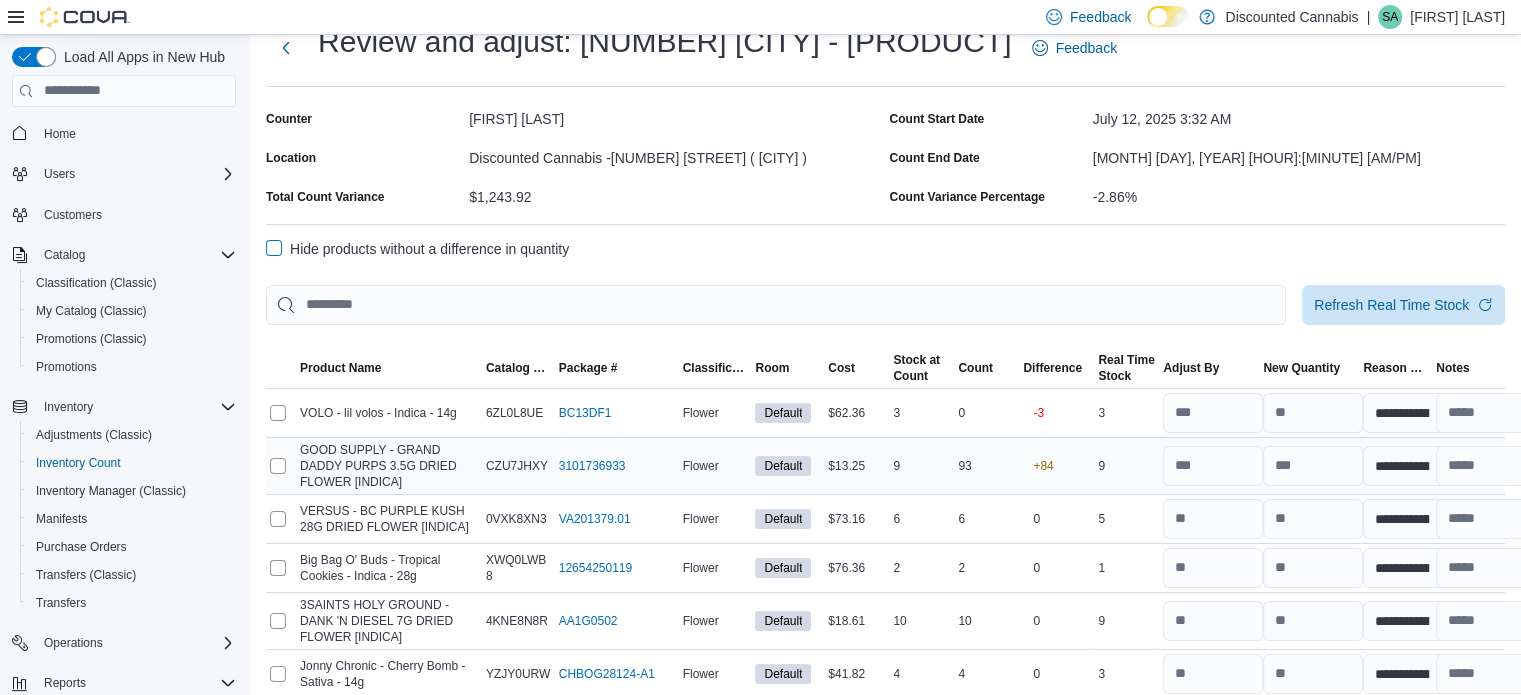 scroll, scrollTop: 100, scrollLeft: 0, axis: vertical 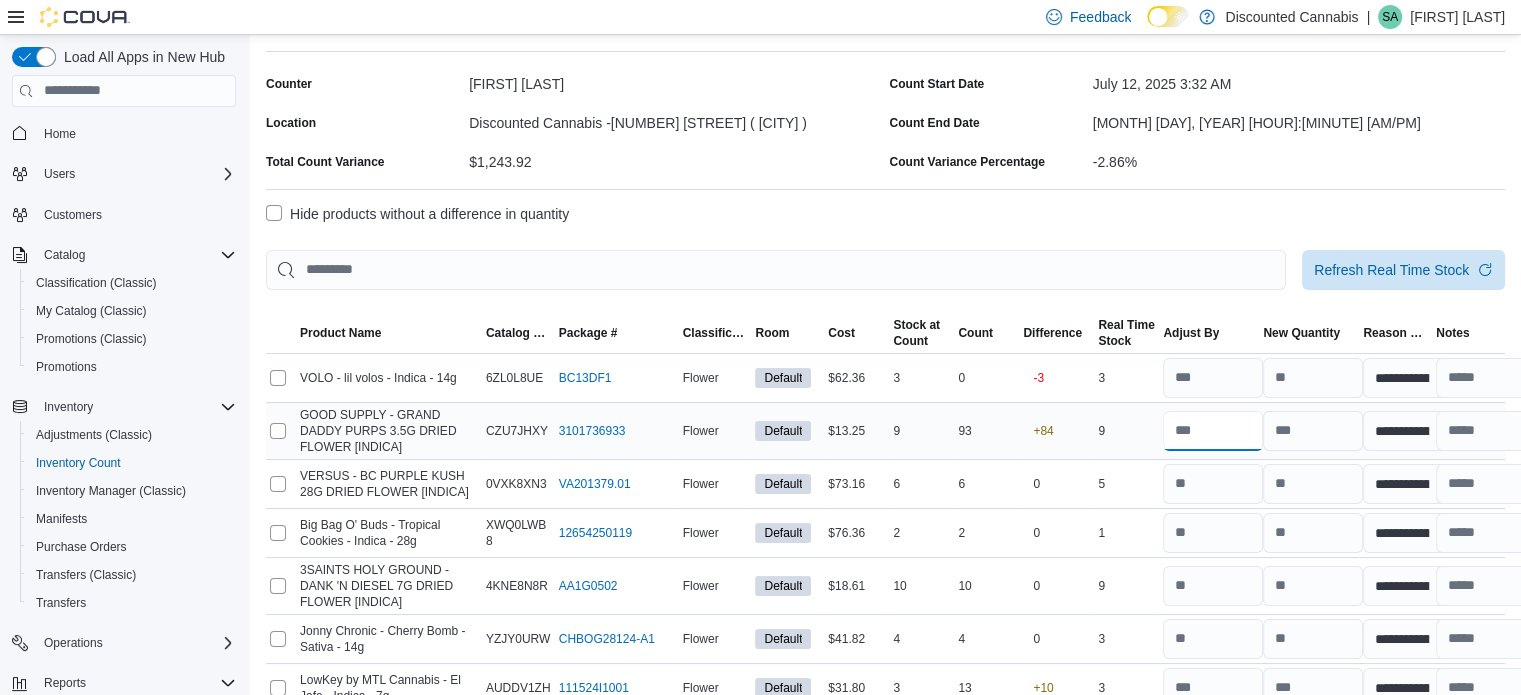 click at bounding box center [1213, 431] 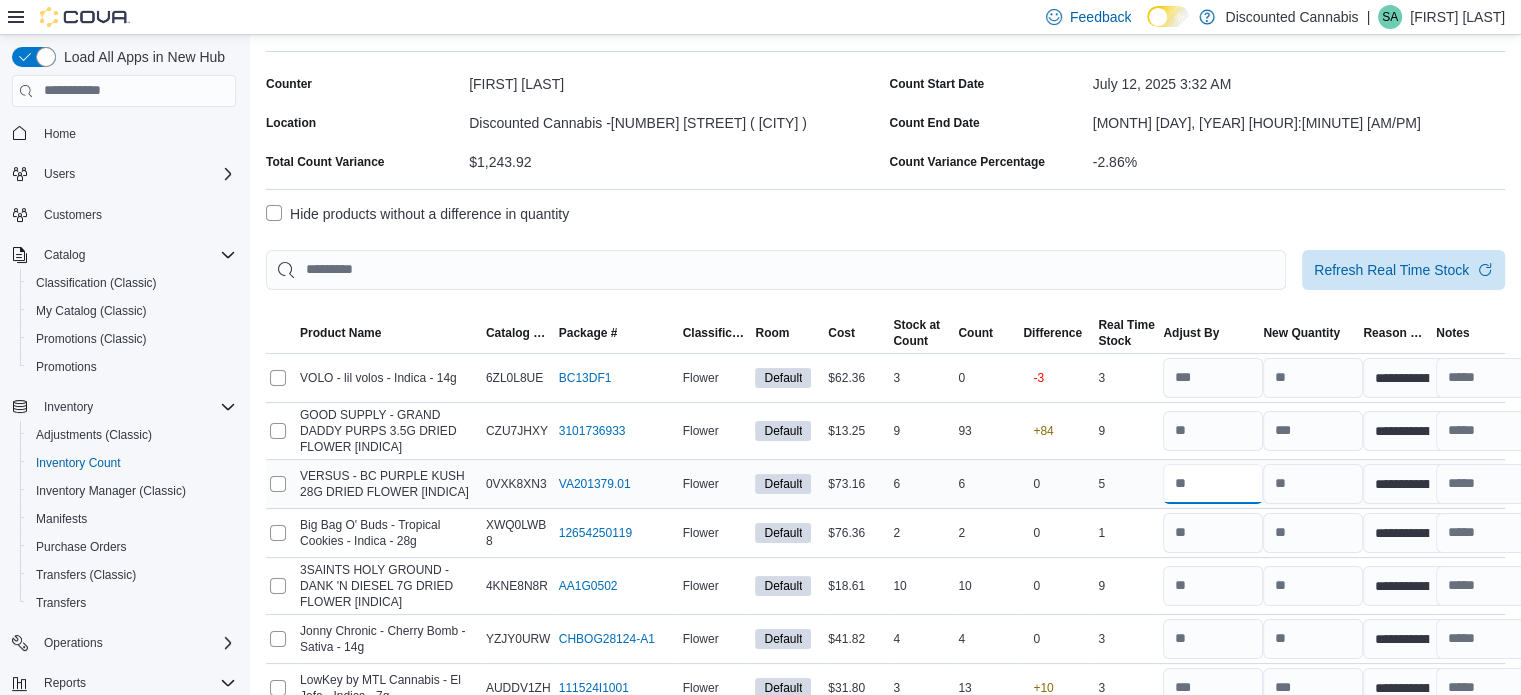 click at bounding box center (1213, 484) 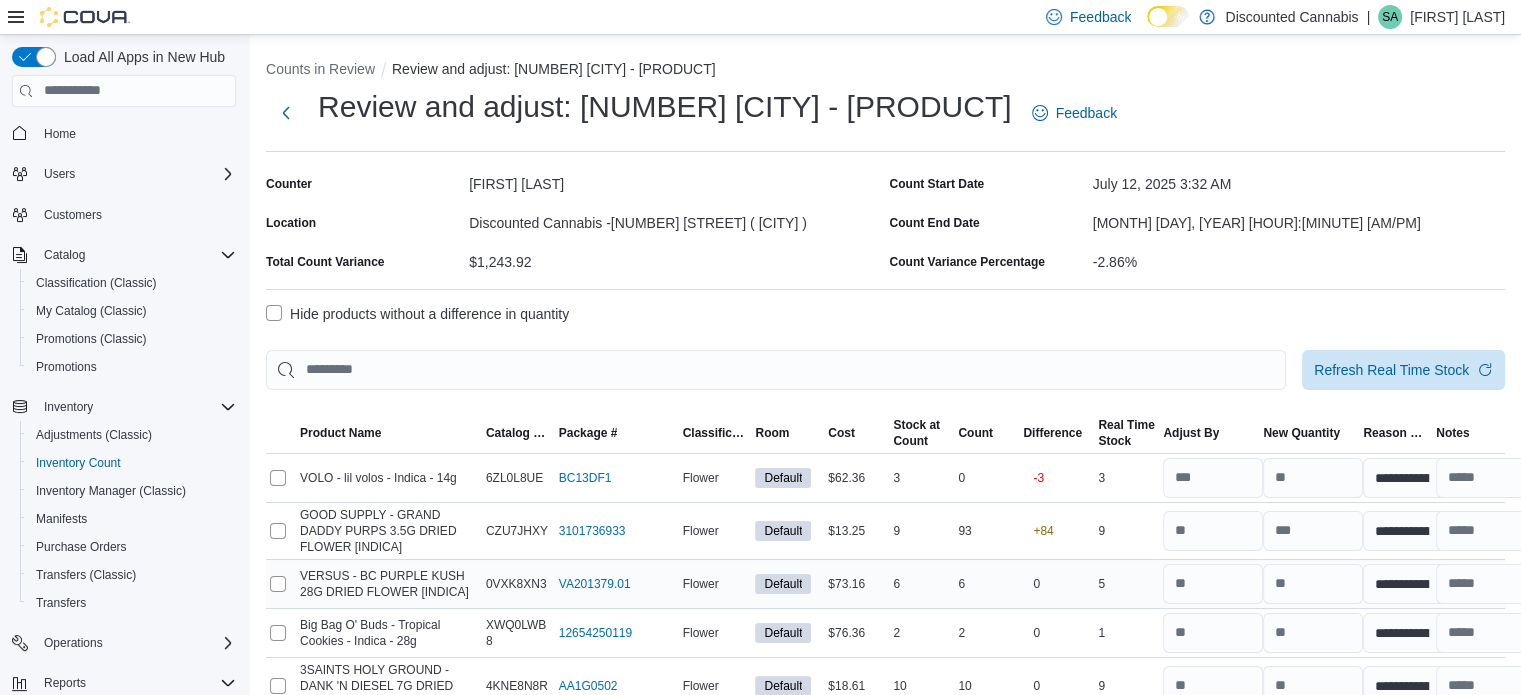 scroll, scrollTop: 188, scrollLeft: 0, axis: vertical 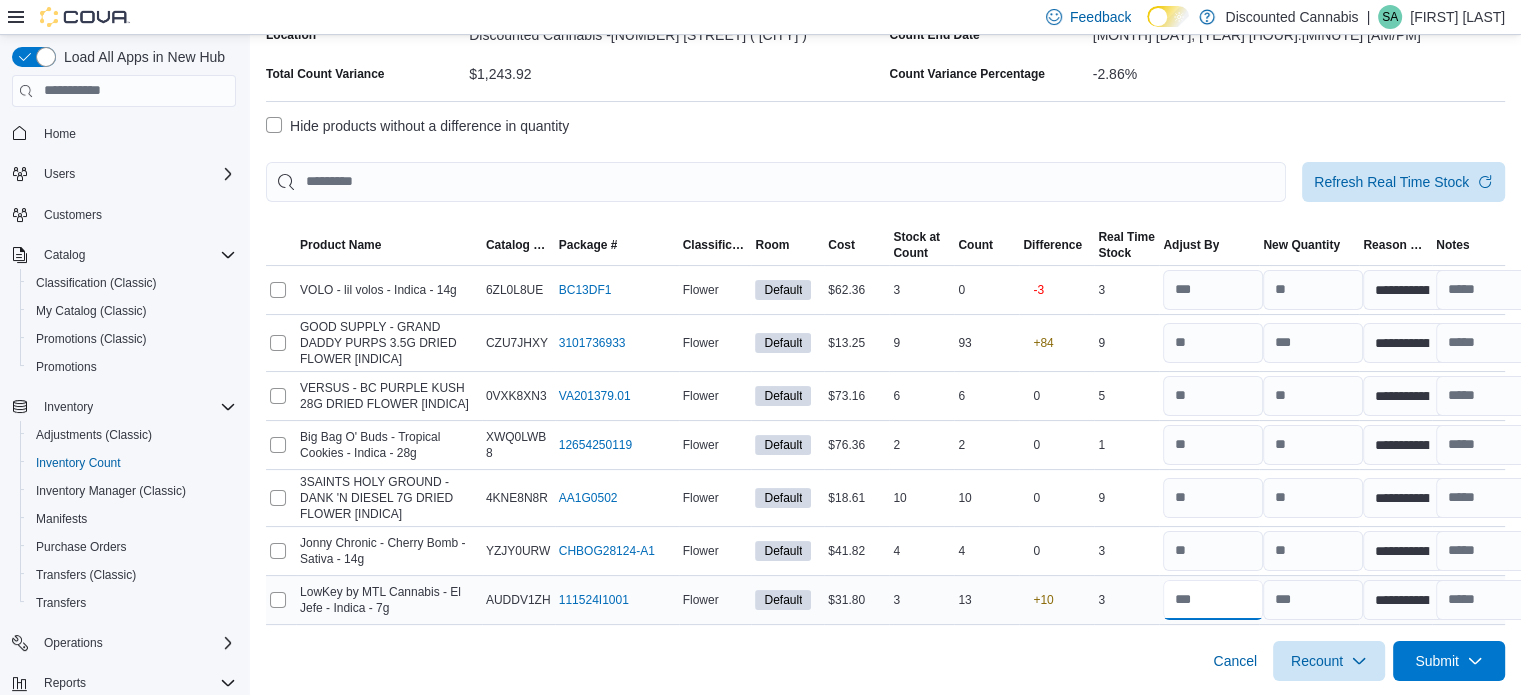 click at bounding box center (1213, 600) 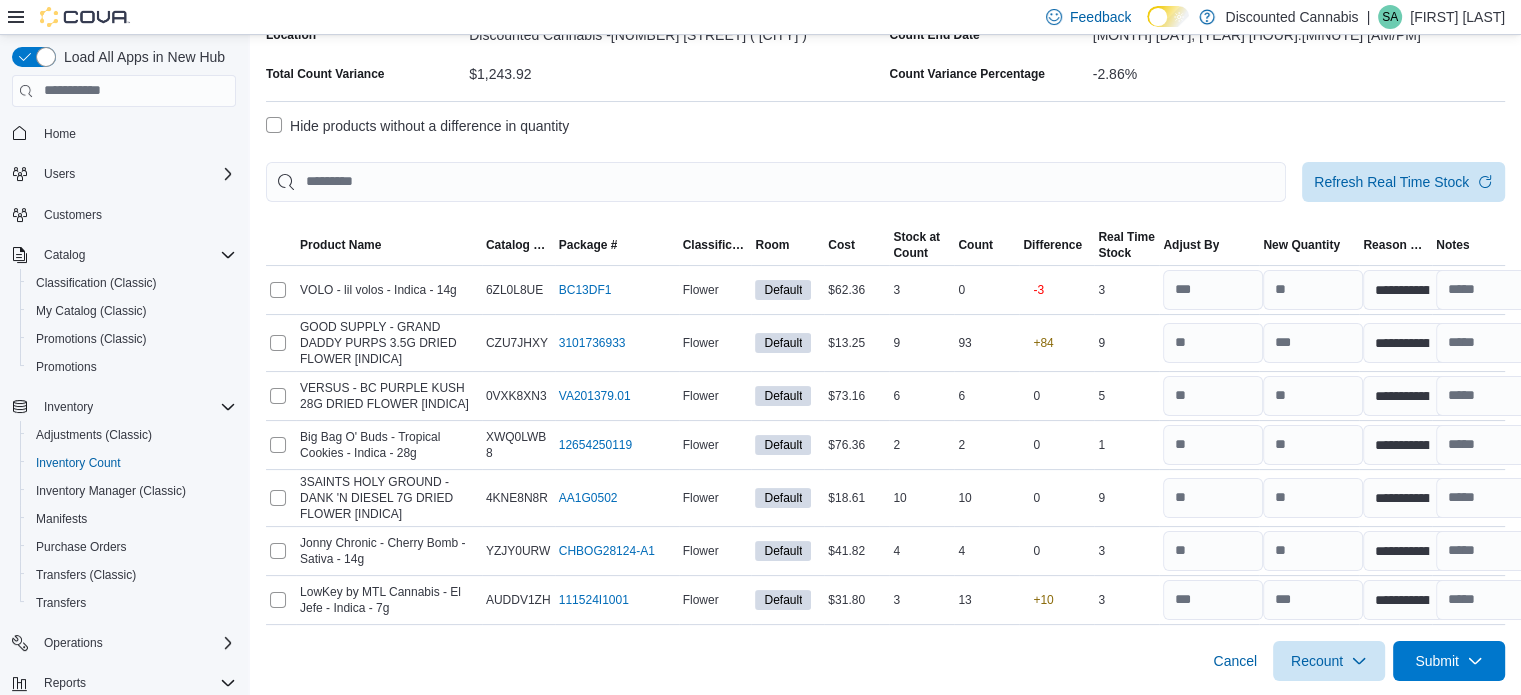 click on "Cancel Recount Submit" at bounding box center (885, 653) 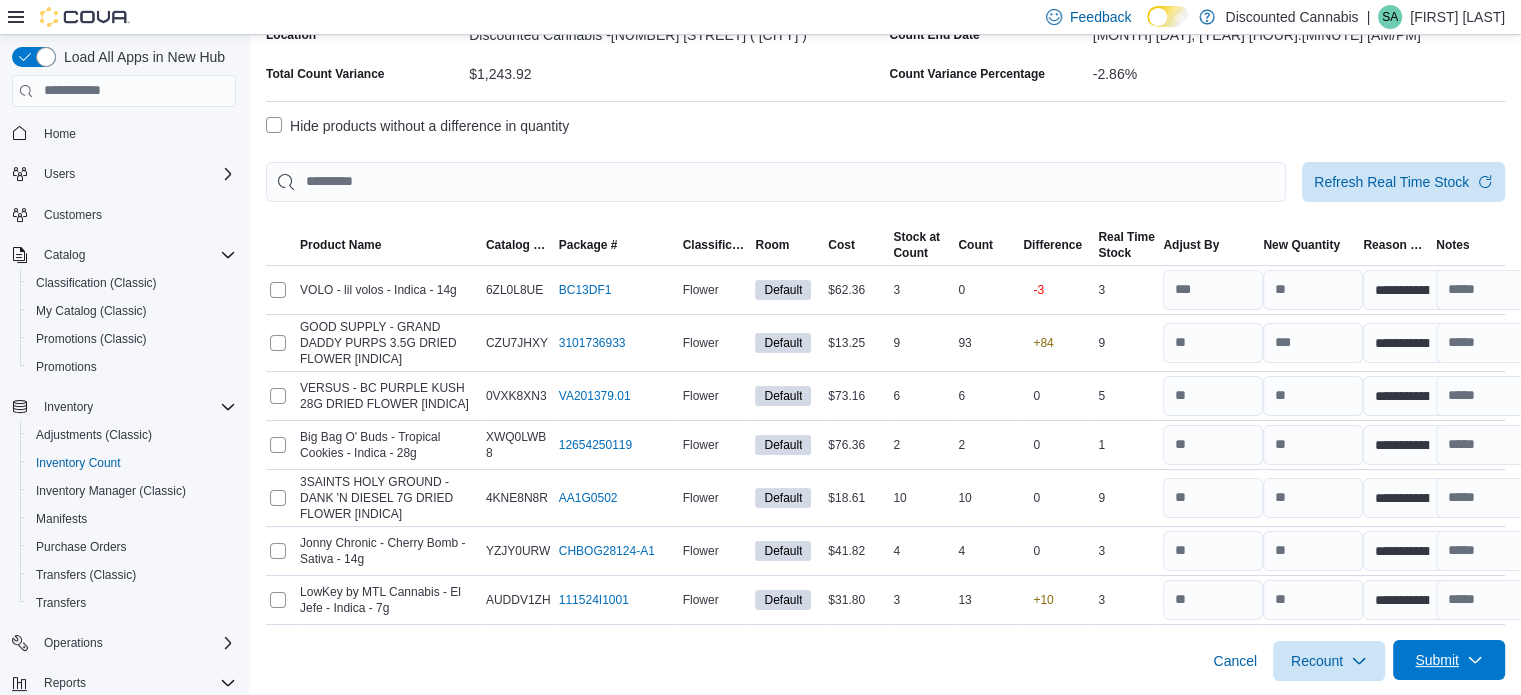 click on "Submit" at bounding box center (1437, 660) 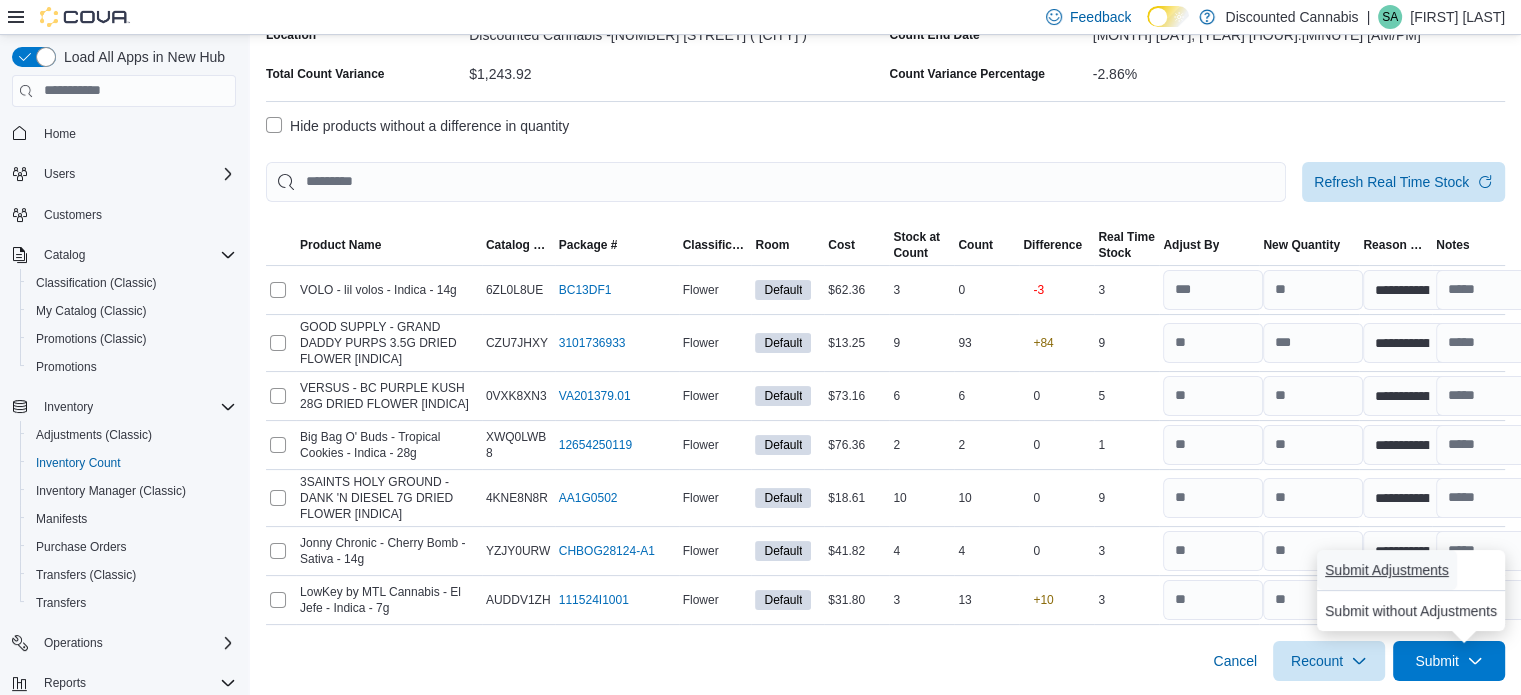 click on "Submit Adjustments" at bounding box center [1387, 570] 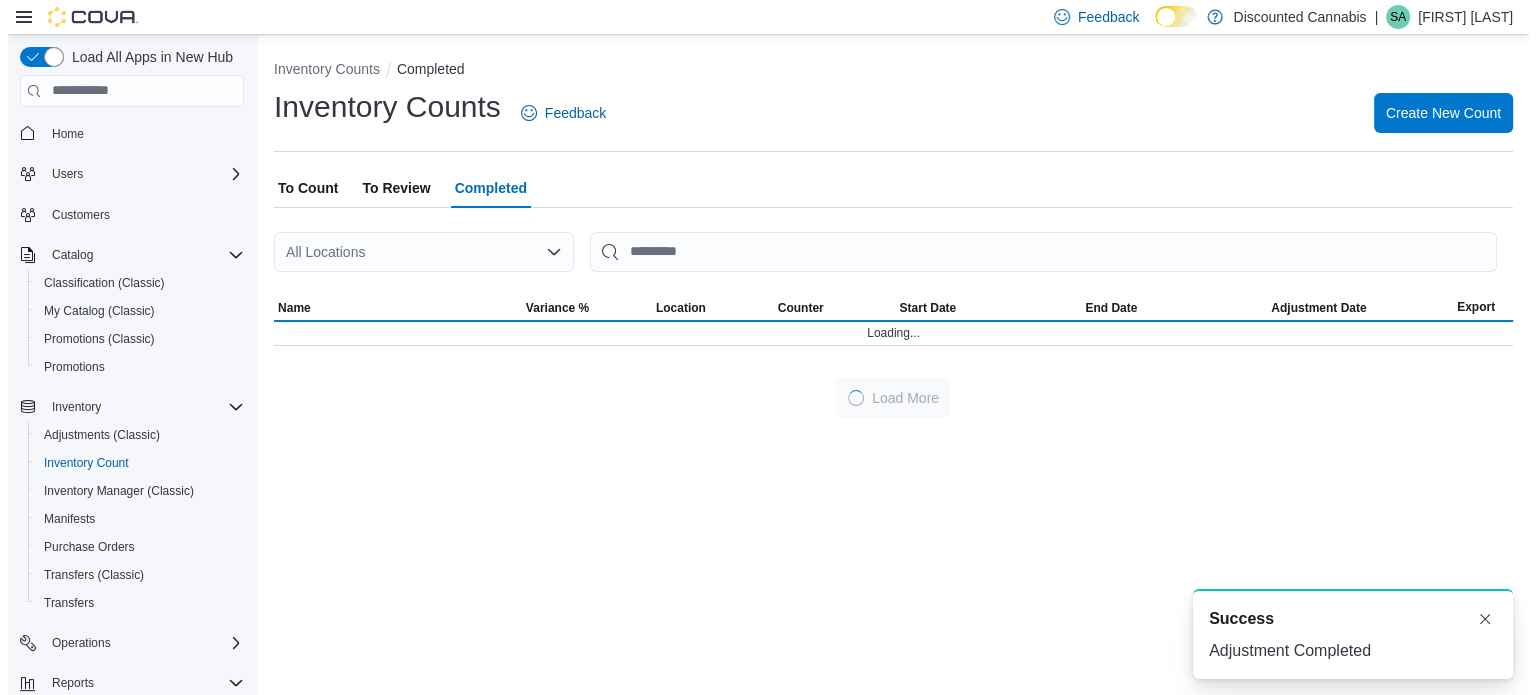 scroll, scrollTop: 0, scrollLeft: 0, axis: both 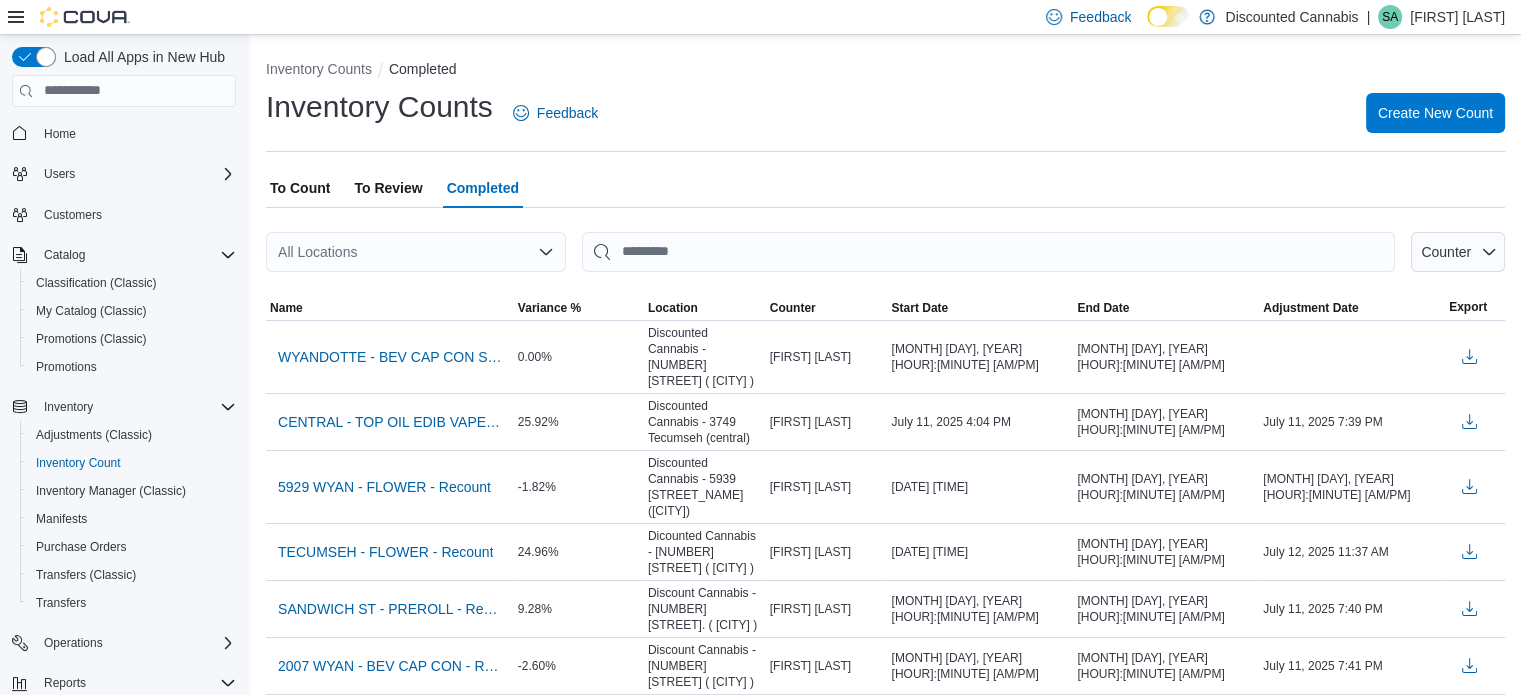 click on "To Review" at bounding box center (388, 188) 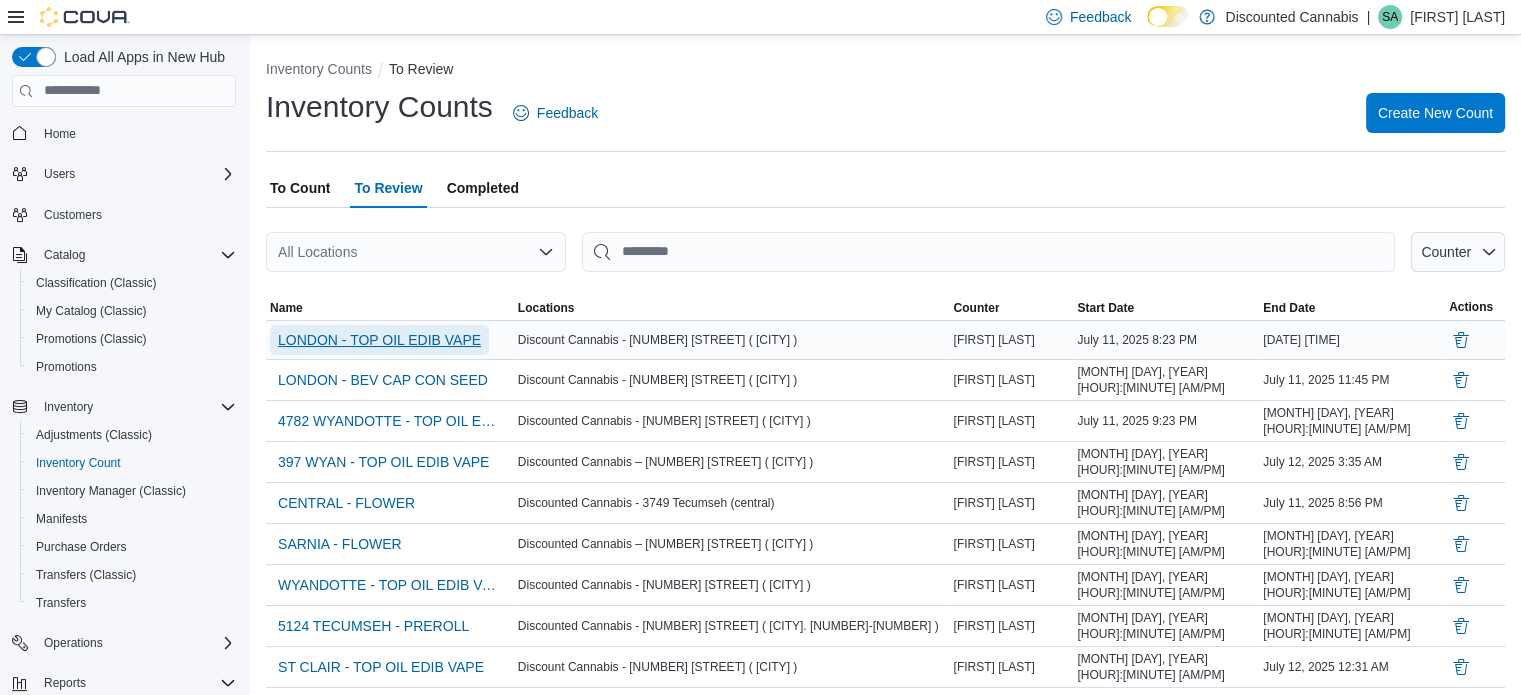 click on "LONDON - TOP OIL EDIB VAPE" at bounding box center [379, 340] 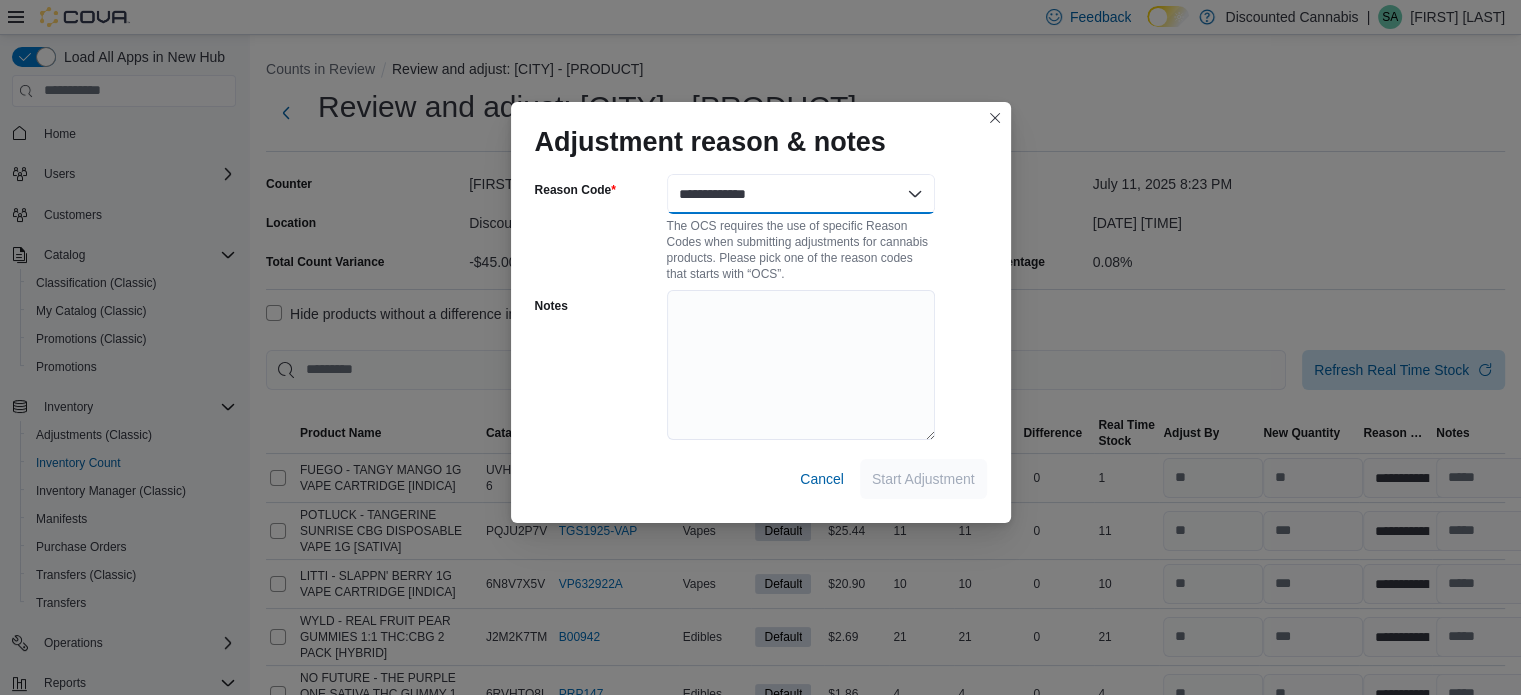 click on "**********" at bounding box center (801, 194) 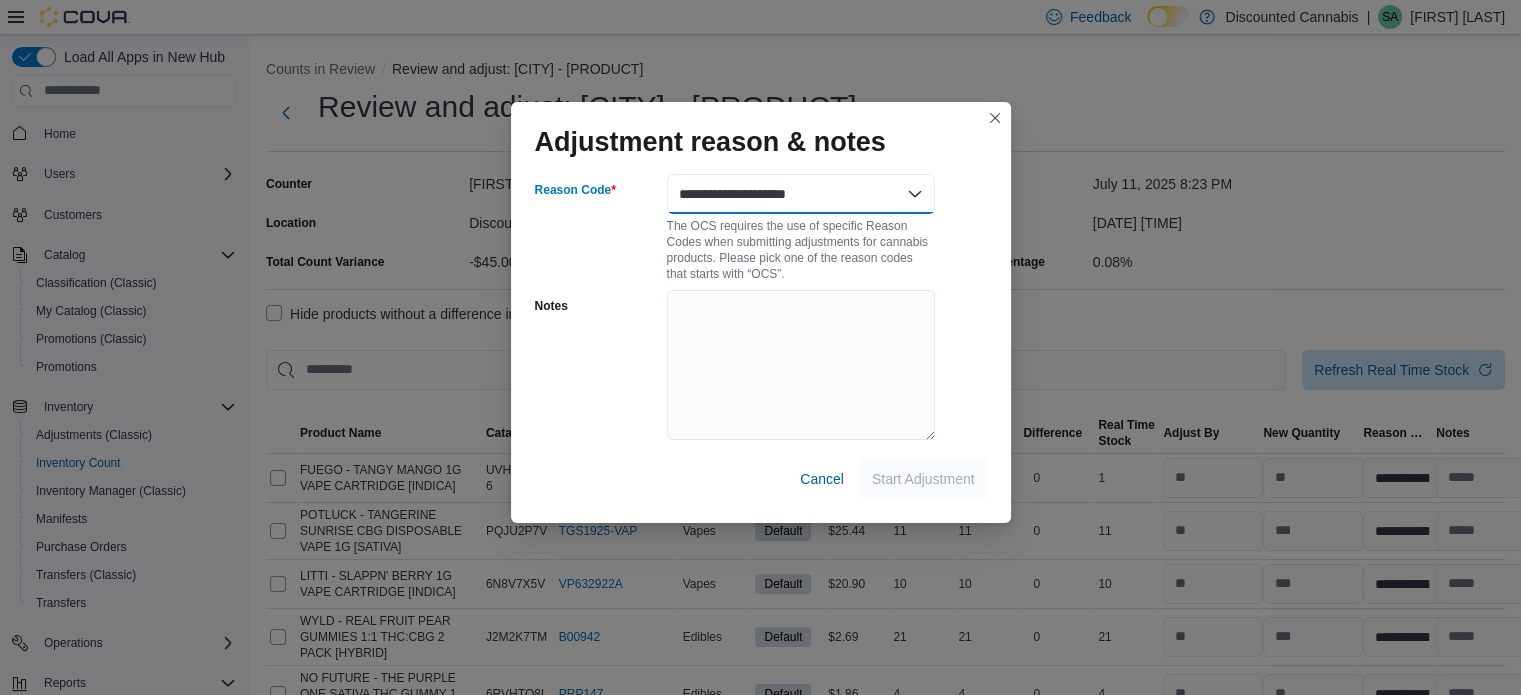 click on "**********" at bounding box center [801, 194] 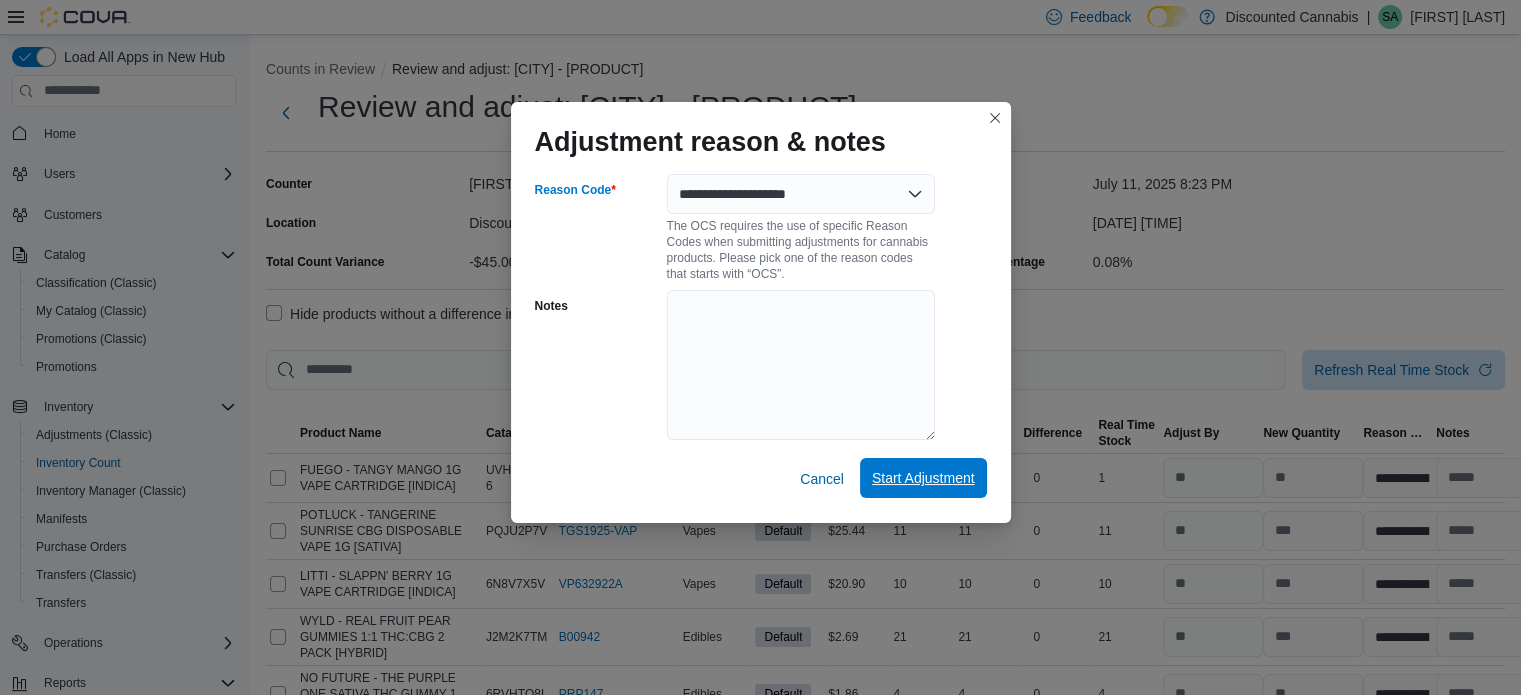 click on "Start Adjustment" at bounding box center (923, 478) 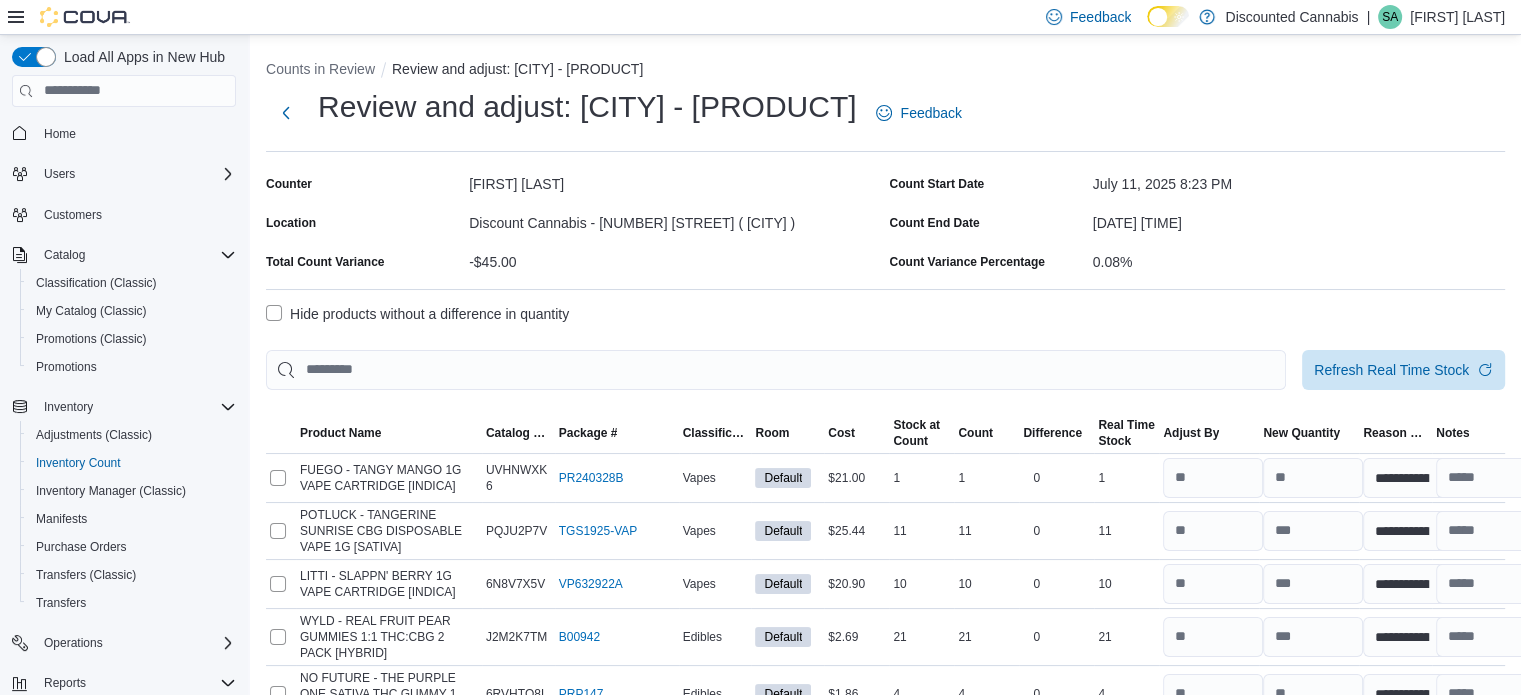 click on "Hide products without a difference in quantity" at bounding box center [417, 314] 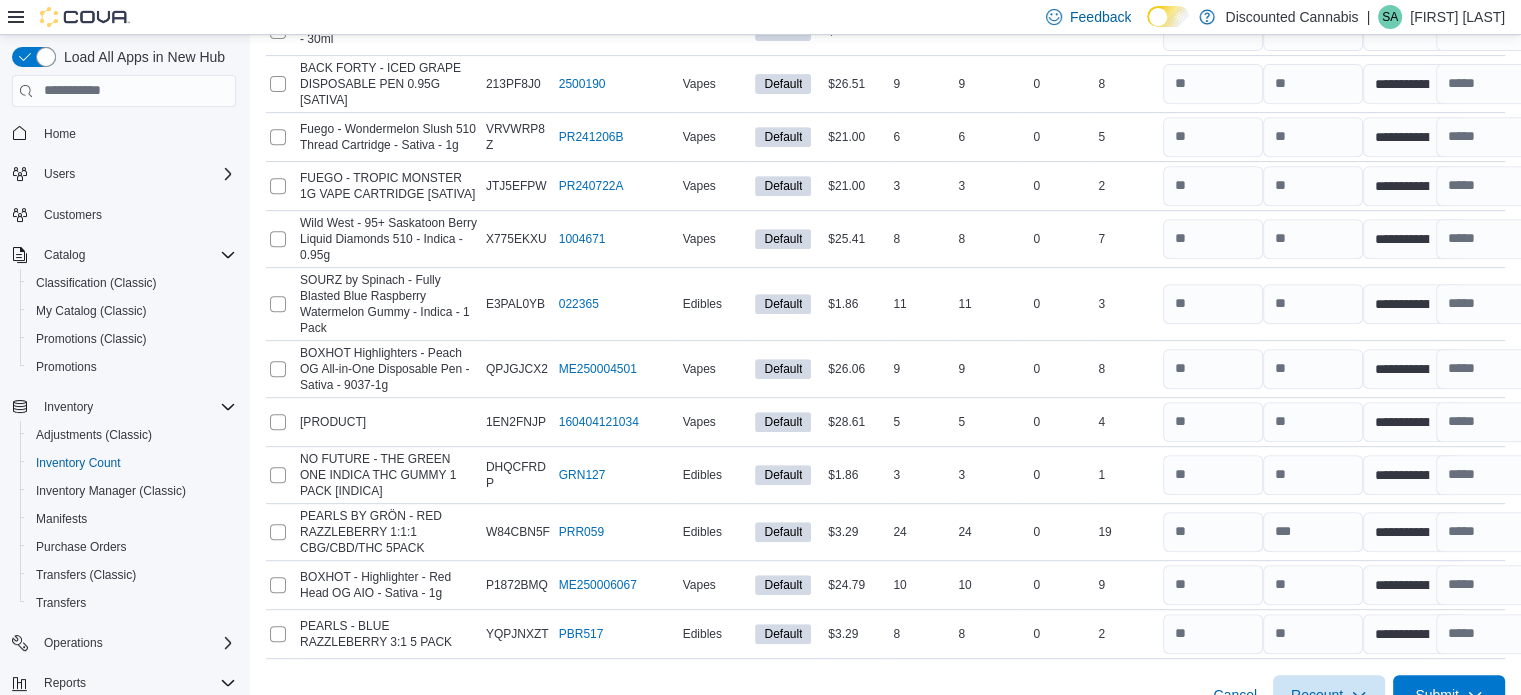 scroll, scrollTop: 885, scrollLeft: 0, axis: vertical 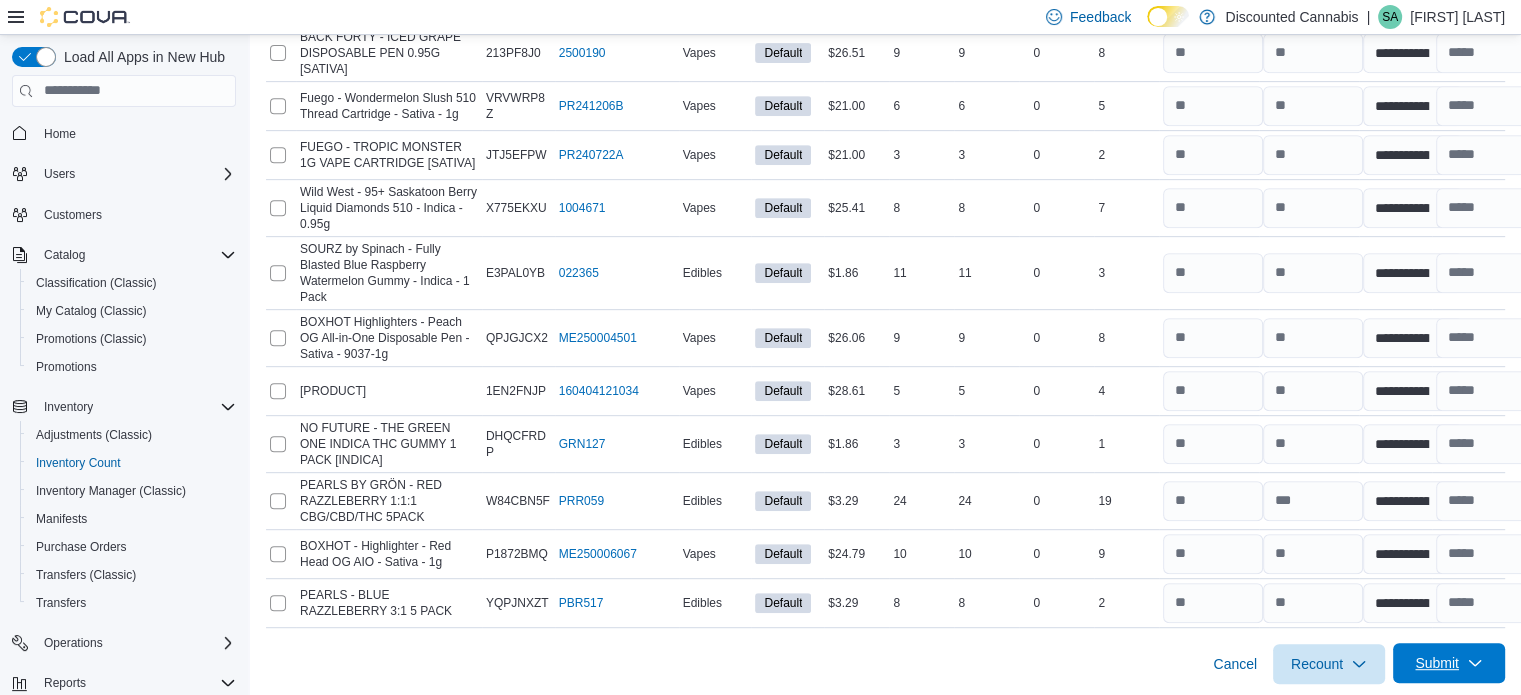 click on "Submit" at bounding box center (1449, 663) 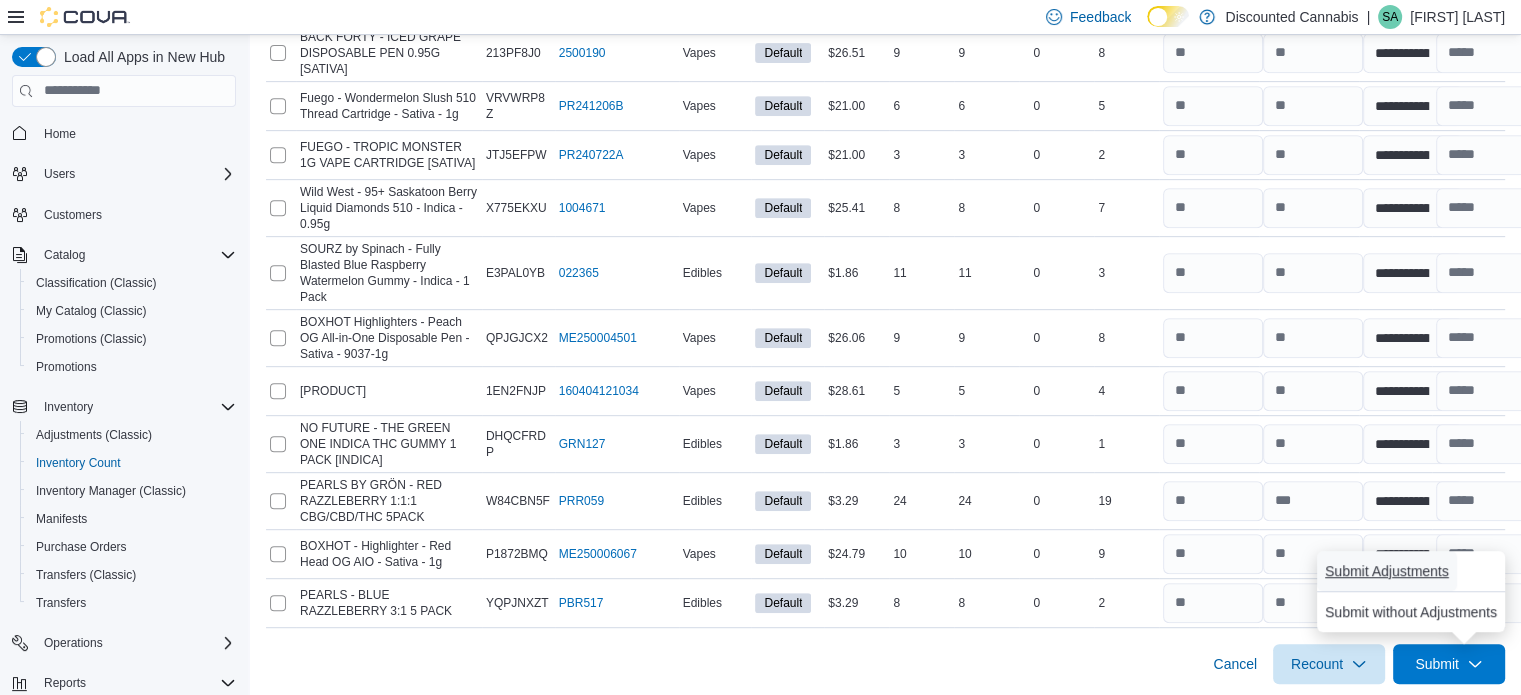 click on "Submit Adjustments" at bounding box center (1387, 571) 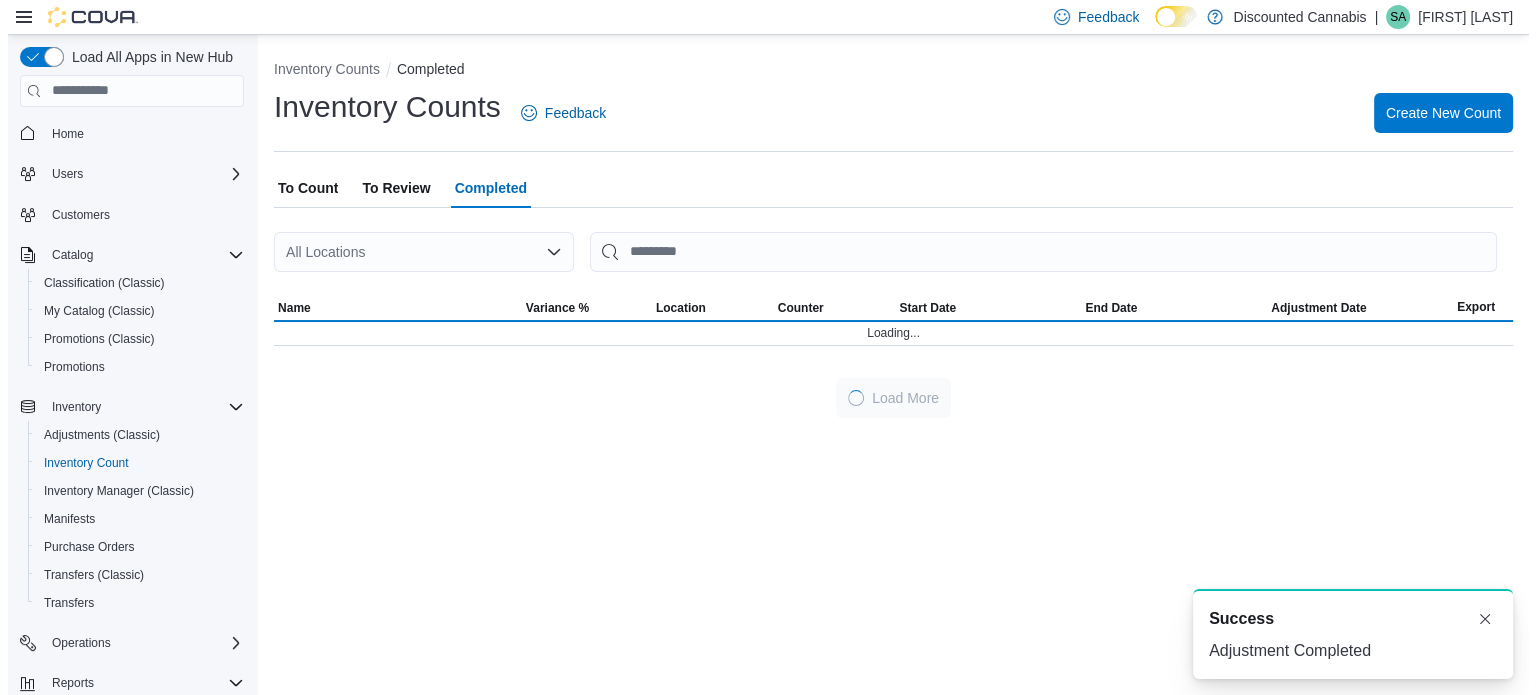 scroll, scrollTop: 0, scrollLeft: 0, axis: both 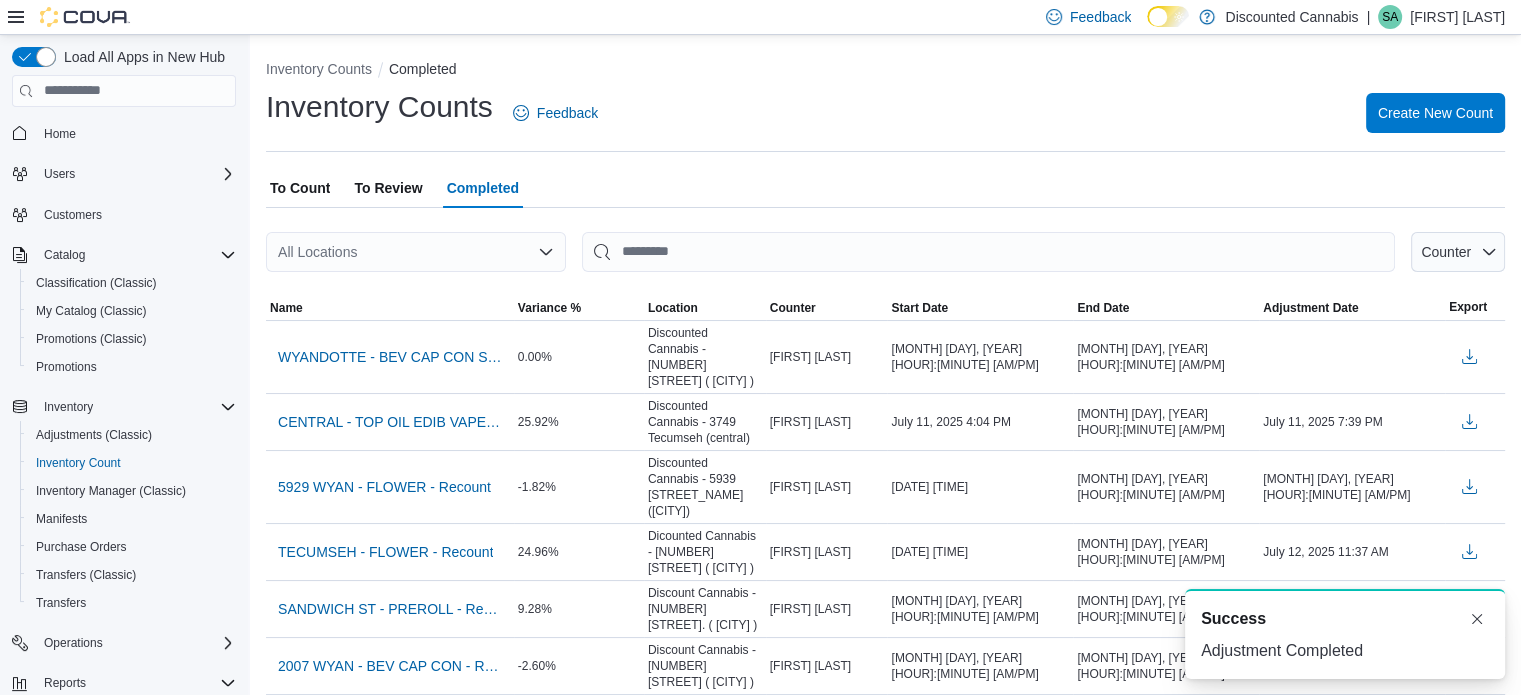 click on "To Review" at bounding box center [388, 188] 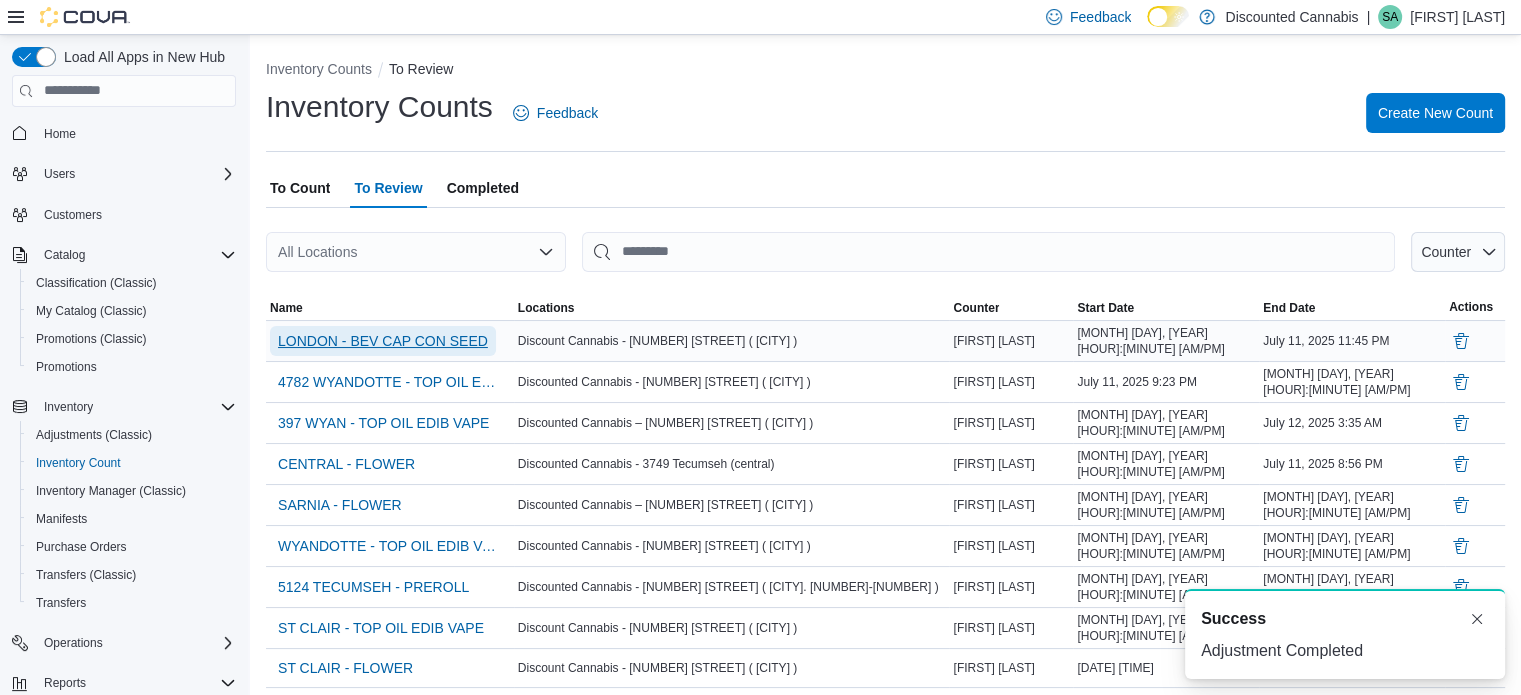 click on "LONDON - BEV CAP CON SEED" at bounding box center (383, 341) 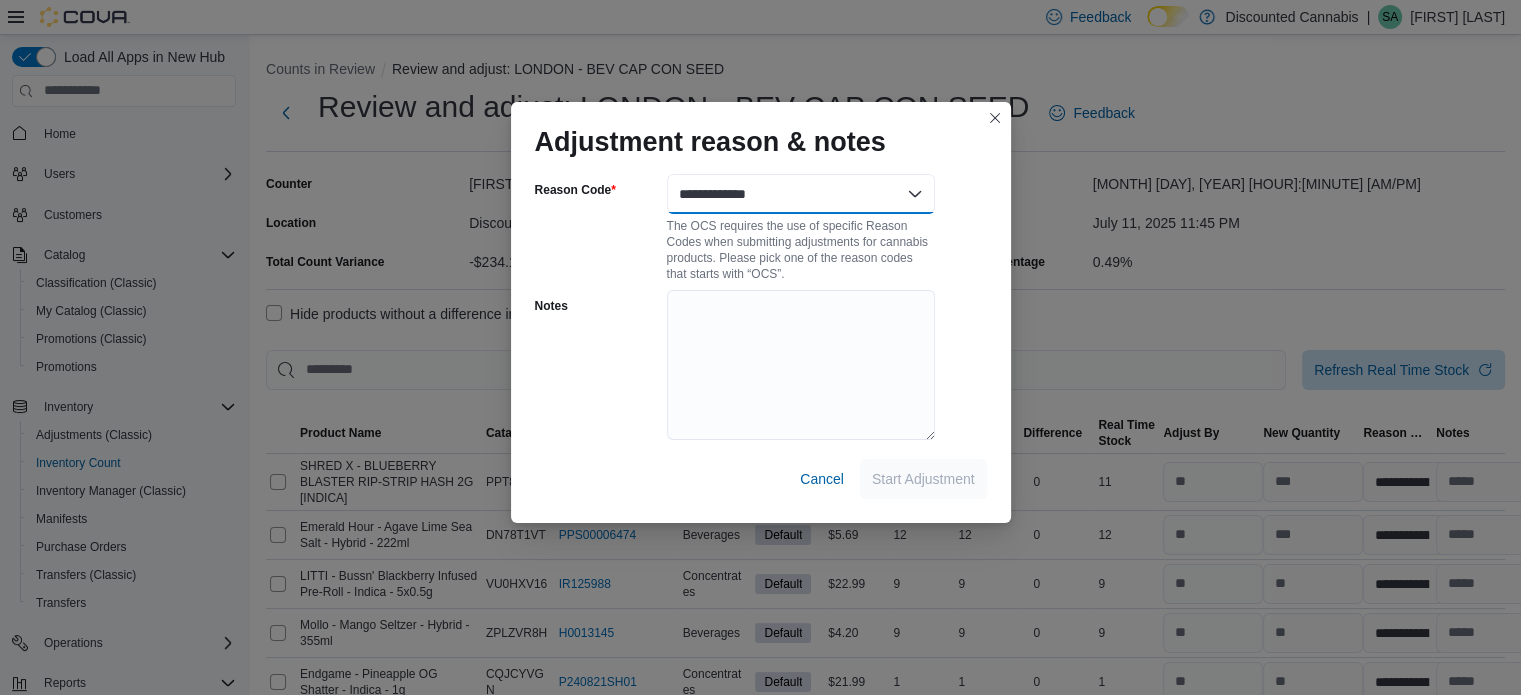 click on "**********" at bounding box center (801, 194) 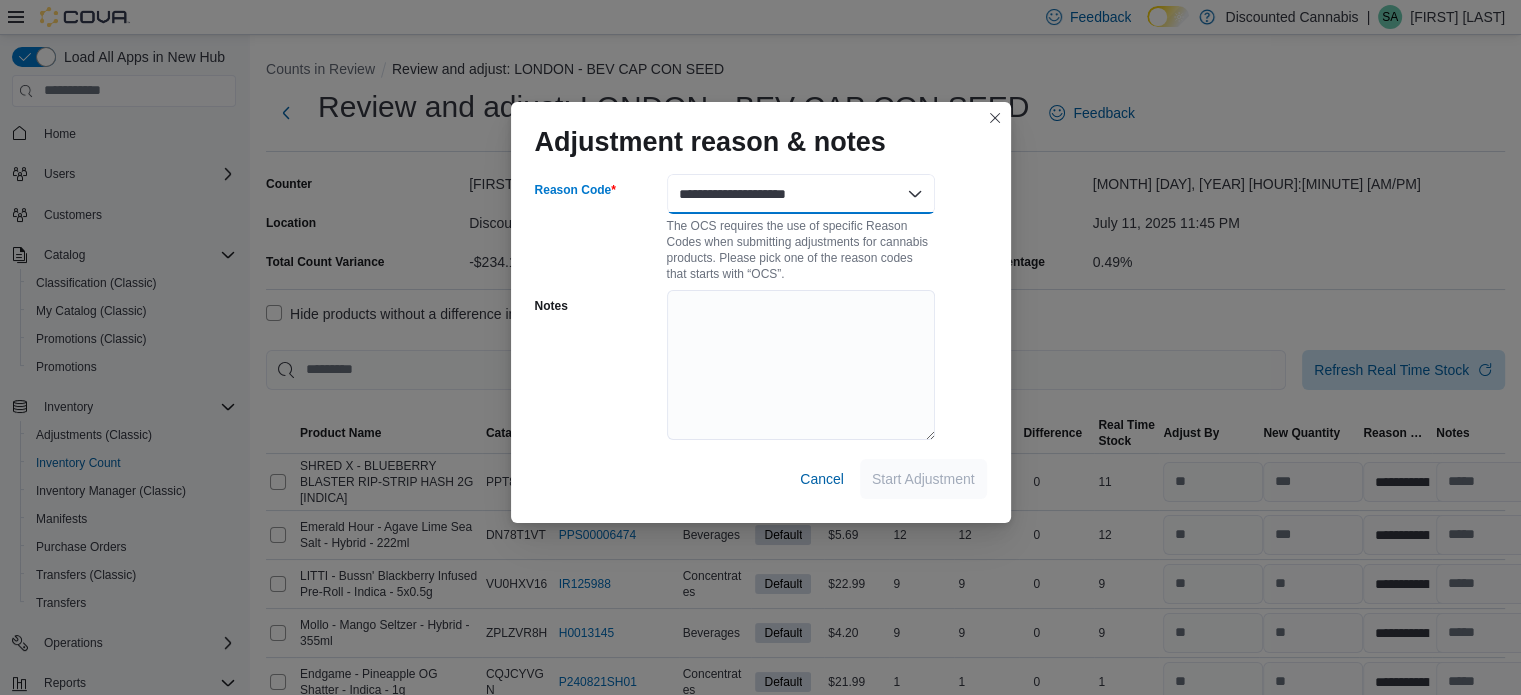 click on "**********" at bounding box center (801, 194) 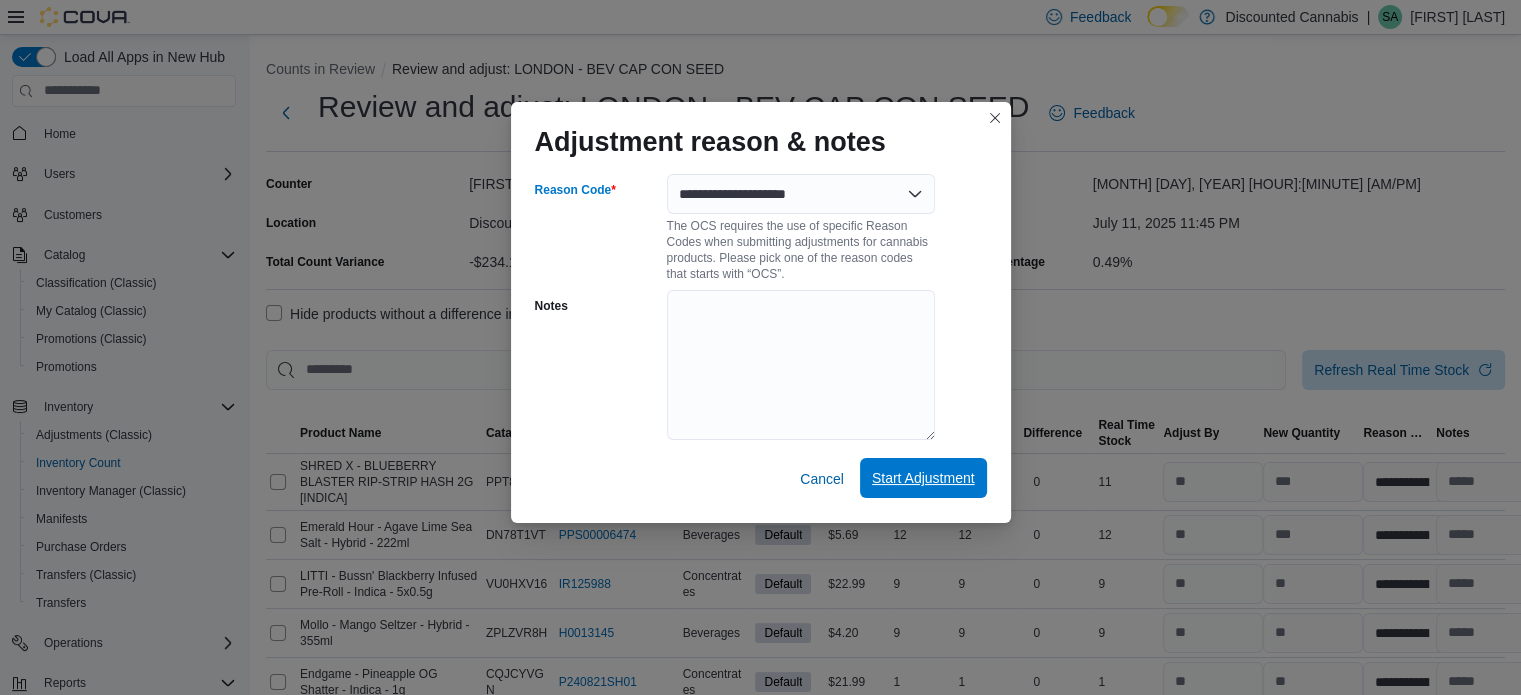 click on "Start Adjustment" at bounding box center [923, 478] 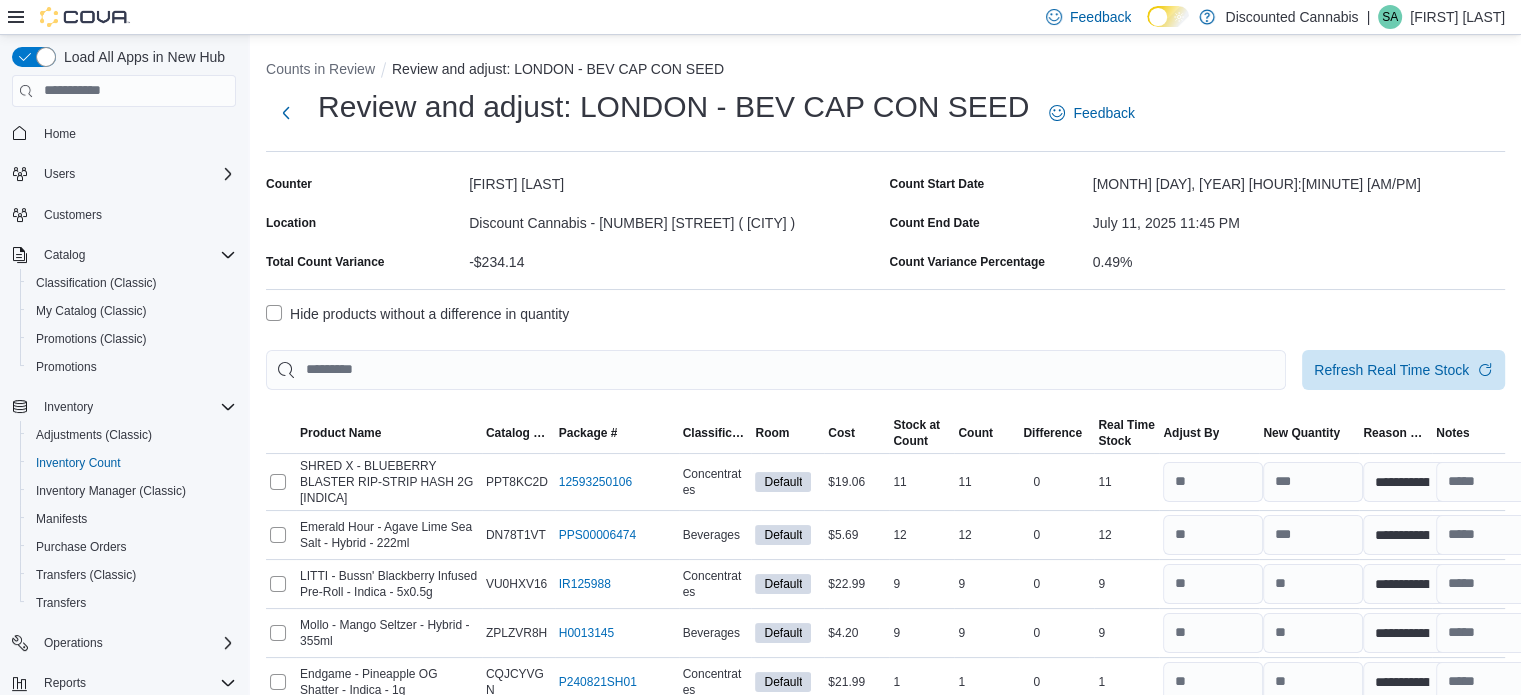 click on "Hide products without a difference in quantity" at bounding box center (417, 314) 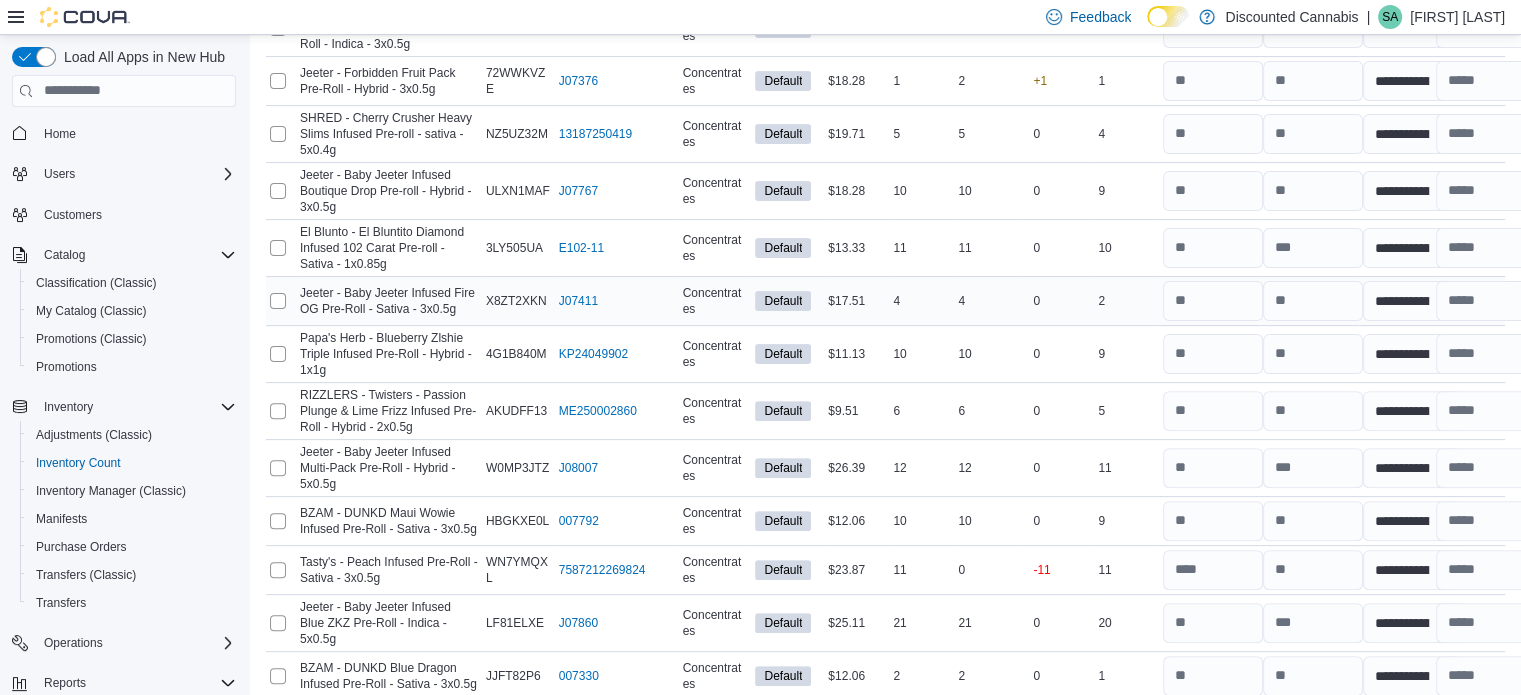 scroll, scrollTop: 600, scrollLeft: 0, axis: vertical 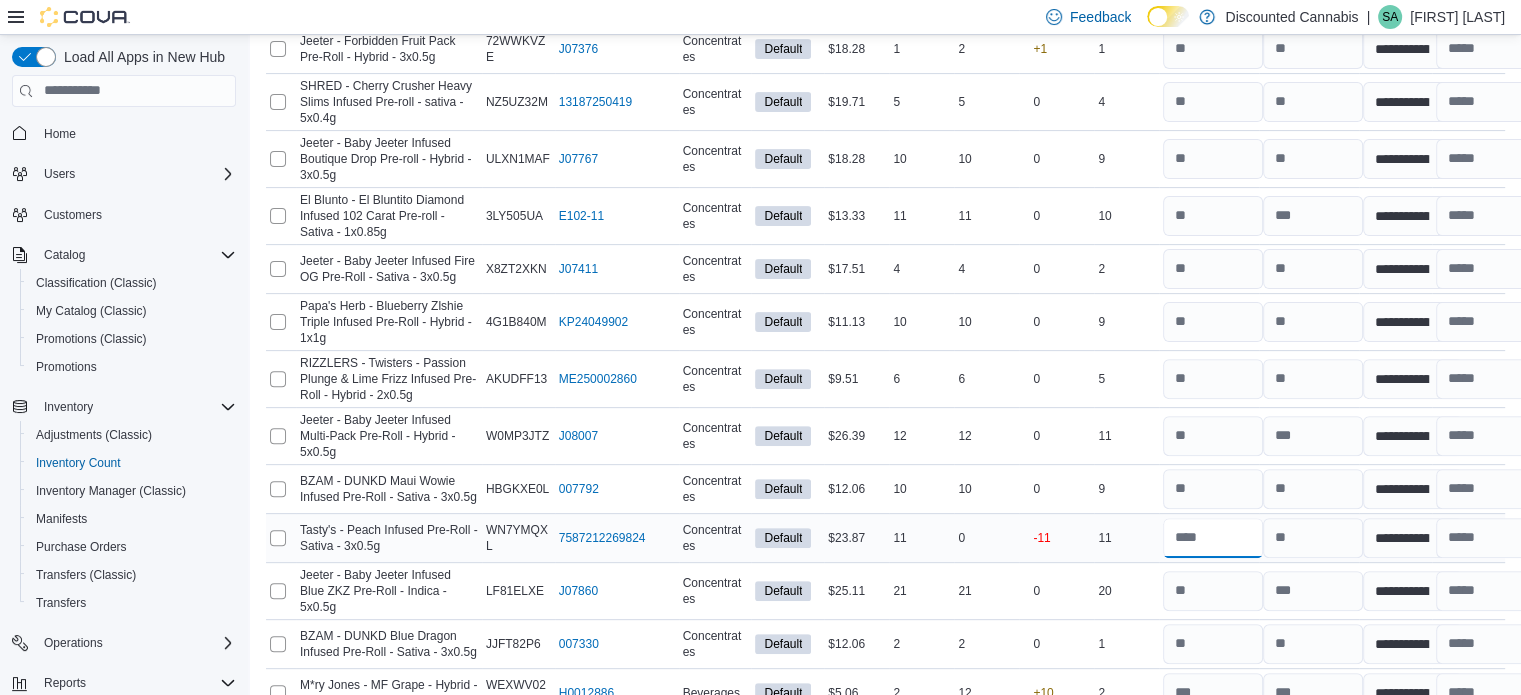 click at bounding box center [1213, 538] 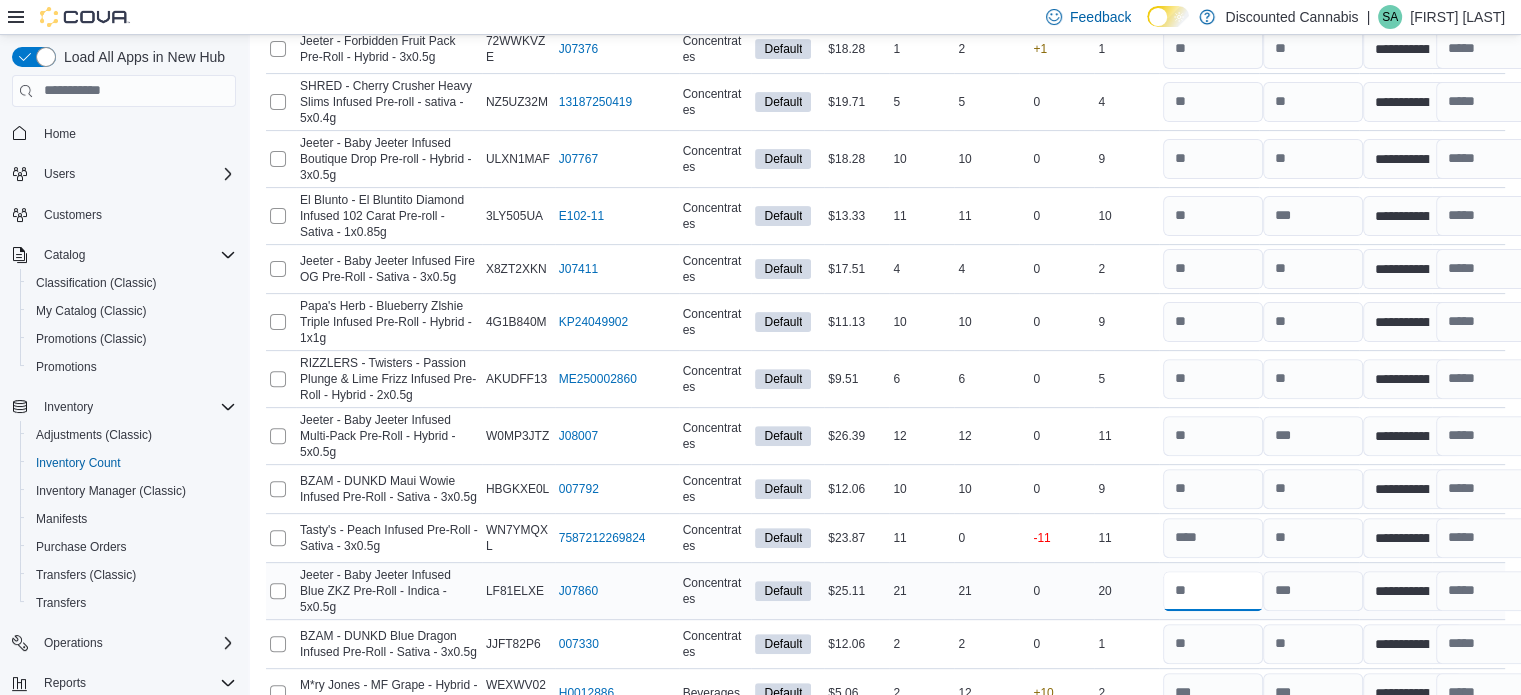 click at bounding box center (1213, 591) 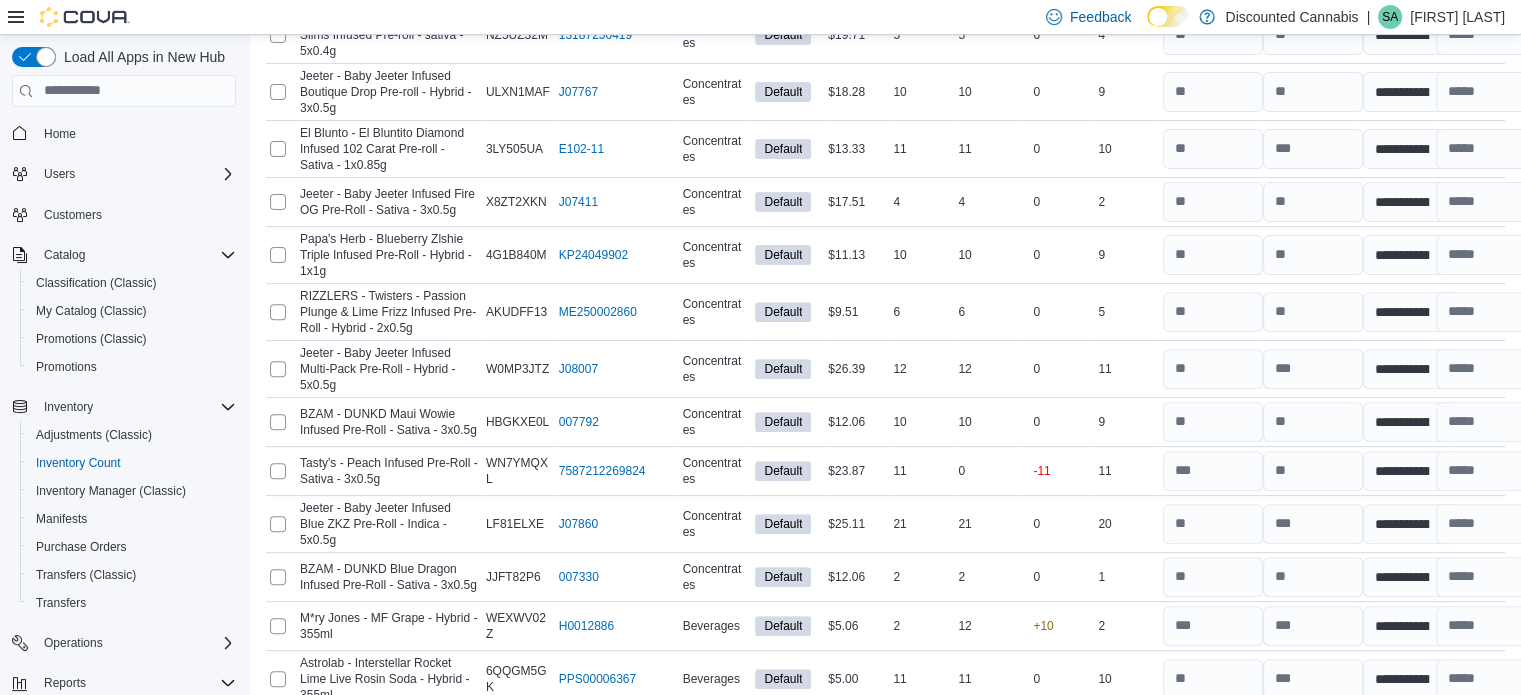 scroll, scrollTop: 800, scrollLeft: 0, axis: vertical 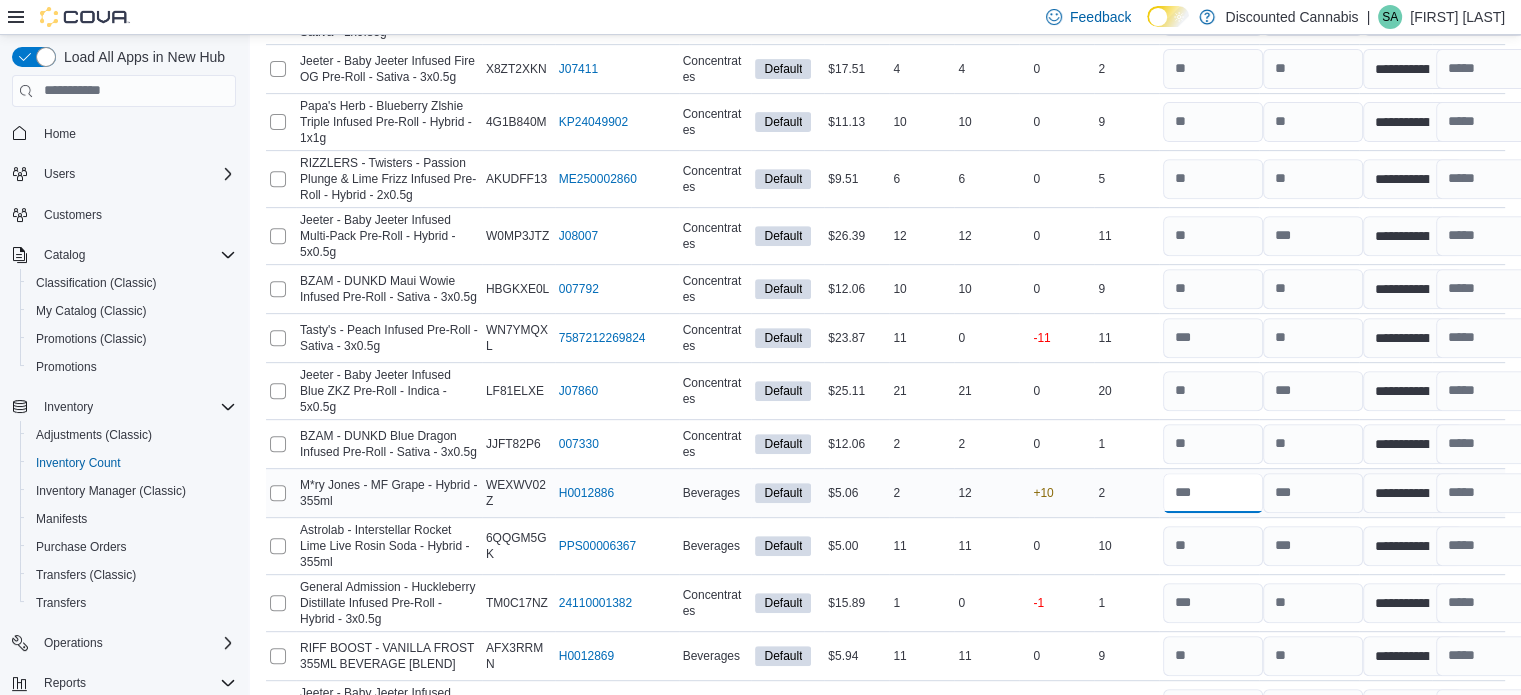 click at bounding box center (1213, 493) 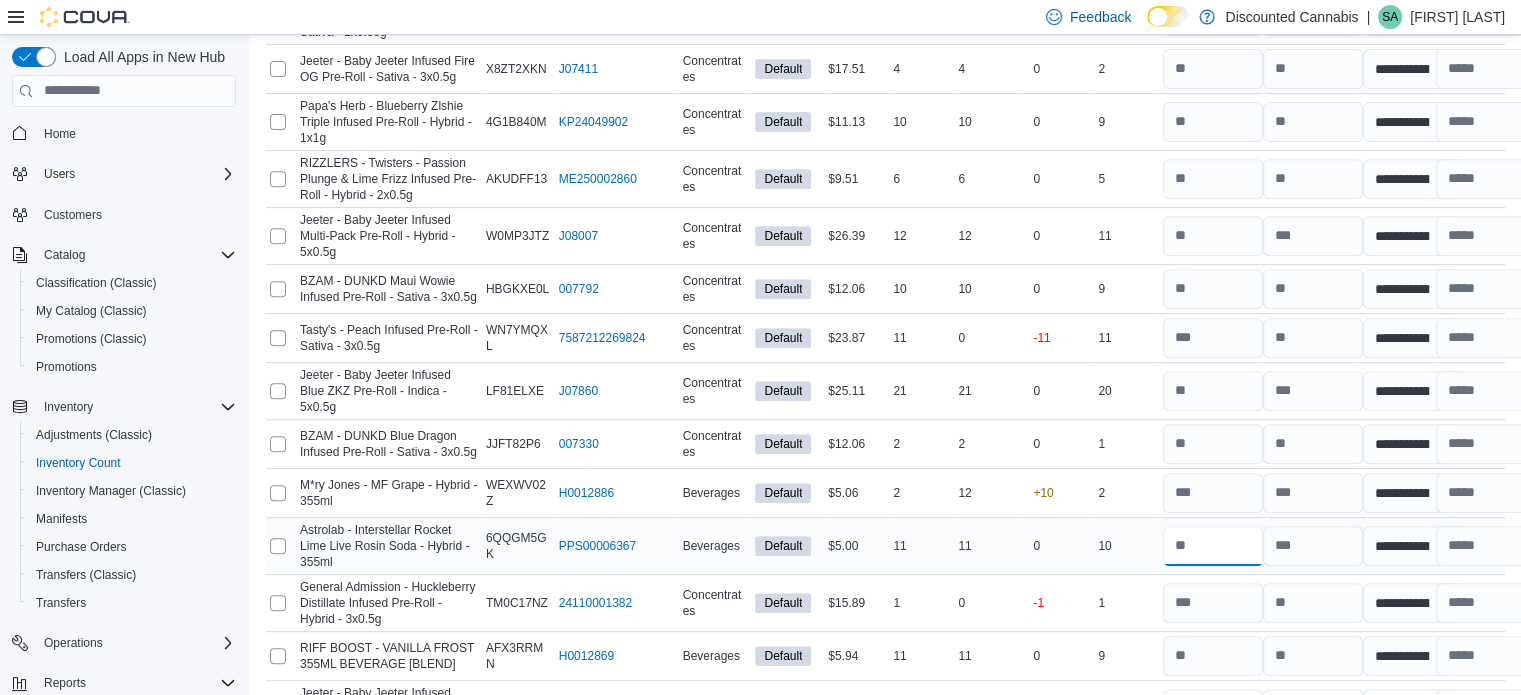 click at bounding box center [1213, 546] 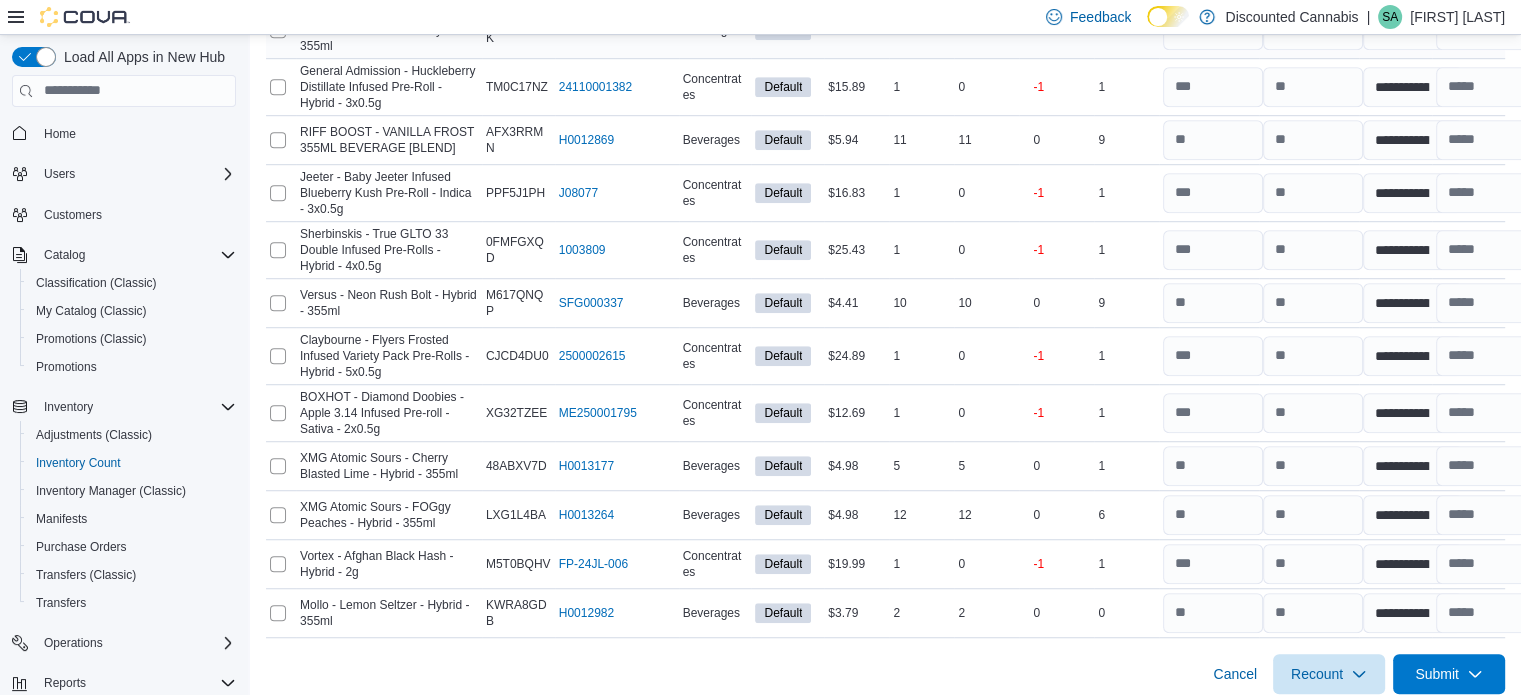 scroll, scrollTop: 1316, scrollLeft: 0, axis: vertical 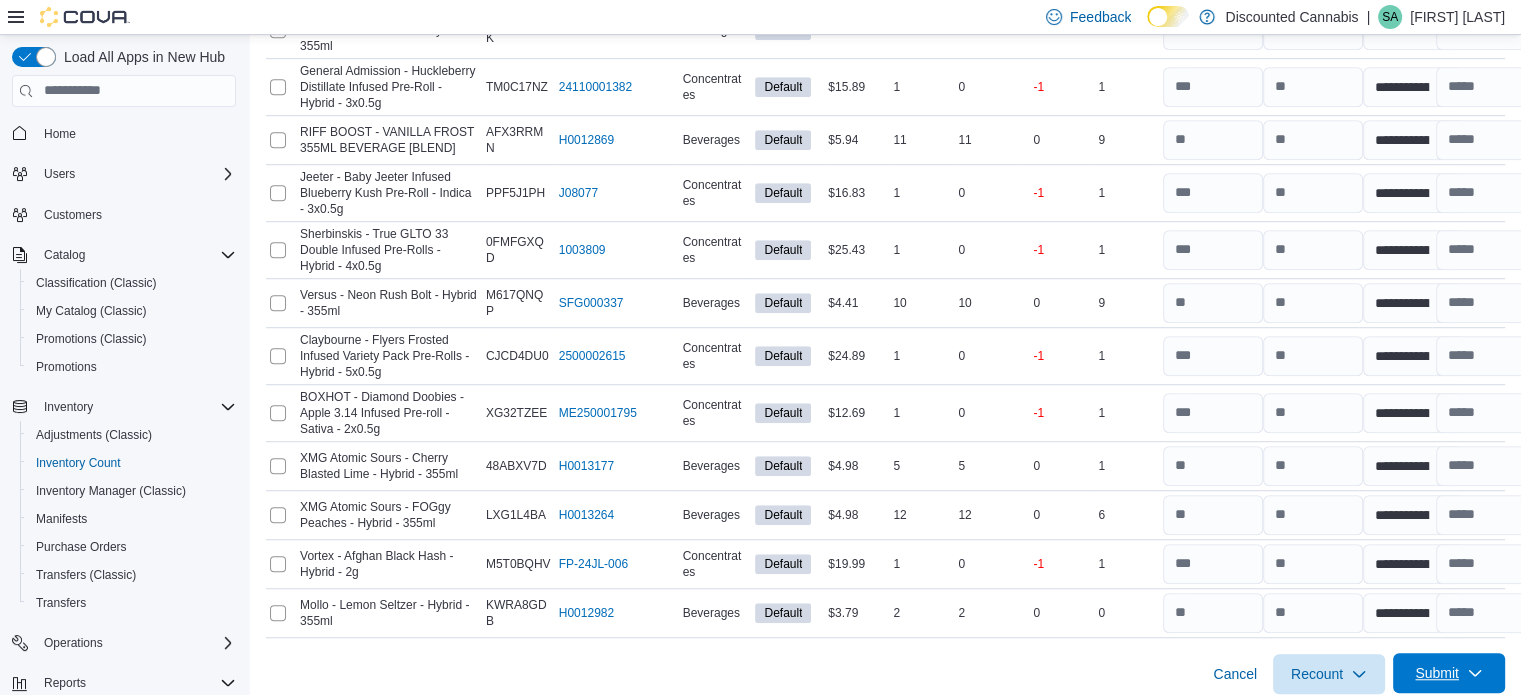 click on "Submit" at bounding box center (1437, 673) 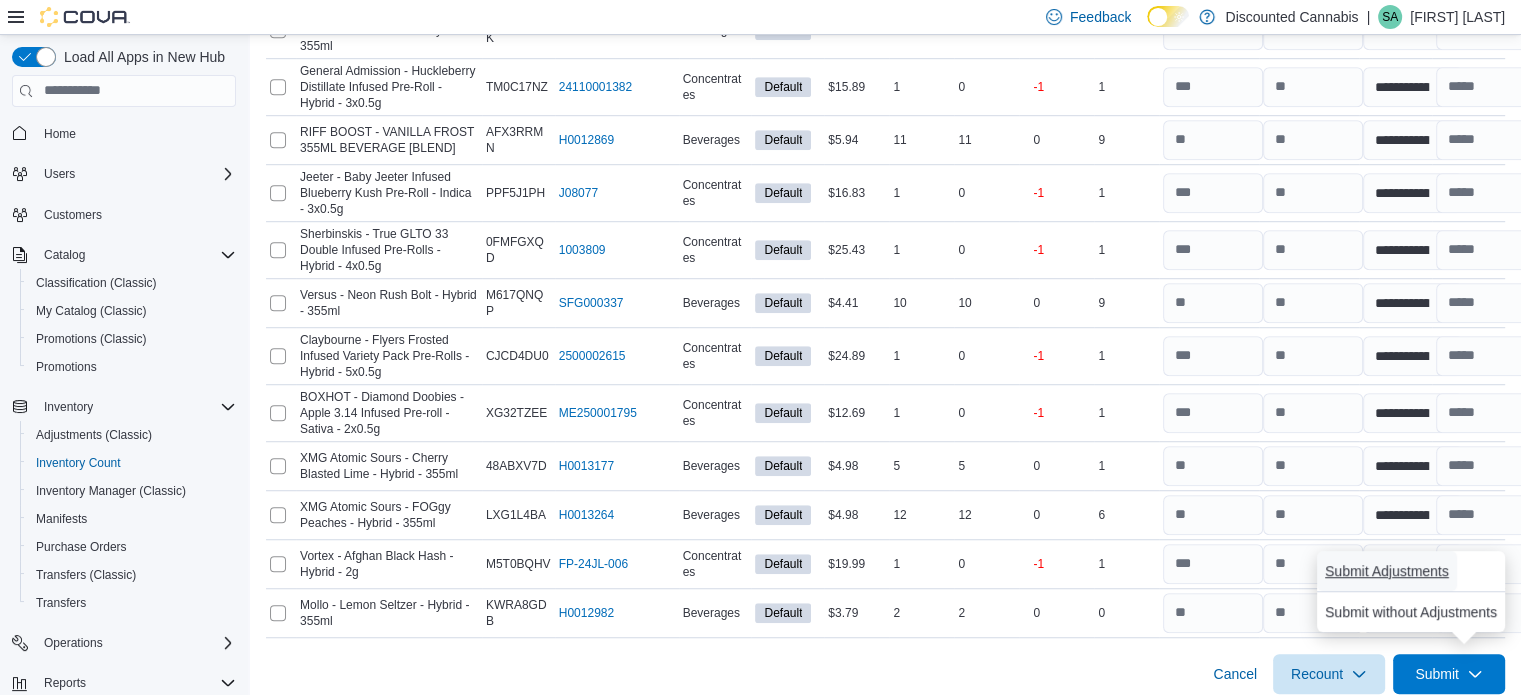 click on "Submit Adjustments" at bounding box center (1387, 571) 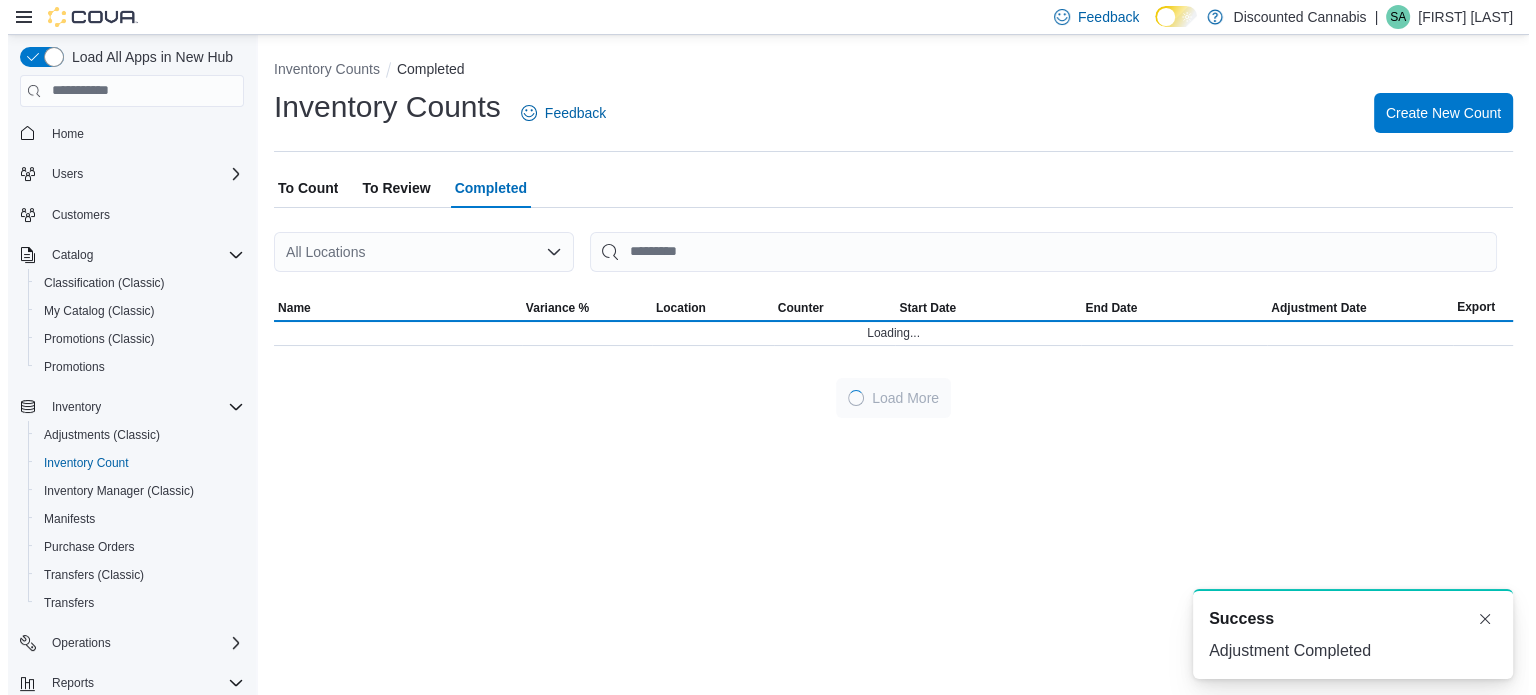 scroll, scrollTop: 0, scrollLeft: 0, axis: both 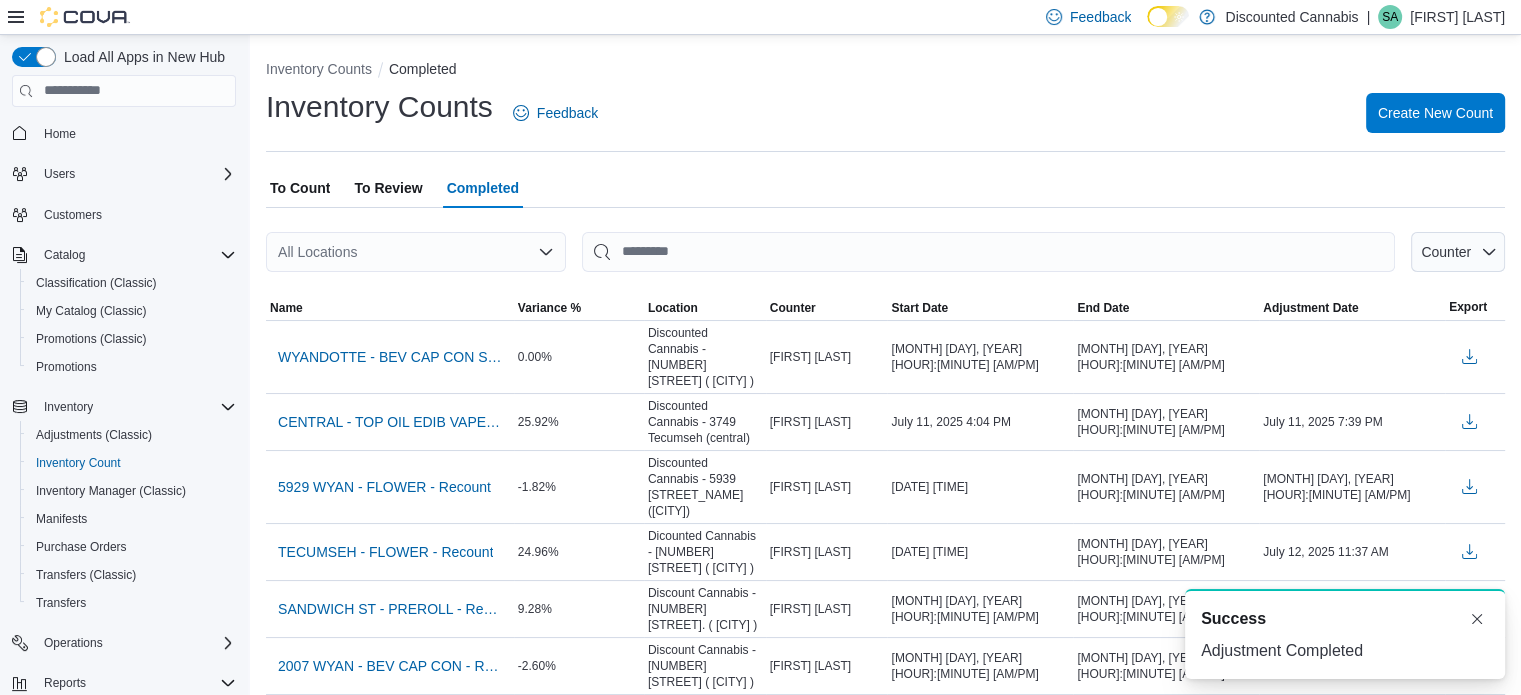 click on "To Review" at bounding box center [388, 188] 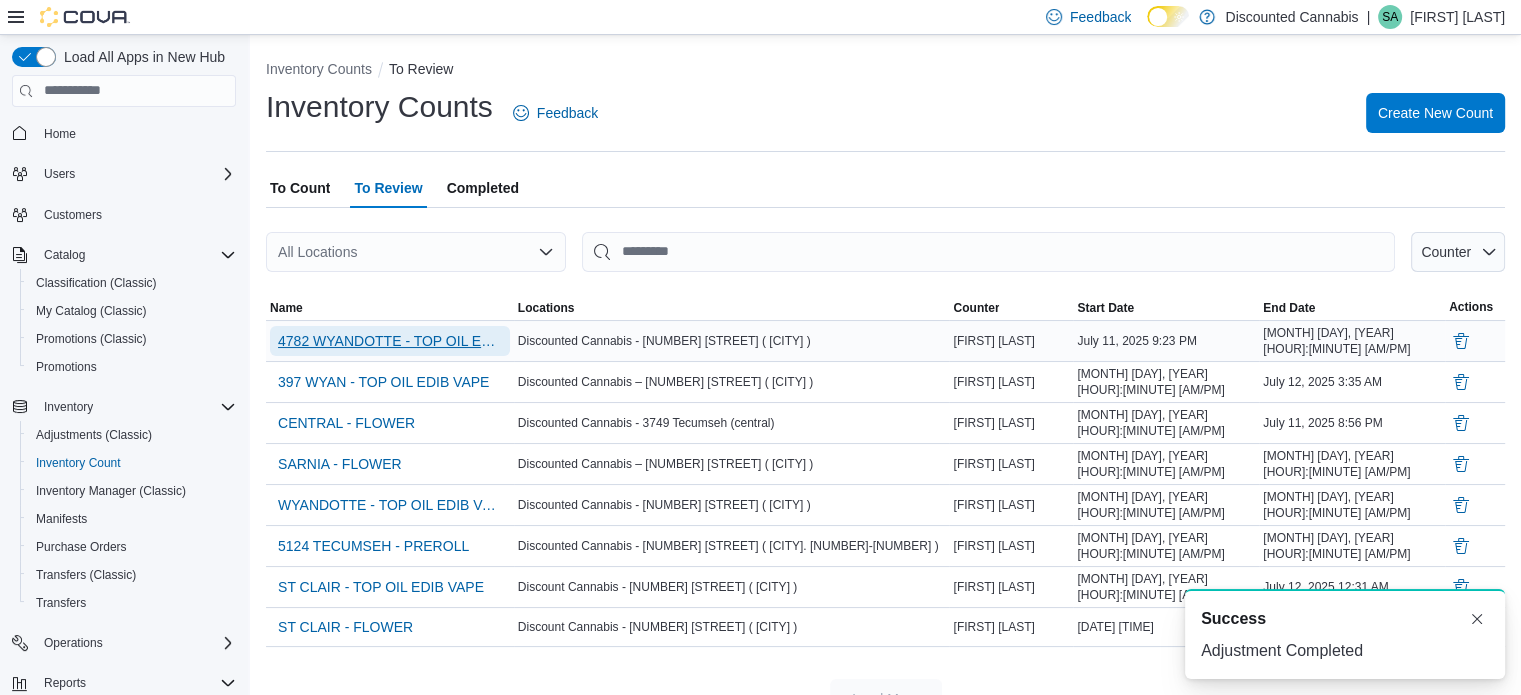 click on "4782 WYANDOTTE - TOP OIL EDIB VAPE" at bounding box center [390, 341] 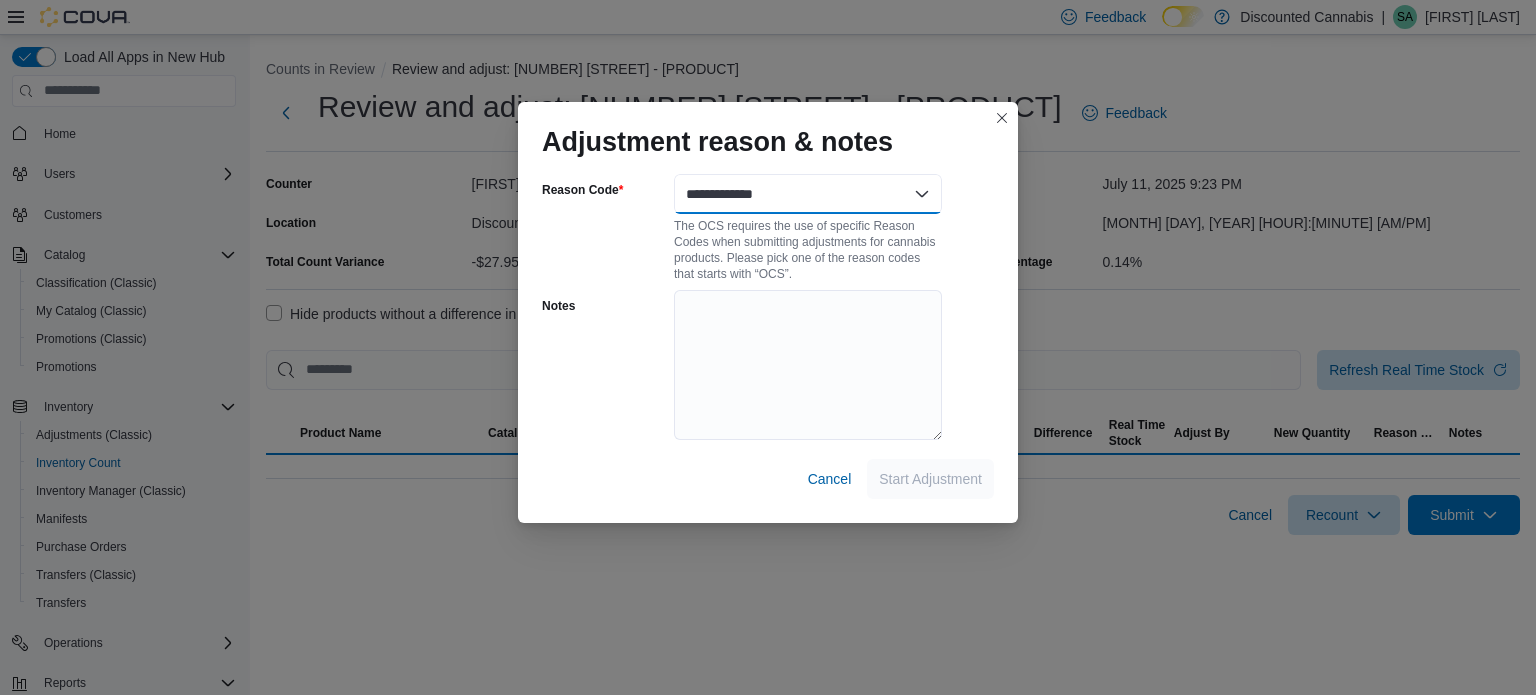 click on "**********" at bounding box center (808, 194) 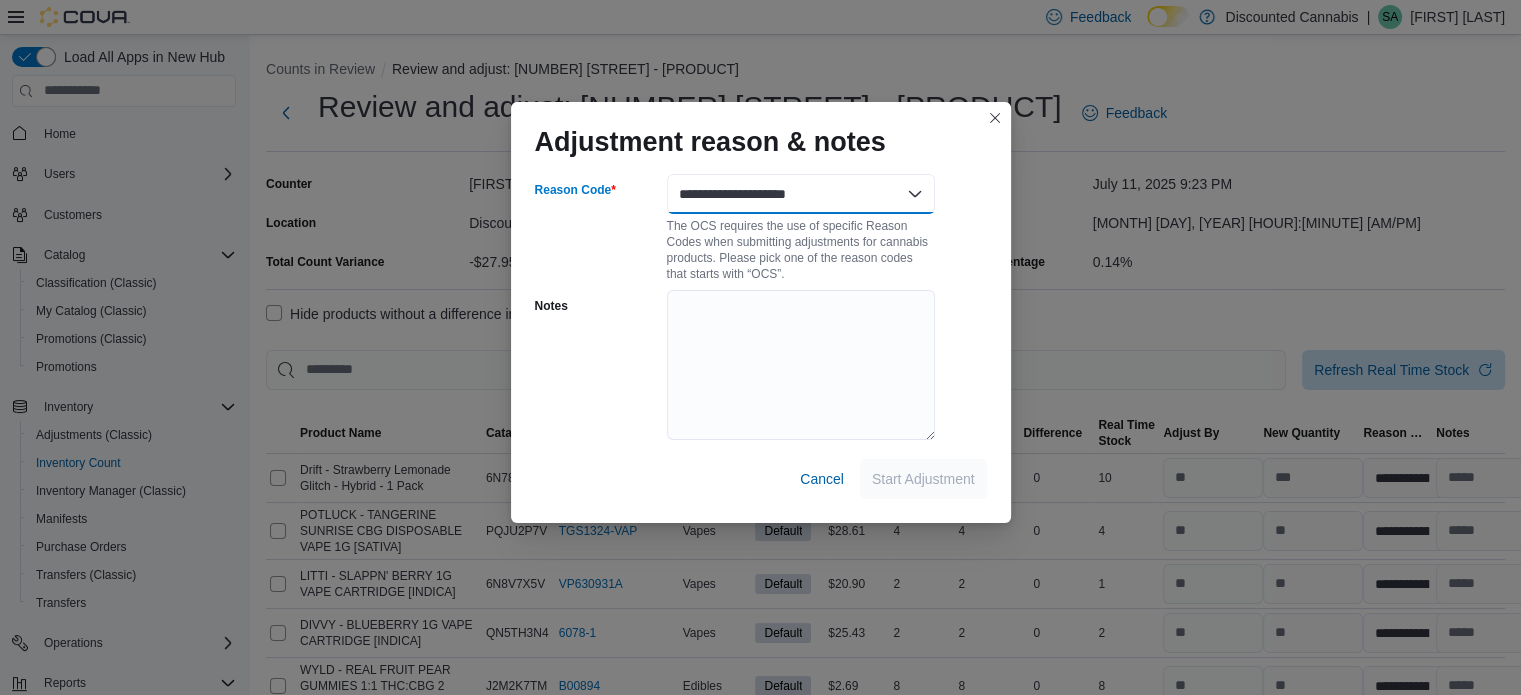 click on "**********" at bounding box center [801, 194] 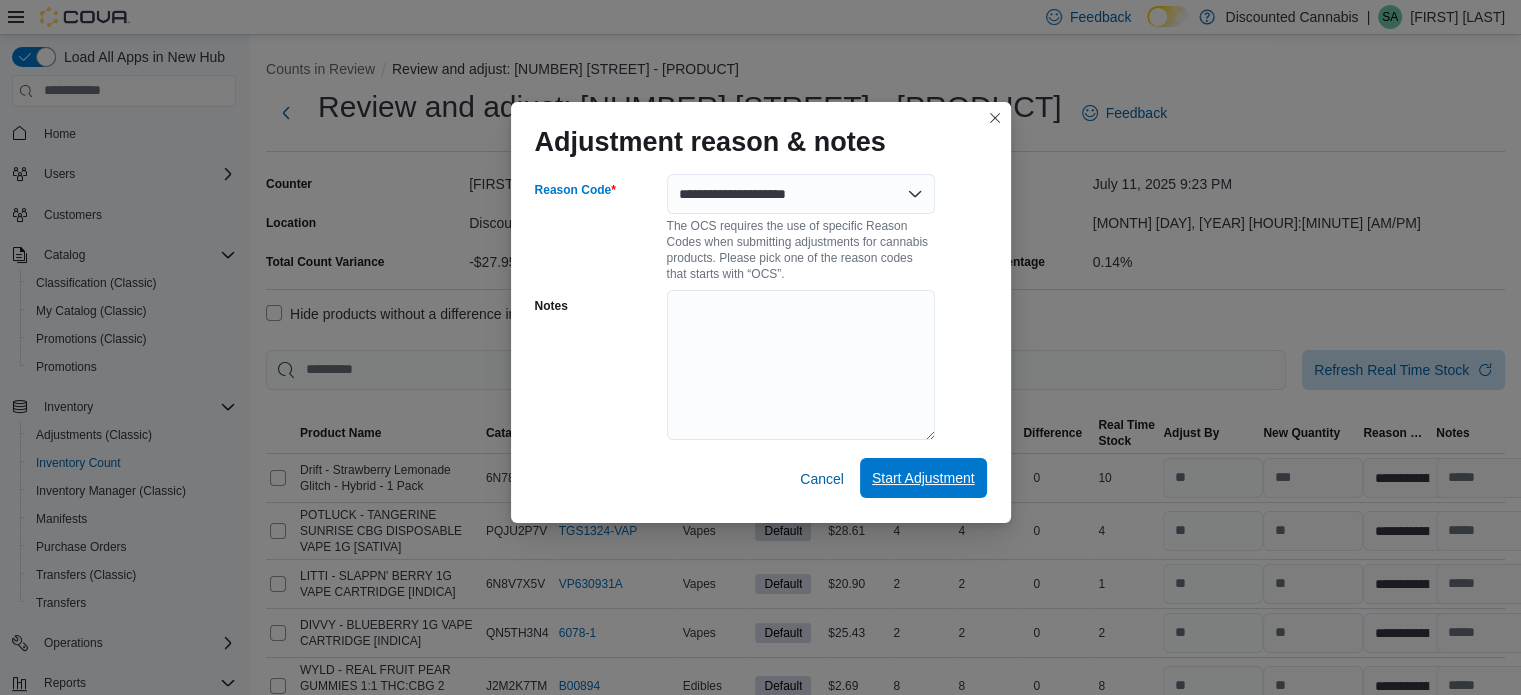 click on "Start Adjustment" at bounding box center [923, 478] 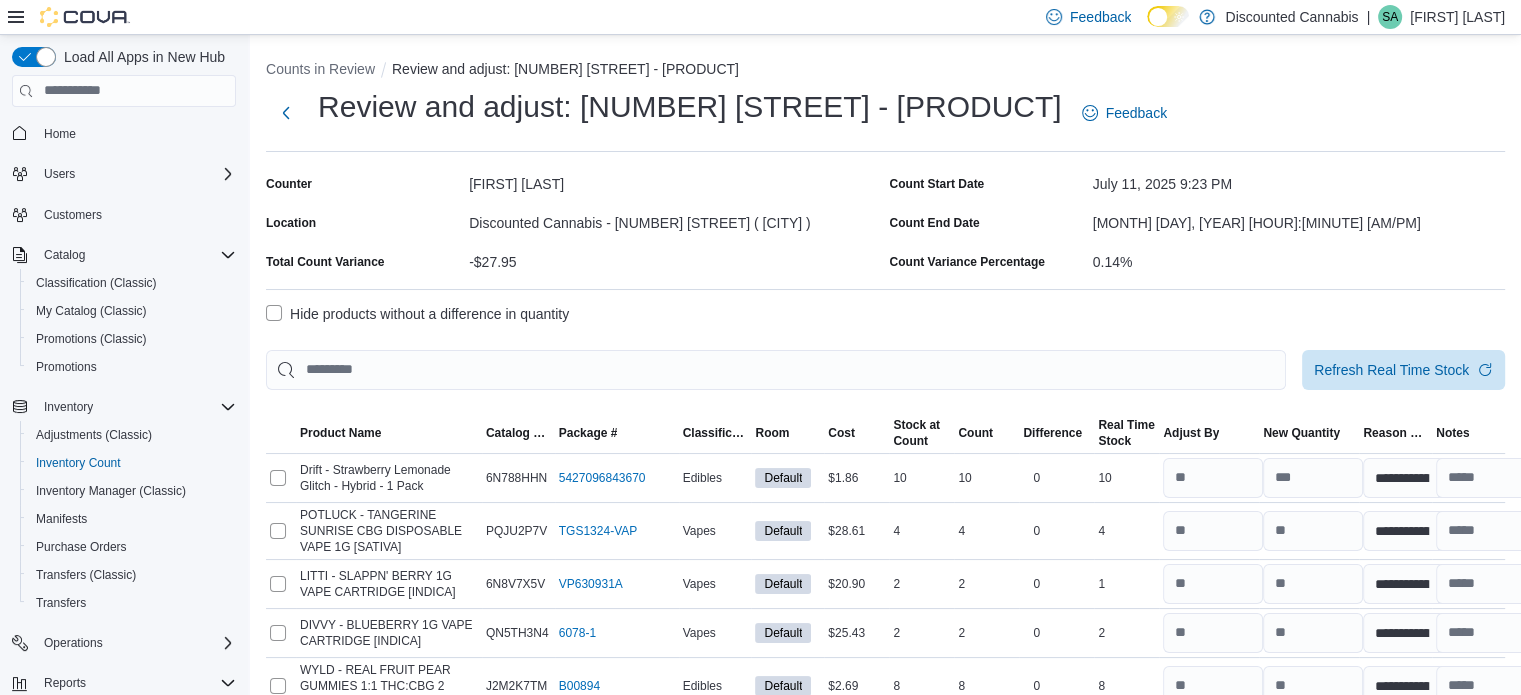 click on "Hide products without a difference in quantity" at bounding box center (417, 314) 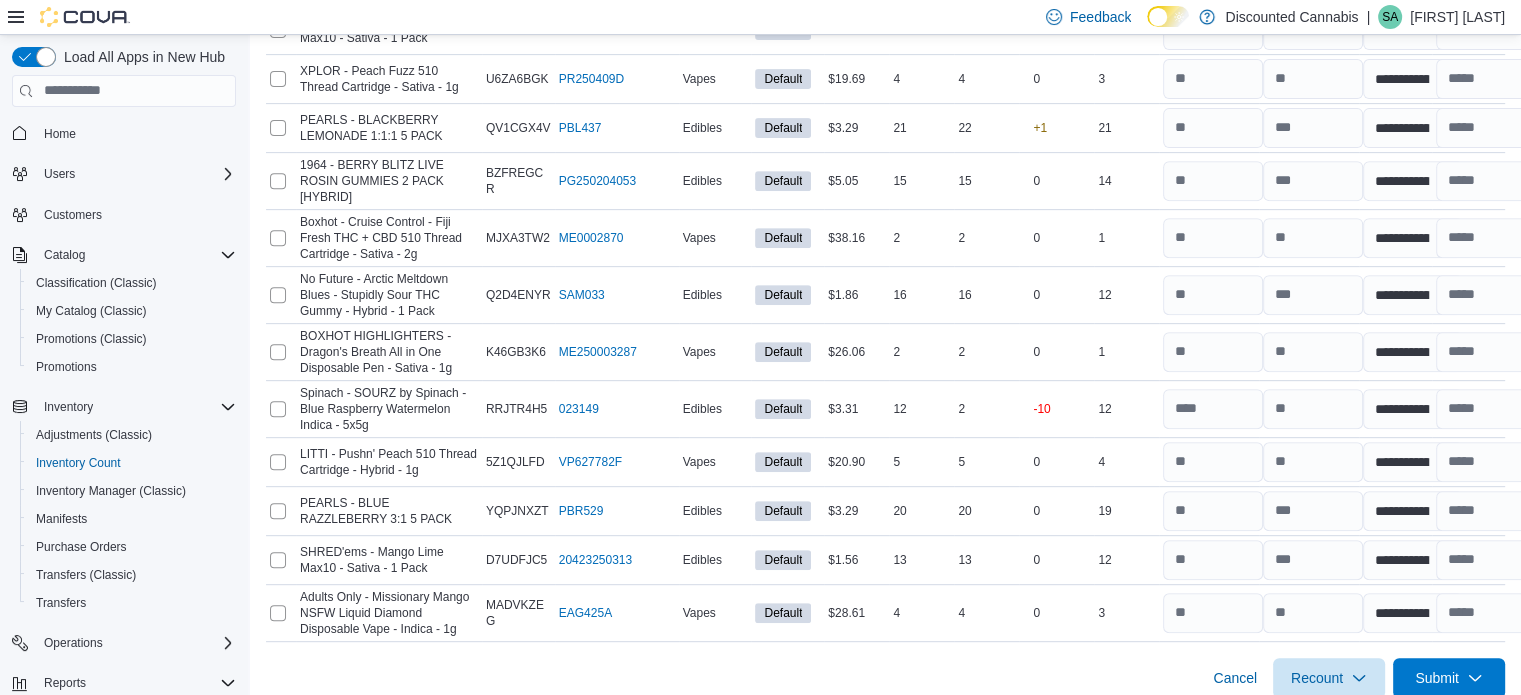scroll, scrollTop: 800, scrollLeft: 0, axis: vertical 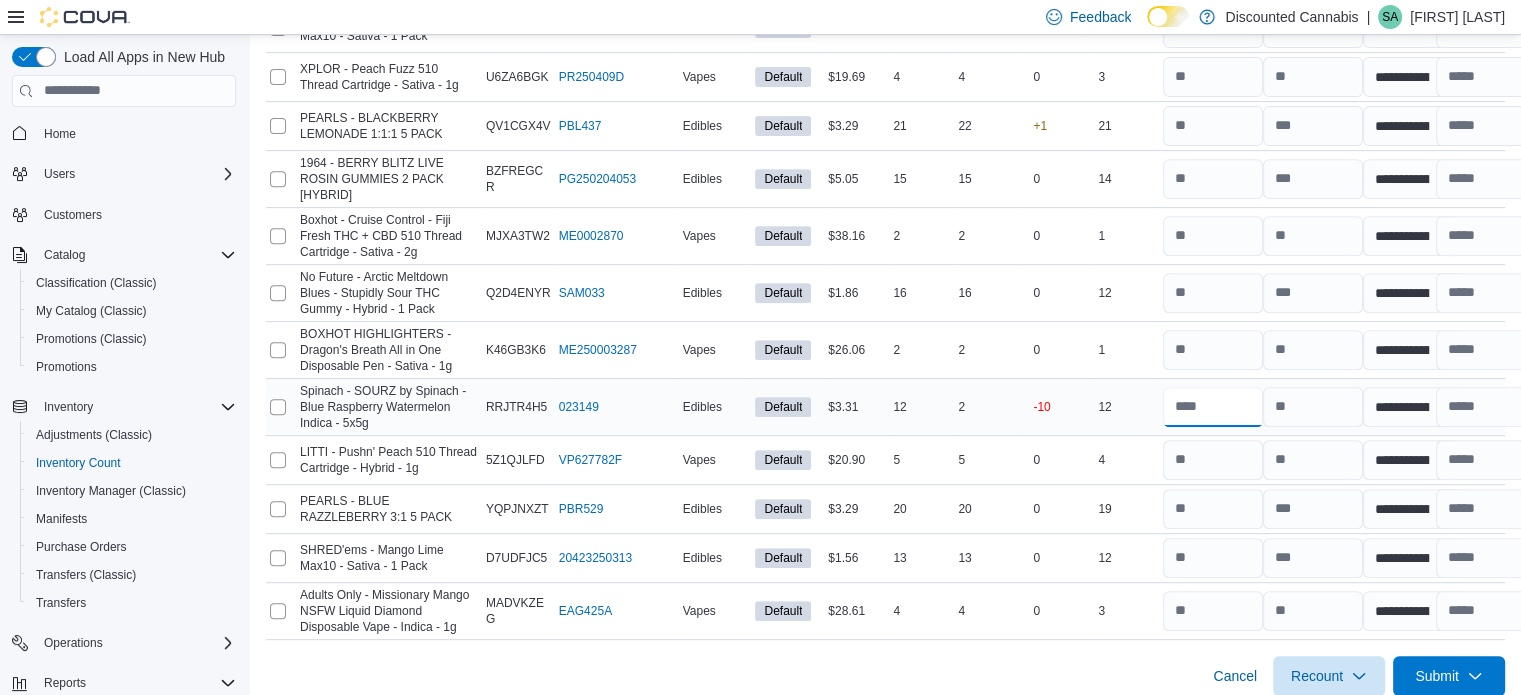 click at bounding box center (1213, 407) 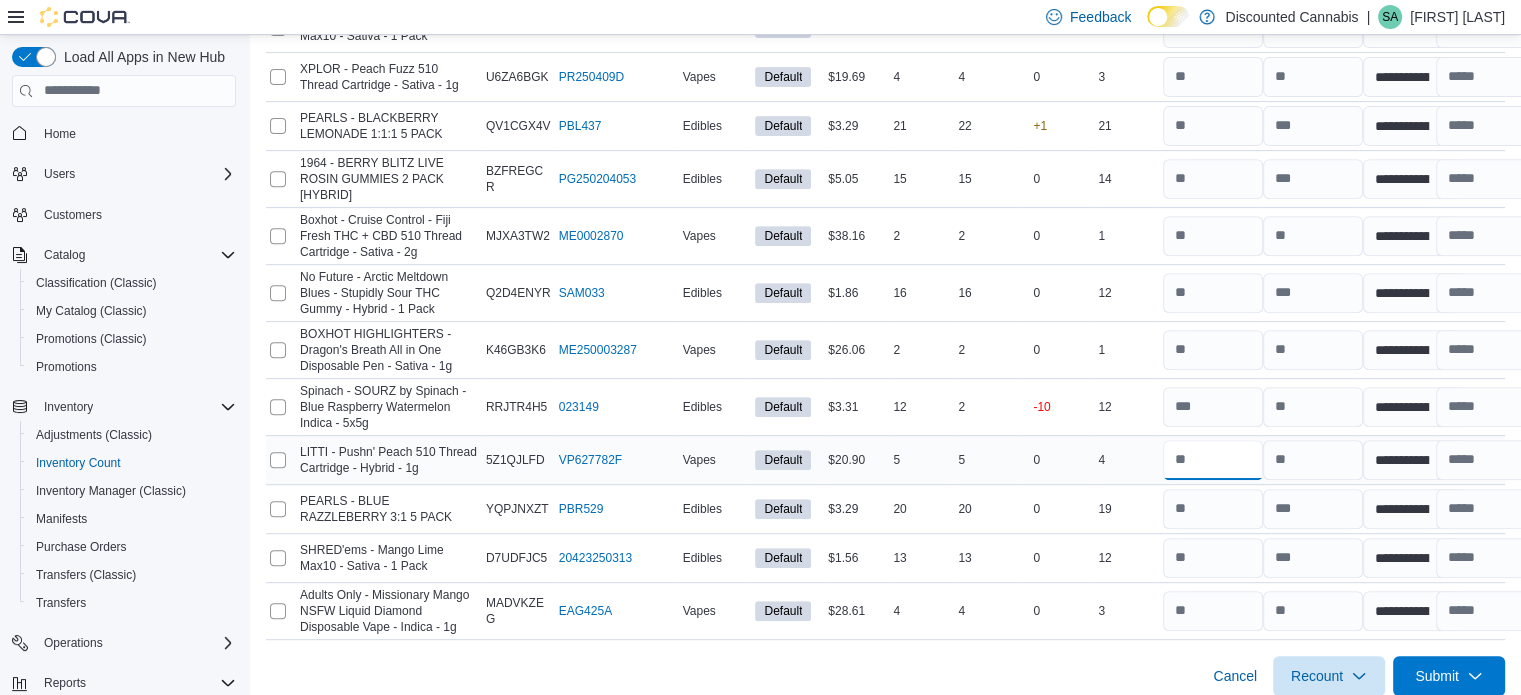 click at bounding box center (1213, 460) 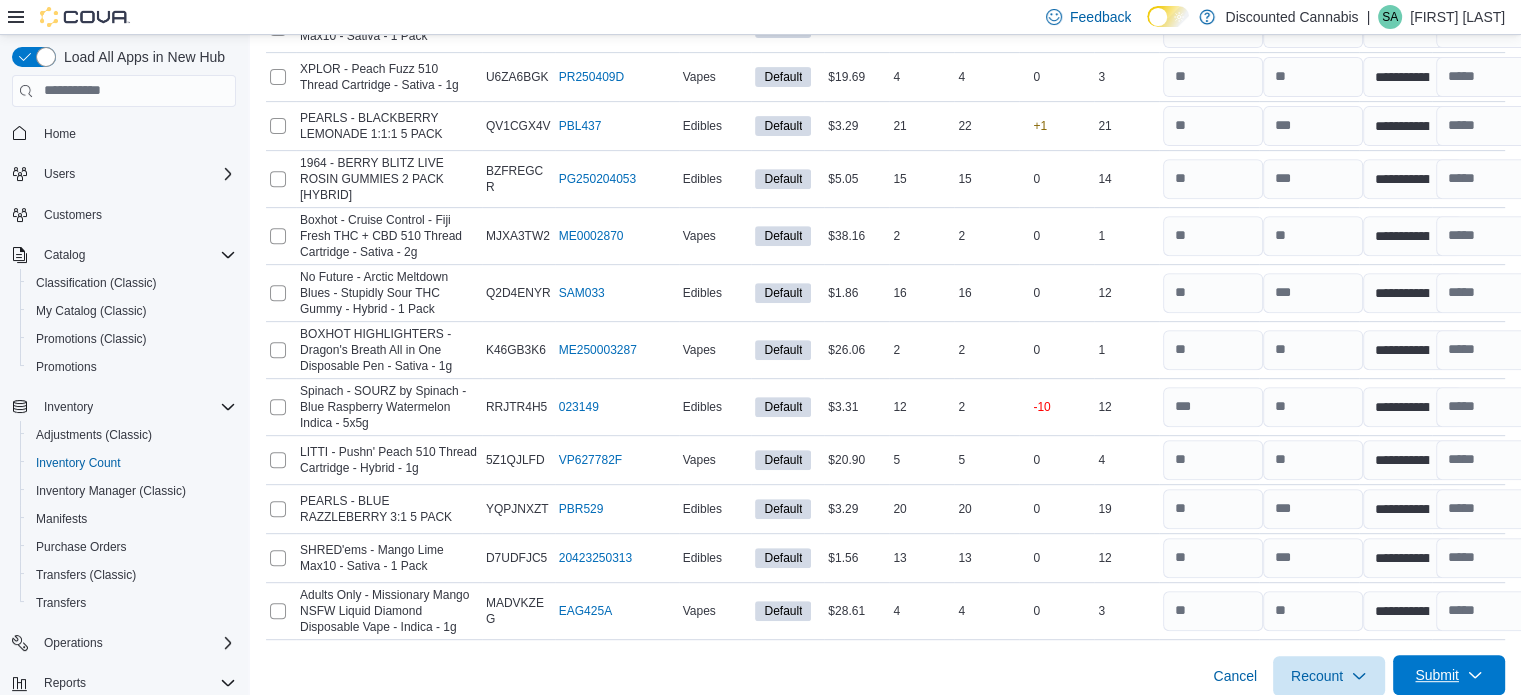 click on "Submit" at bounding box center [1437, 675] 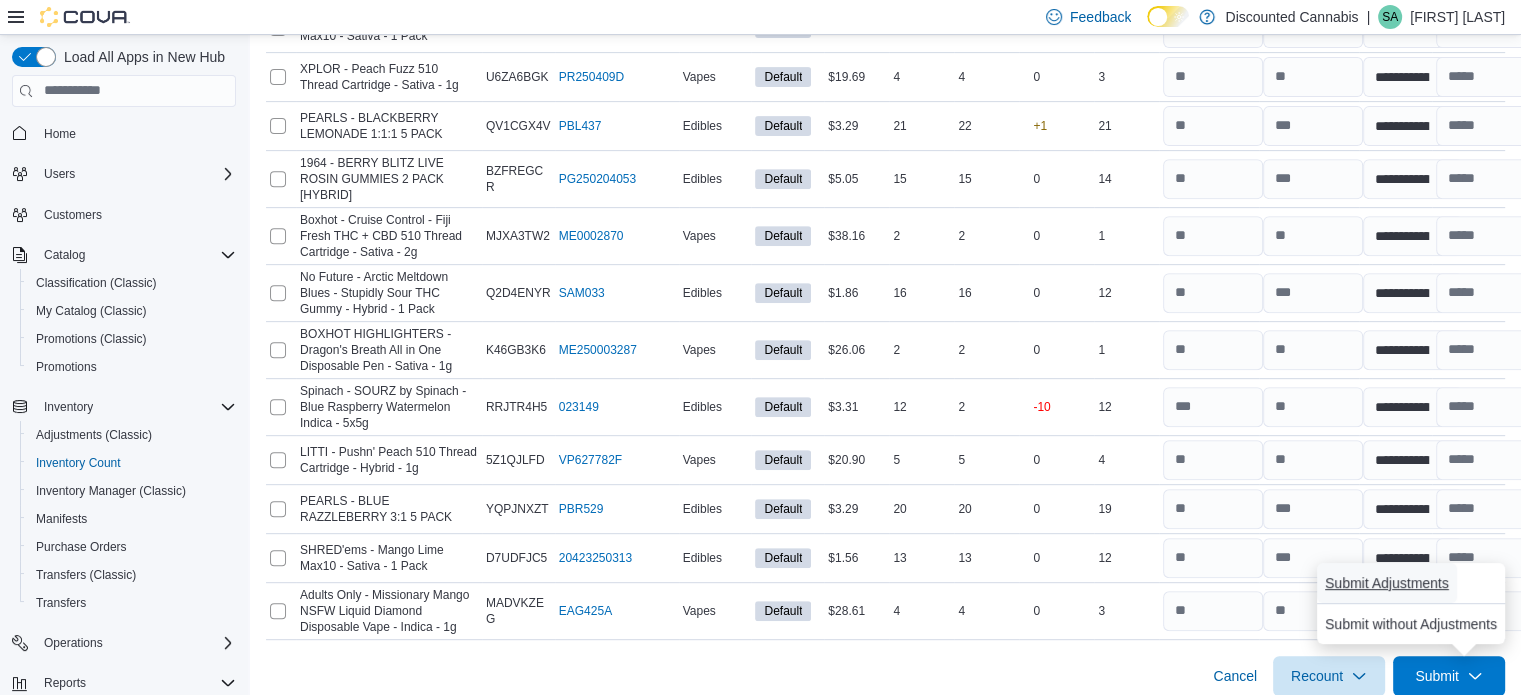 click on "Submit Adjustments" at bounding box center (1387, 583) 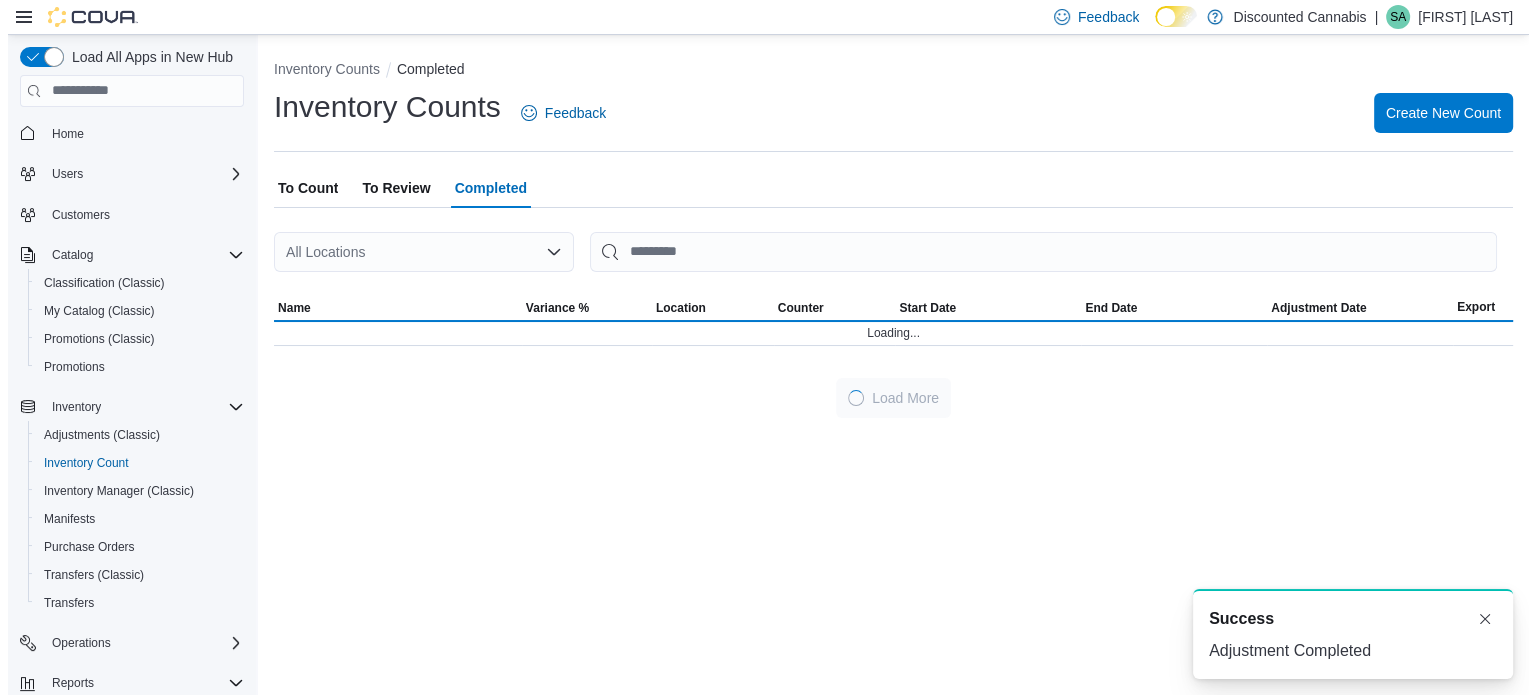 scroll, scrollTop: 0, scrollLeft: 0, axis: both 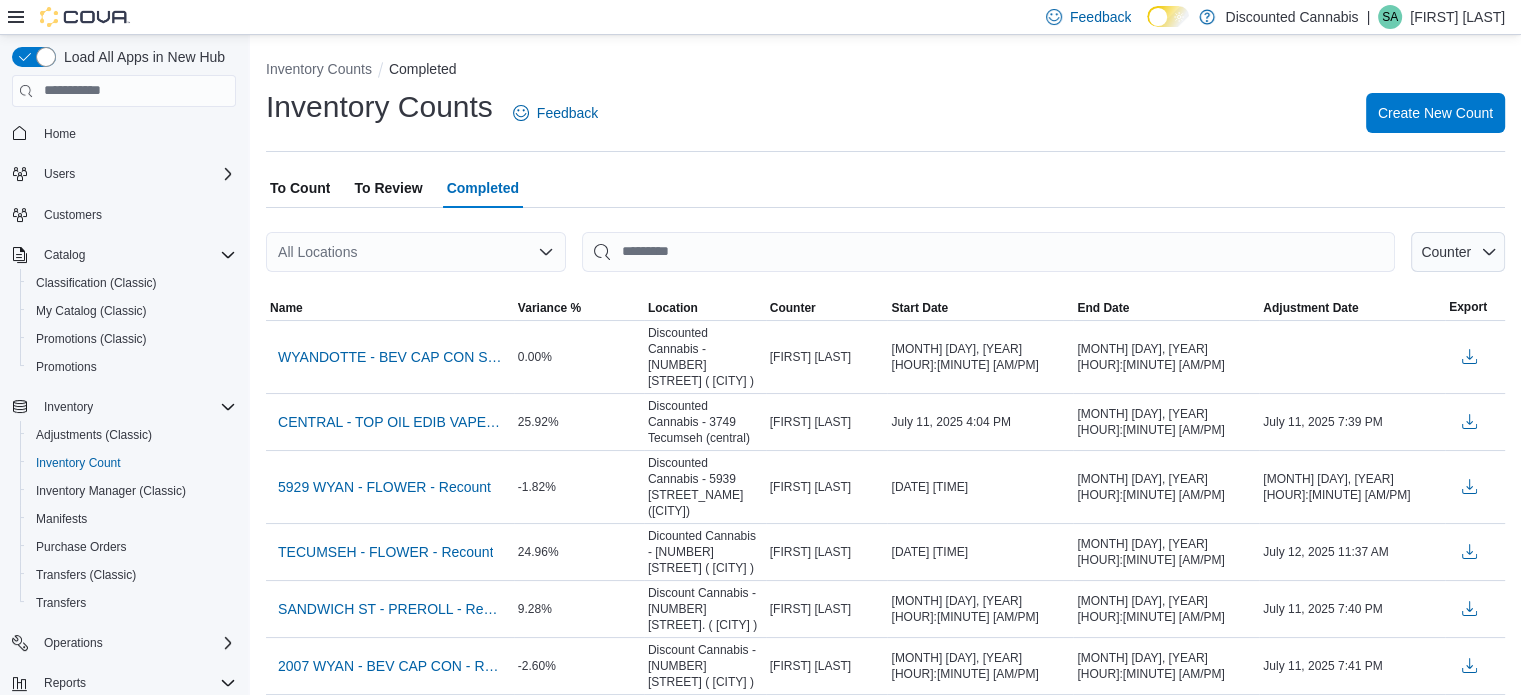 click on "To Review" at bounding box center [388, 188] 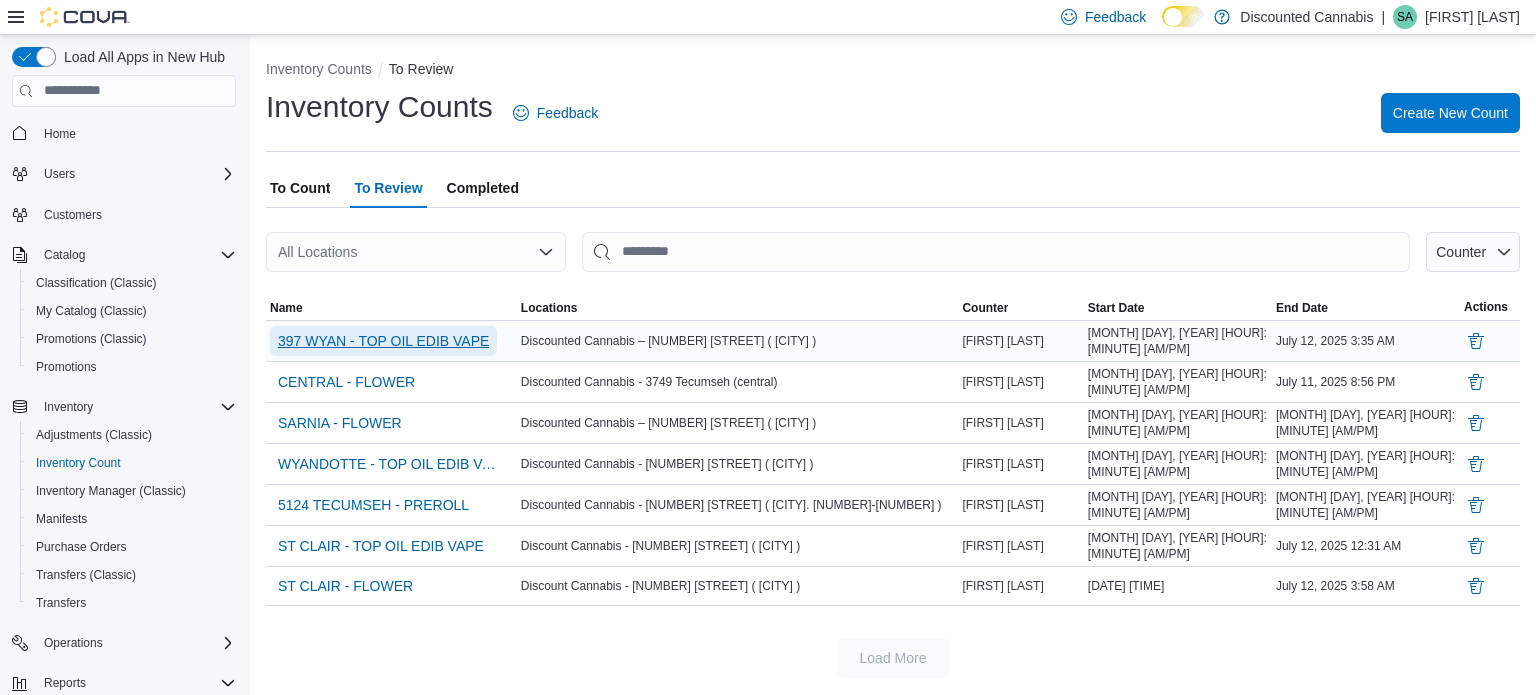 click on "397 WYAN - TOP OIL EDIB VAPE" at bounding box center [383, 341] 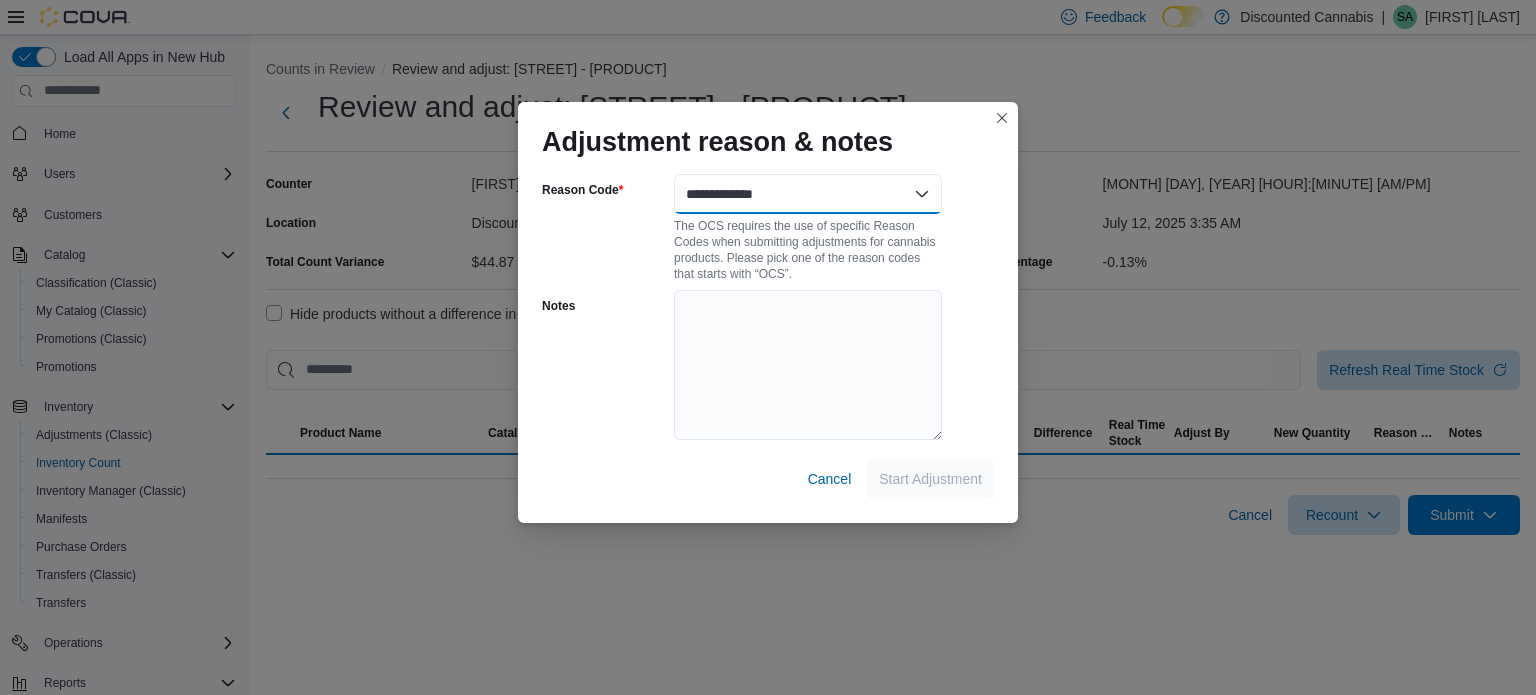 click on "**********" at bounding box center [808, 194] 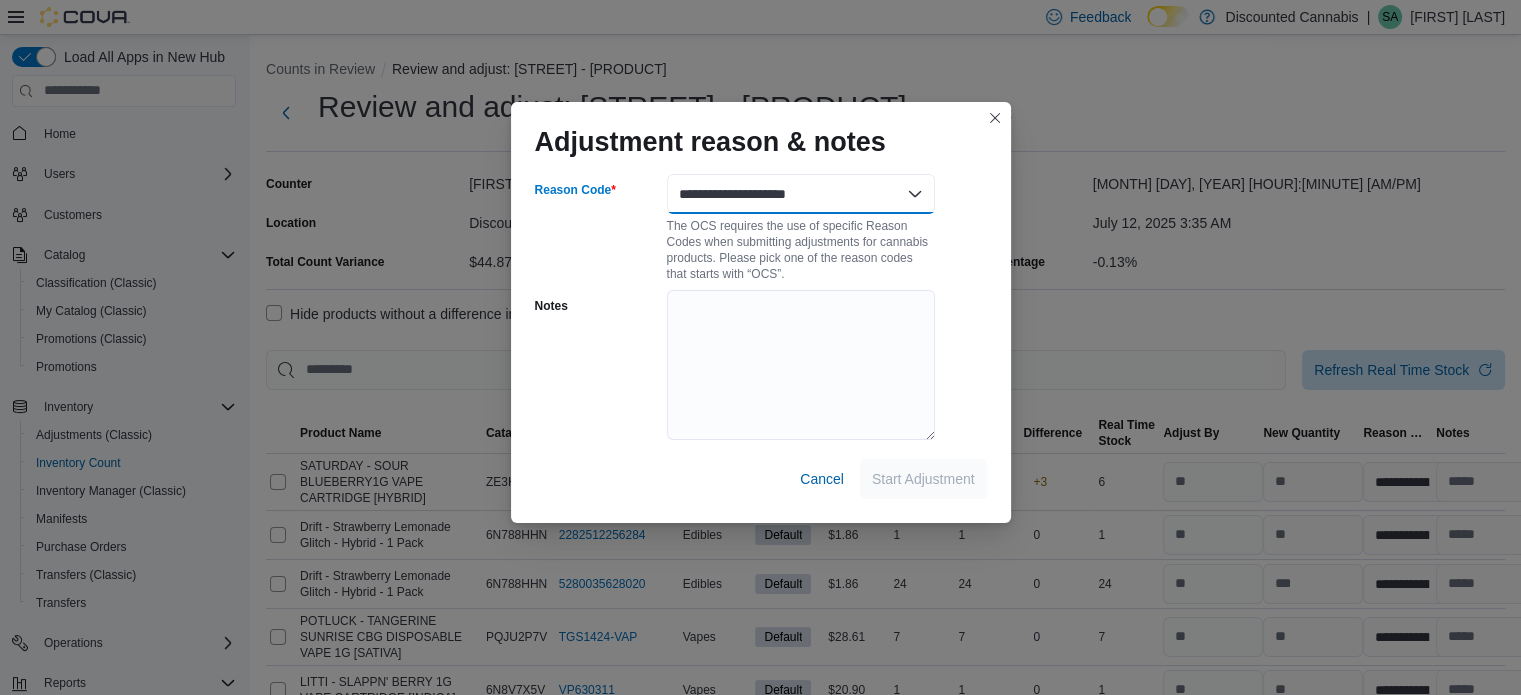 click on "**********" at bounding box center [801, 194] 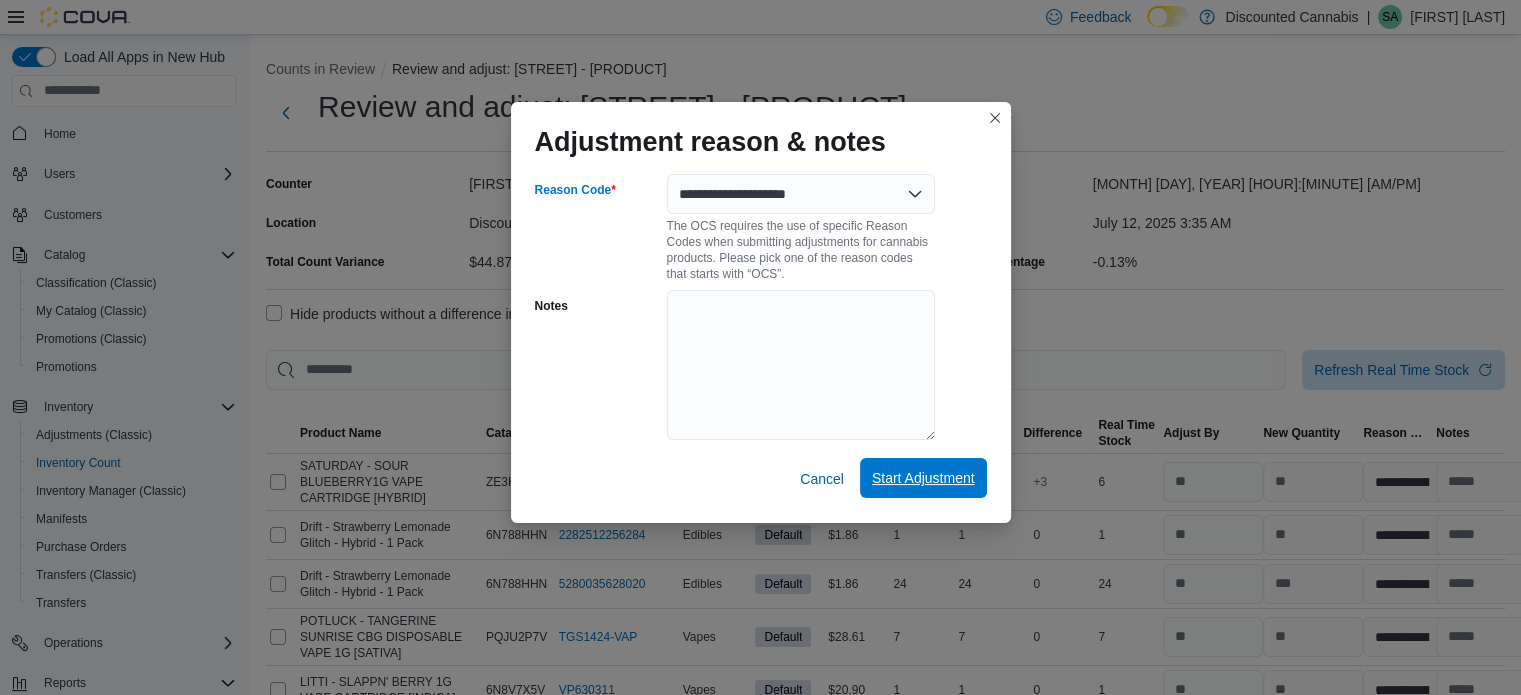 click on "Start Adjustment" at bounding box center (923, 478) 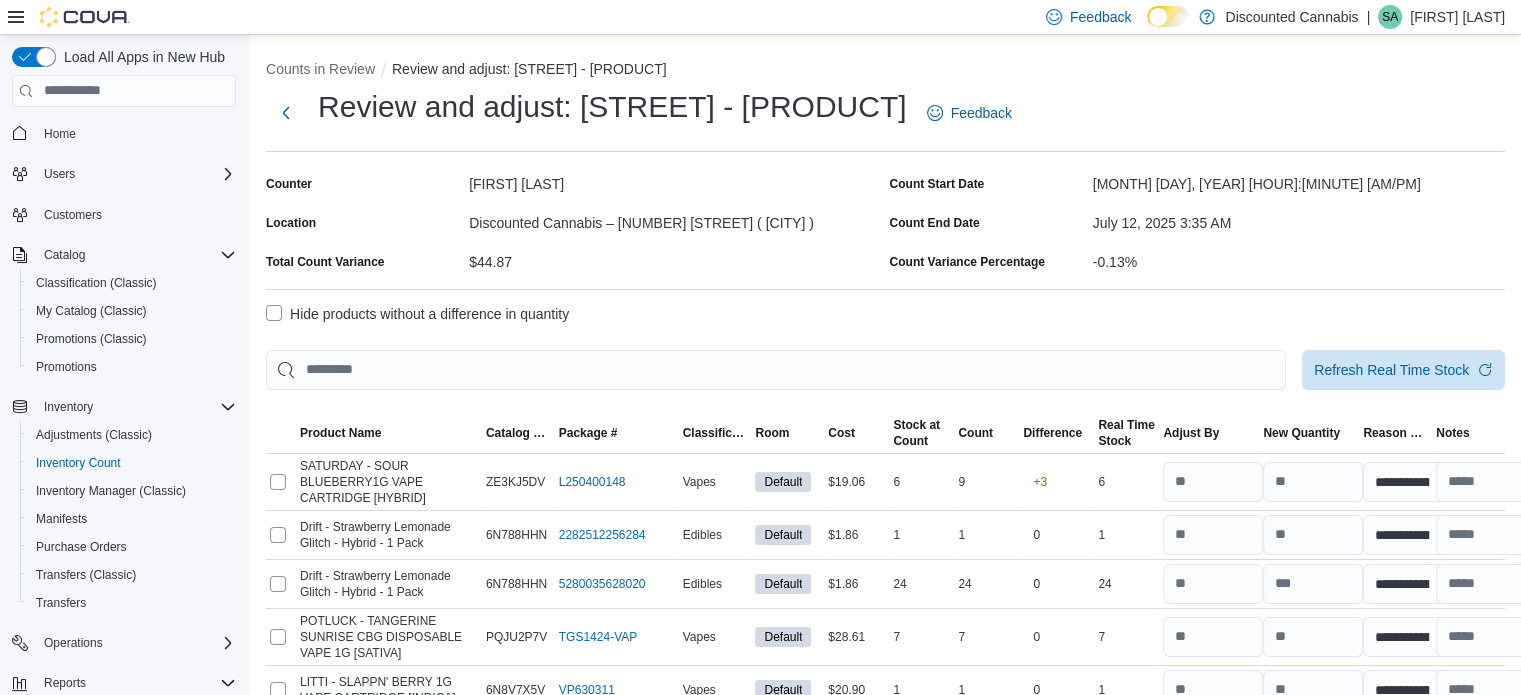 click on "Hide products without a difference in quantity" at bounding box center [417, 314] 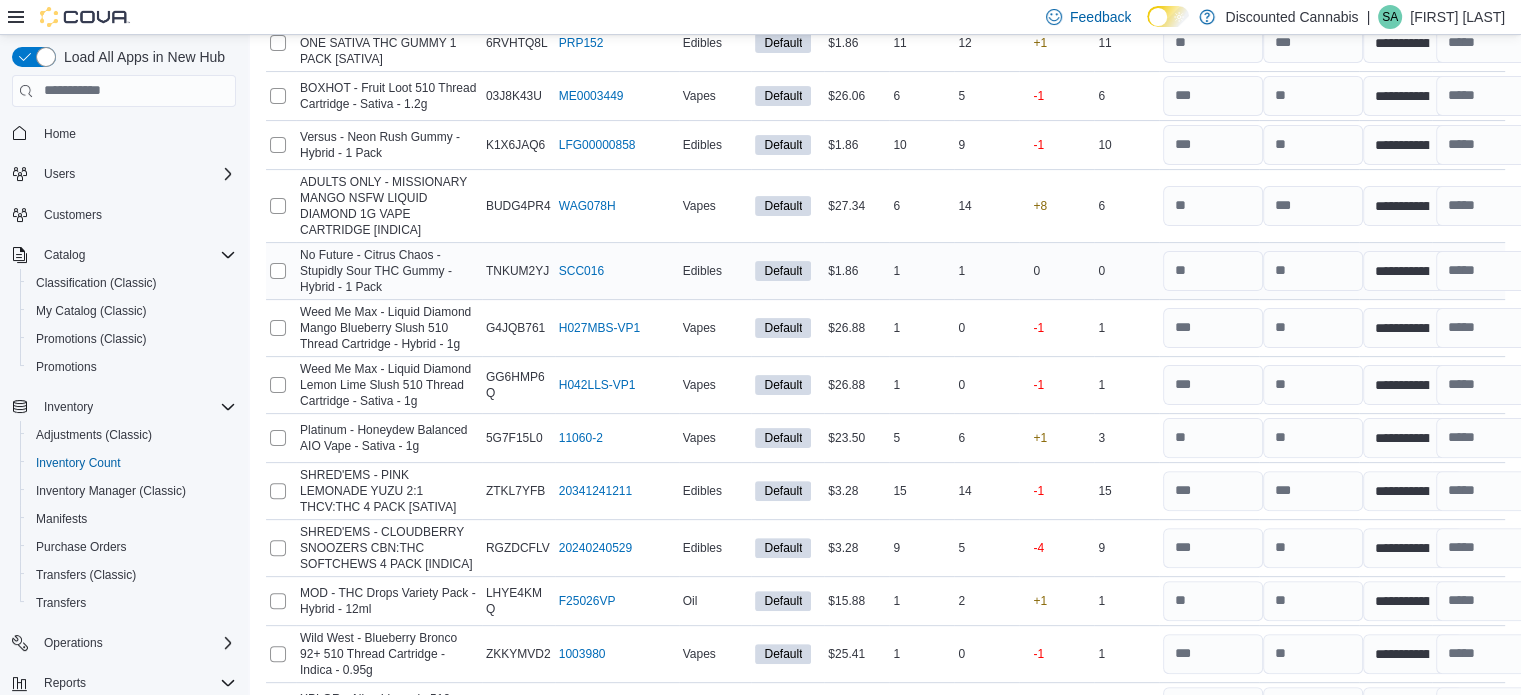 scroll, scrollTop: 500, scrollLeft: 0, axis: vertical 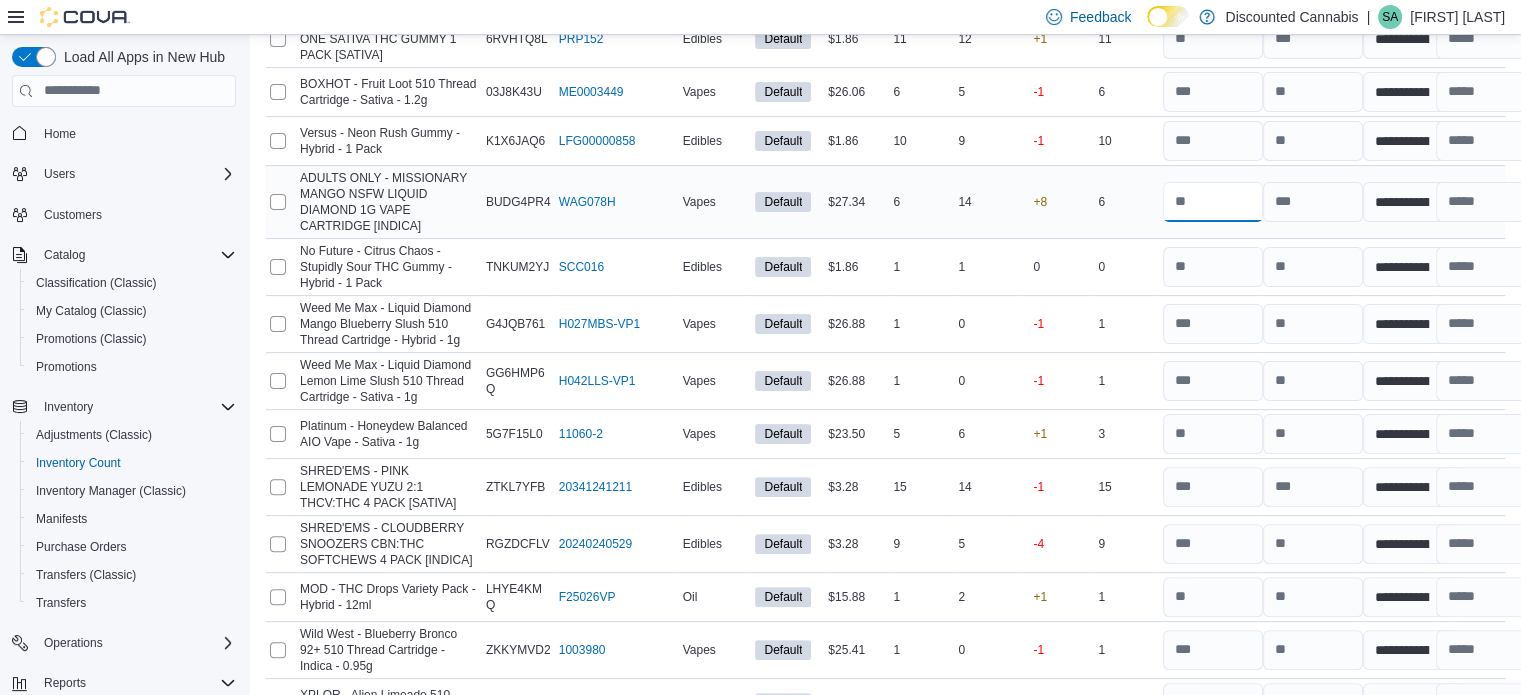 click at bounding box center [1213, 202] 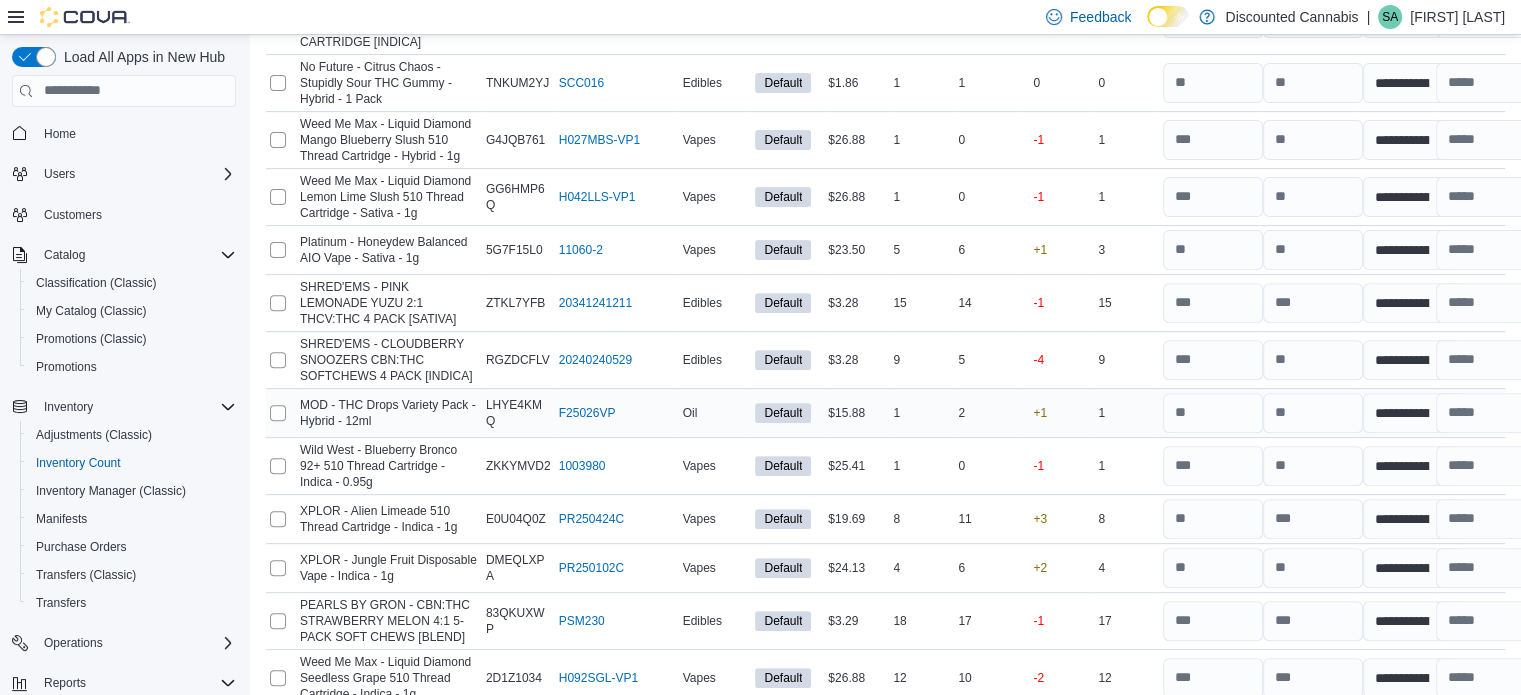 scroll, scrollTop: 800, scrollLeft: 0, axis: vertical 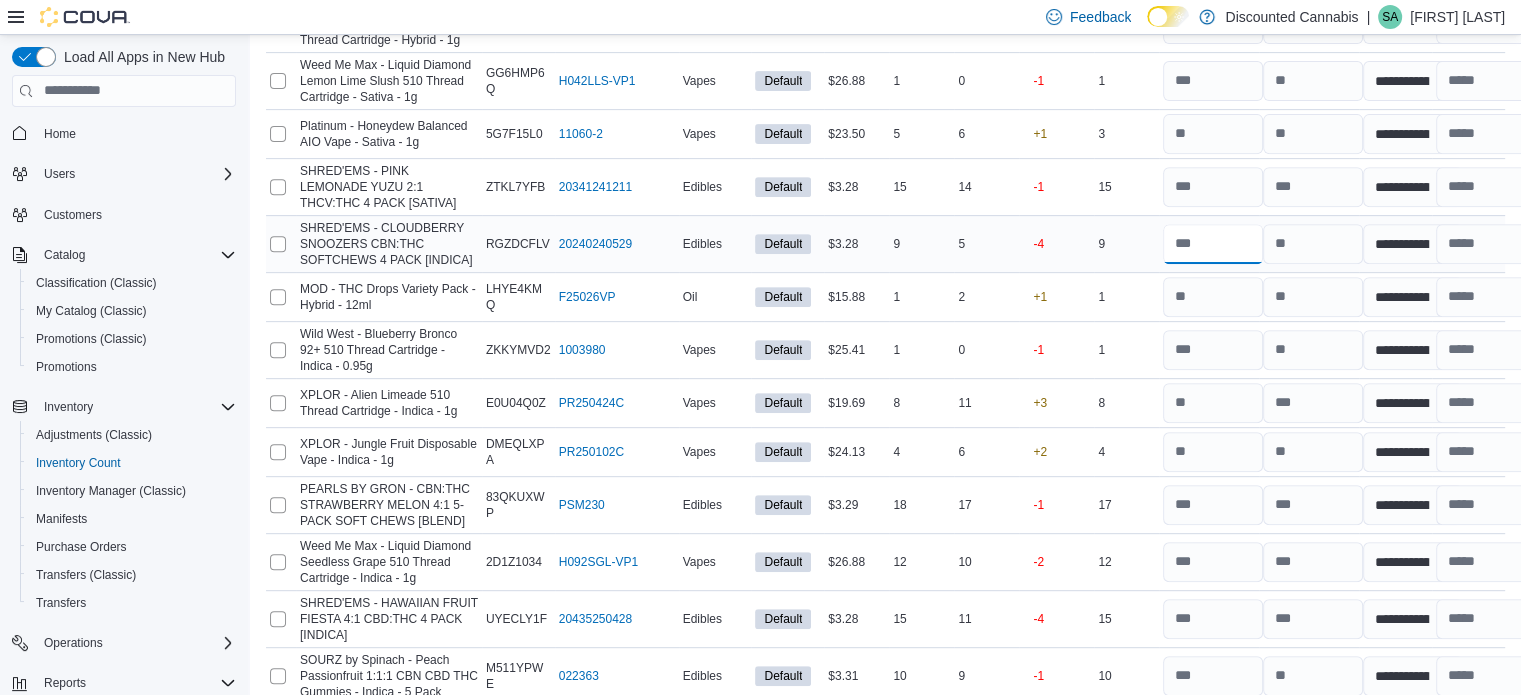 click at bounding box center [1213, 244] 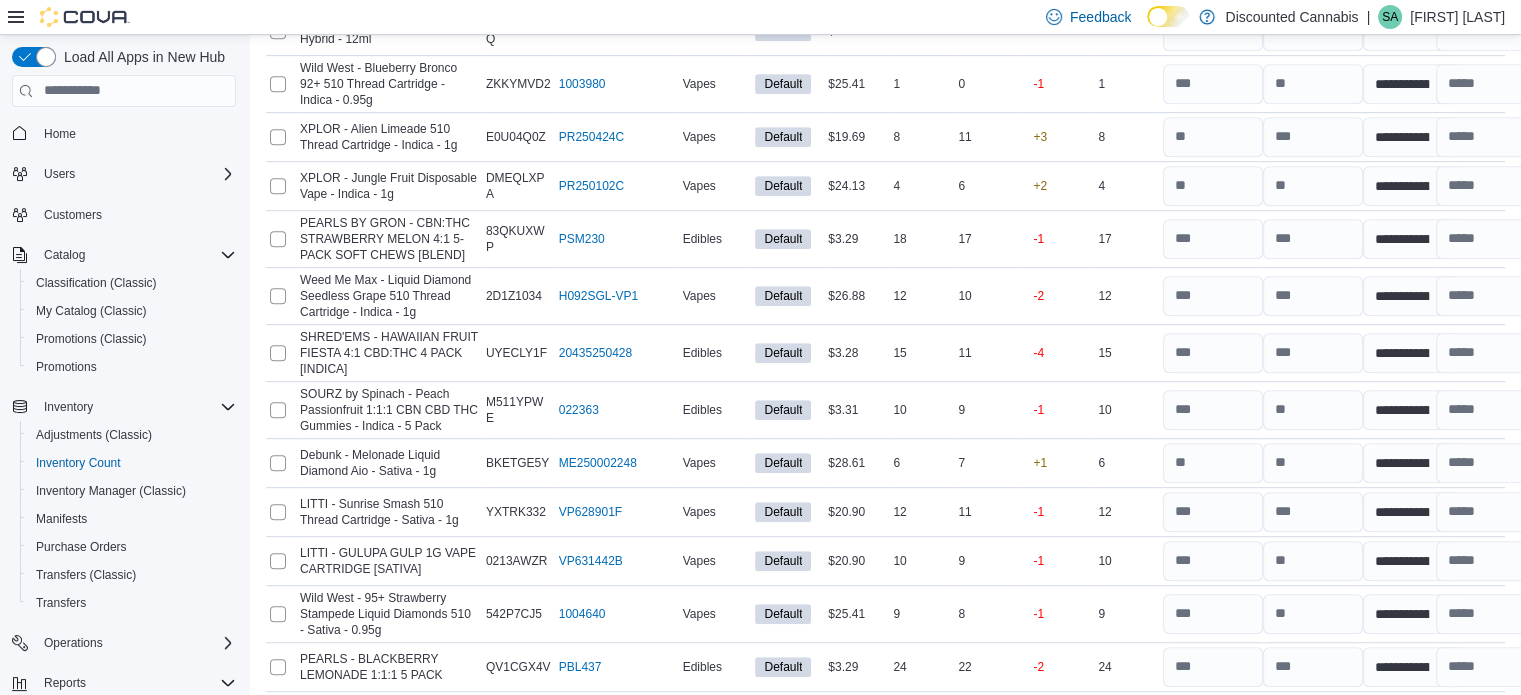 scroll, scrollTop: 1100, scrollLeft: 0, axis: vertical 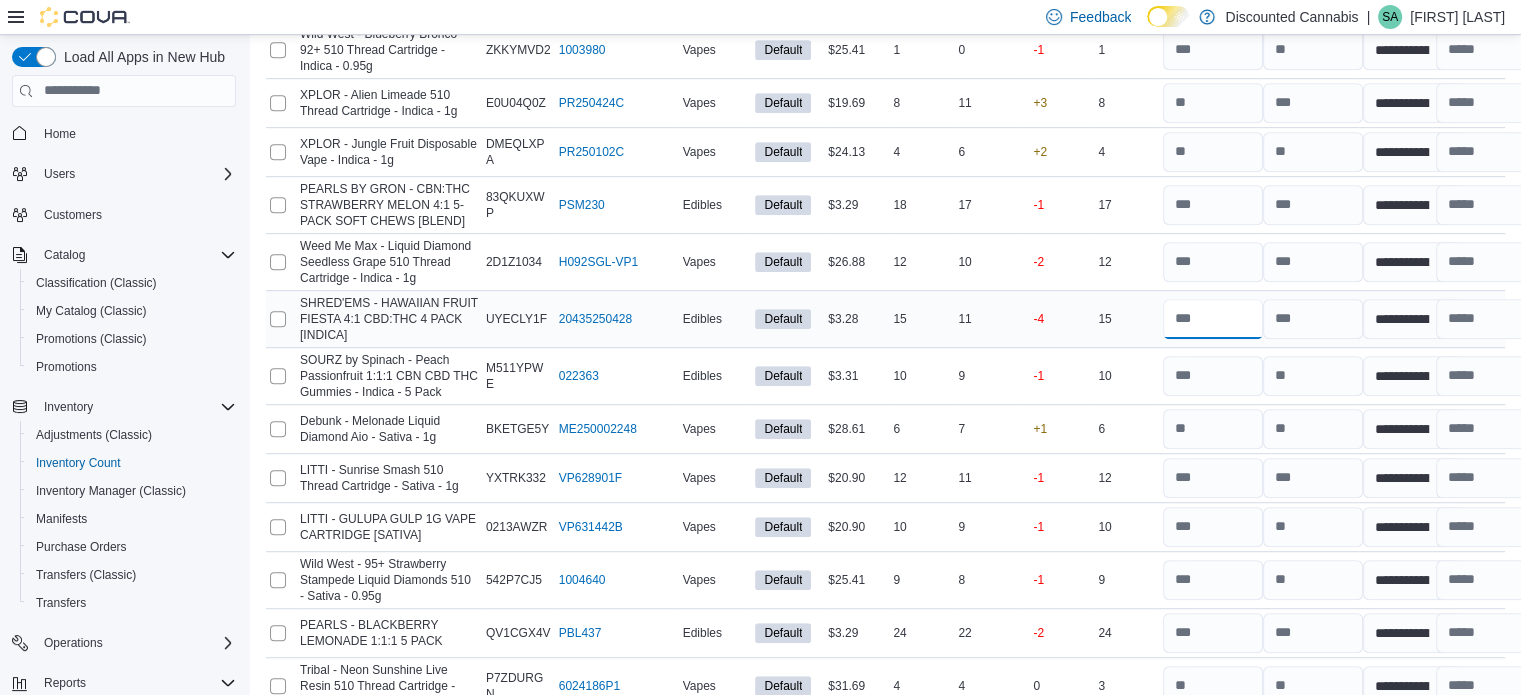 click at bounding box center [1213, 319] 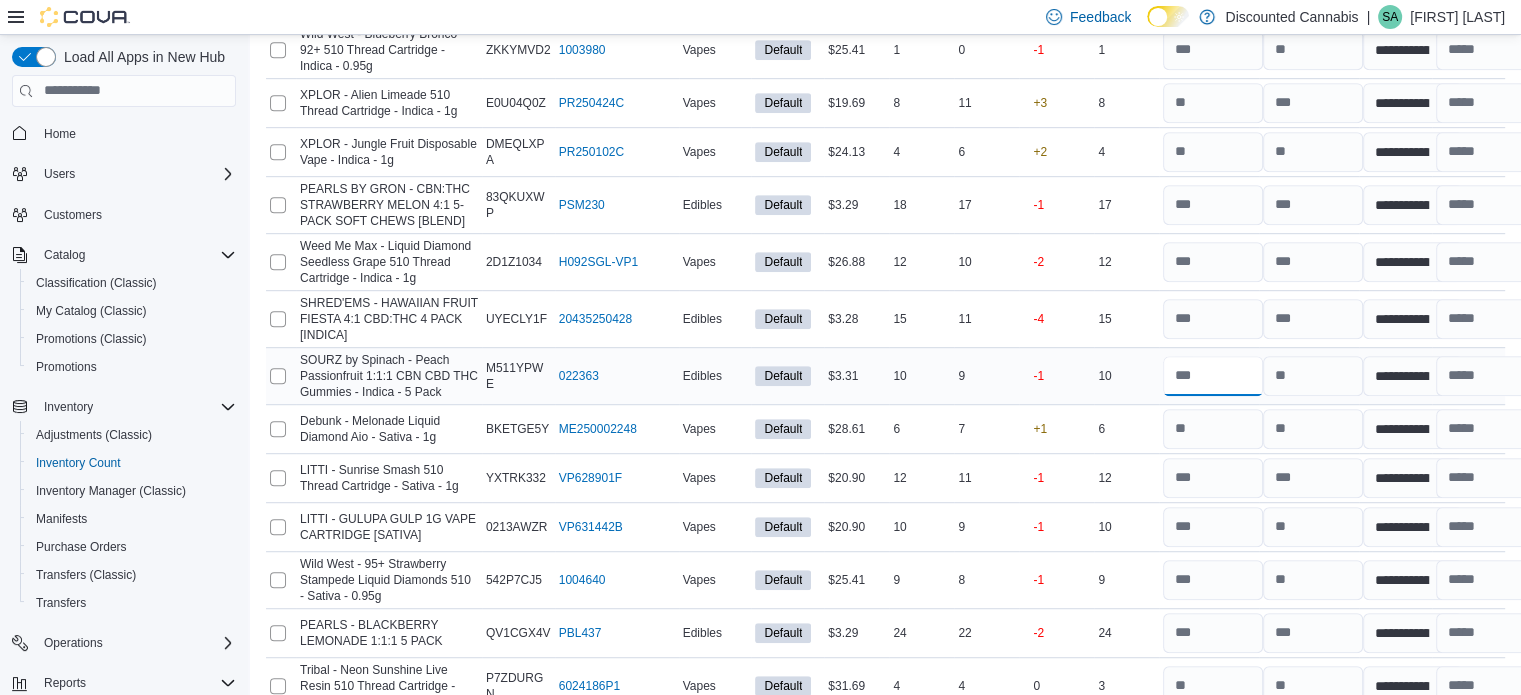 click at bounding box center (1213, 376) 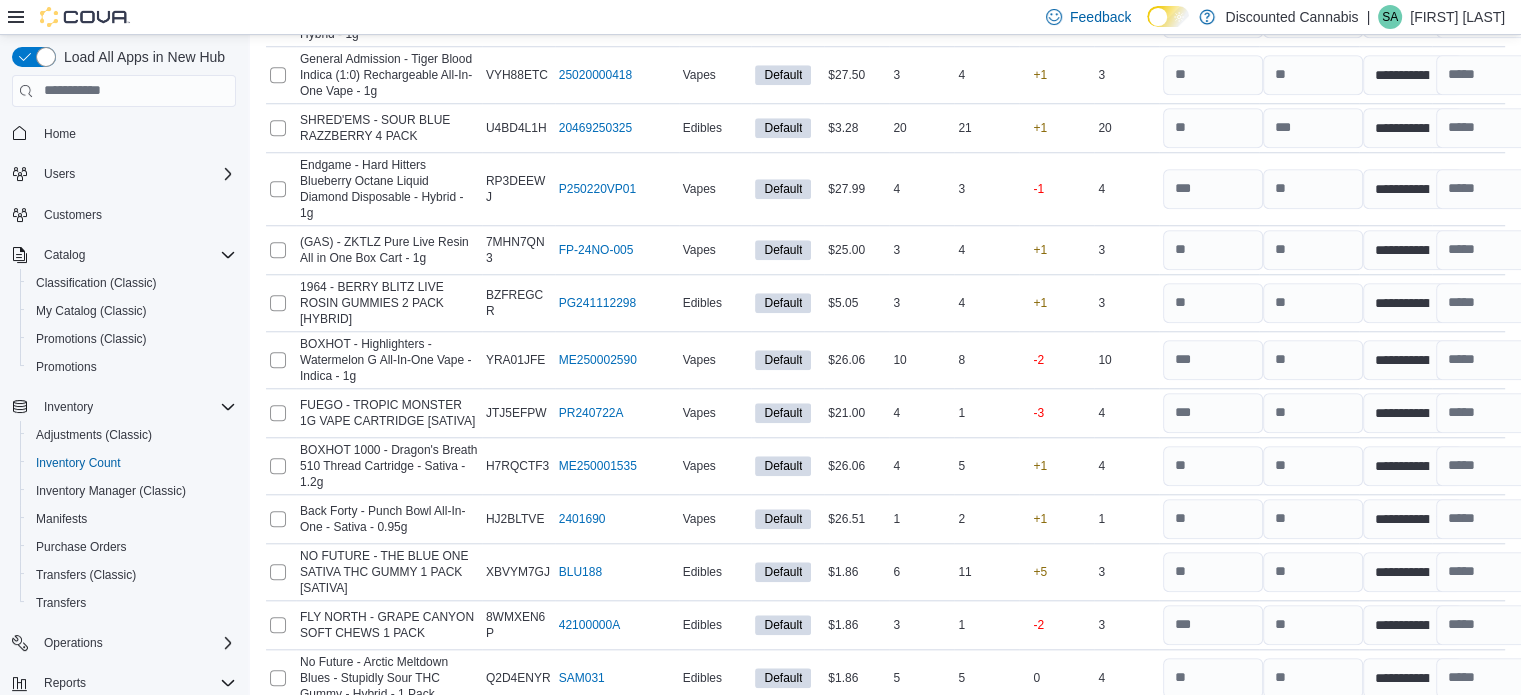 scroll, scrollTop: 1800, scrollLeft: 0, axis: vertical 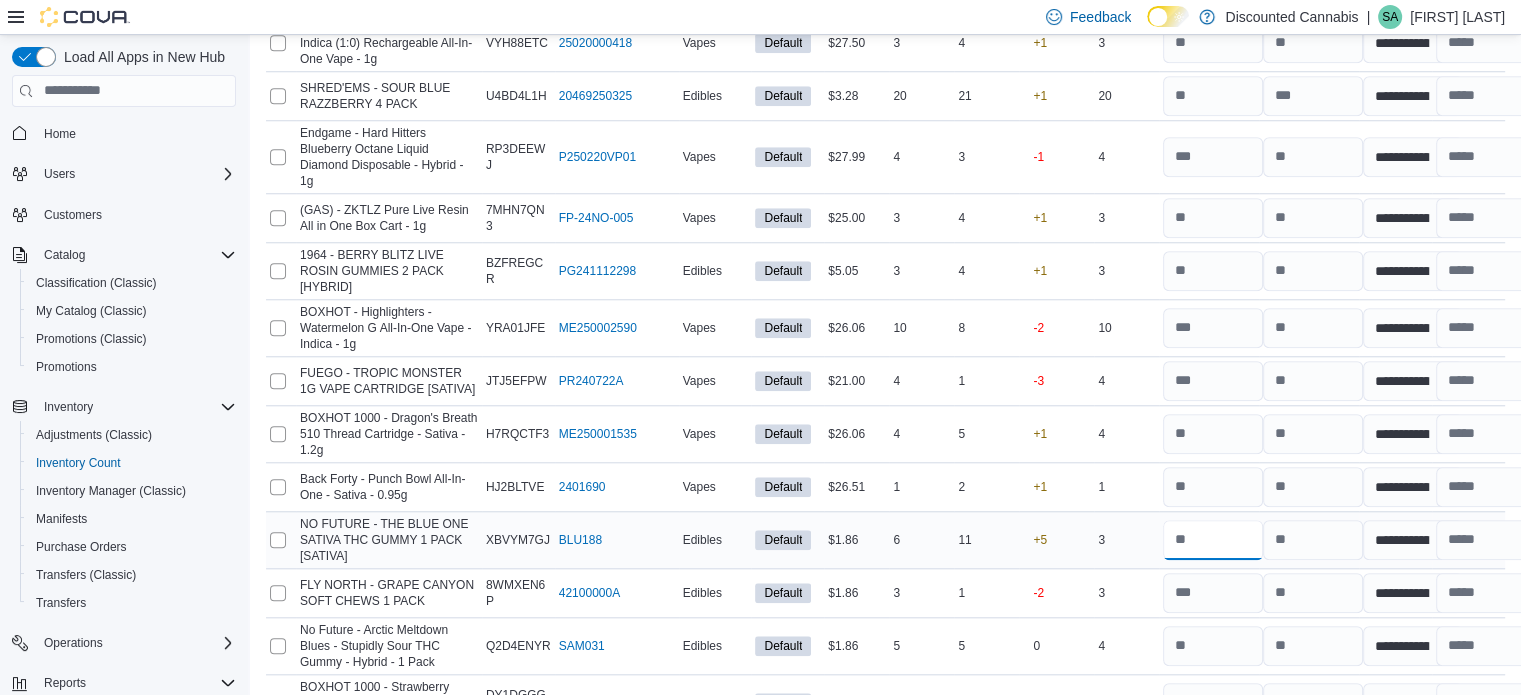 click at bounding box center [1213, 540] 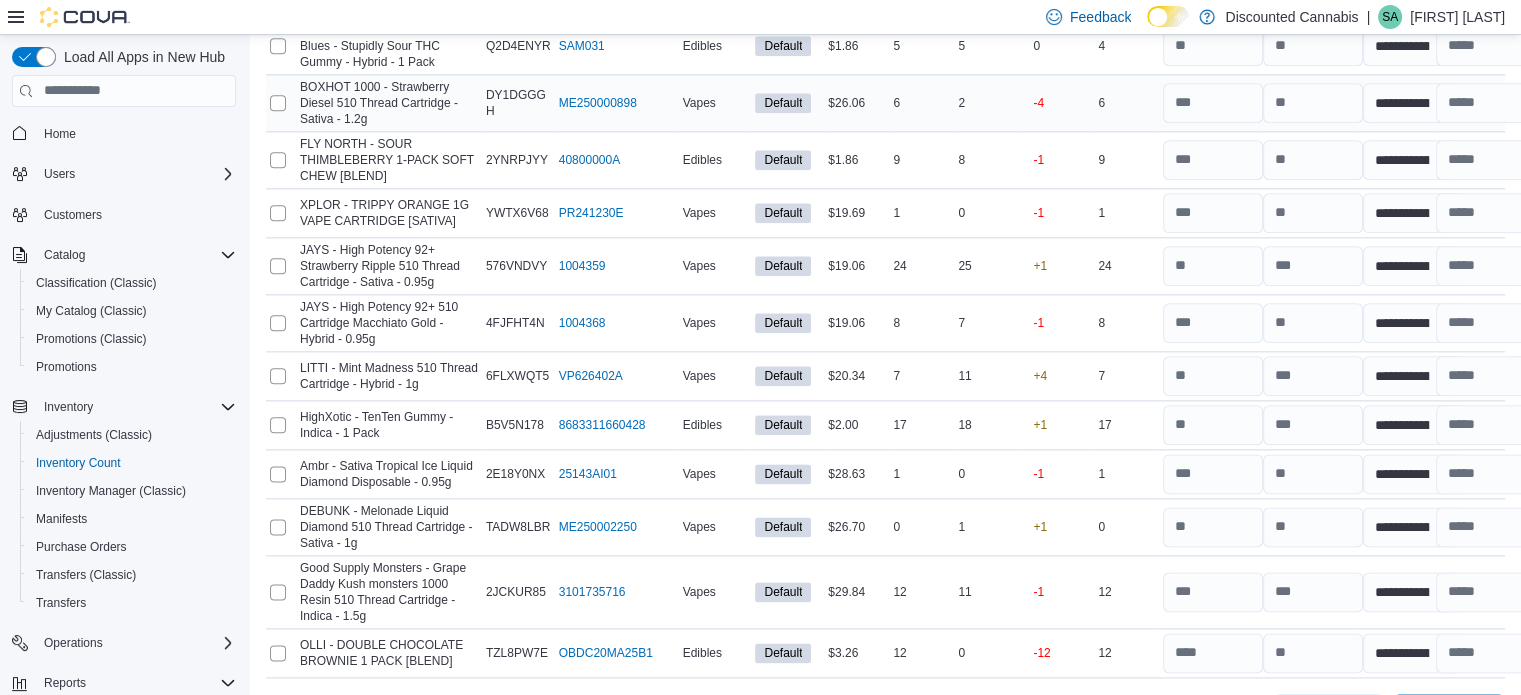 scroll, scrollTop: 2428, scrollLeft: 0, axis: vertical 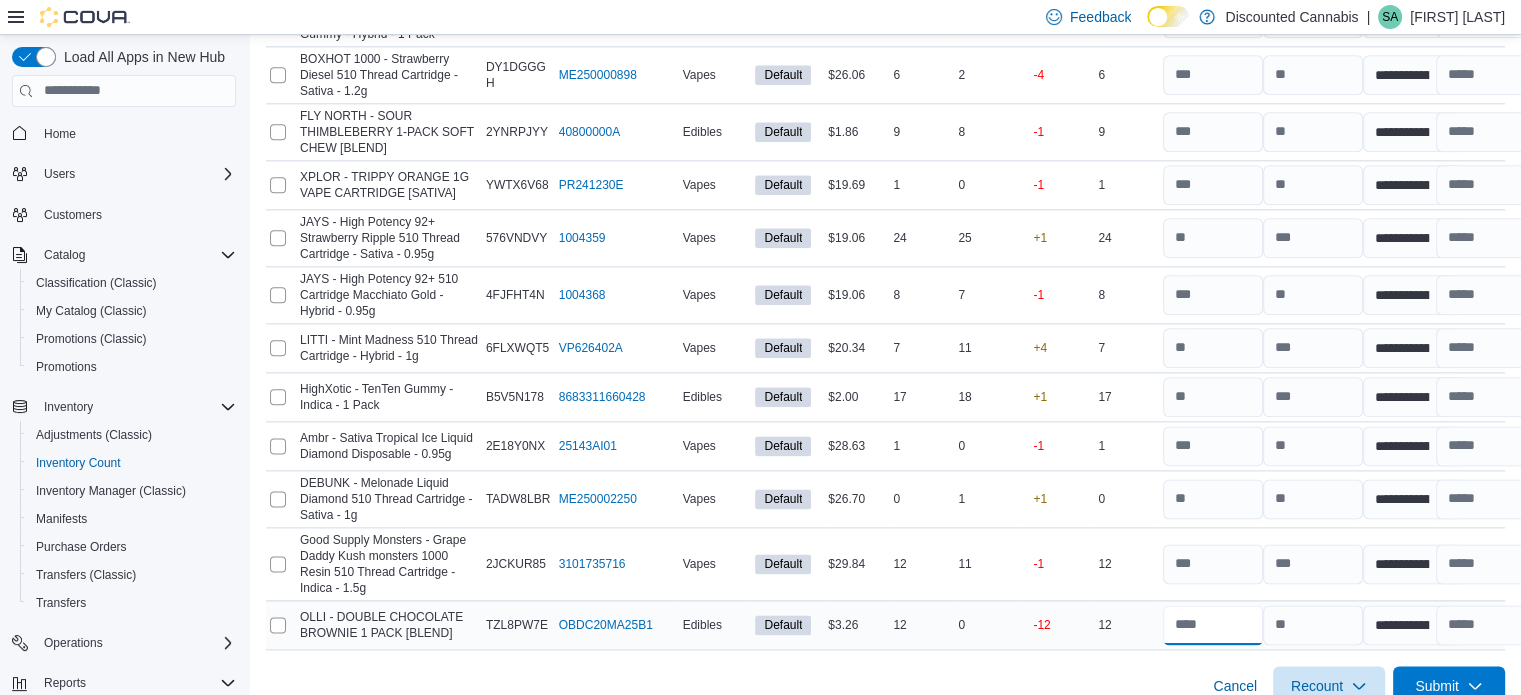 click at bounding box center [1213, 625] 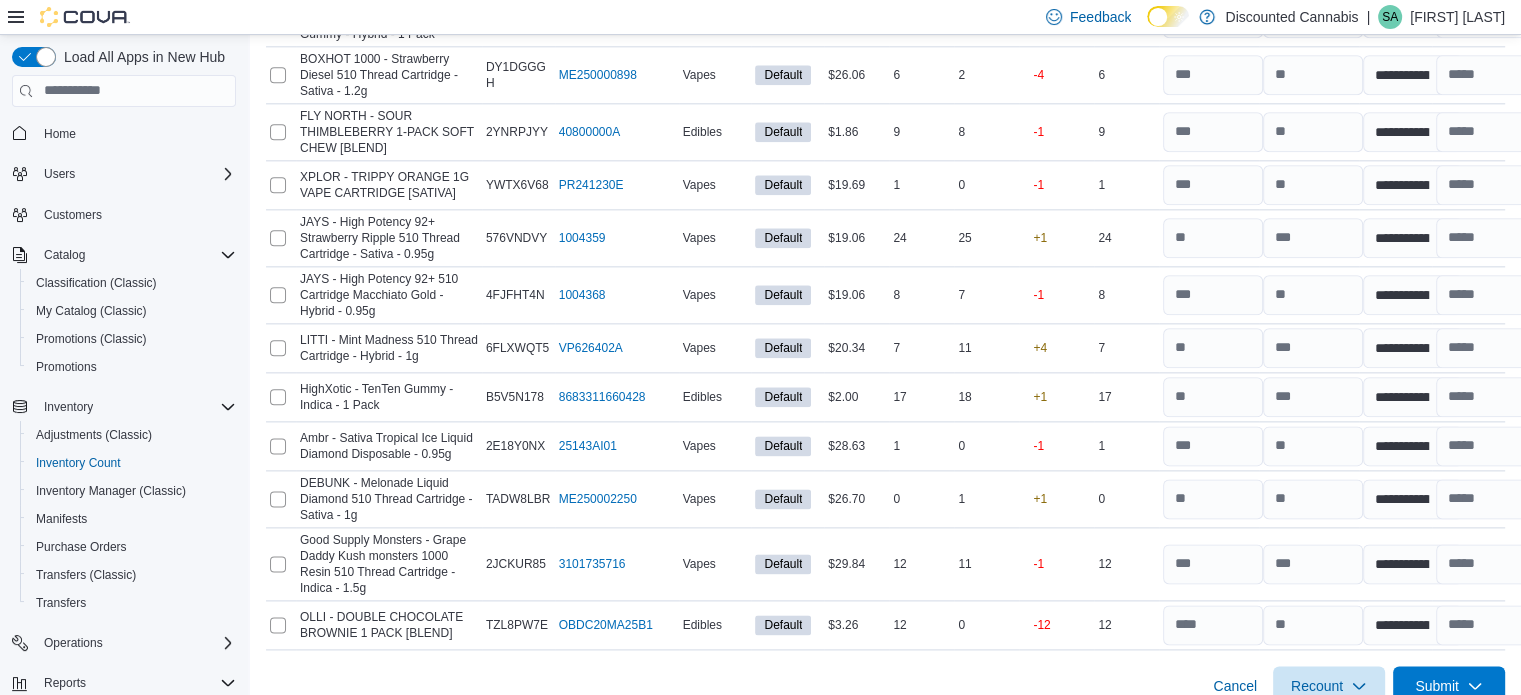 click on "Cancel Recount Submit" at bounding box center (885, 678) 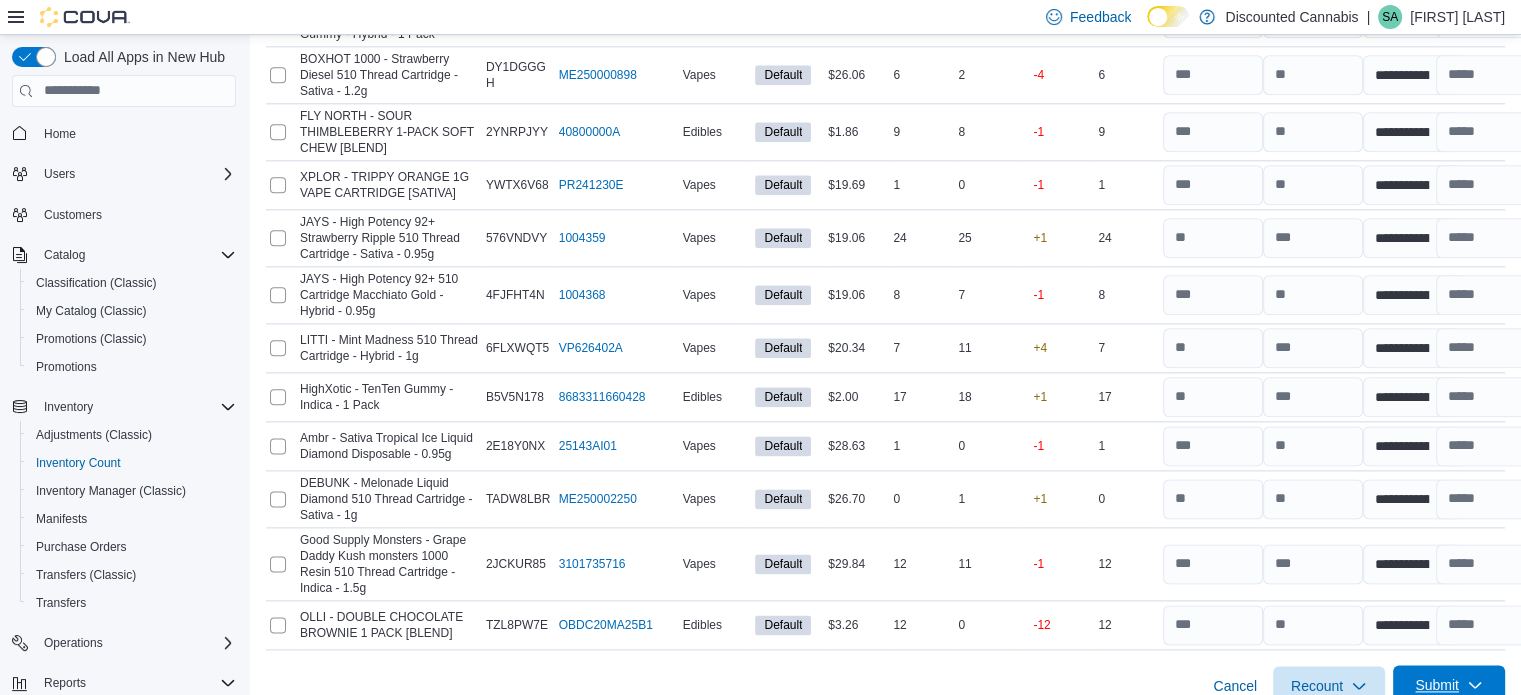 click on "Submit" at bounding box center (1437, 685) 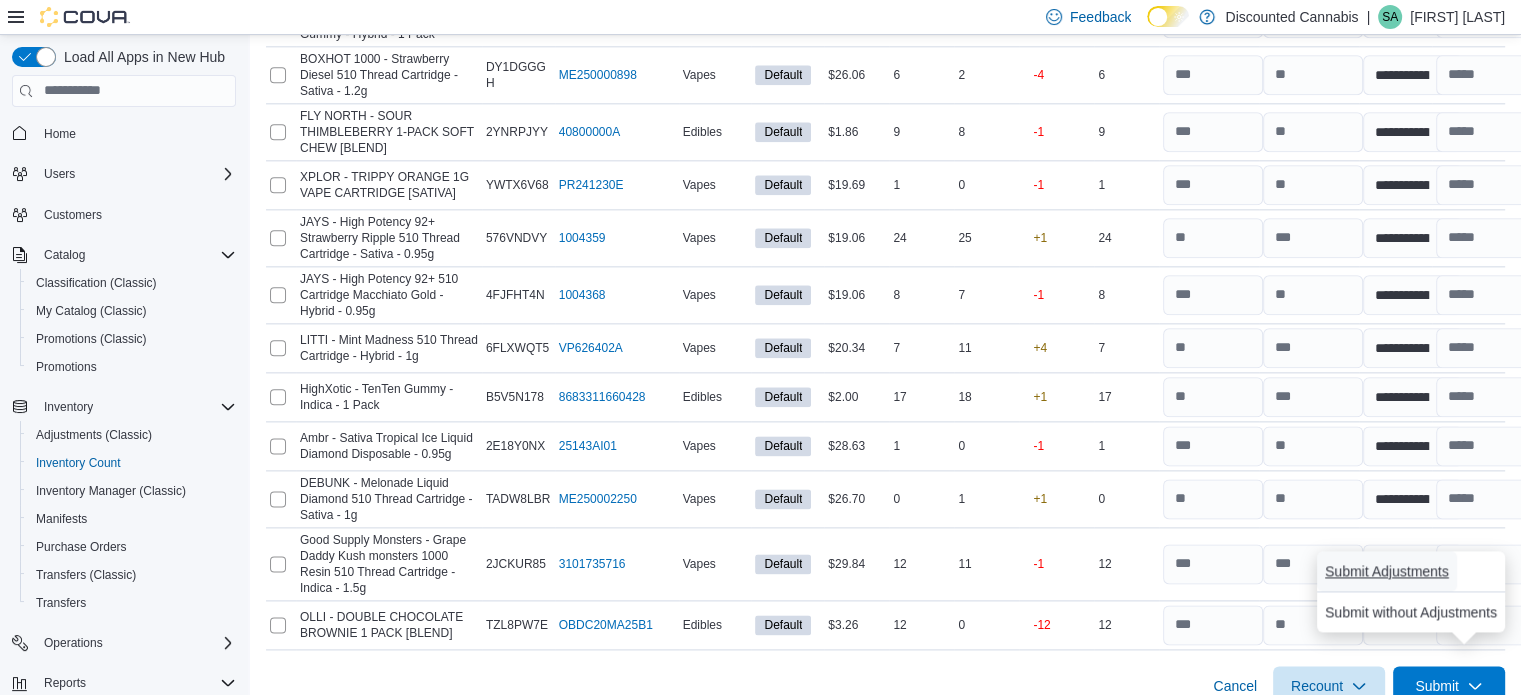 click on "Submit Adjustments" at bounding box center (1387, 571) 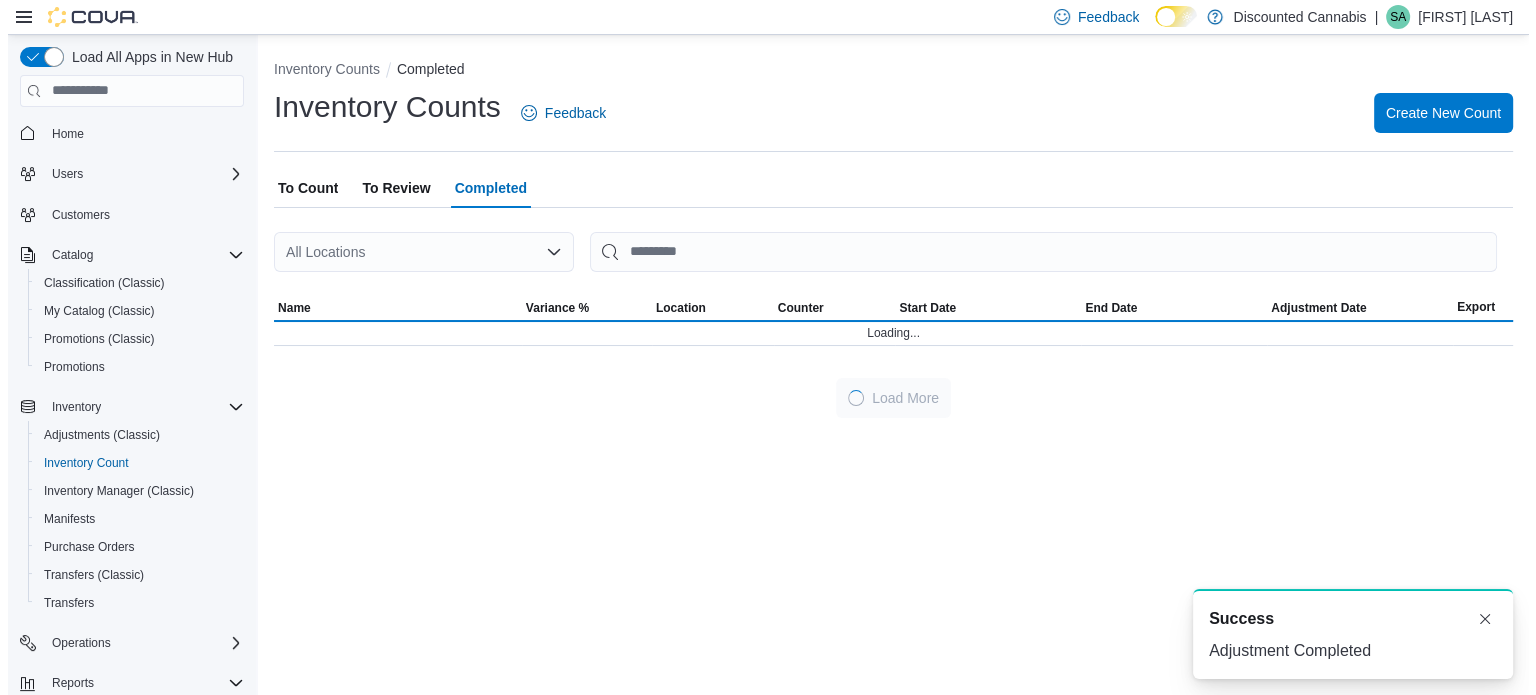 scroll, scrollTop: 0, scrollLeft: 0, axis: both 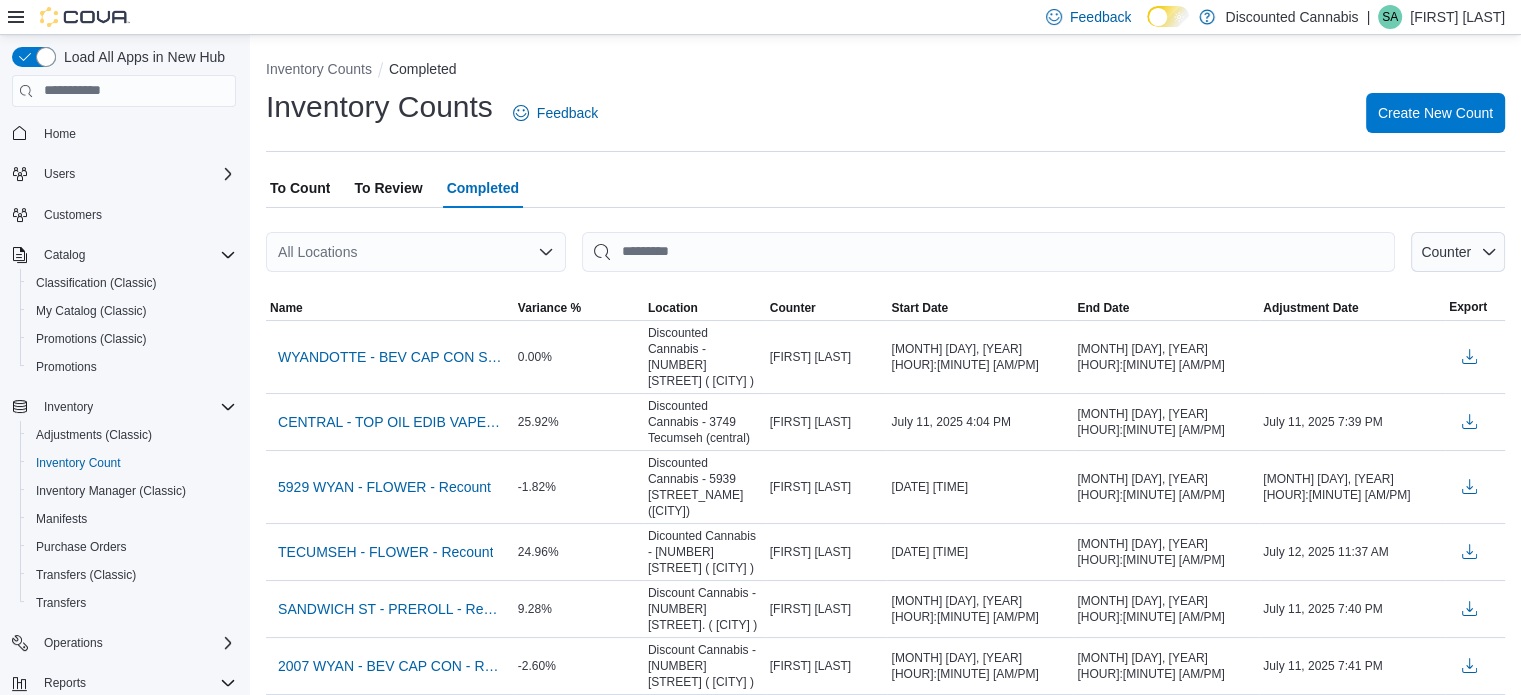 click on "To Review" at bounding box center [388, 188] 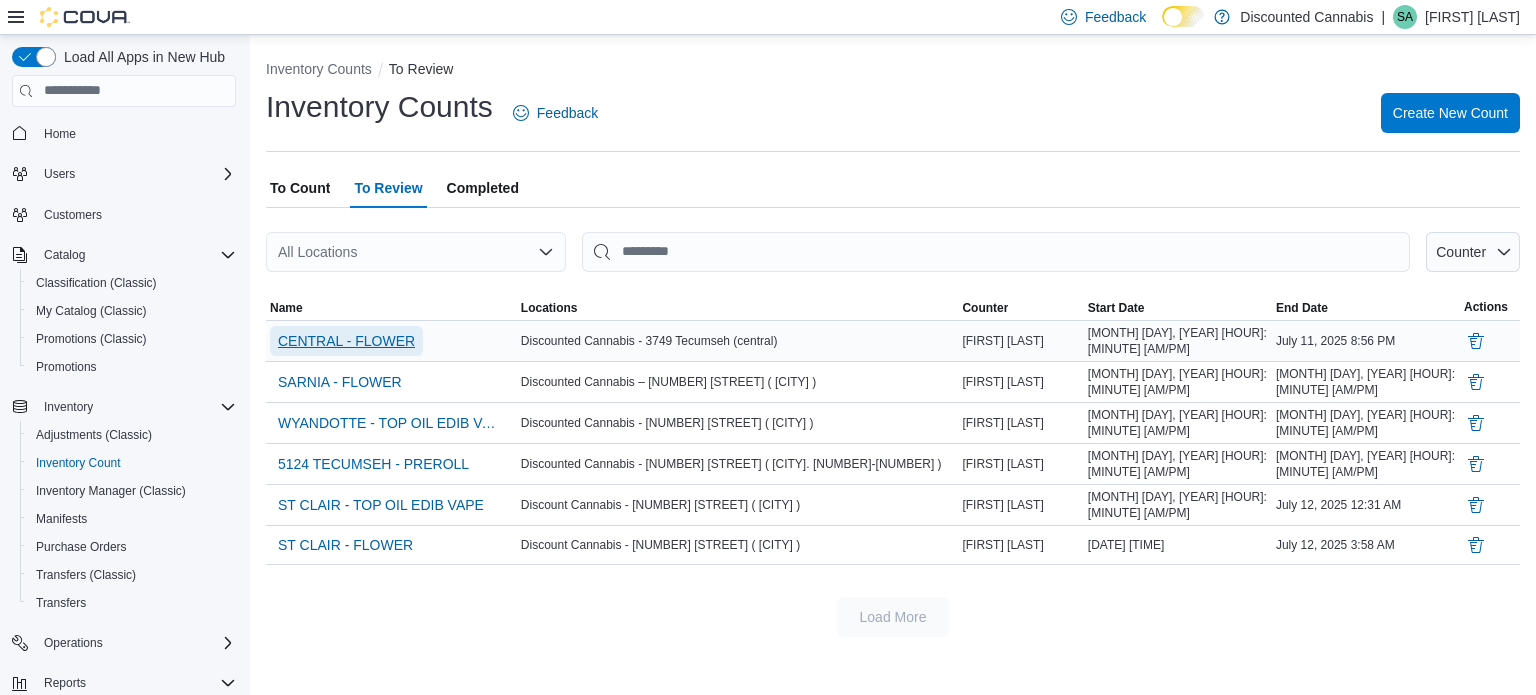 click on "CENTRAL - FLOWER" at bounding box center (346, 341) 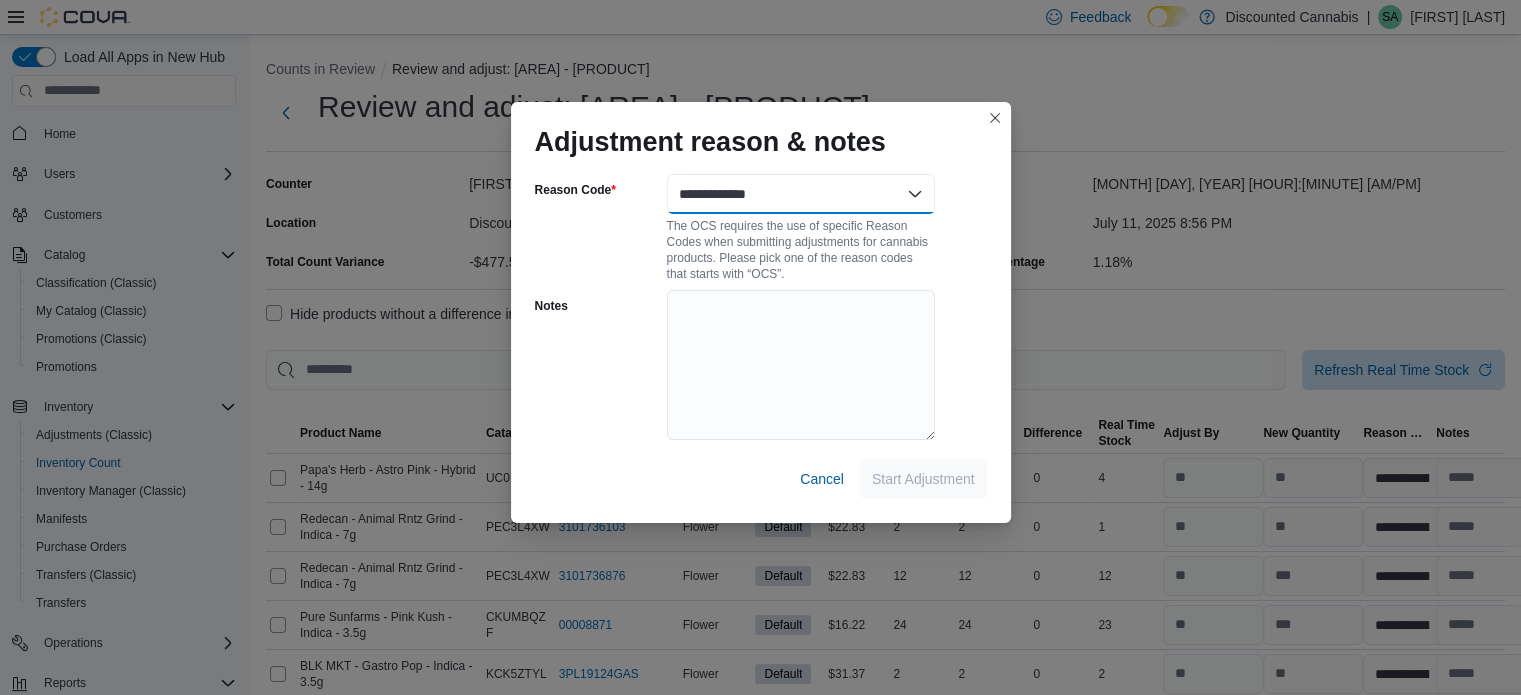 click on "**********" at bounding box center (801, 194) 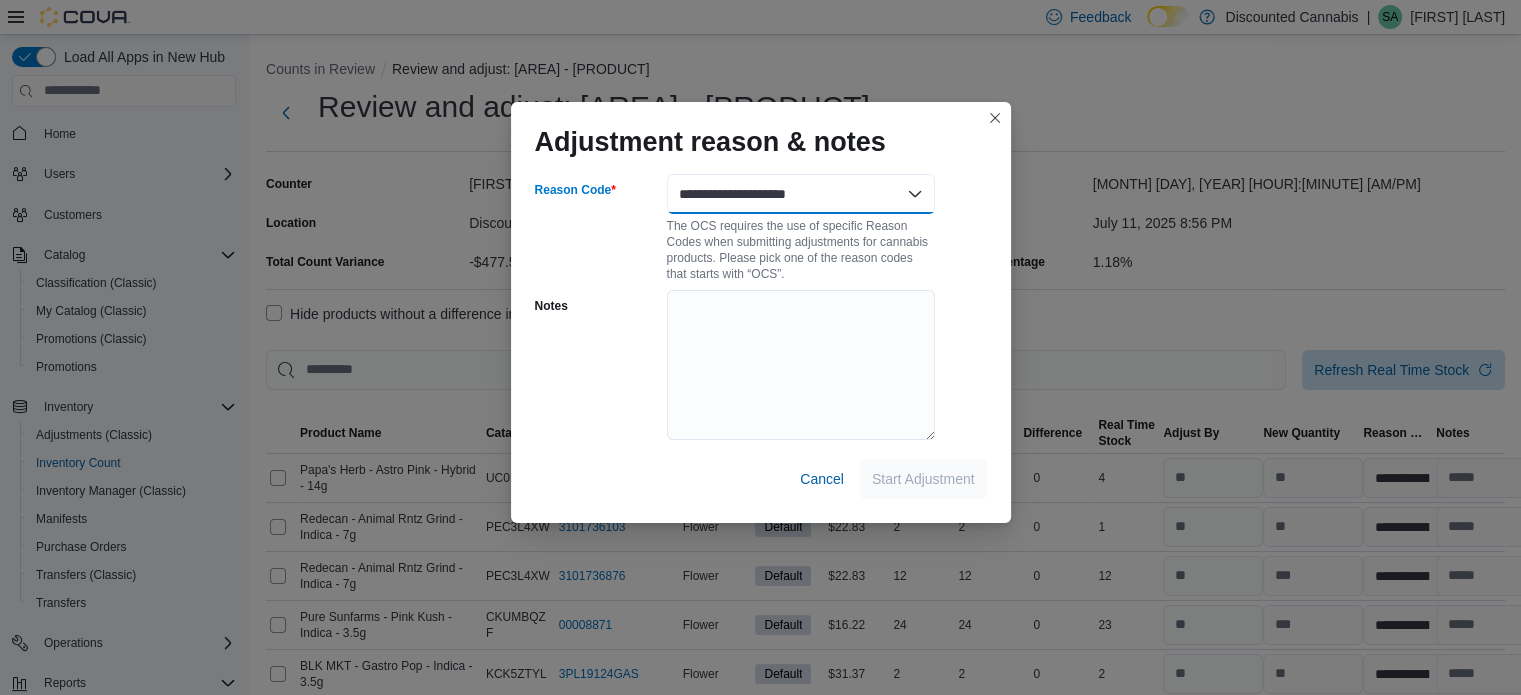 click on "**********" at bounding box center [801, 194] 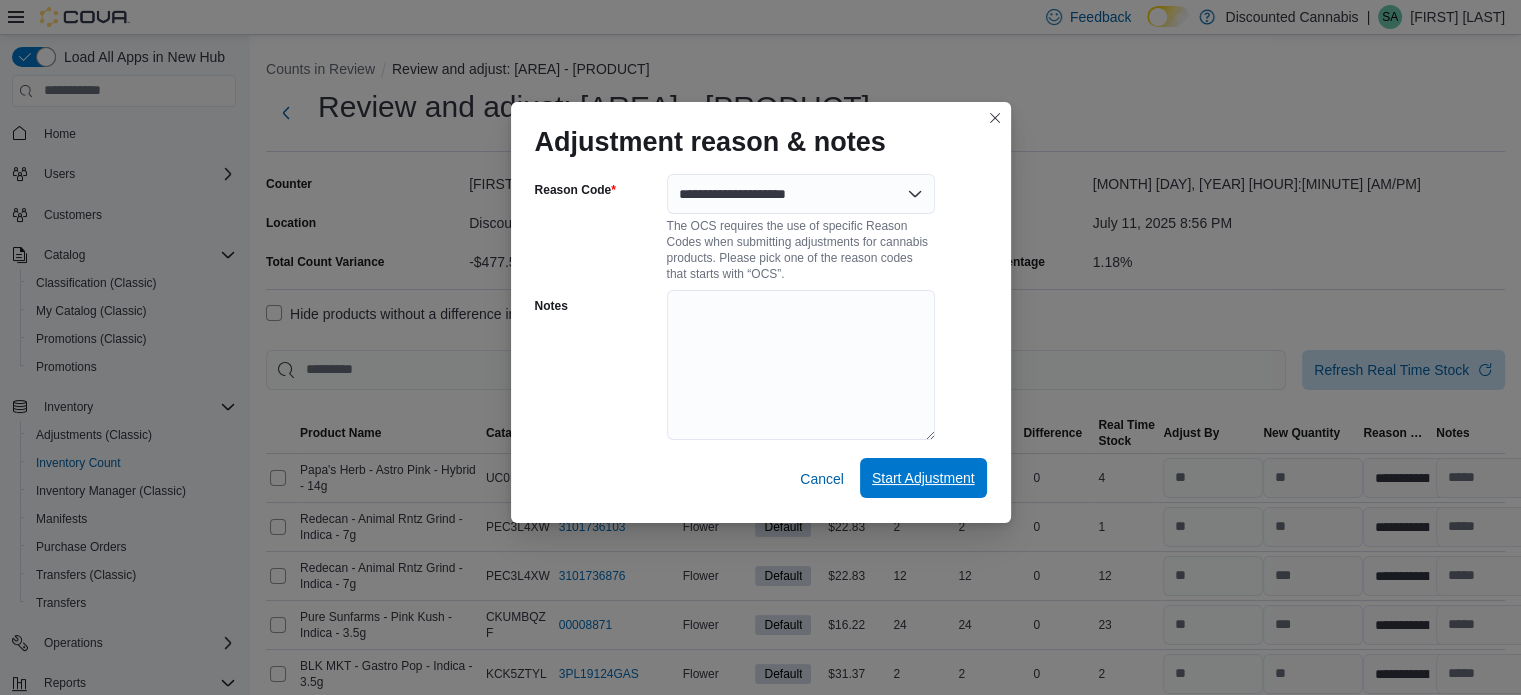 click on "Start Adjustment" at bounding box center [923, 478] 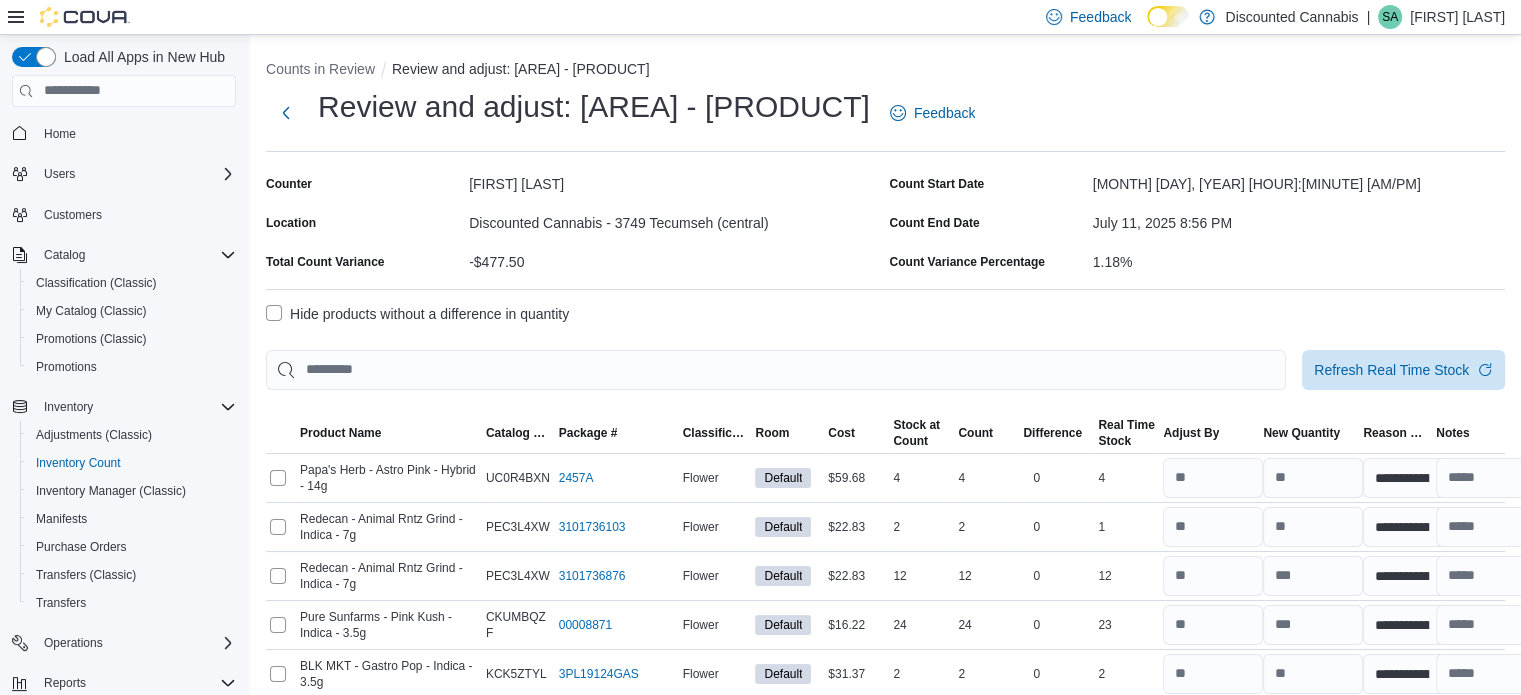 click on "Hide products without a difference in quantity" at bounding box center (417, 314) 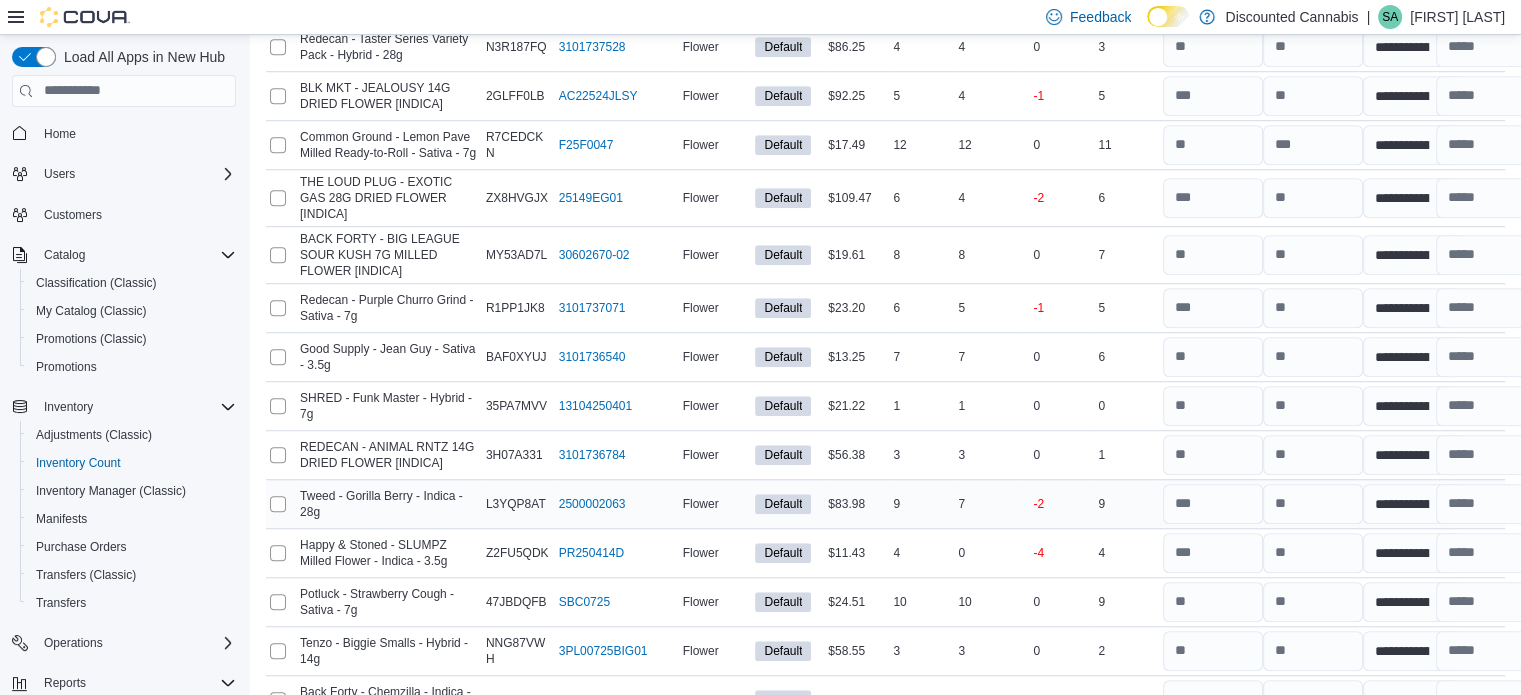 scroll, scrollTop: 1594, scrollLeft: 0, axis: vertical 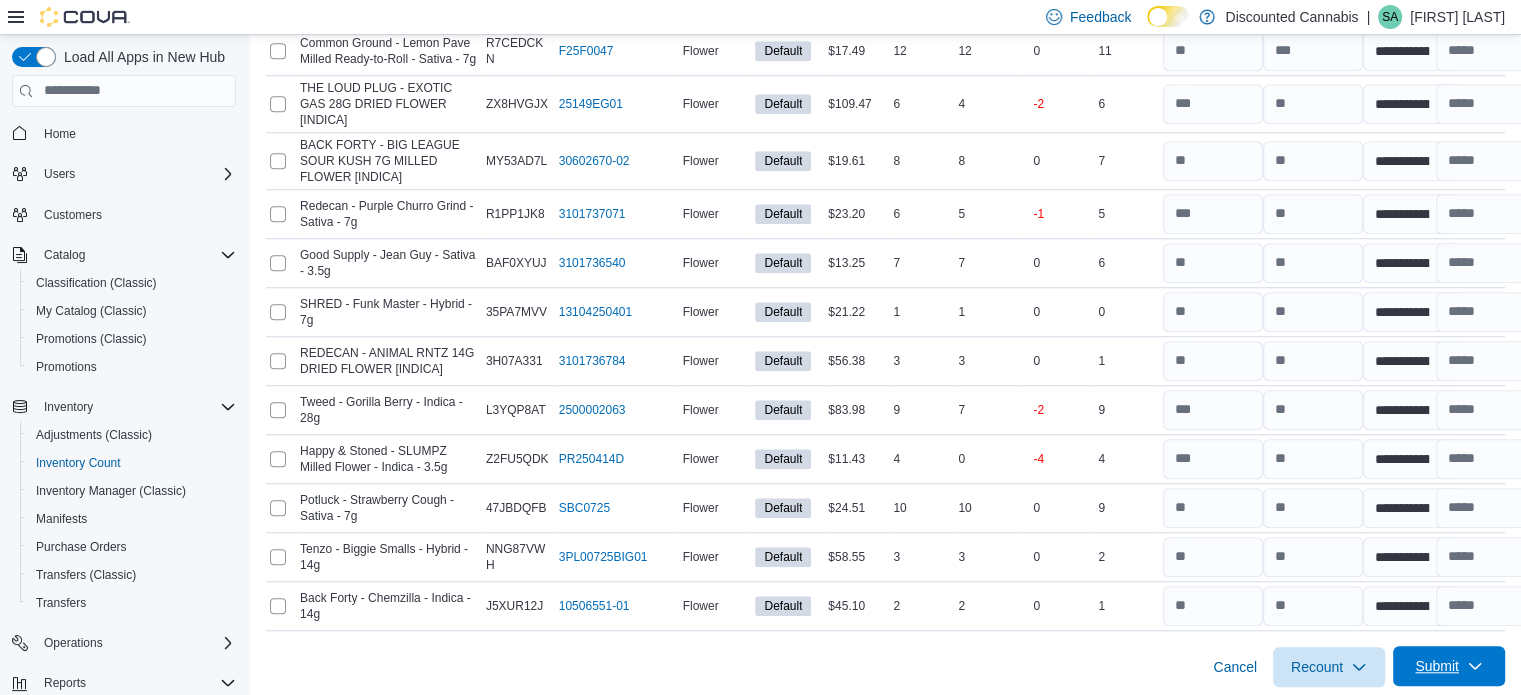 click on "Submit" at bounding box center [1449, 666] 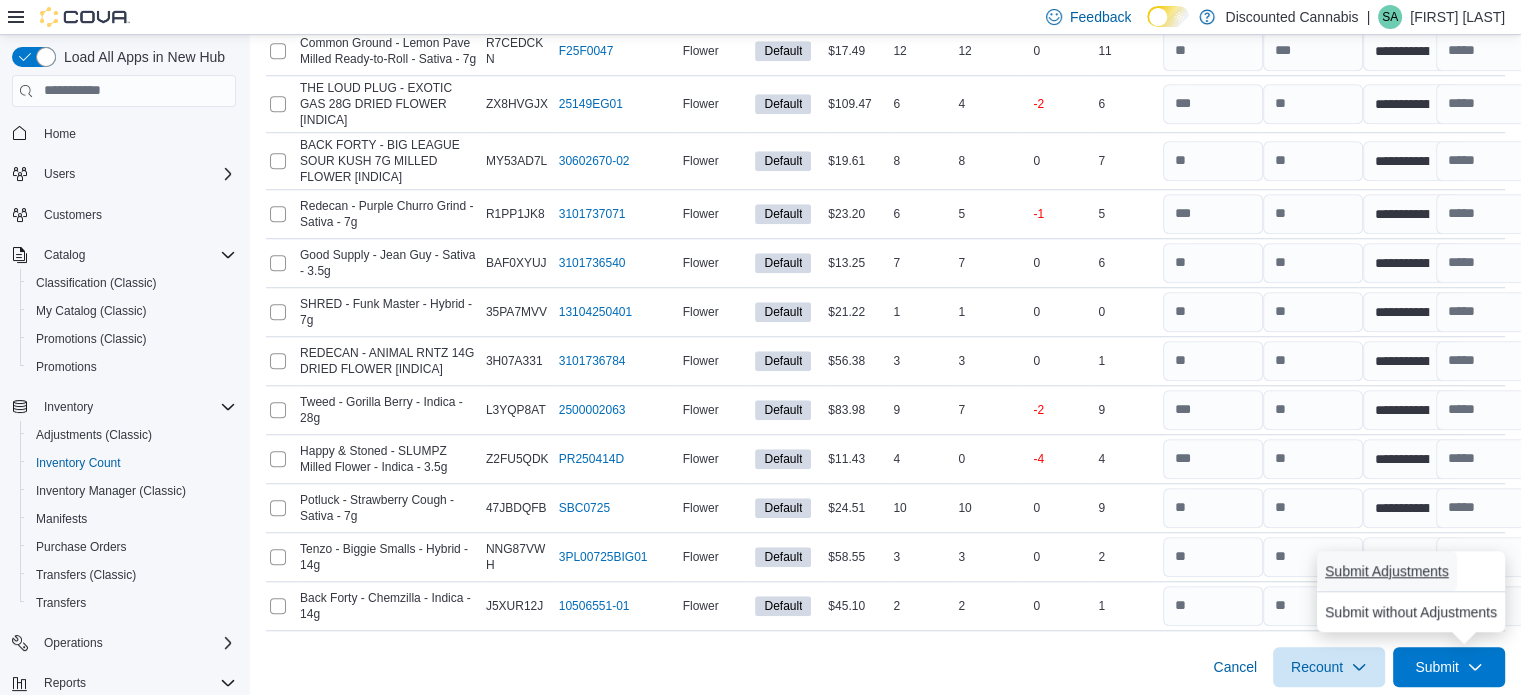 click on "Submit Adjustments" at bounding box center [1387, 571] 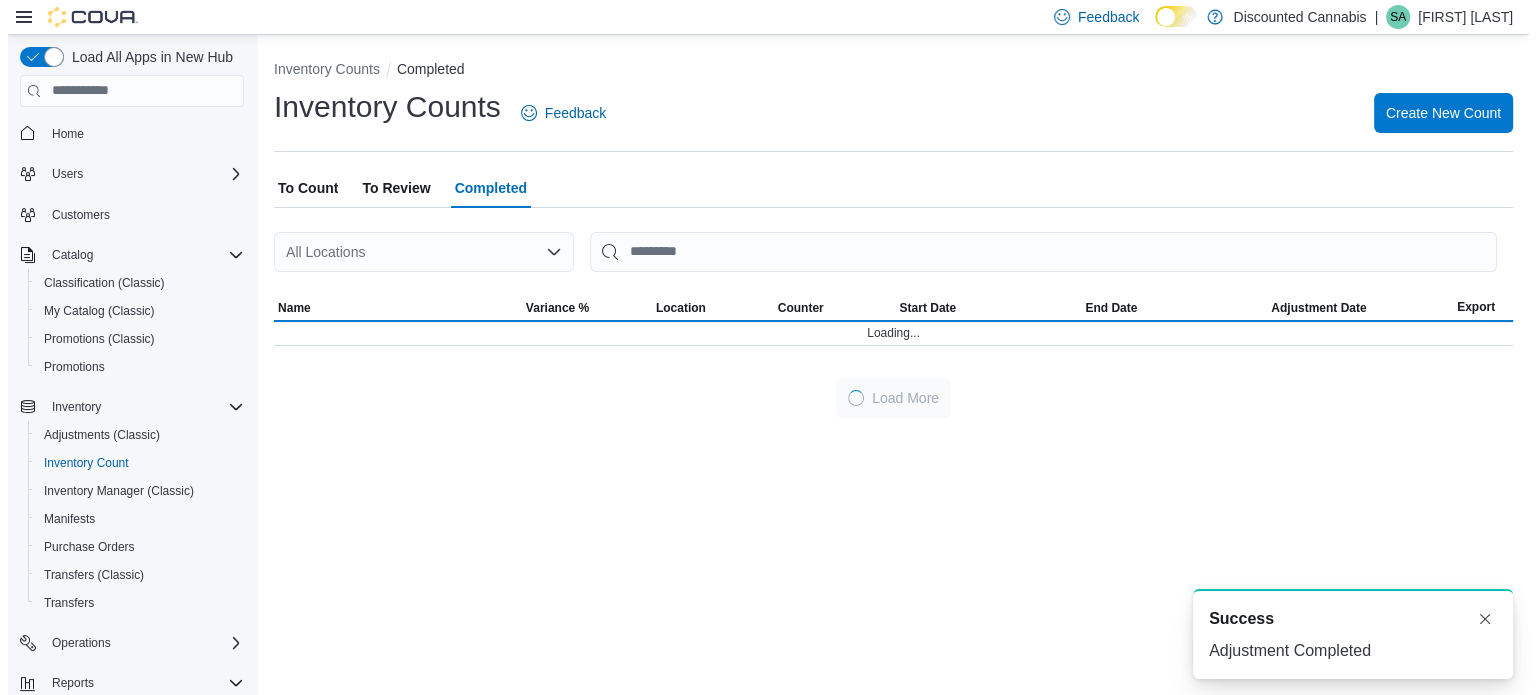 scroll, scrollTop: 0, scrollLeft: 0, axis: both 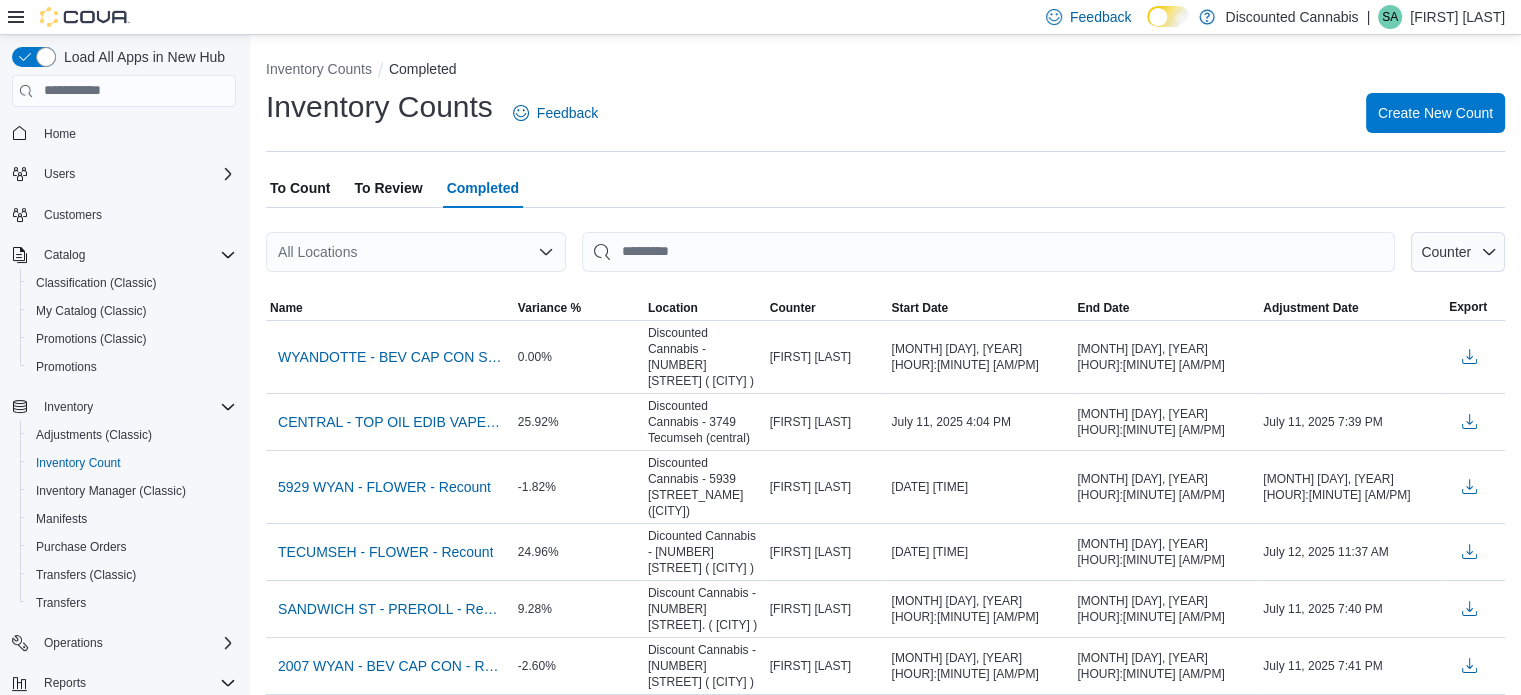 click on "To Review" at bounding box center [388, 188] 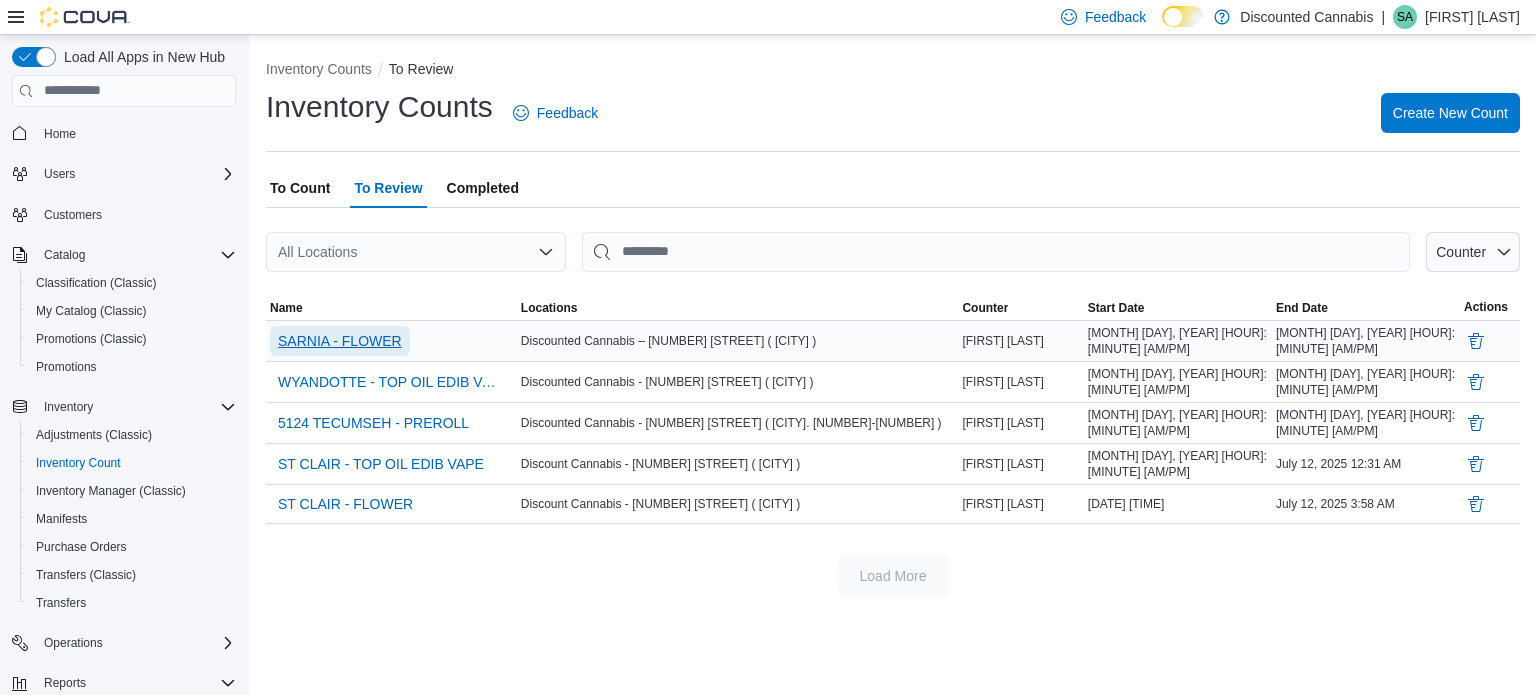 click on "SARNIA - FLOWER" at bounding box center [340, 341] 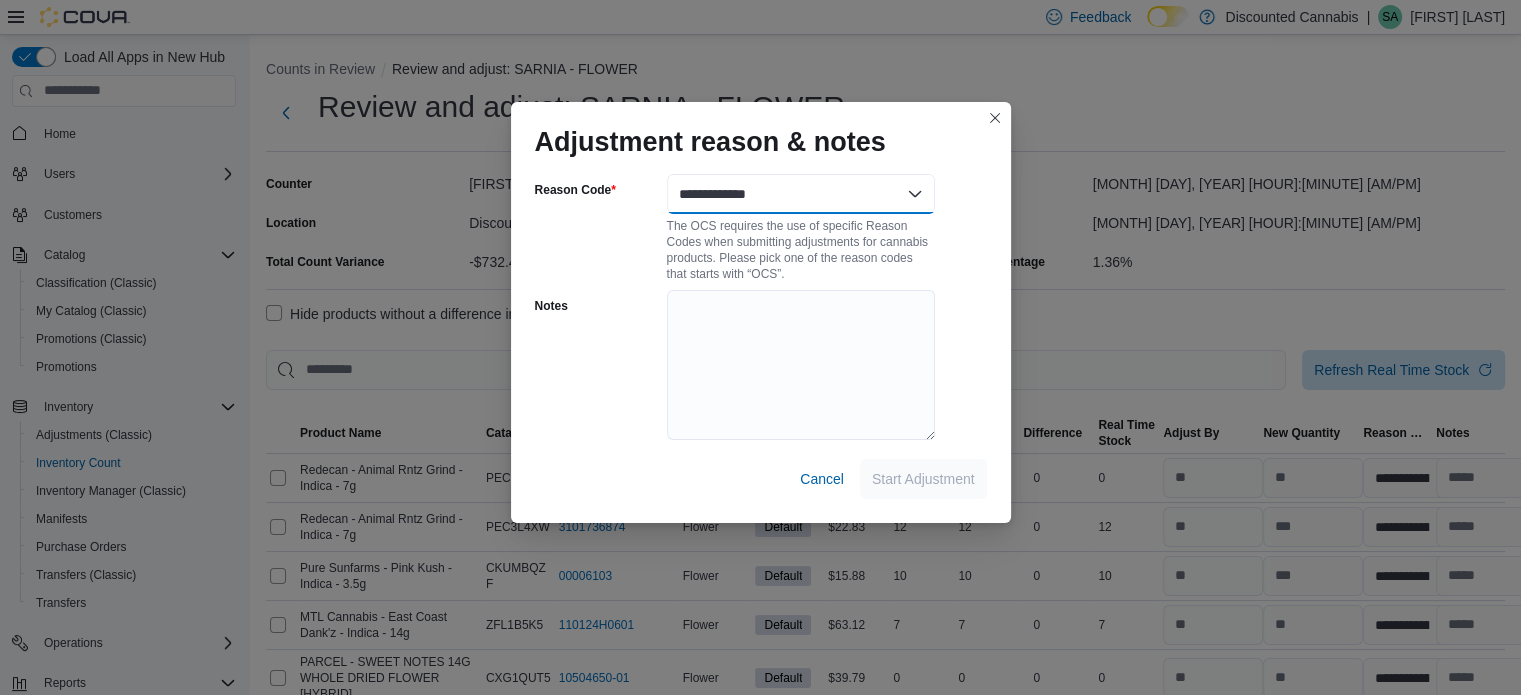 click on "**********" at bounding box center (801, 194) 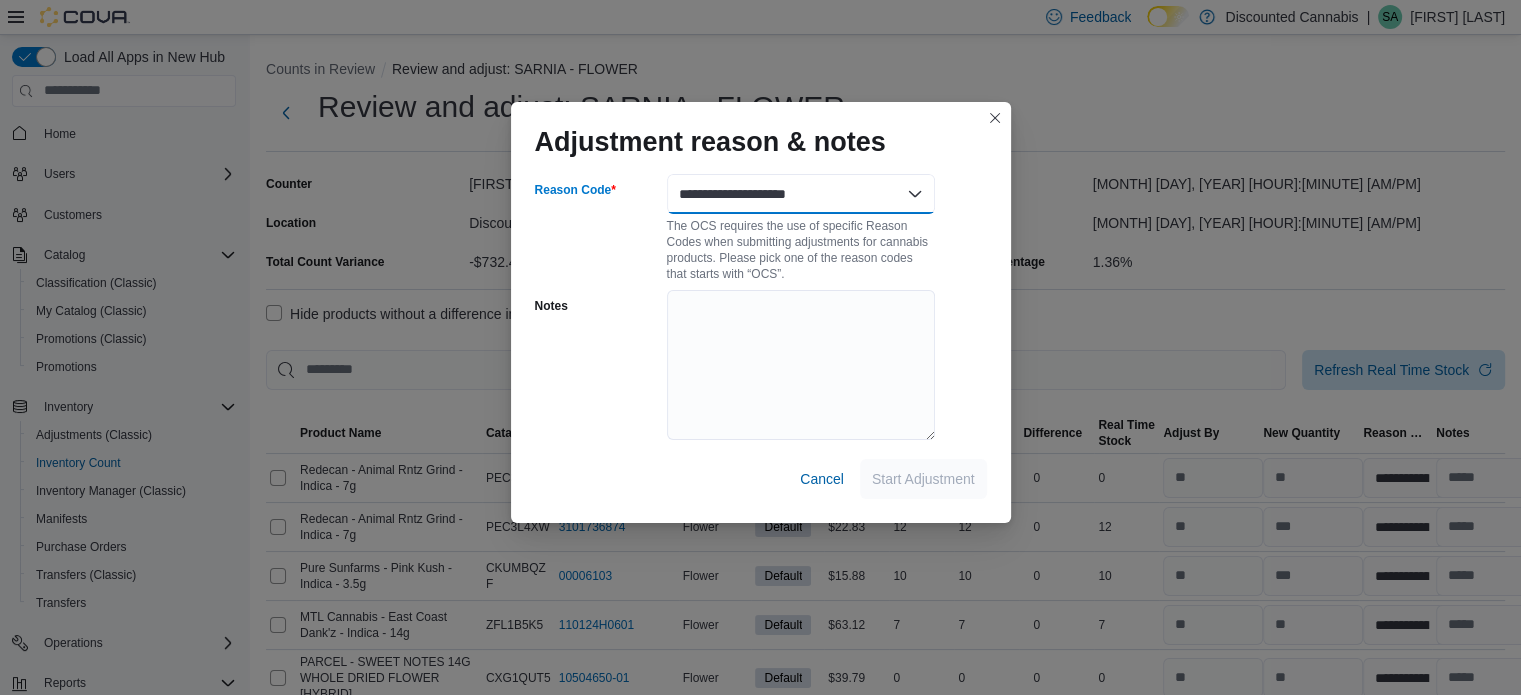 click on "**********" at bounding box center (801, 194) 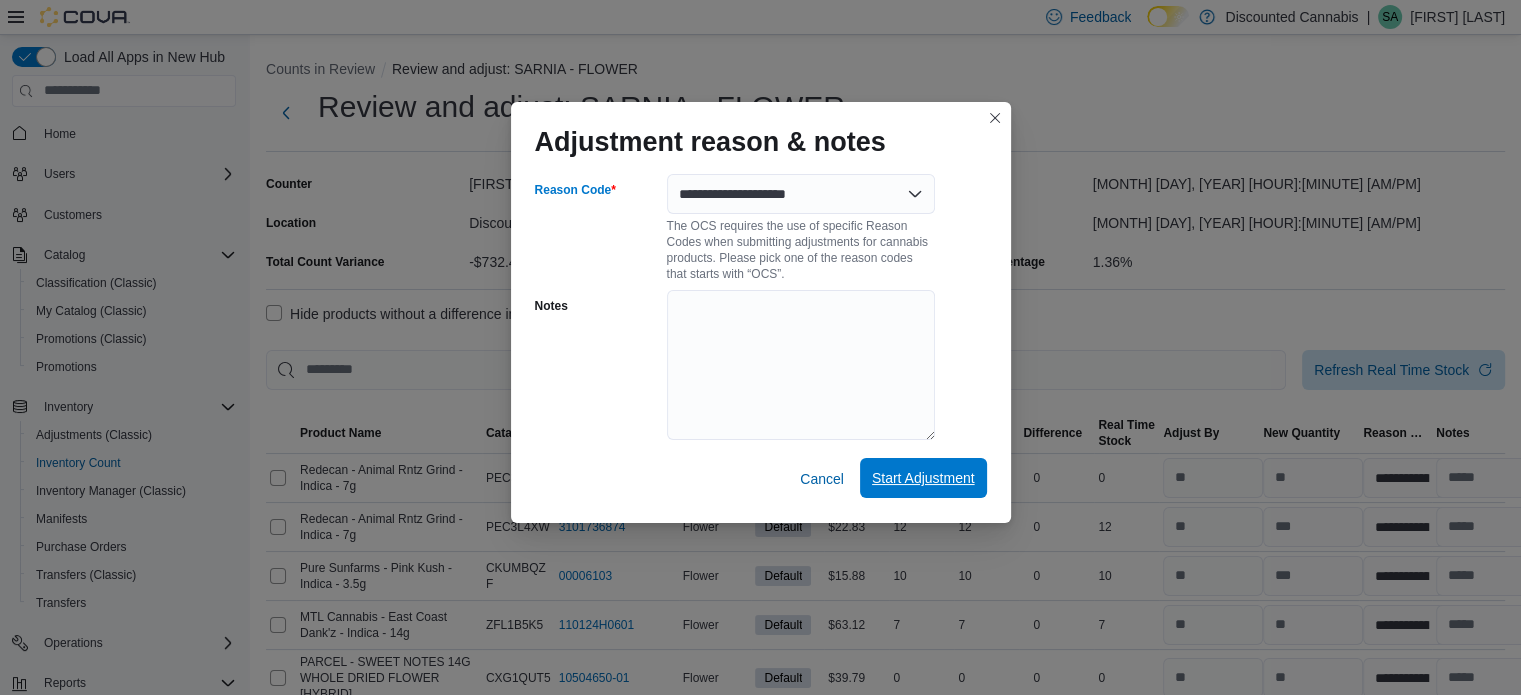 click on "Start Adjustment" at bounding box center [923, 478] 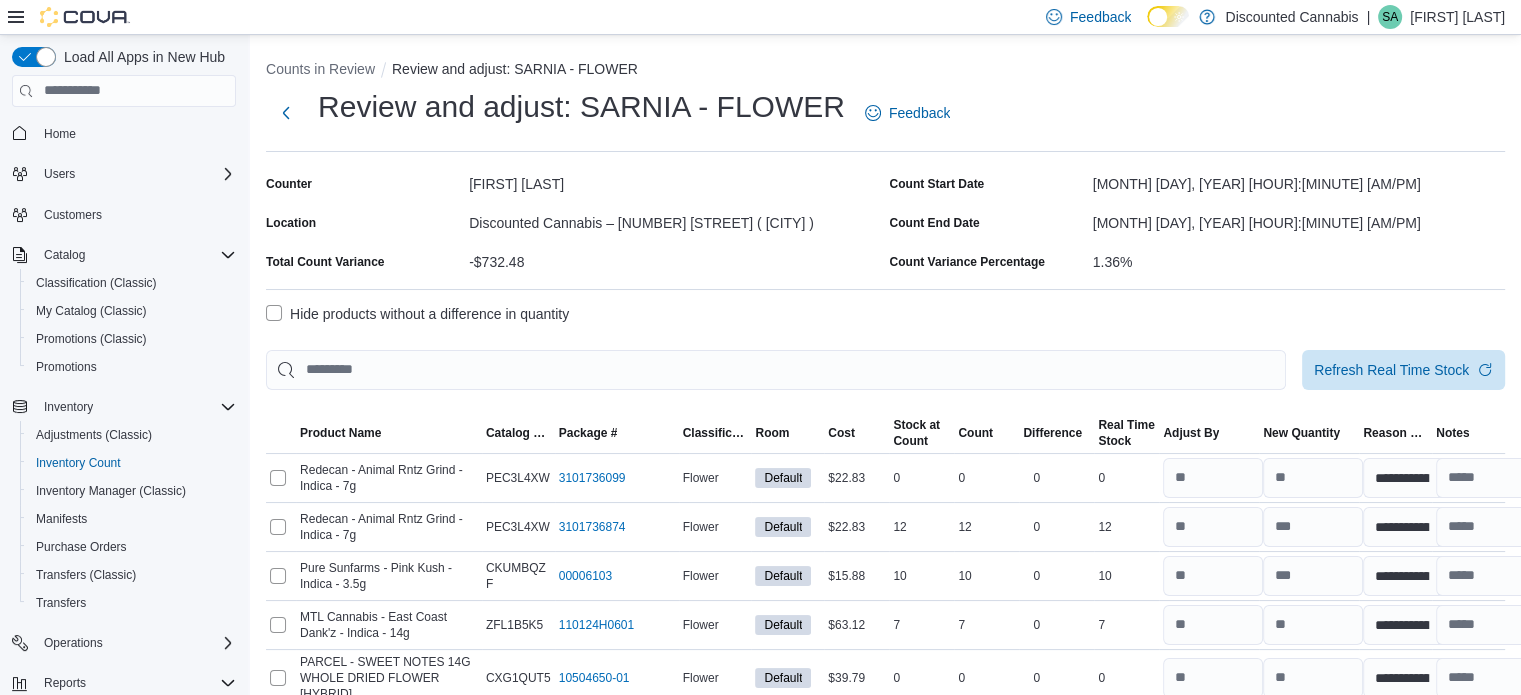 click on "Hide products without a difference in quantity" at bounding box center (417, 314) 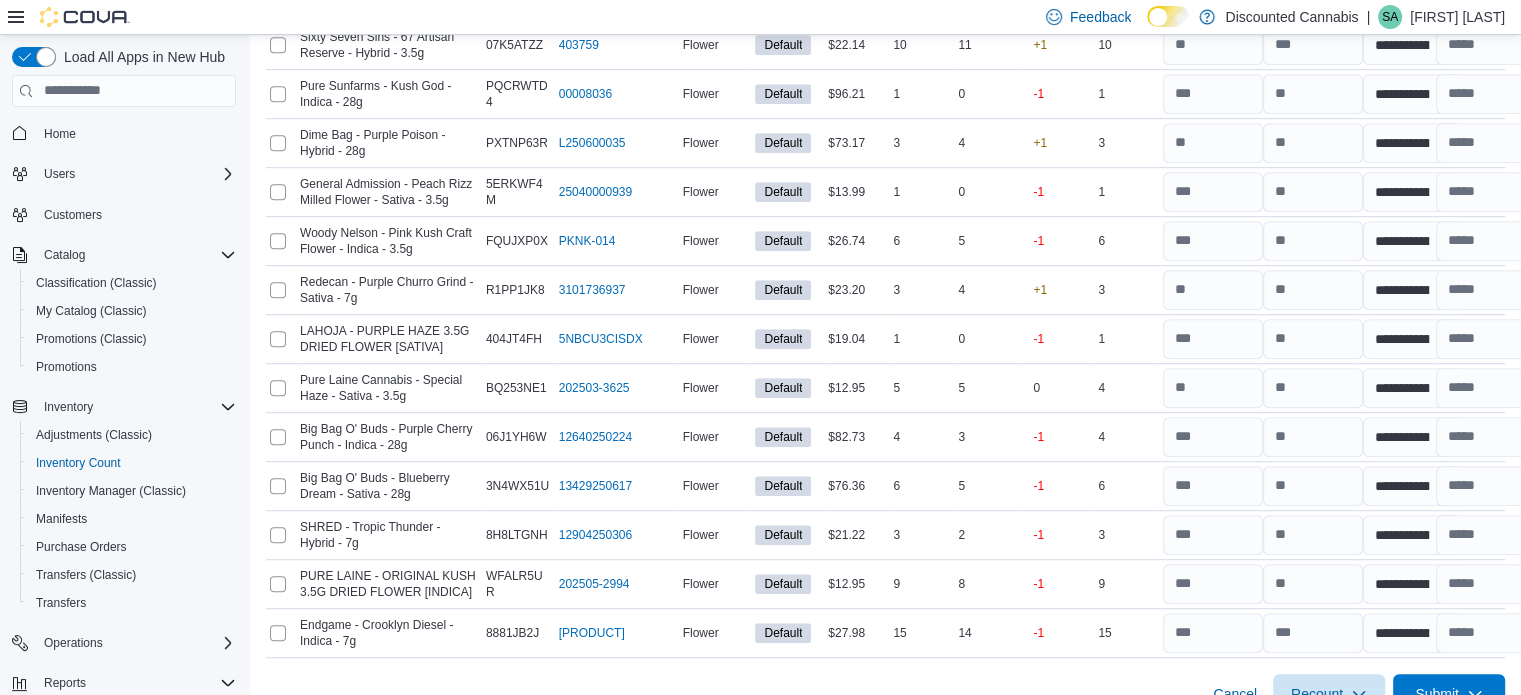 scroll, scrollTop: 1228, scrollLeft: 0, axis: vertical 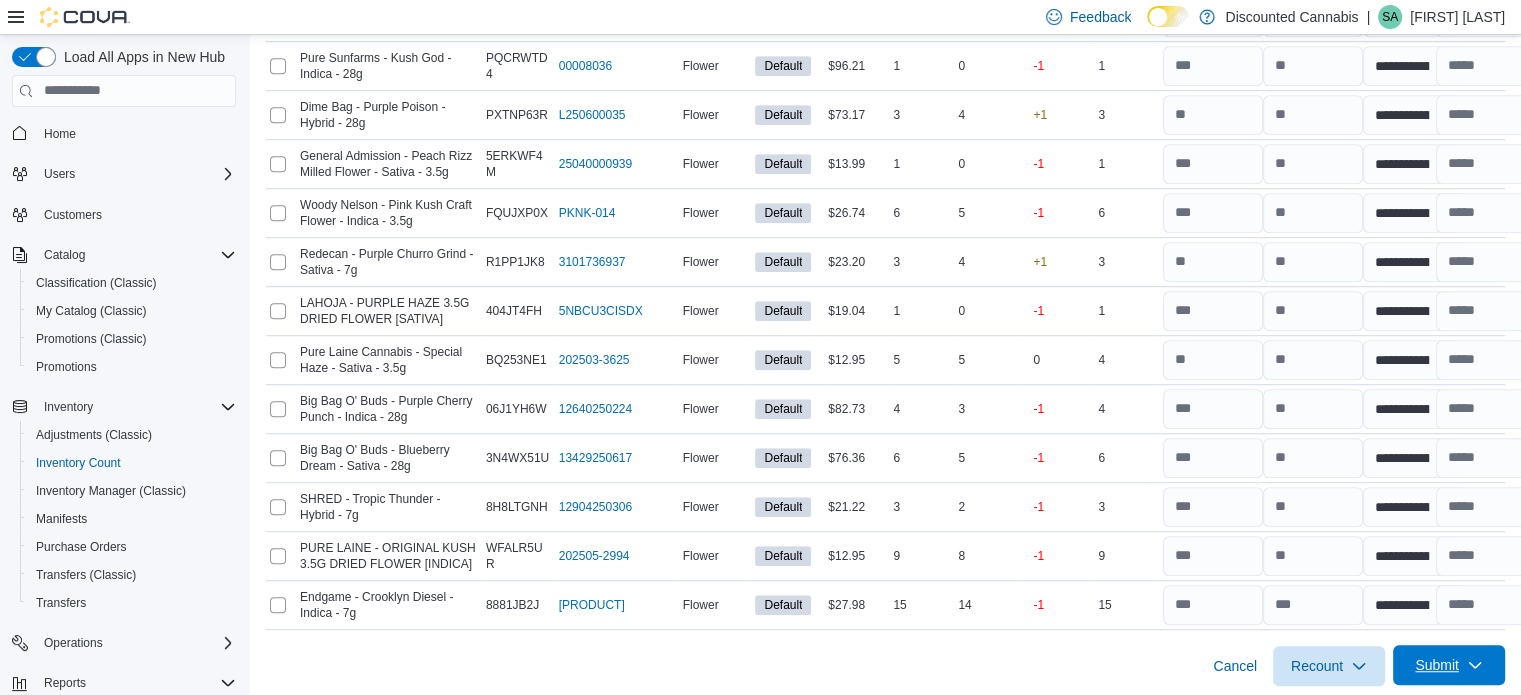 click on "Submit" at bounding box center [1437, 665] 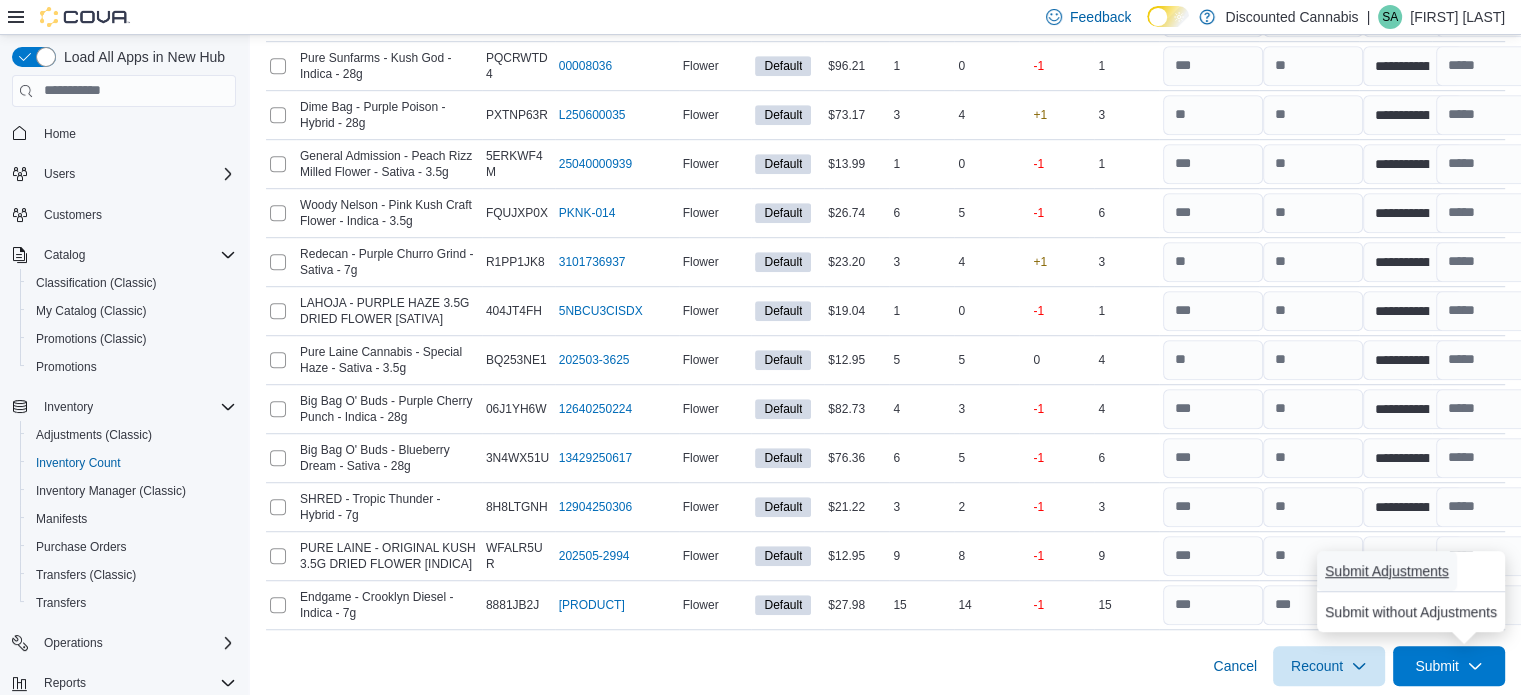 click on "Submit Adjustments" at bounding box center [1387, 571] 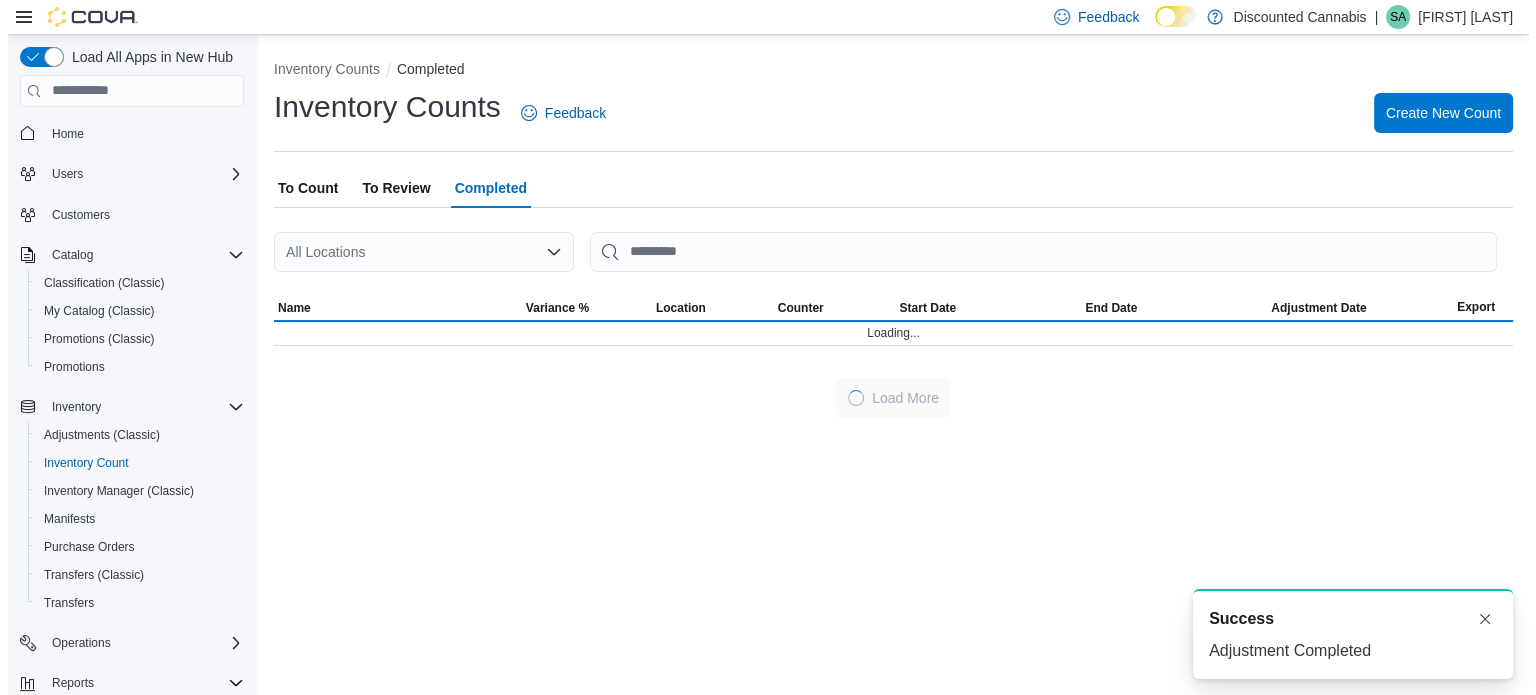 scroll, scrollTop: 0, scrollLeft: 0, axis: both 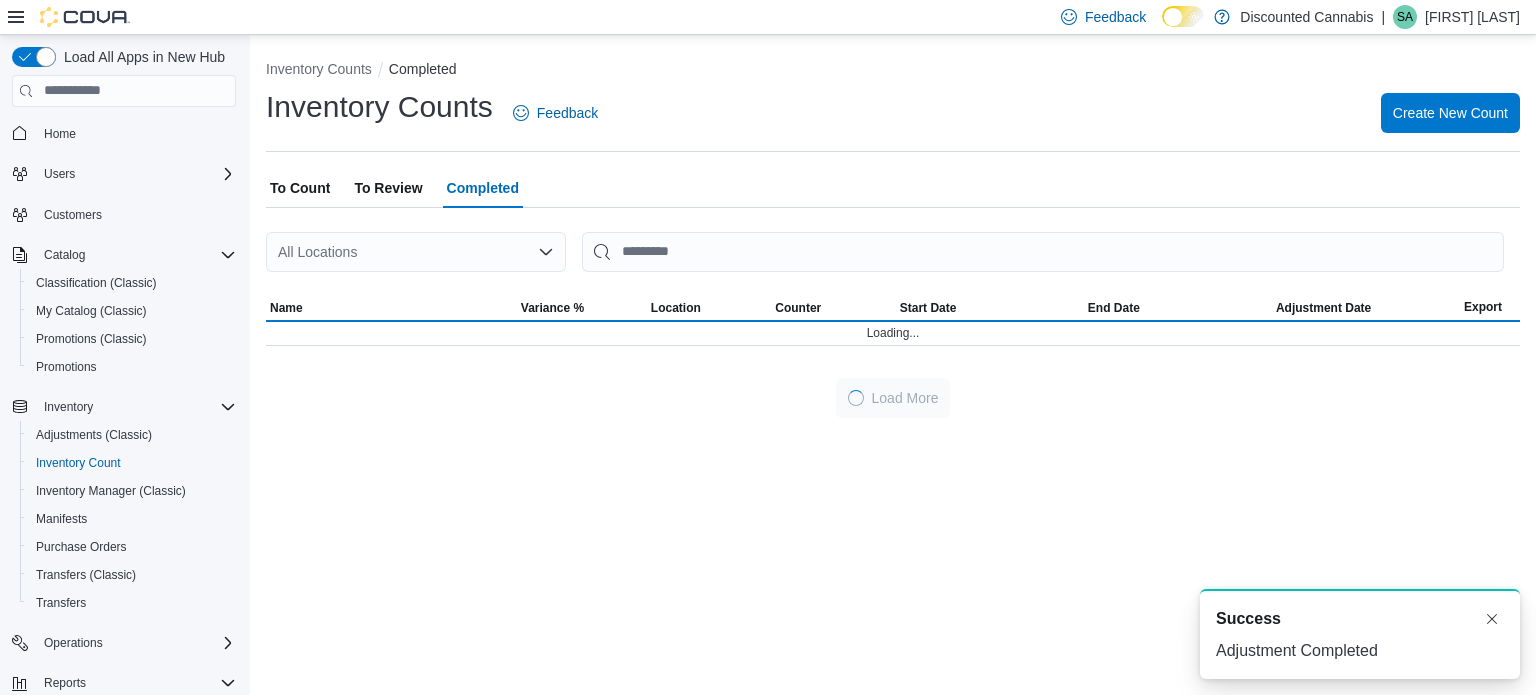 click on "To Review" at bounding box center [388, 188] 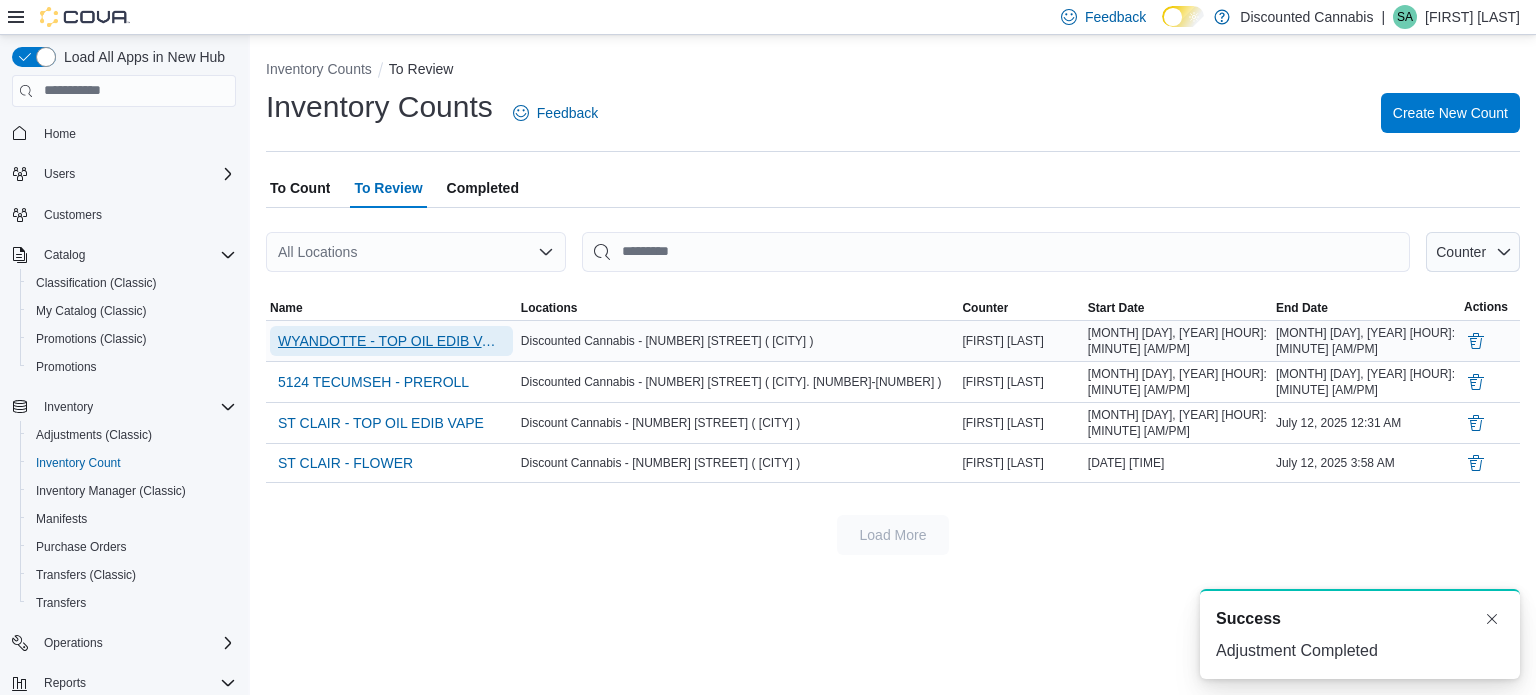 click on "WYANDOTTE - TOP OIL EDIB VAPE" at bounding box center (391, 341) 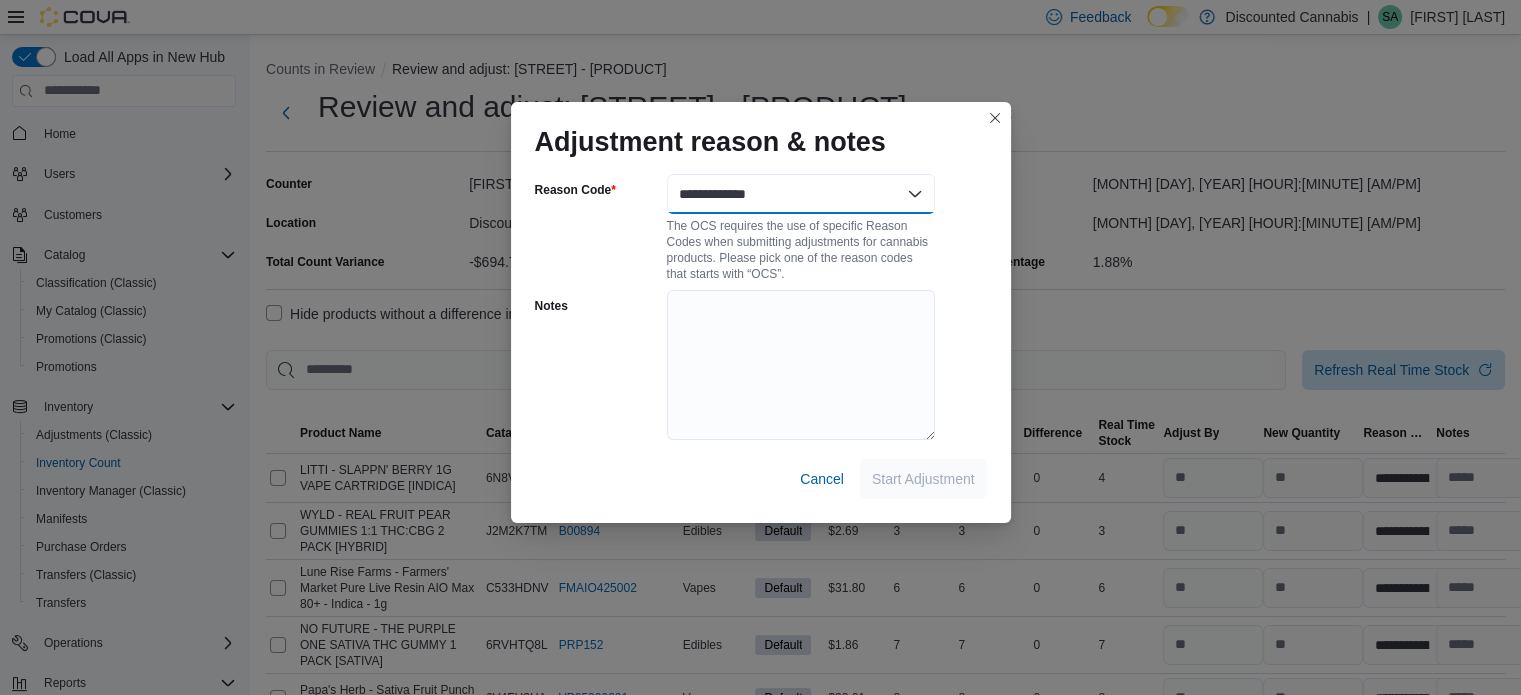 click on "**********" at bounding box center (801, 194) 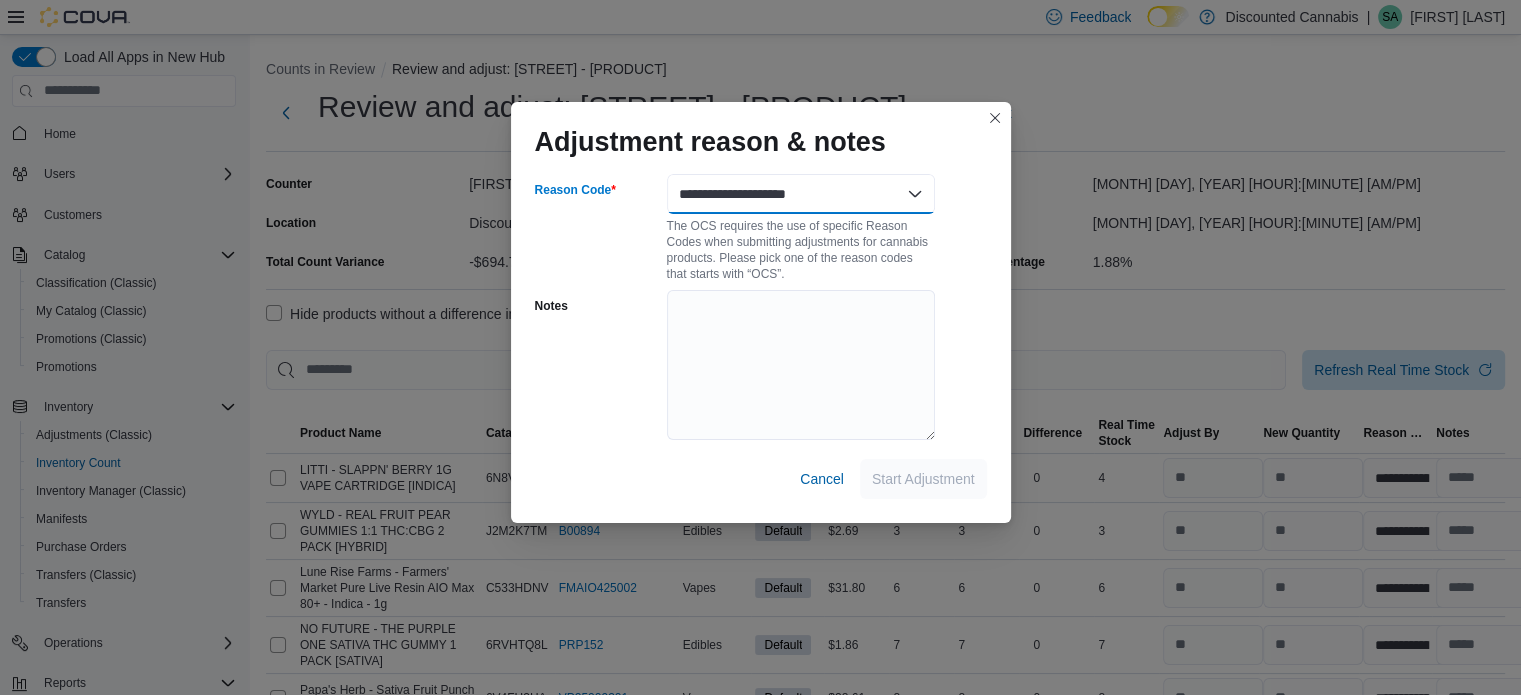 click on "**********" at bounding box center [801, 194] 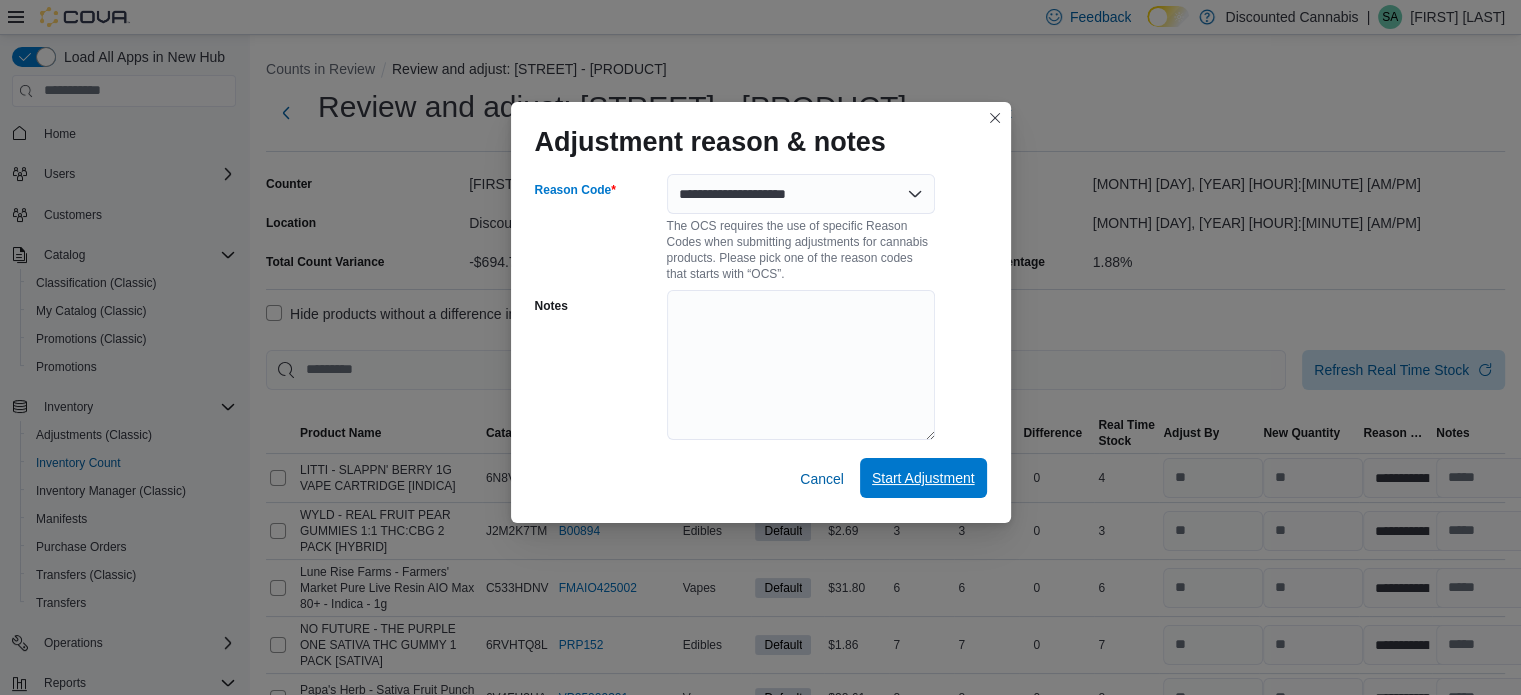 click on "Start Adjustment" at bounding box center [923, 478] 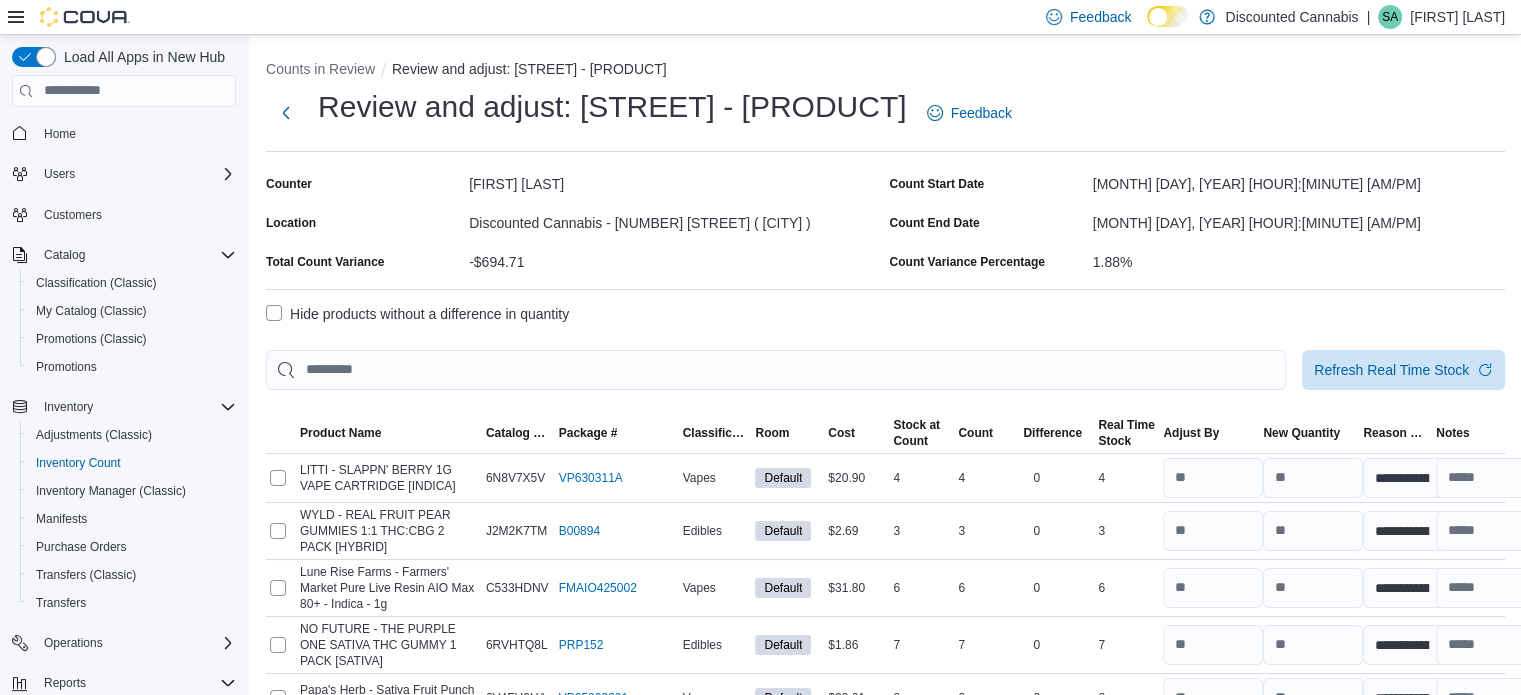 click on "Hide products without a difference in quantity" at bounding box center [417, 314] 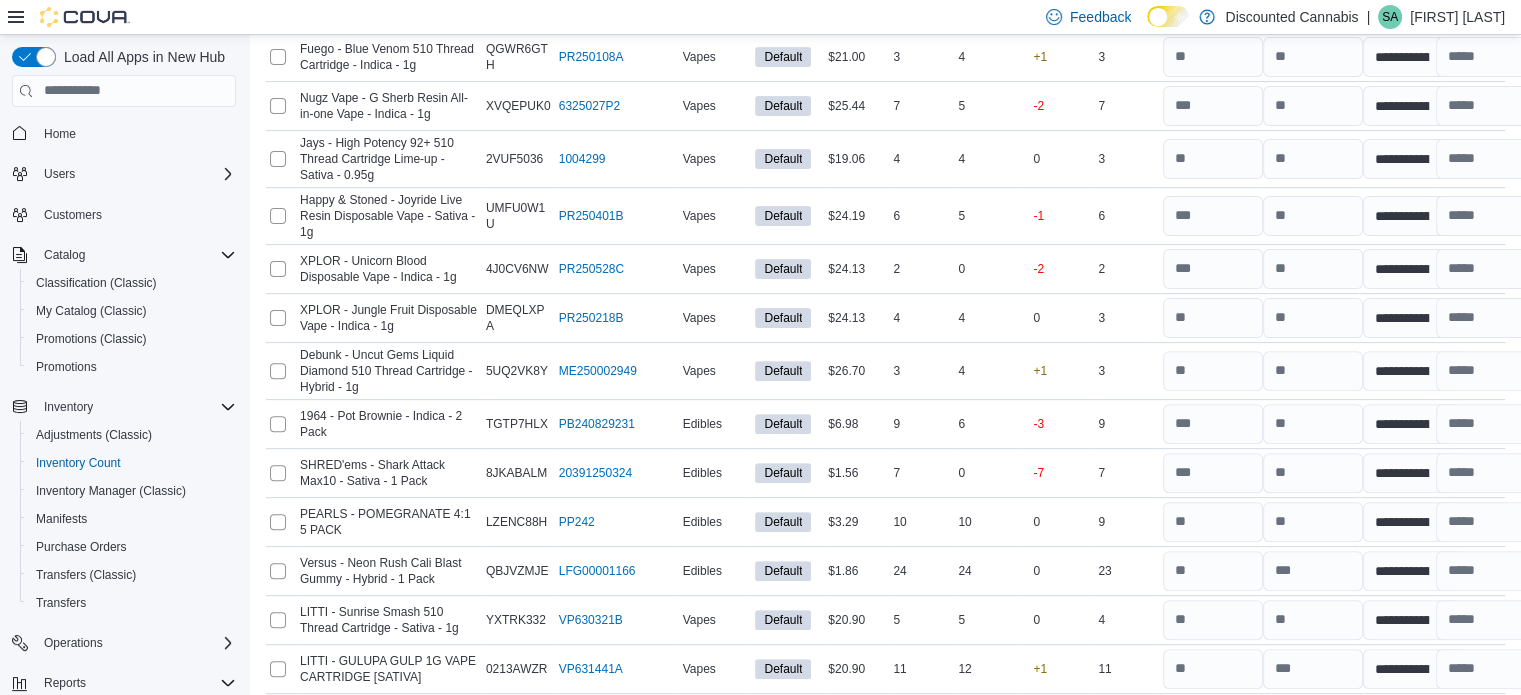 scroll, scrollTop: 700, scrollLeft: 0, axis: vertical 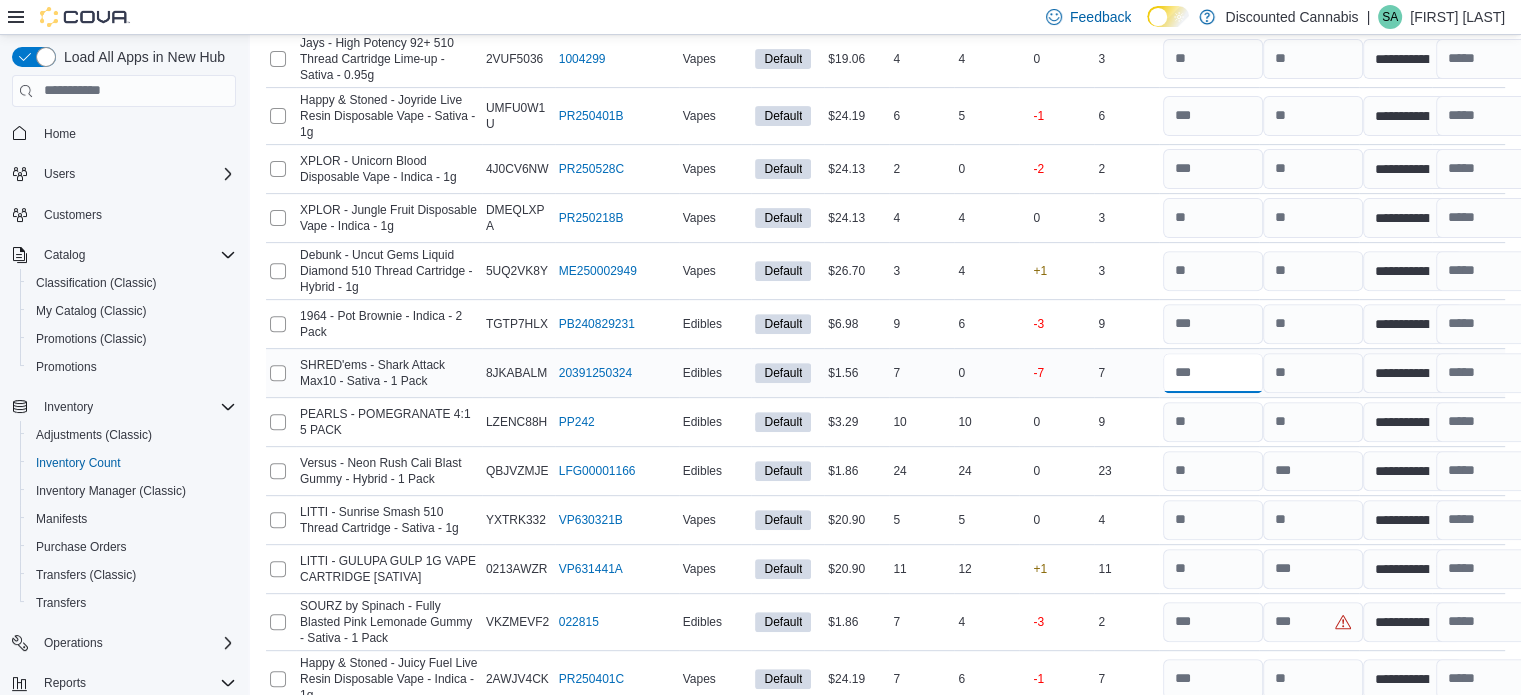 click at bounding box center [1213, 373] 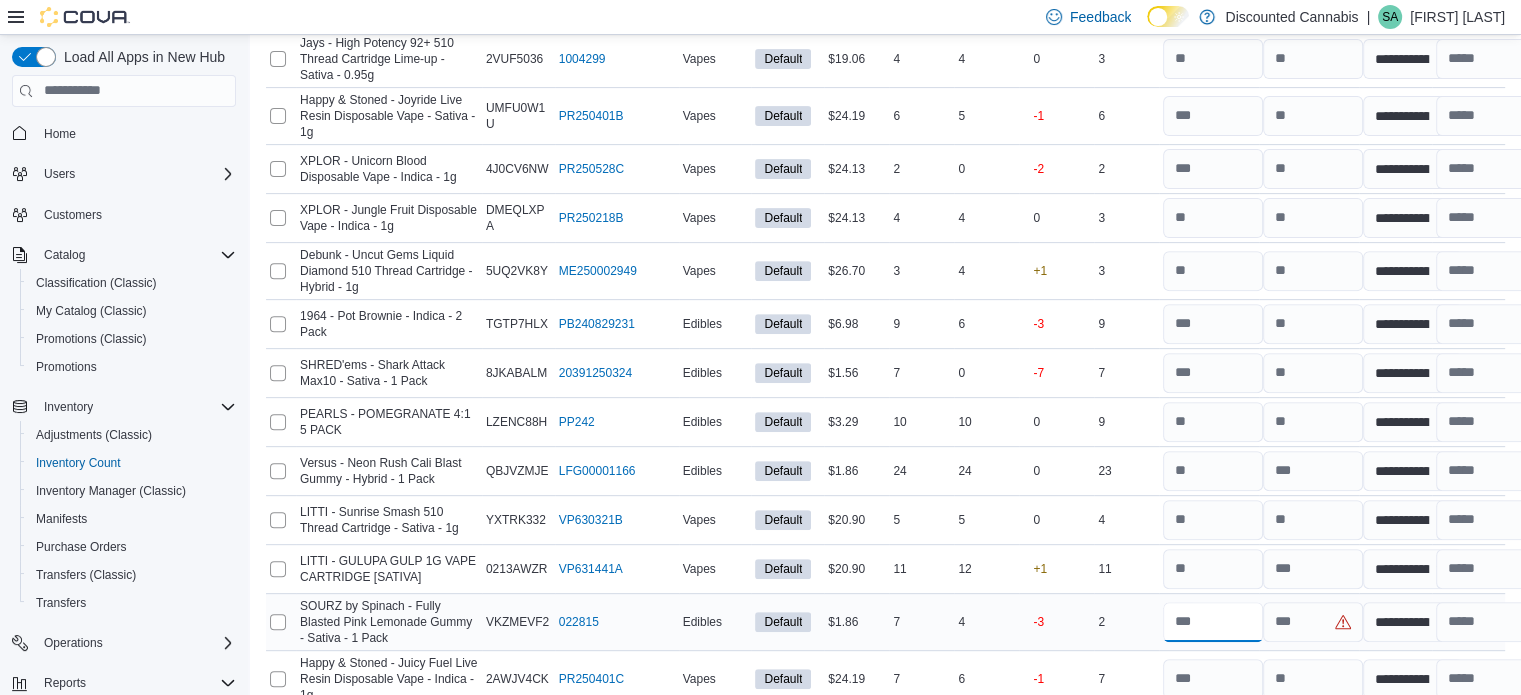 click at bounding box center [1213, 622] 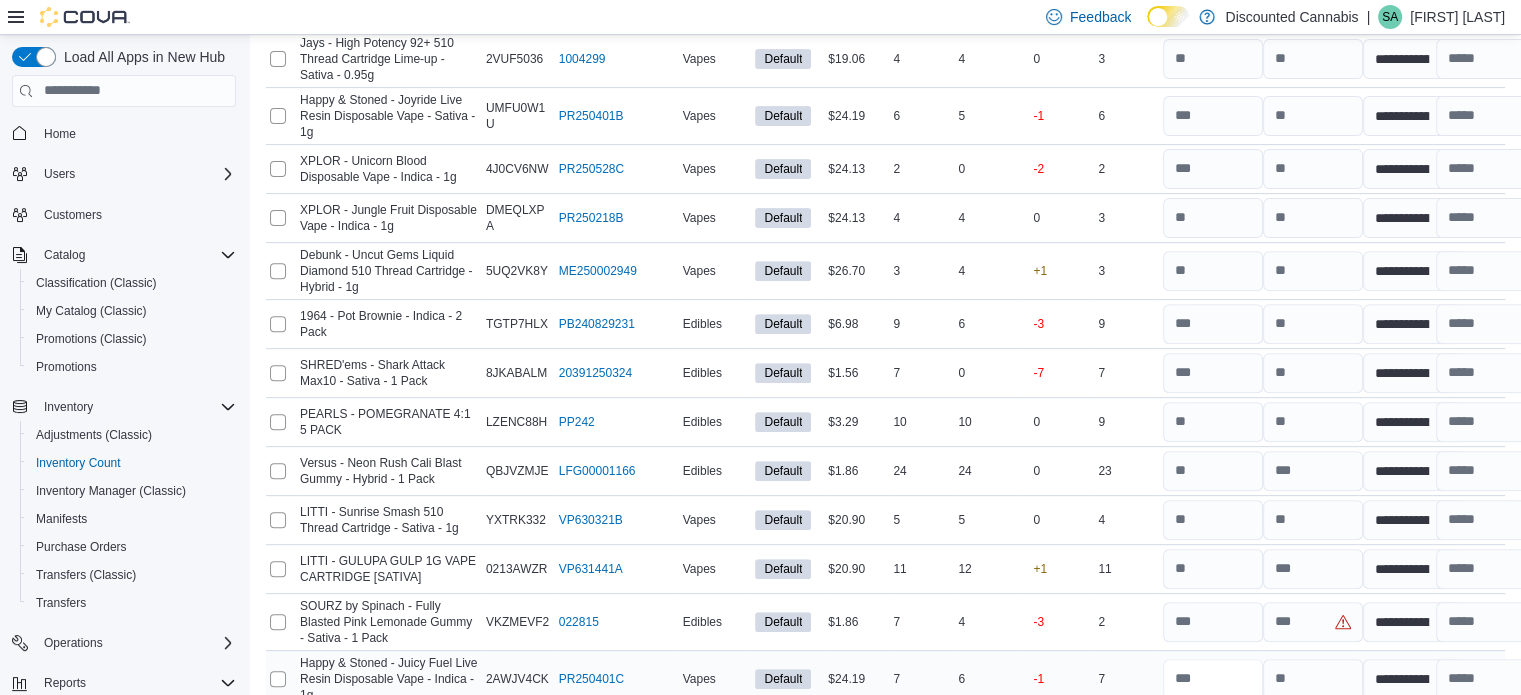 click at bounding box center [1213, 679] 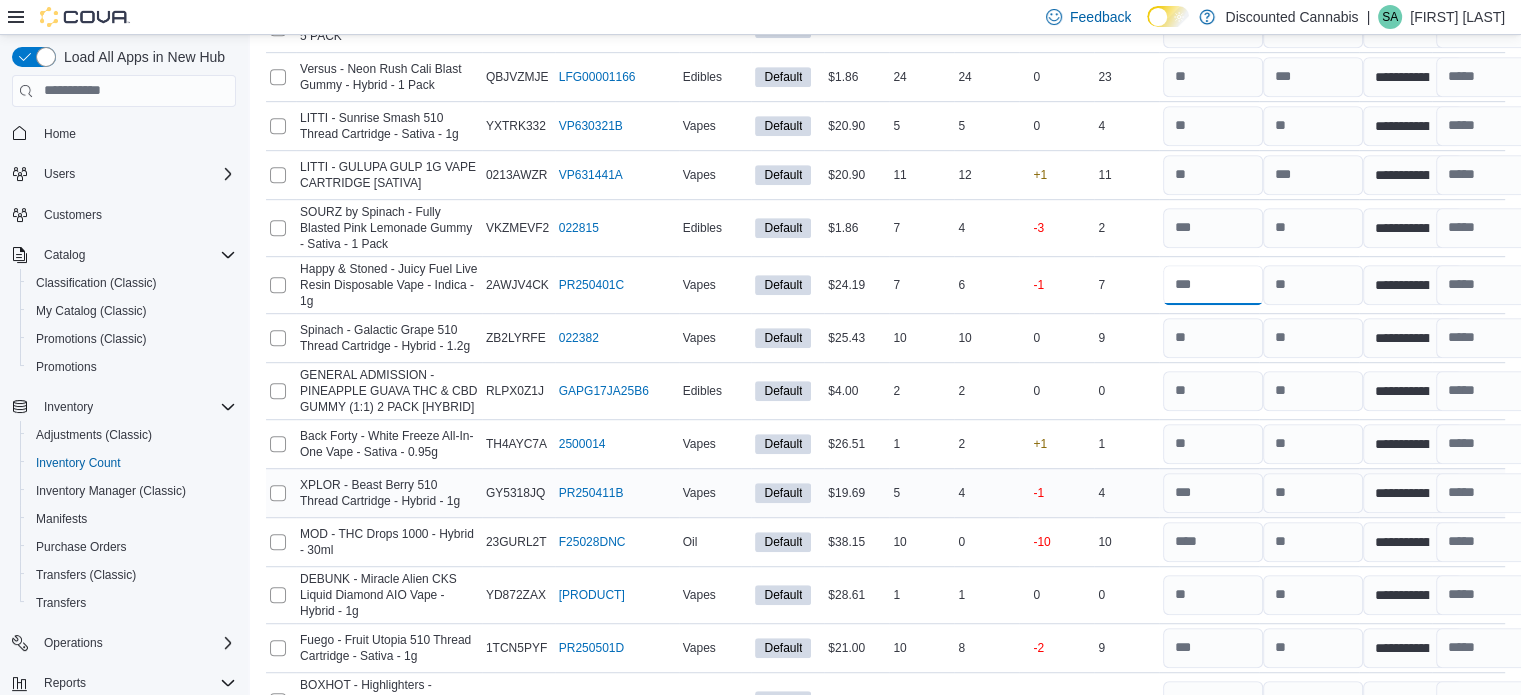 scroll, scrollTop: 1200, scrollLeft: 0, axis: vertical 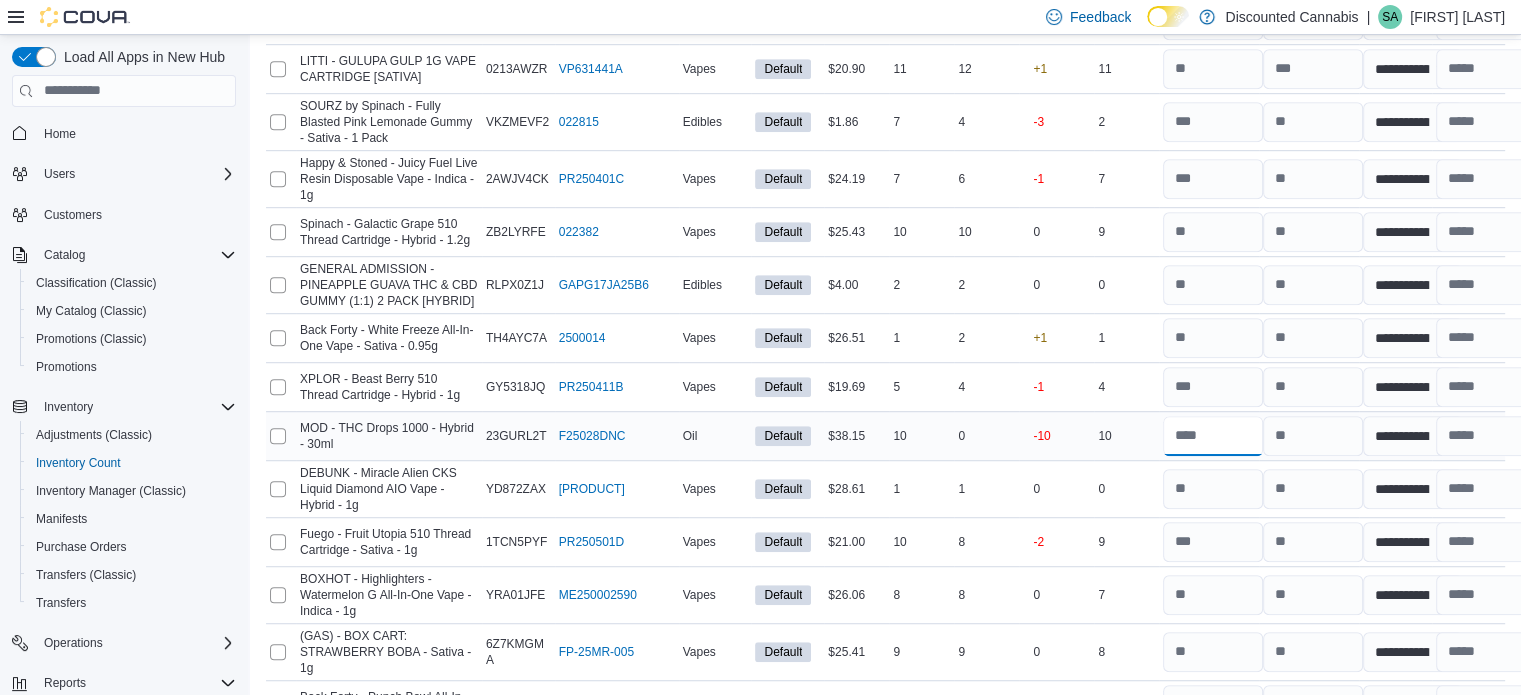 click at bounding box center [1213, 436] 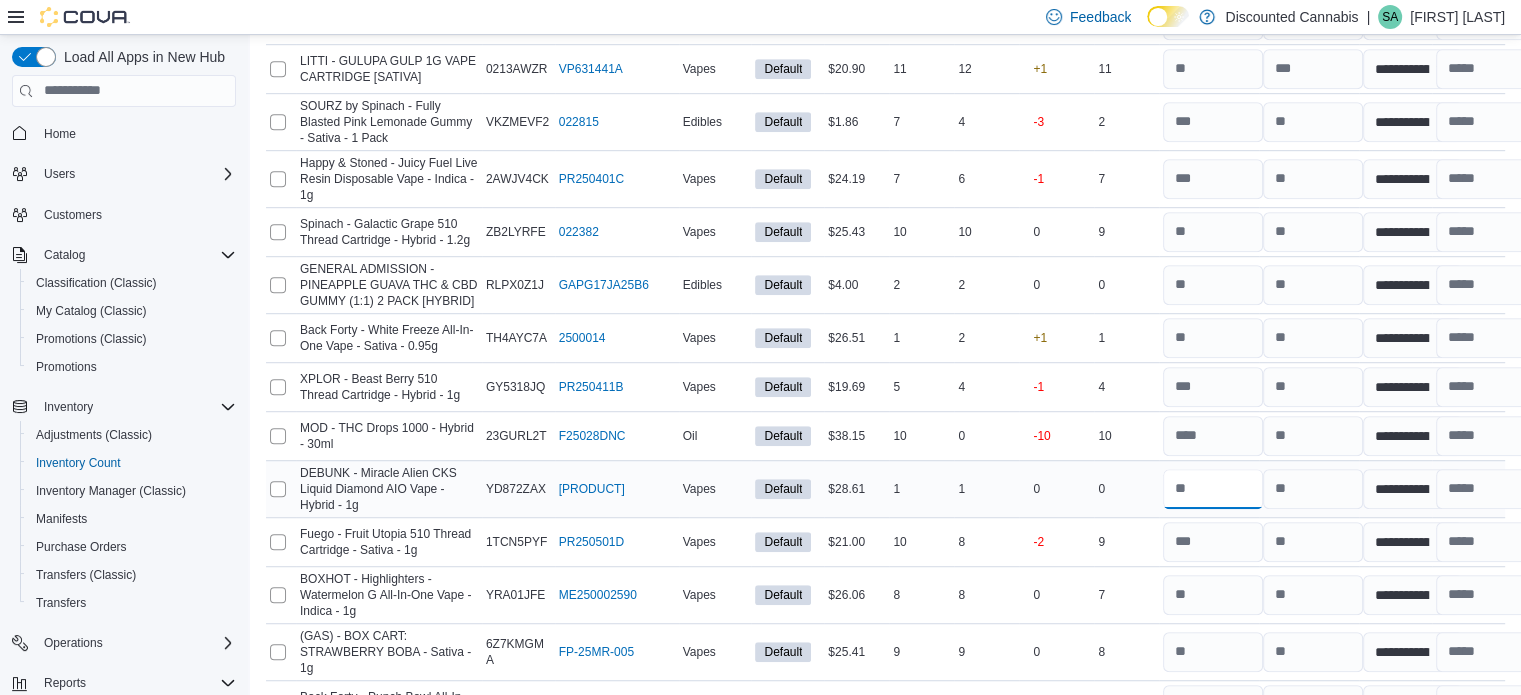 click at bounding box center (1213, 489) 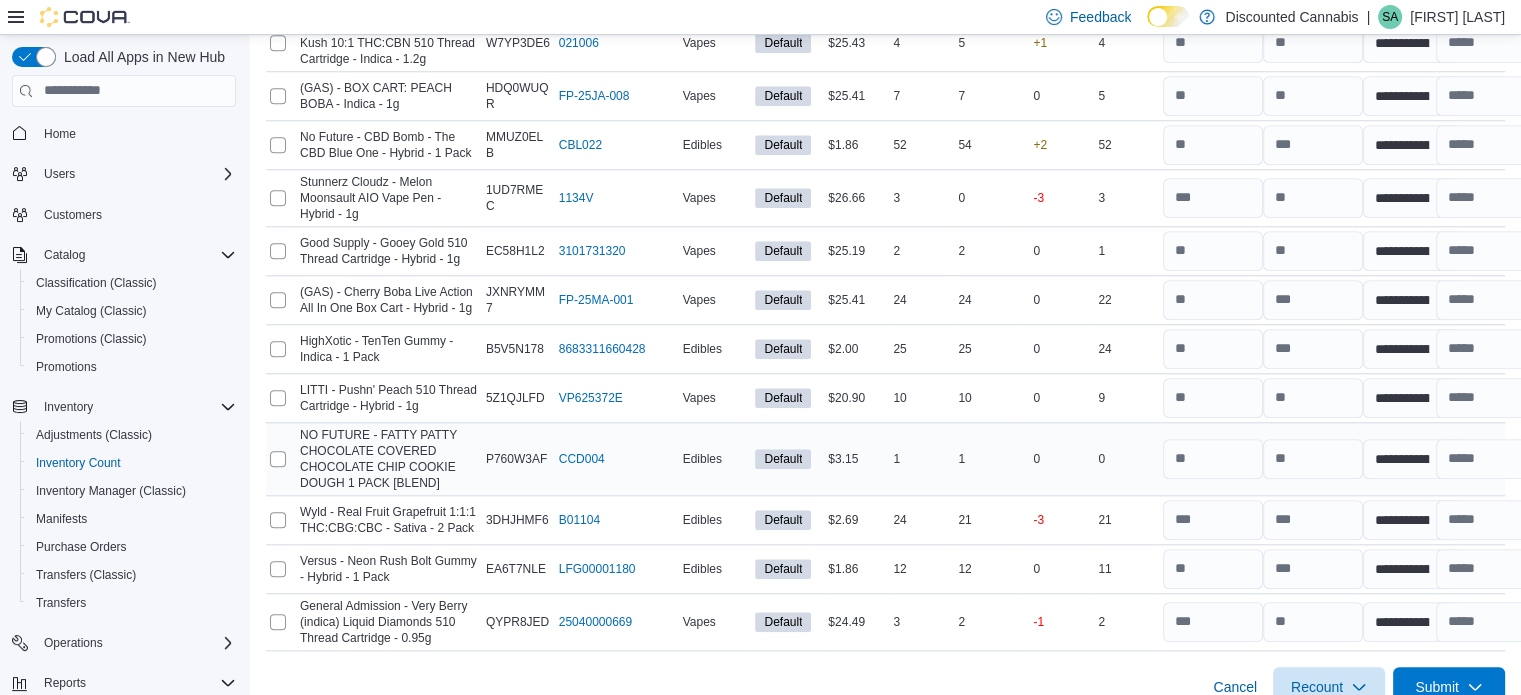 scroll, scrollTop: 1983, scrollLeft: 0, axis: vertical 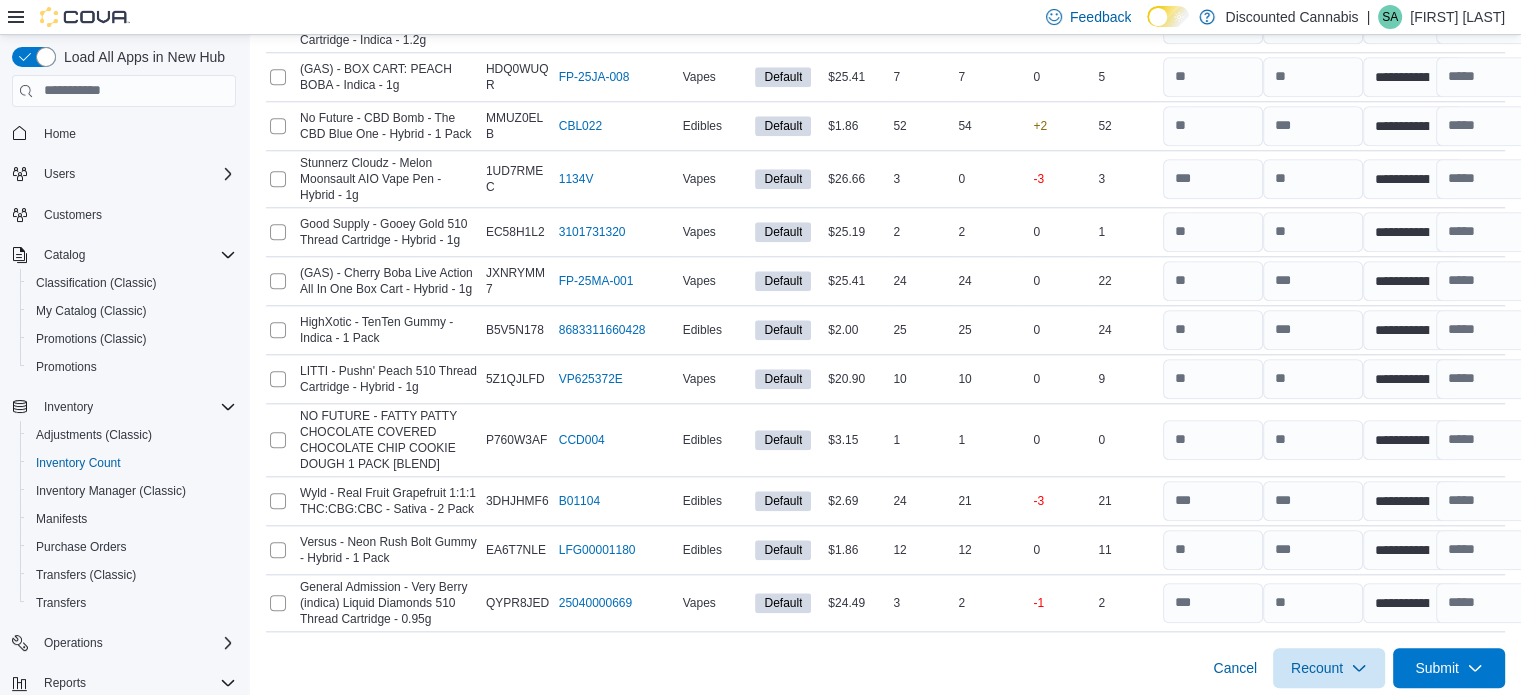 click on "Cancel Recount Submit" at bounding box center (885, 660) 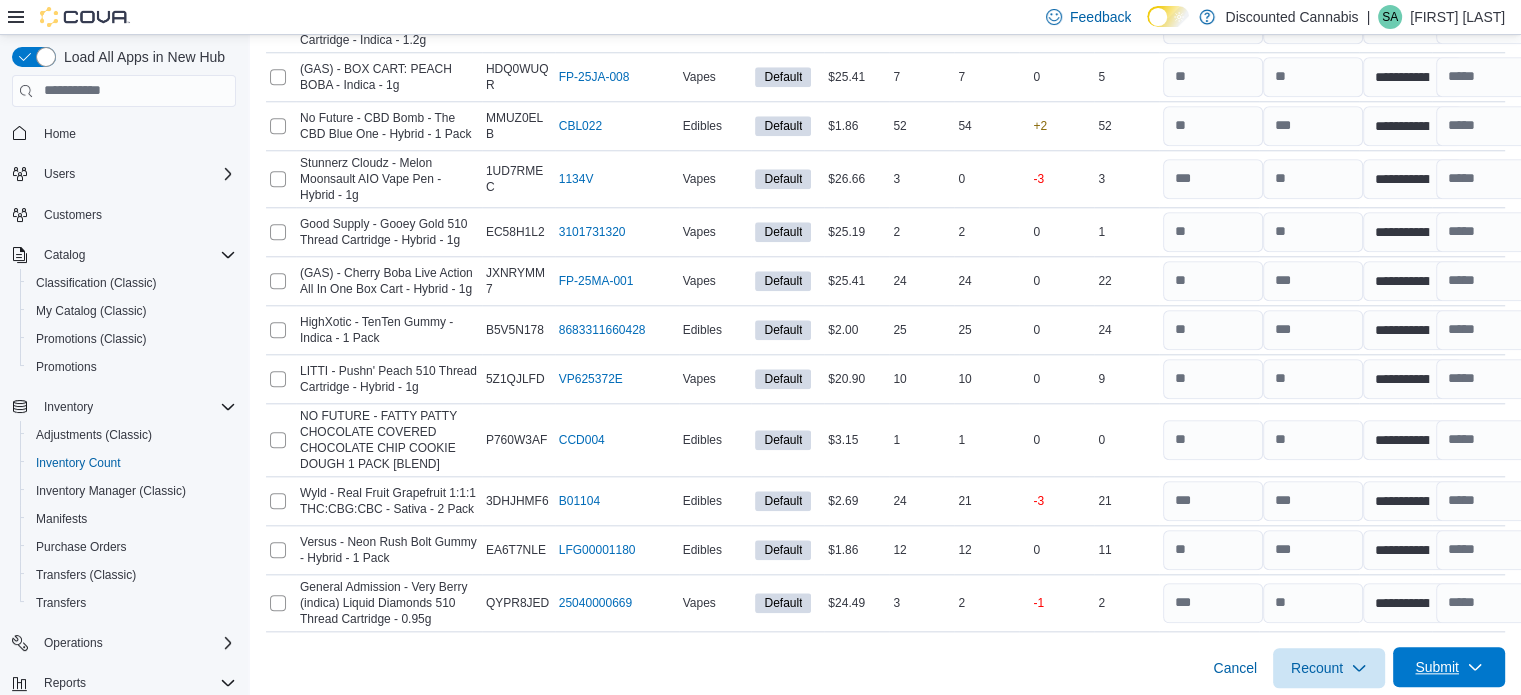 click 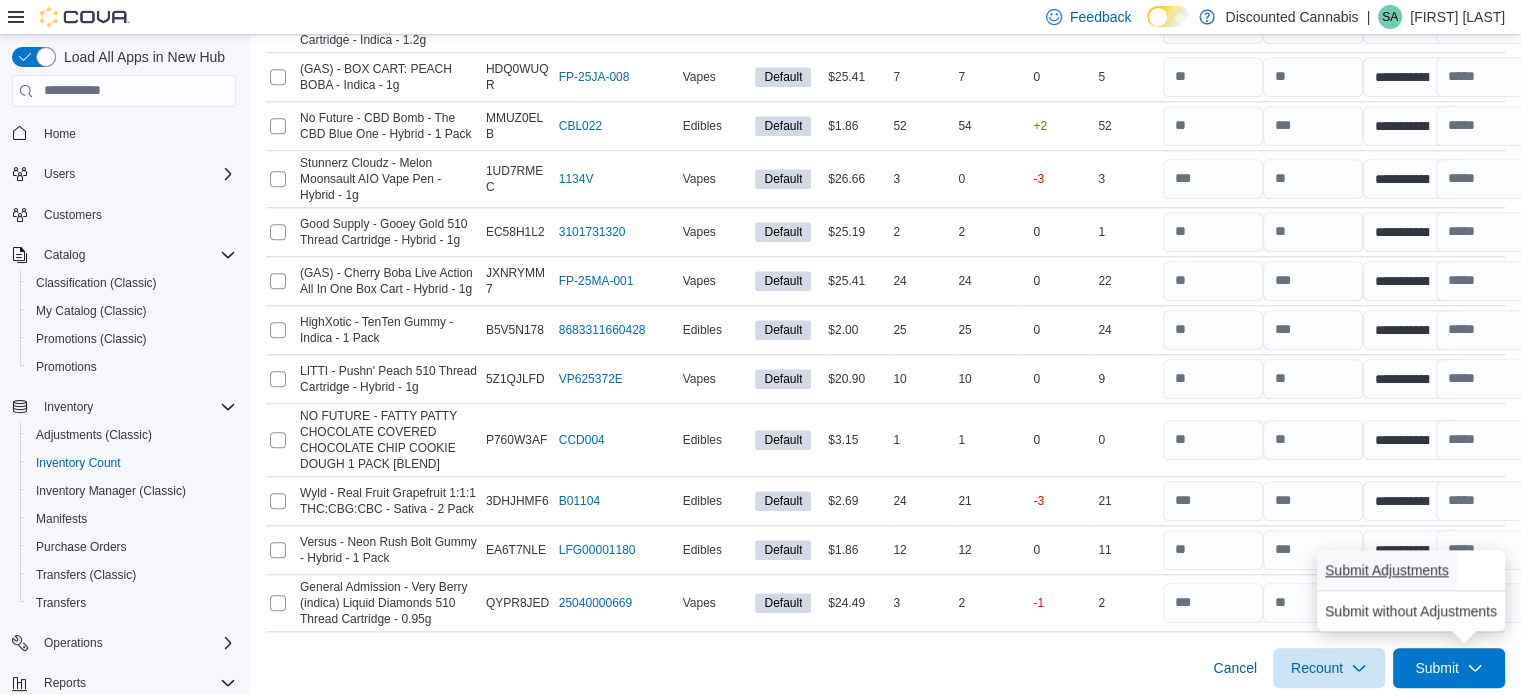 click on "Submit Adjustments" at bounding box center [1387, 570] 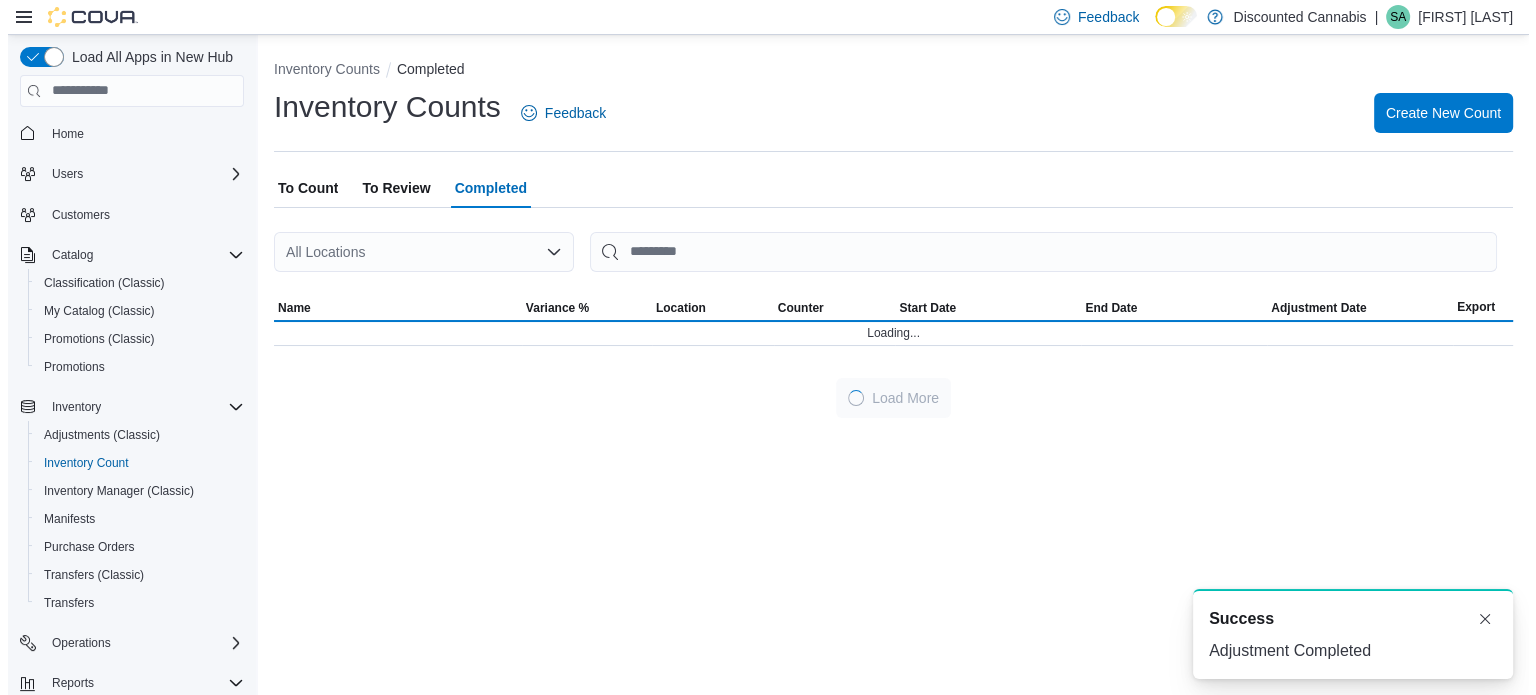 scroll, scrollTop: 0, scrollLeft: 0, axis: both 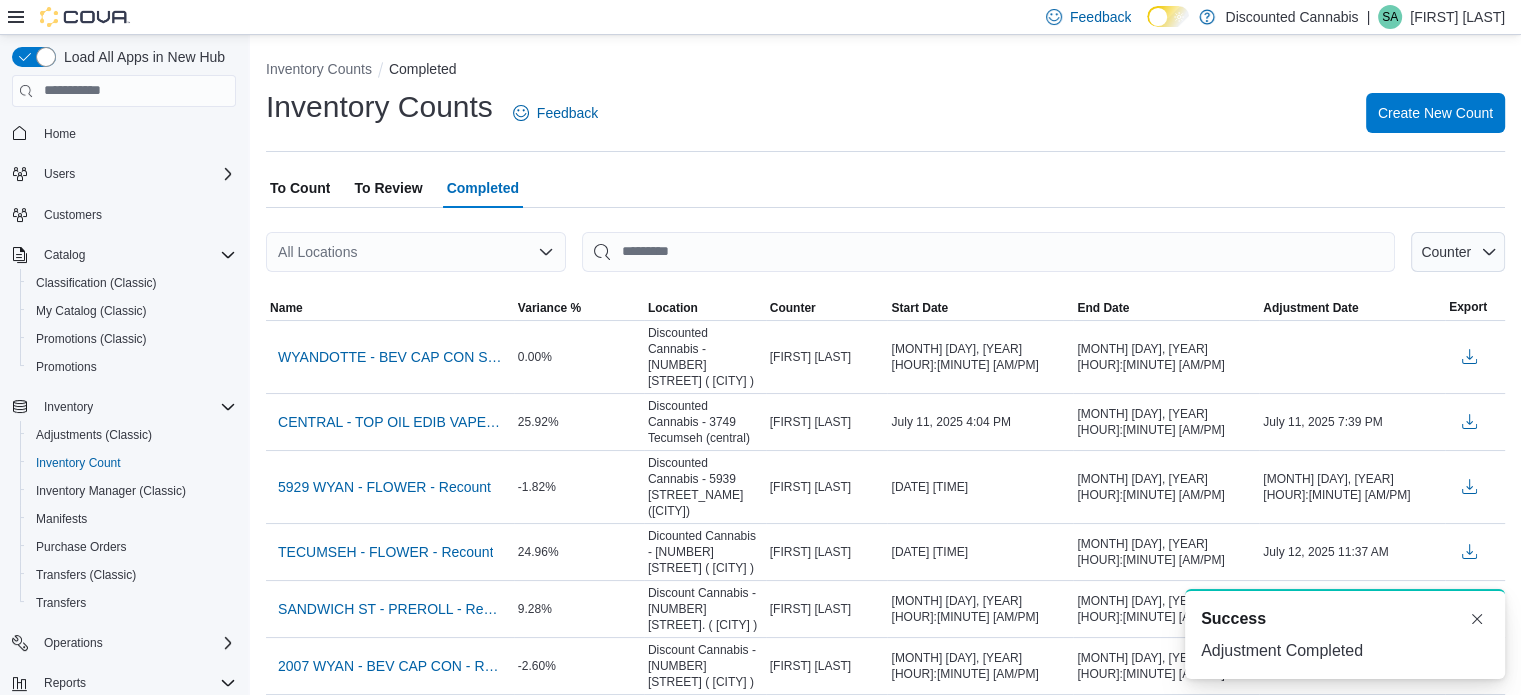 click on "To Review" at bounding box center (388, 188) 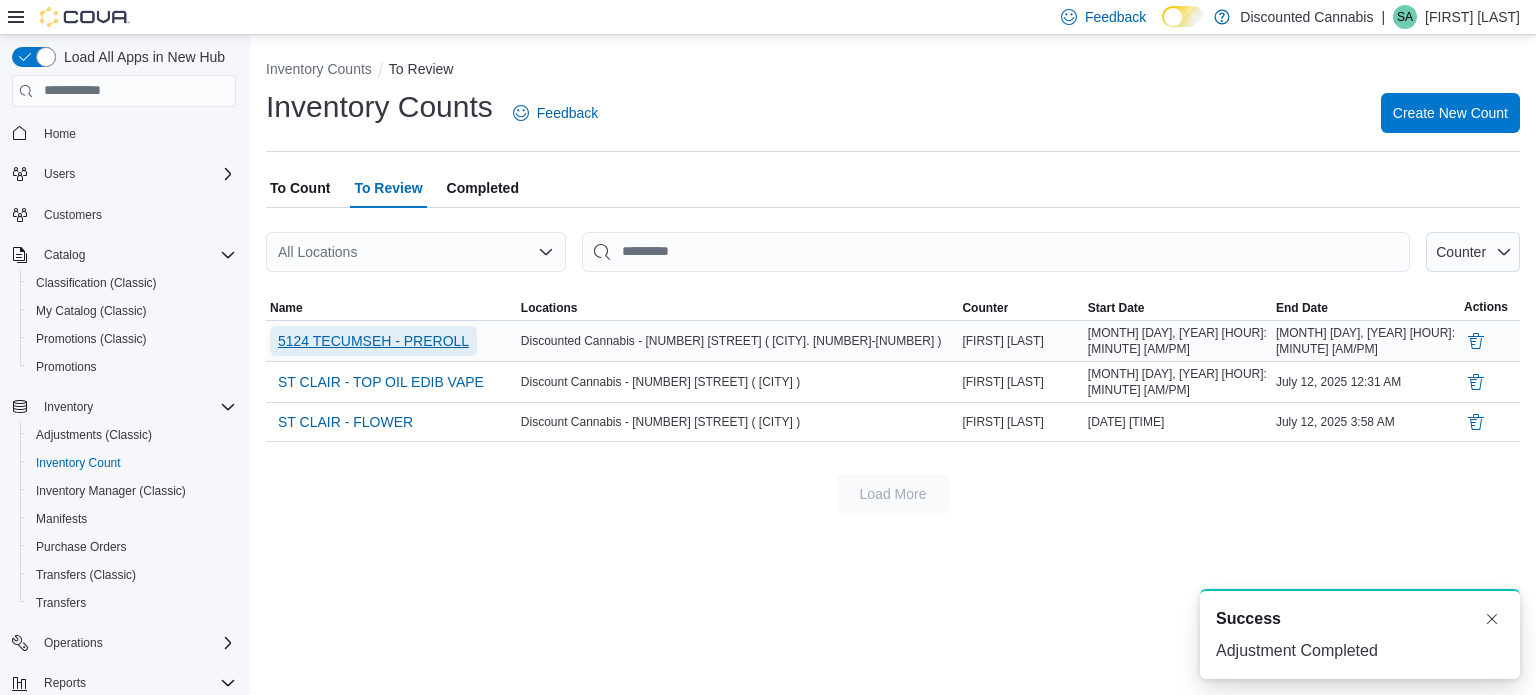 click on "5124 TECUMSEH - PREROLL" at bounding box center (373, 341) 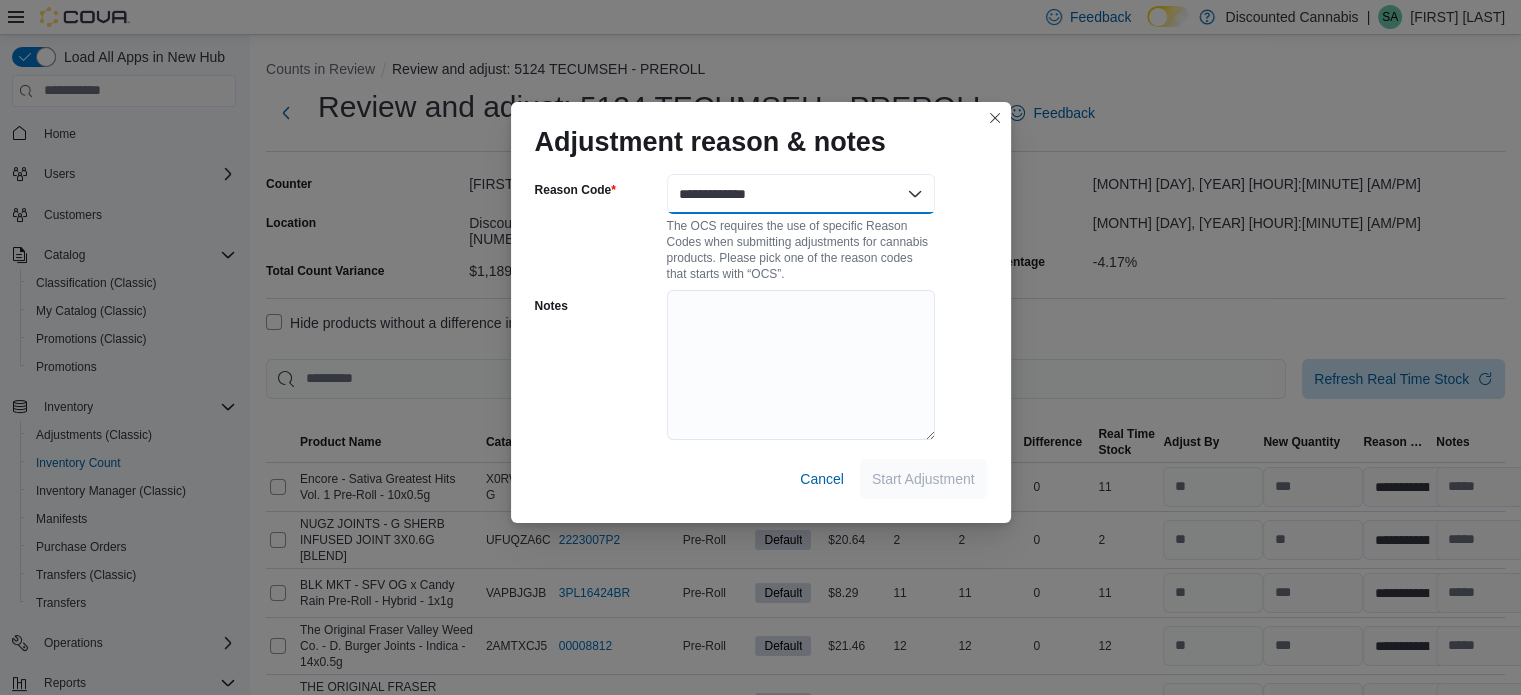 click on "**********" at bounding box center (801, 194) 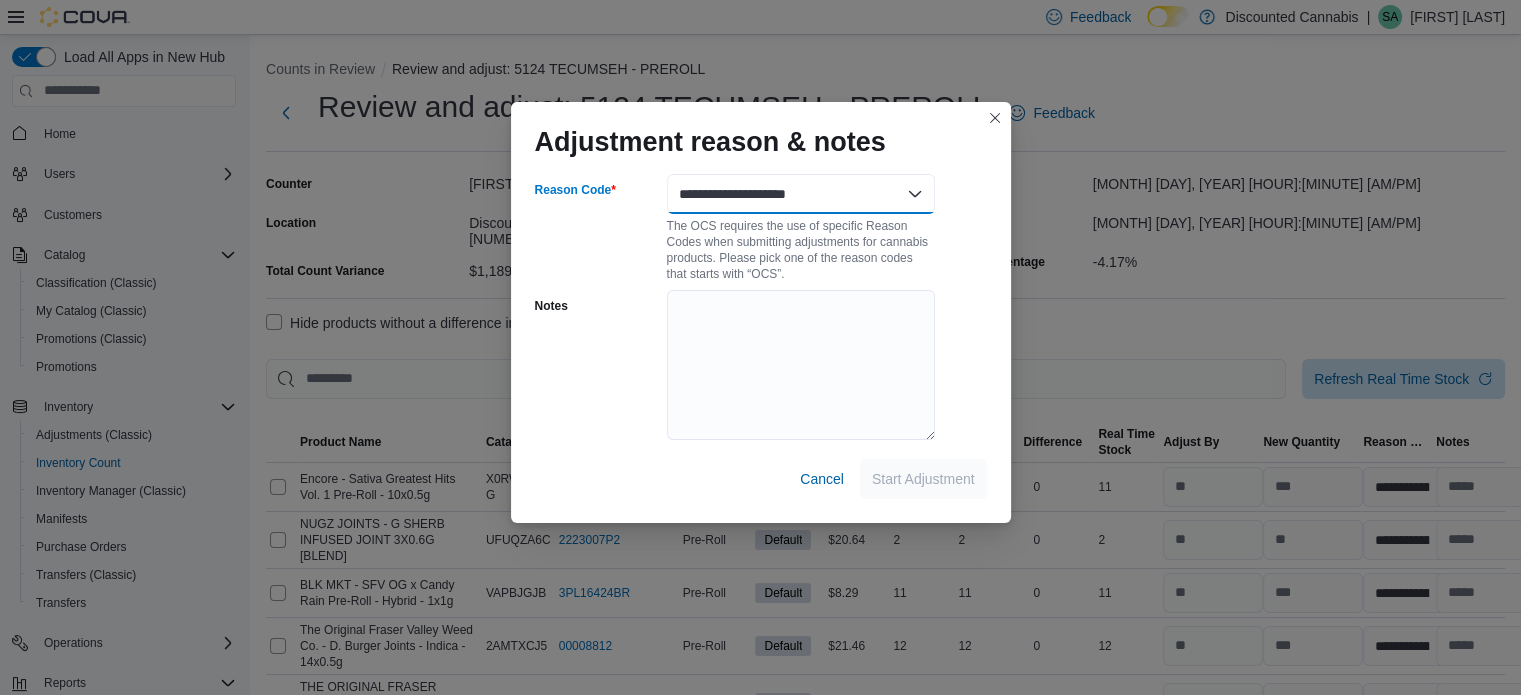 click on "**********" at bounding box center [801, 194] 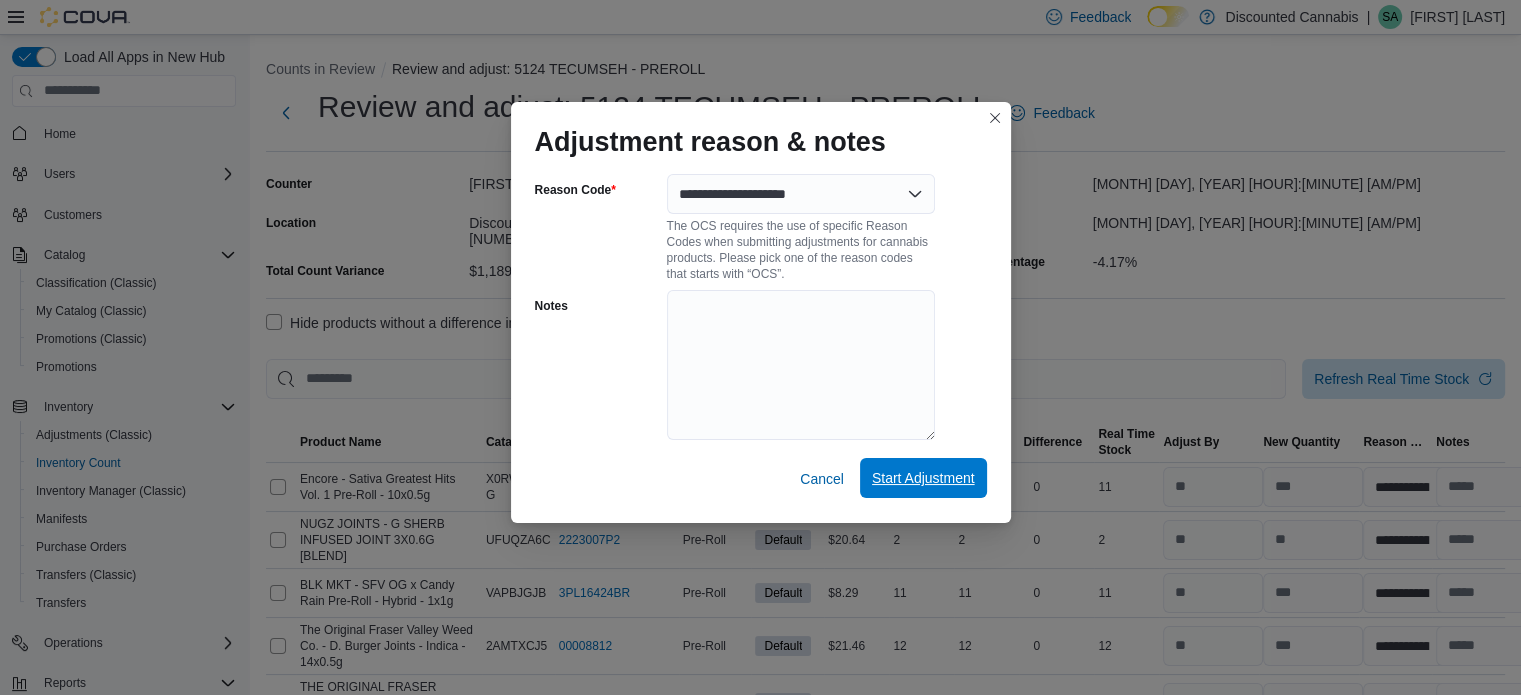 click on "Start Adjustment" at bounding box center (923, 478) 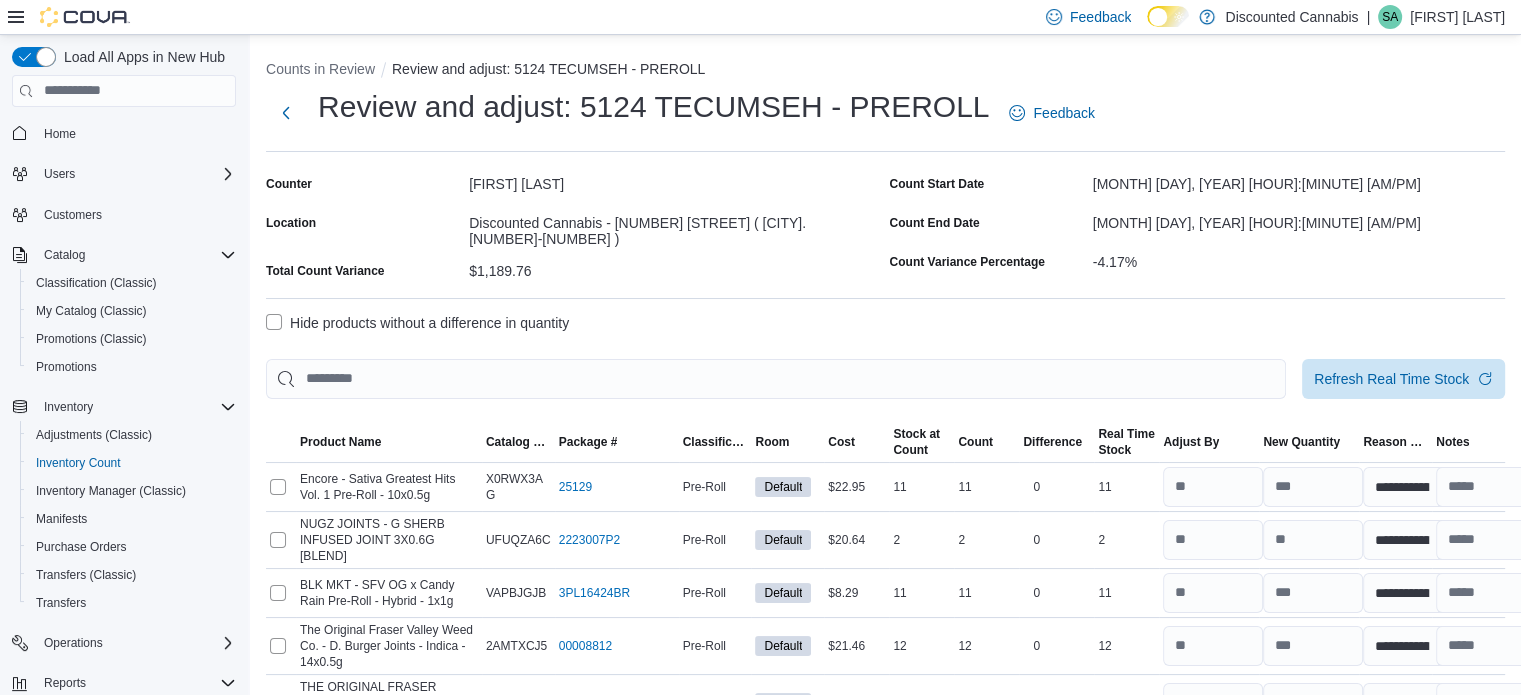click on "Hide products without a difference in quantity" at bounding box center [417, 323] 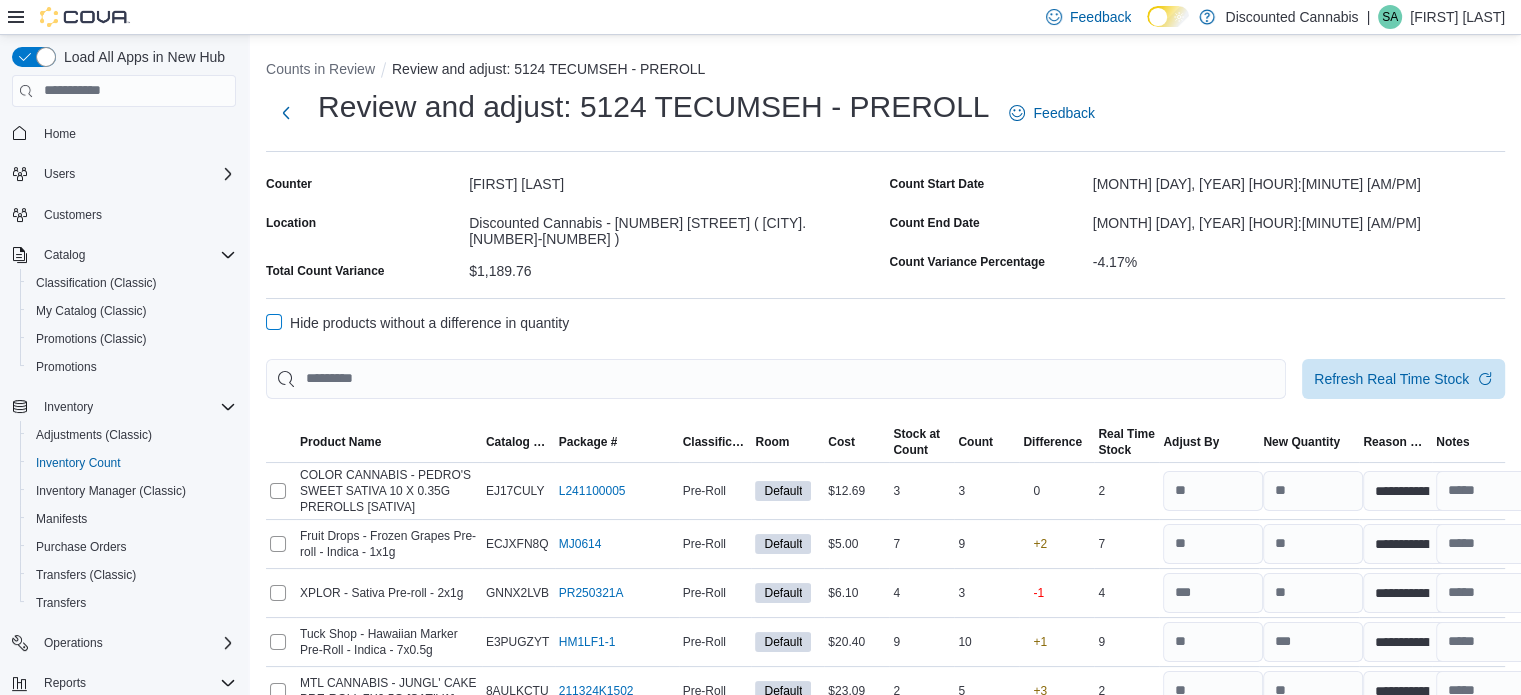 scroll, scrollTop: 300, scrollLeft: 0, axis: vertical 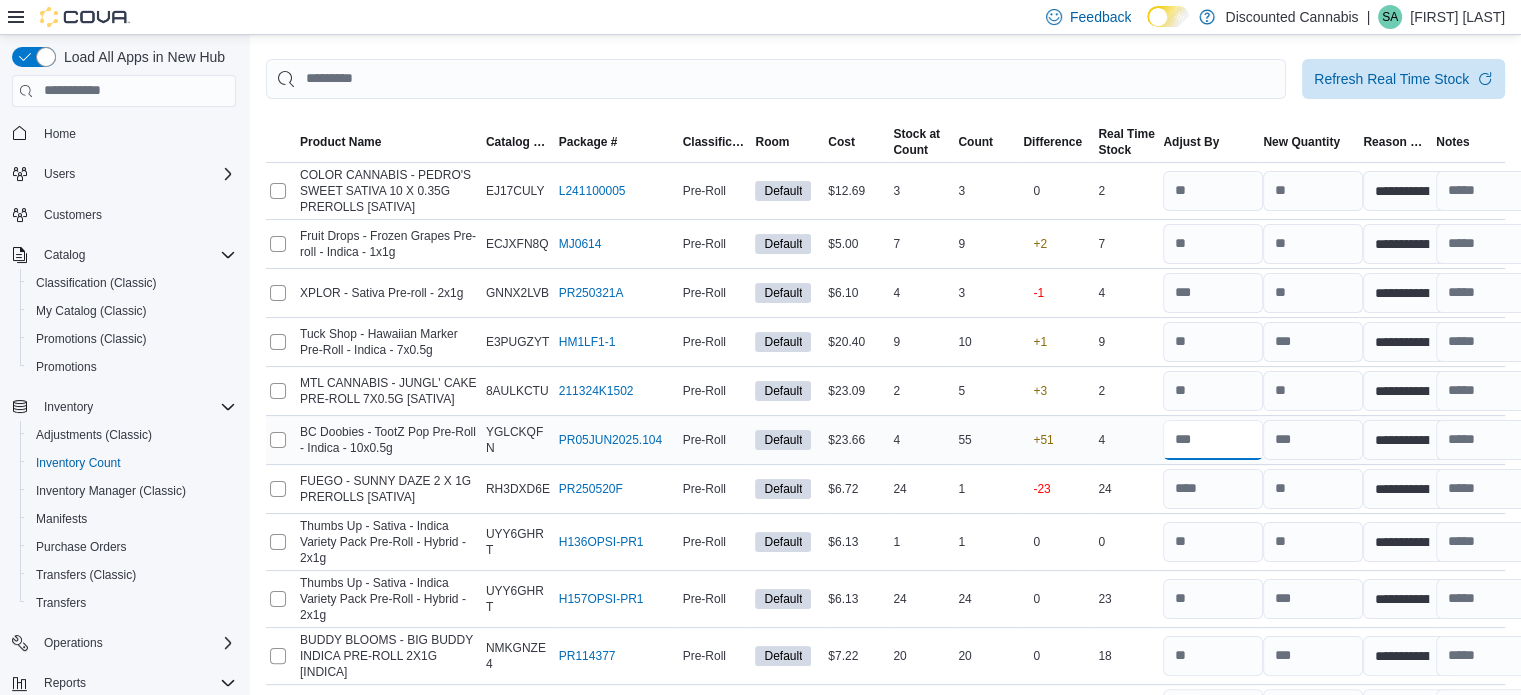click at bounding box center [1213, 440] 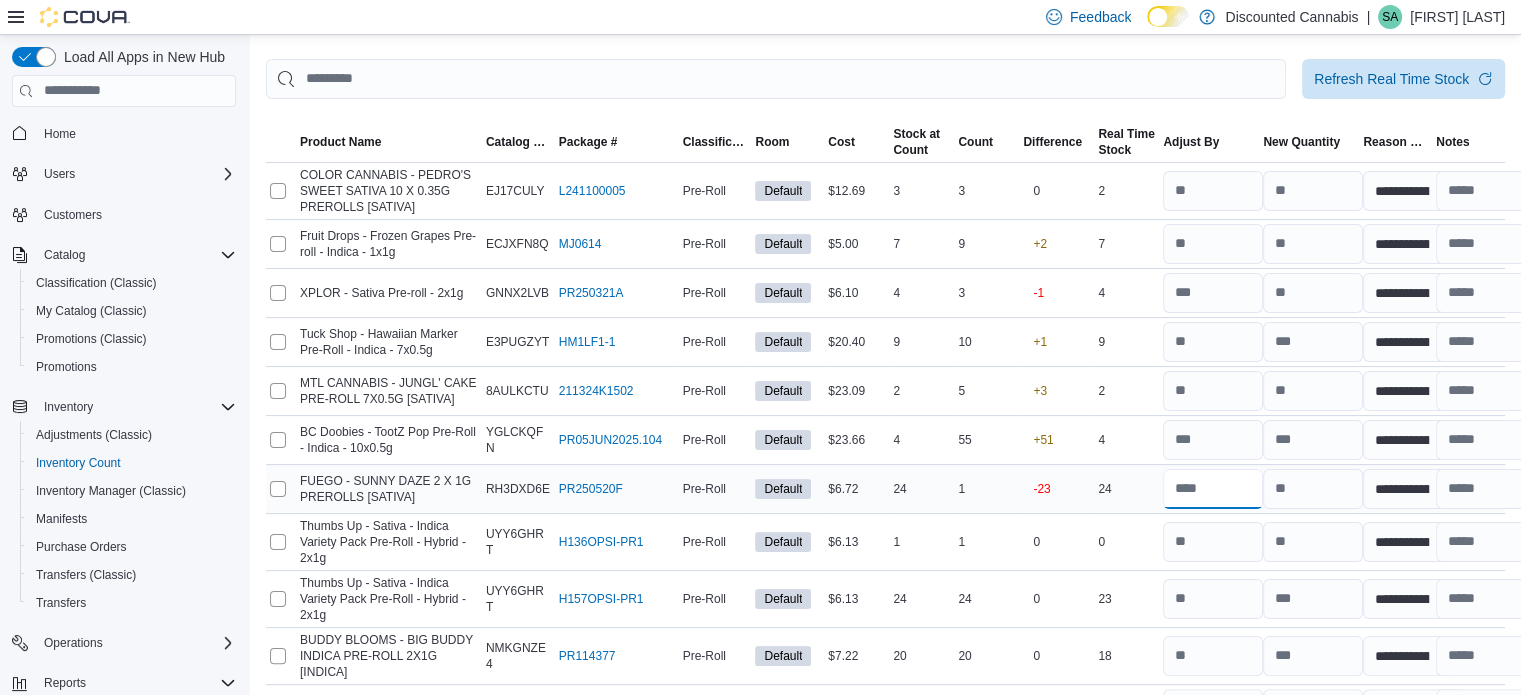 click at bounding box center (1213, 489) 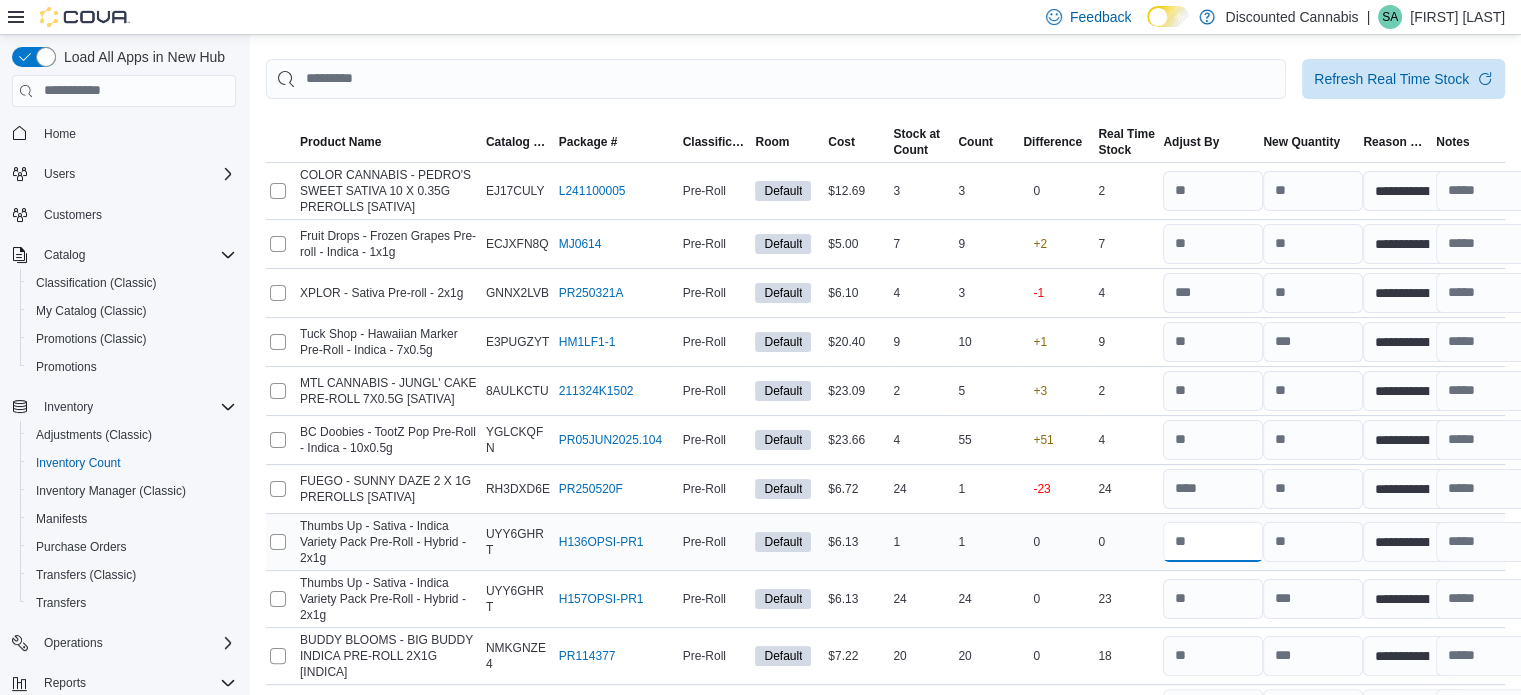click at bounding box center (1213, 542) 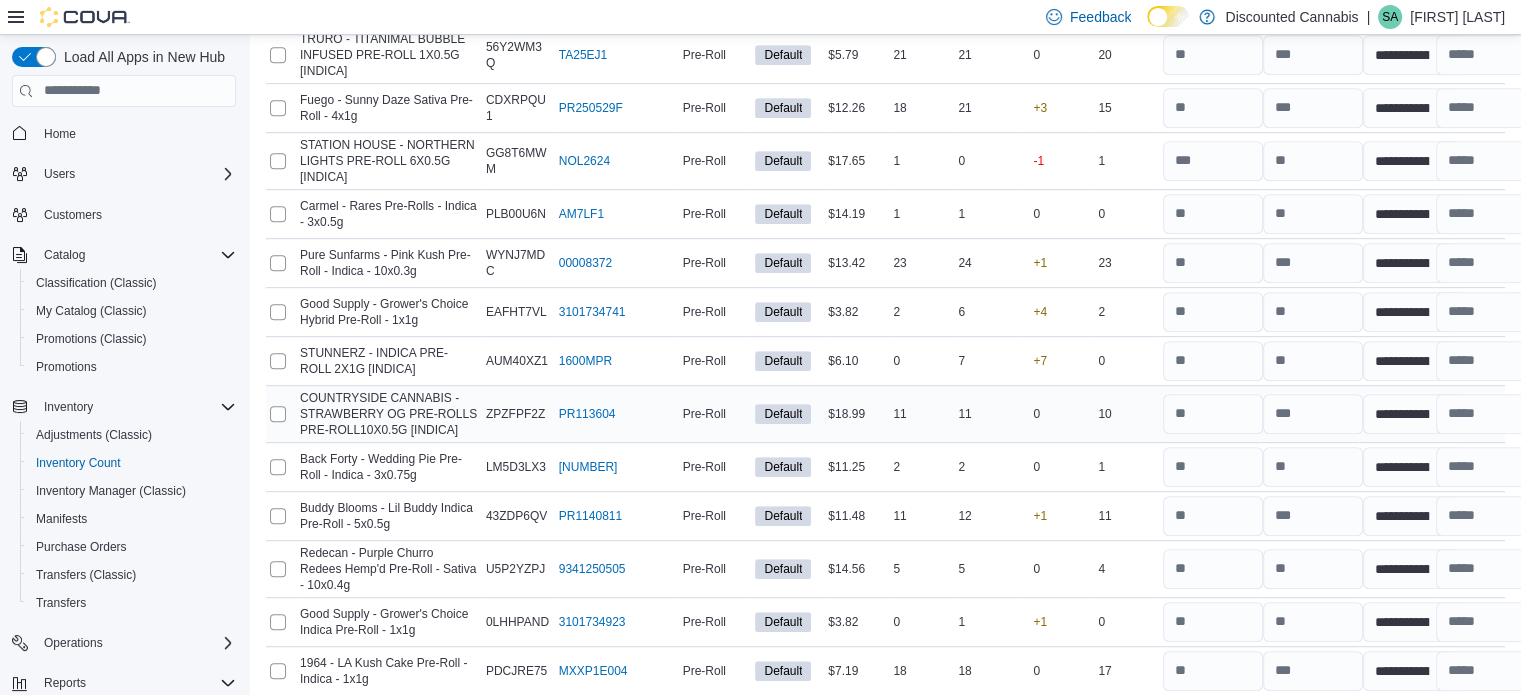 scroll, scrollTop: 1000, scrollLeft: 0, axis: vertical 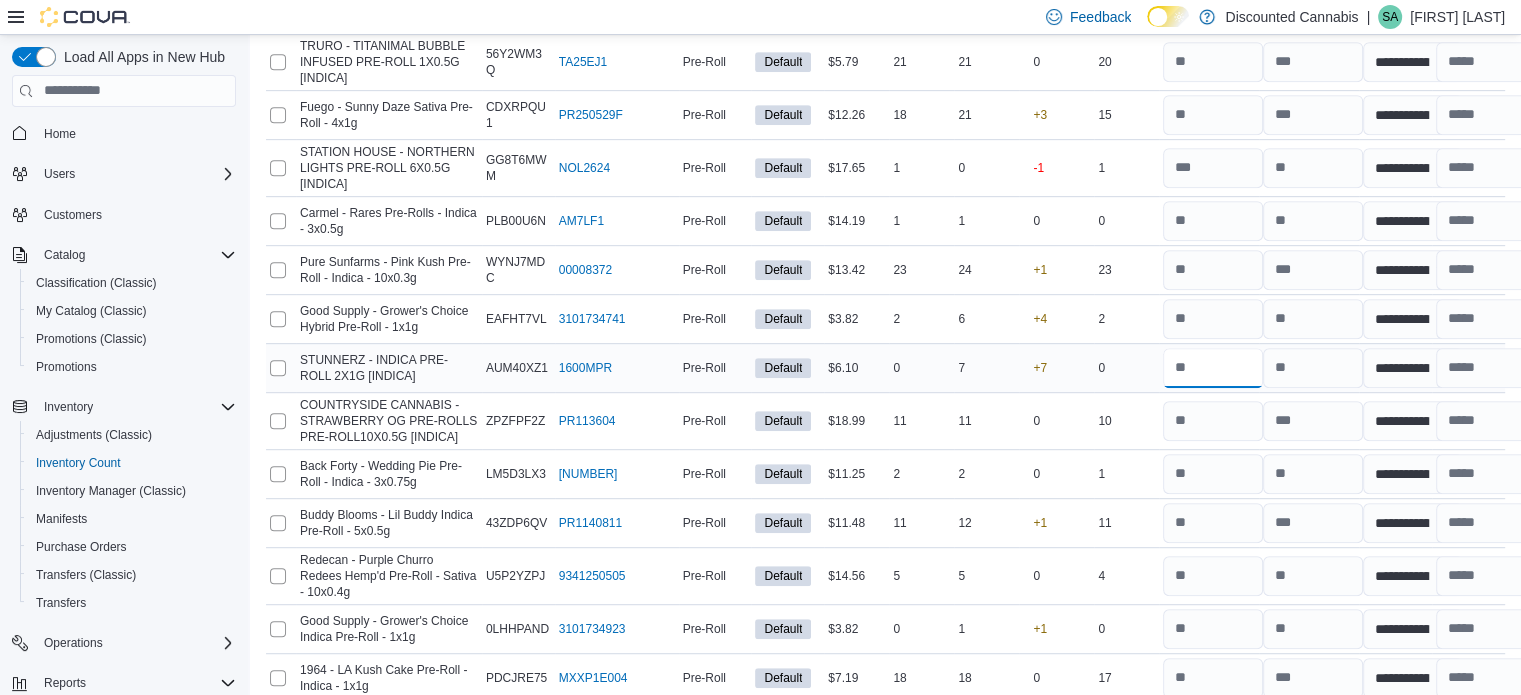 click at bounding box center [1213, 368] 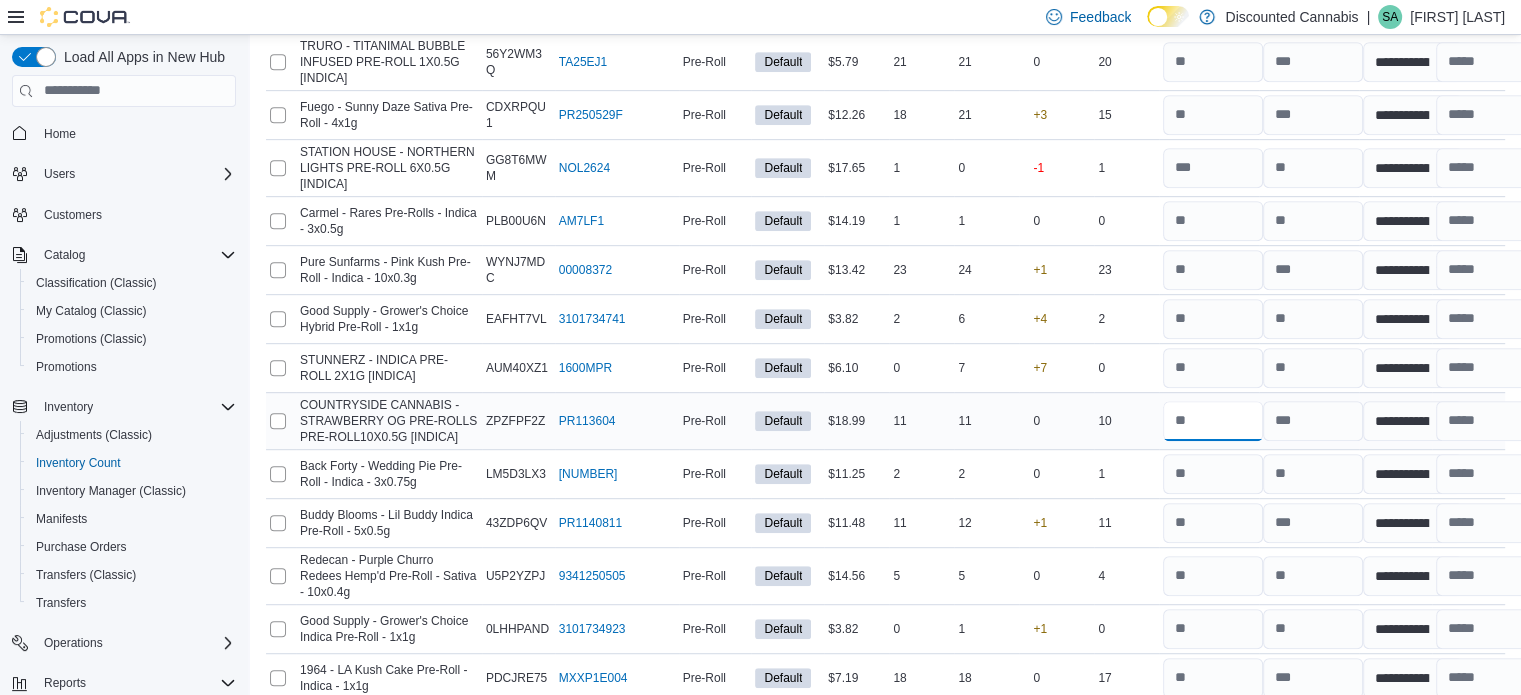 click at bounding box center (1213, 421) 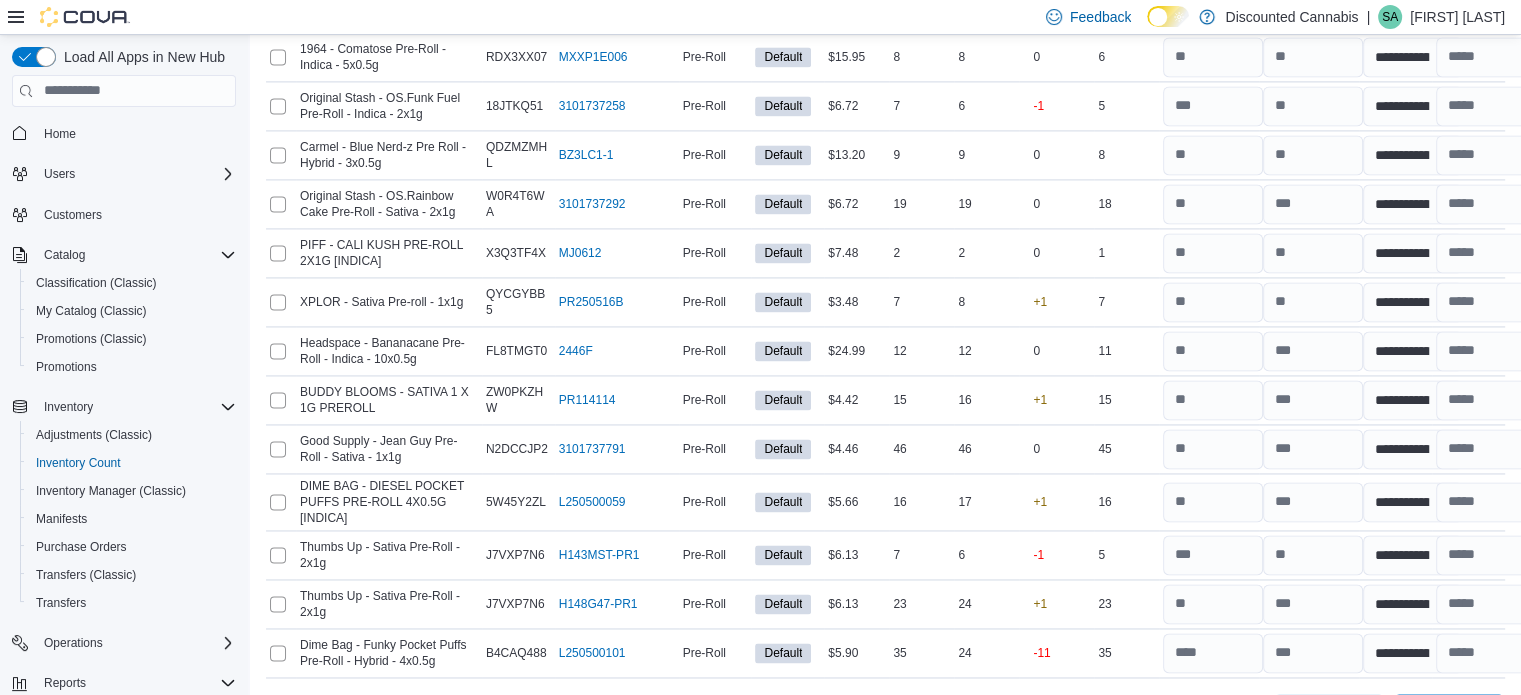 scroll, scrollTop: 2974, scrollLeft: 0, axis: vertical 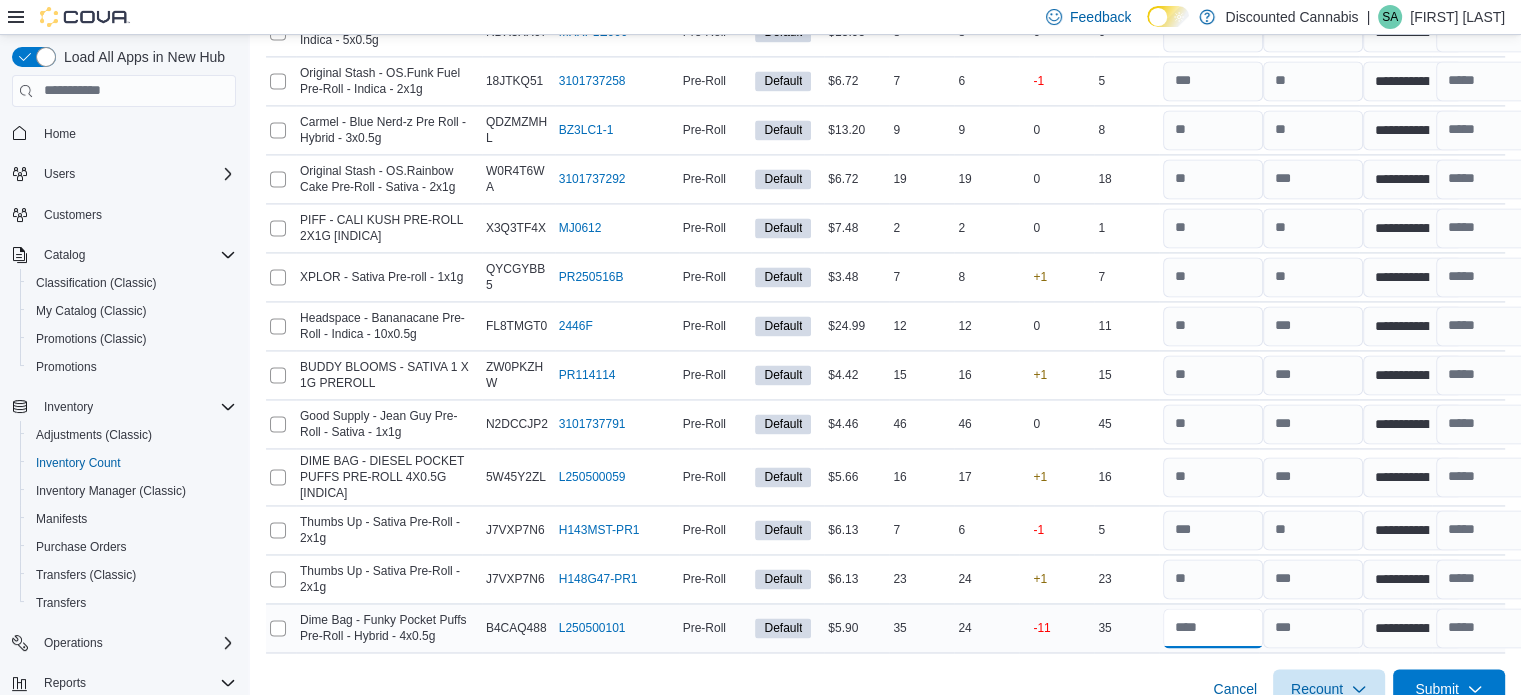 click at bounding box center (1213, 628) 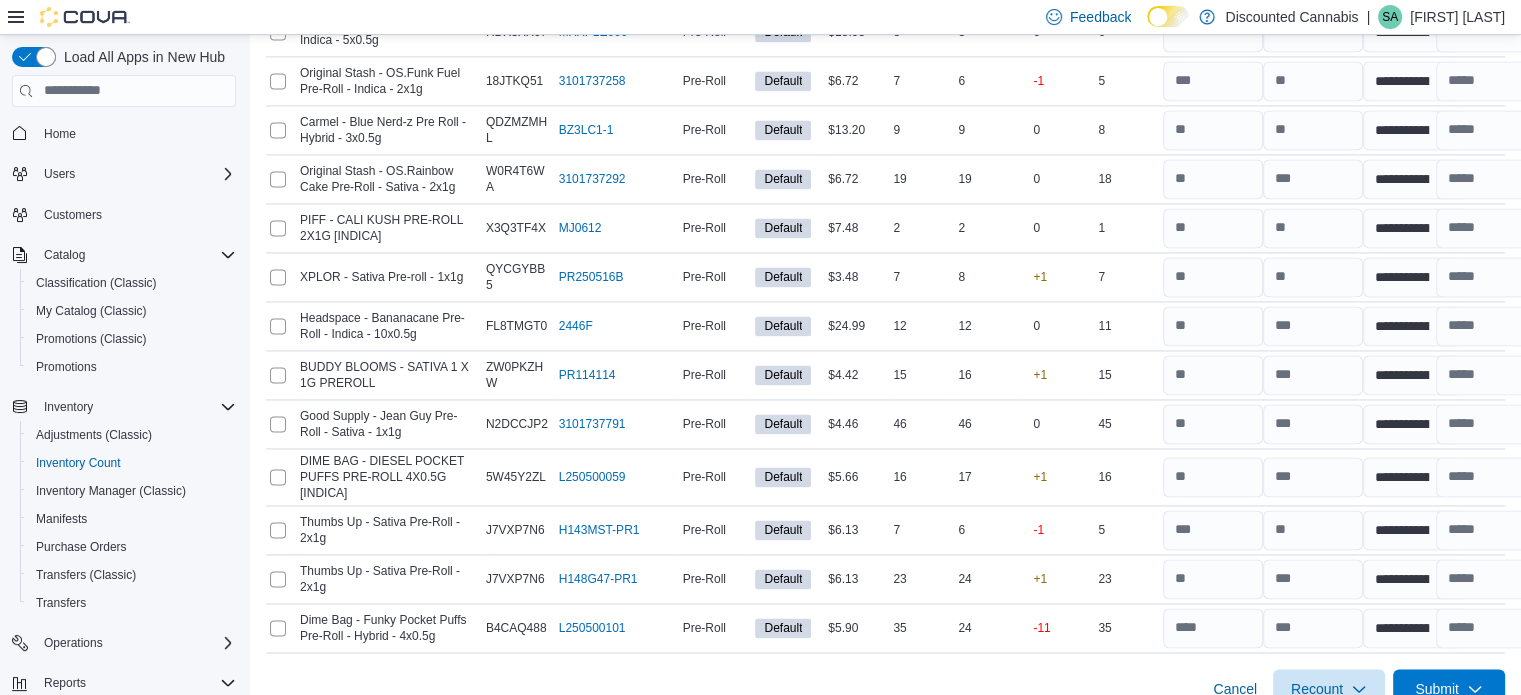 click on "Cancel Recount Submit" at bounding box center (885, 681) 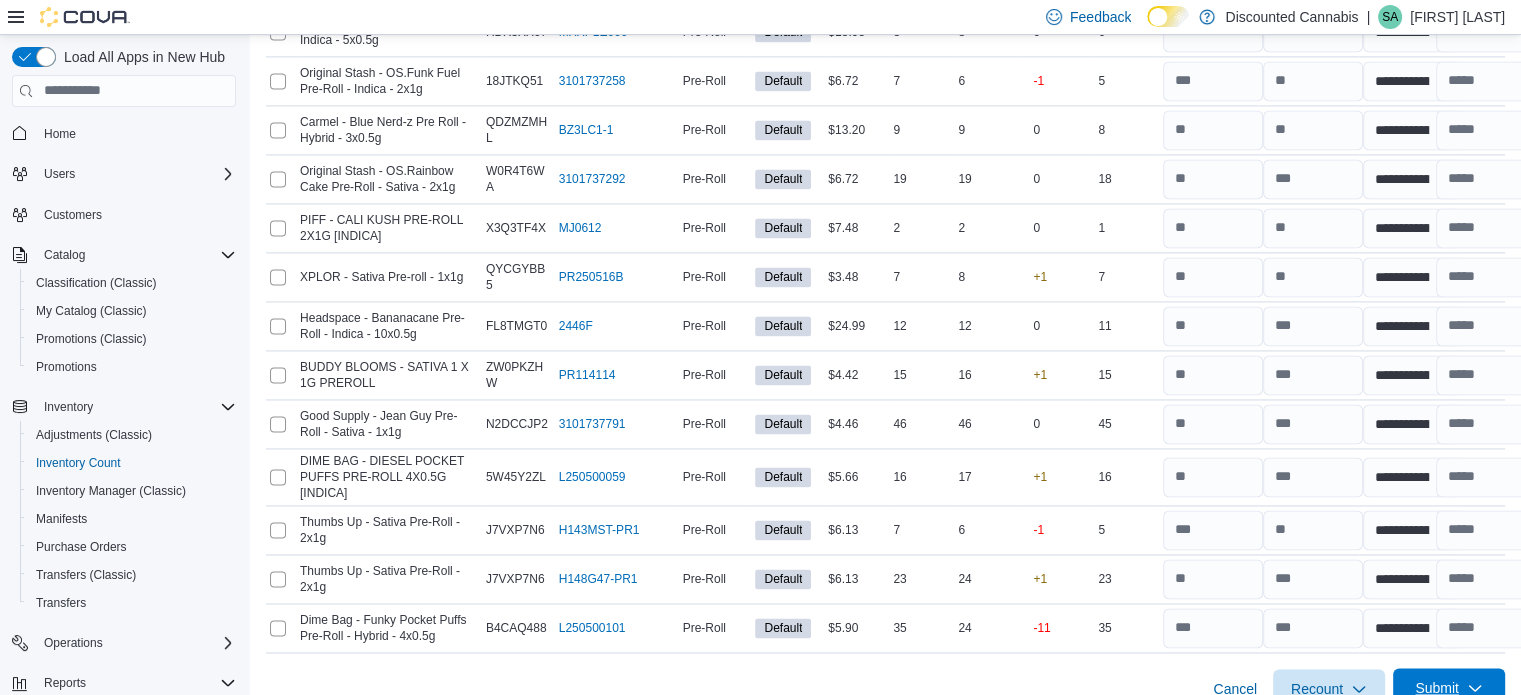 click on "Submit" at bounding box center [1449, 688] 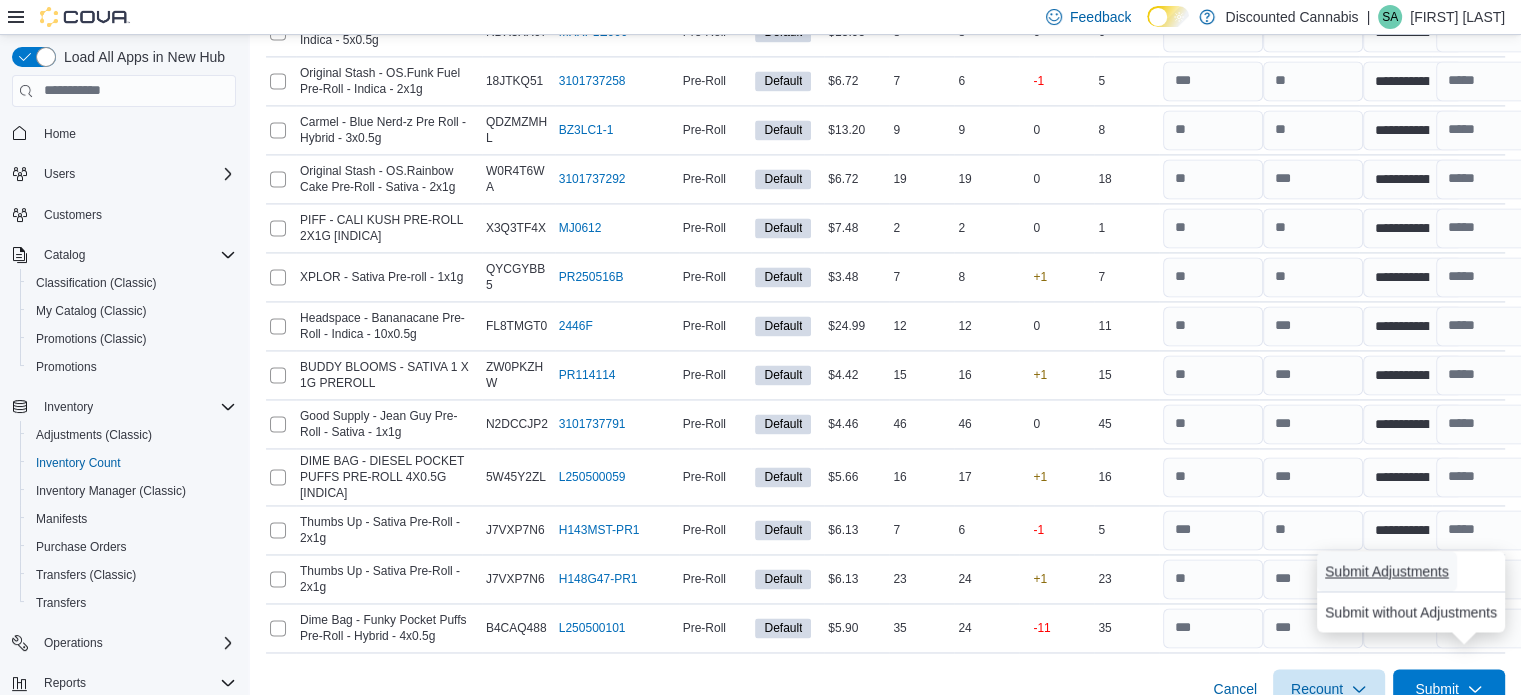 click on "Submit Adjustments" at bounding box center (1387, 571) 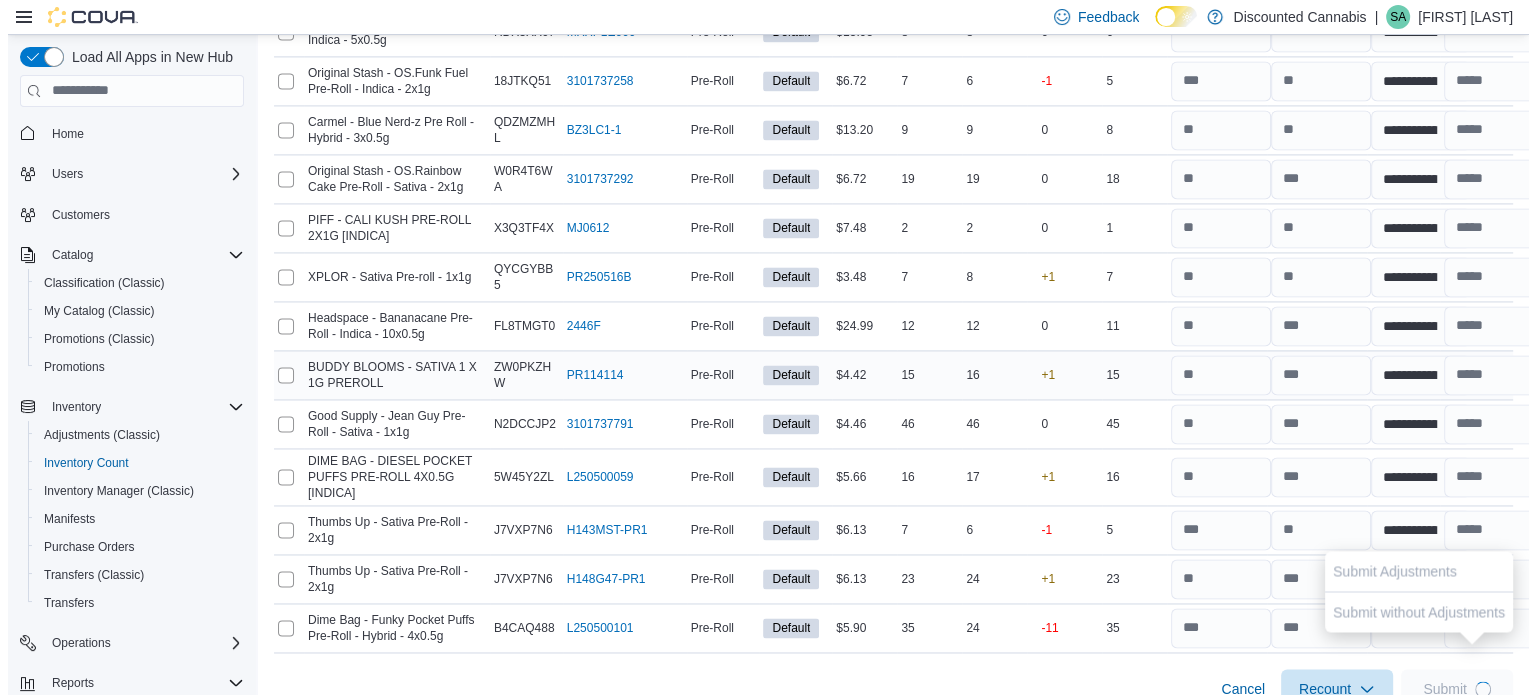 scroll, scrollTop: 0, scrollLeft: 0, axis: both 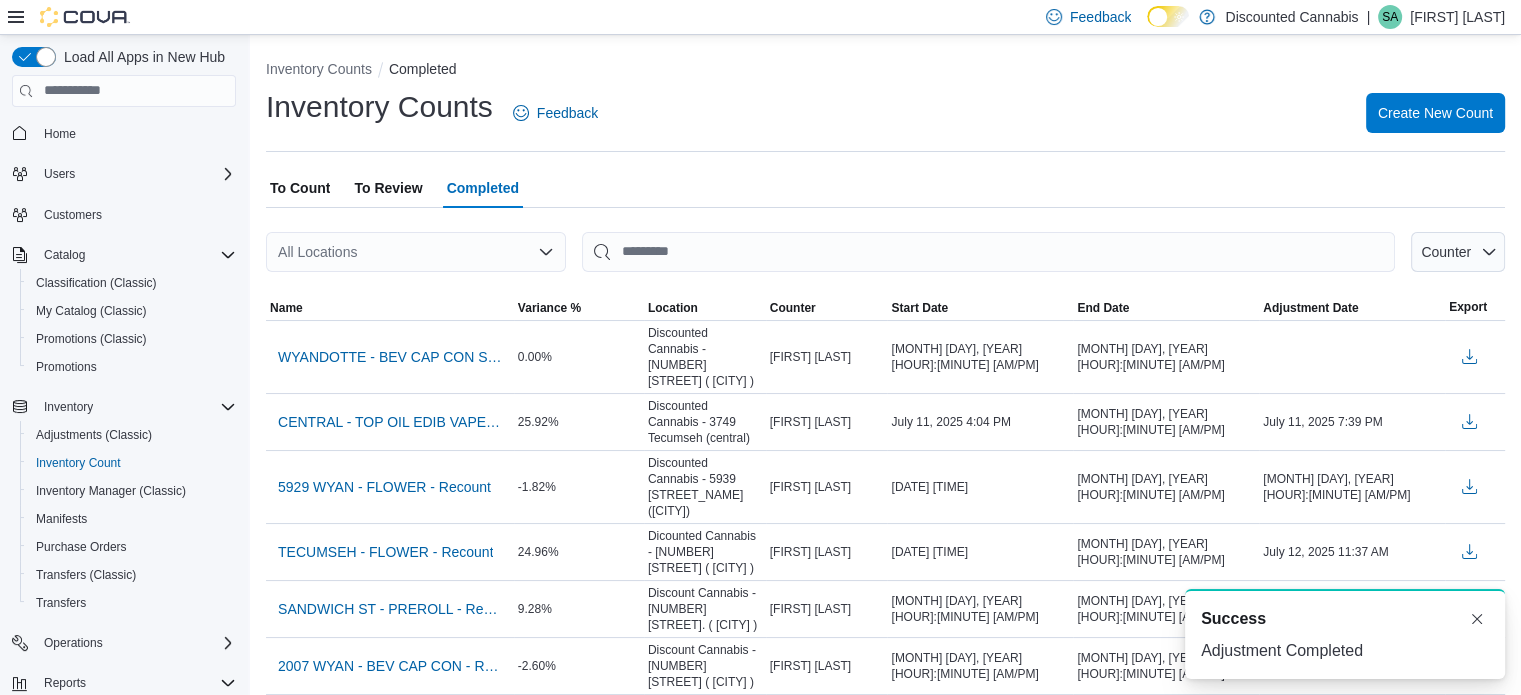 click on "To Review" at bounding box center (388, 188) 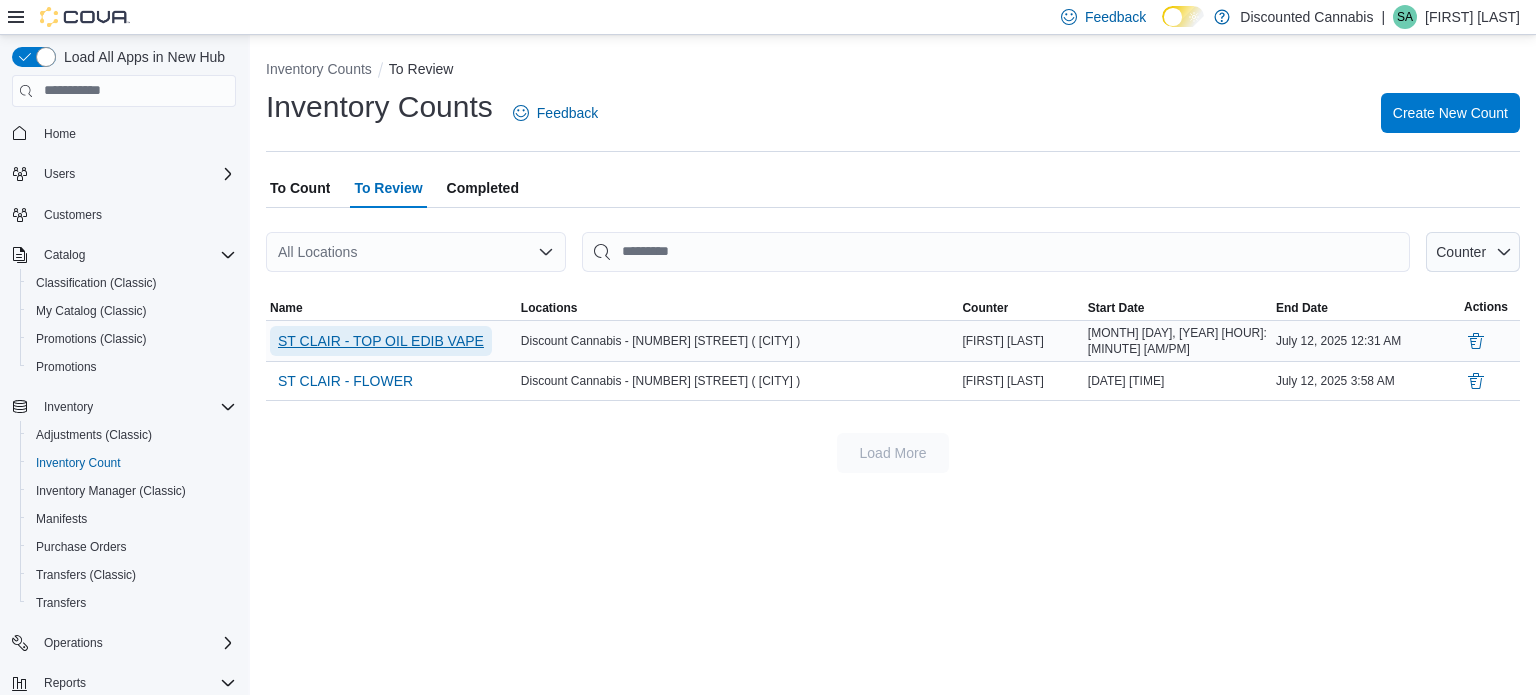 click on "ST CLAIR - TOP OIL EDIB VAPE" at bounding box center (381, 341) 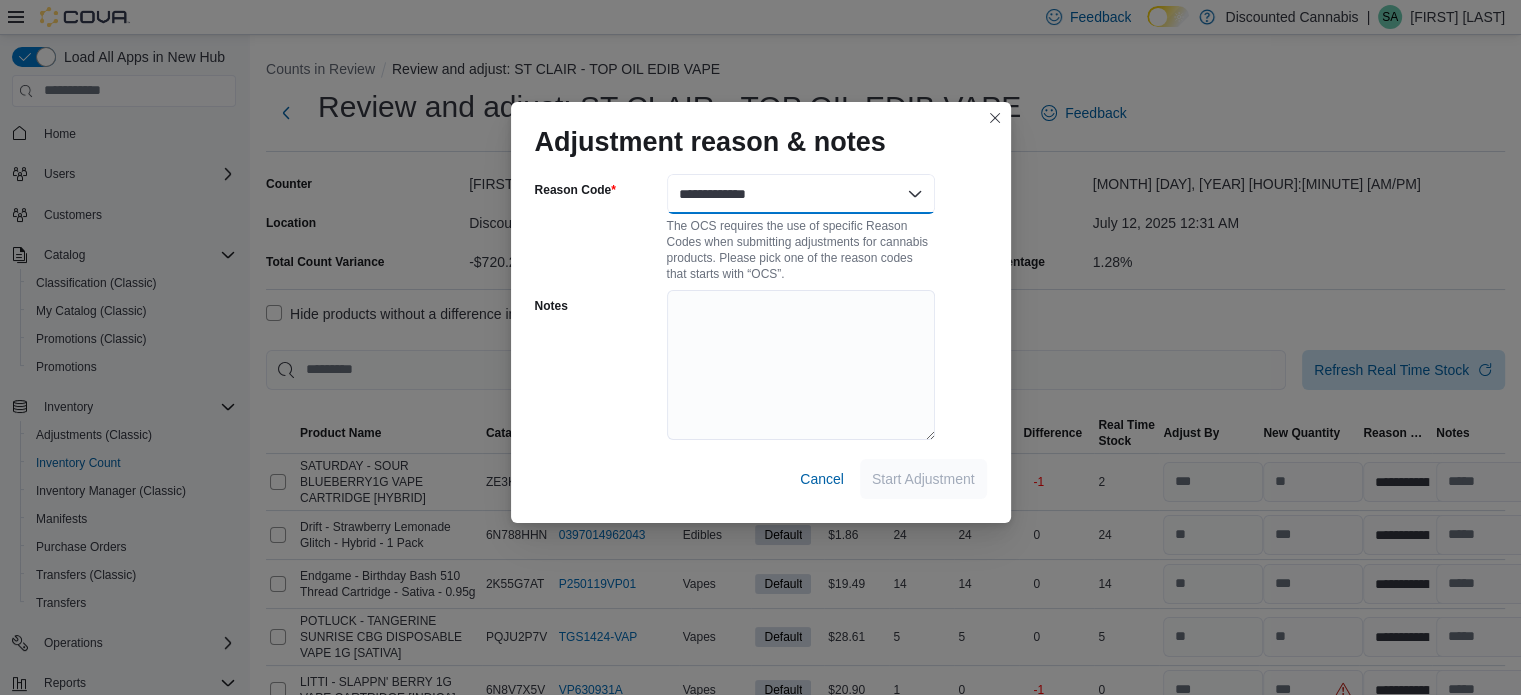 click on "**********" at bounding box center [801, 194] 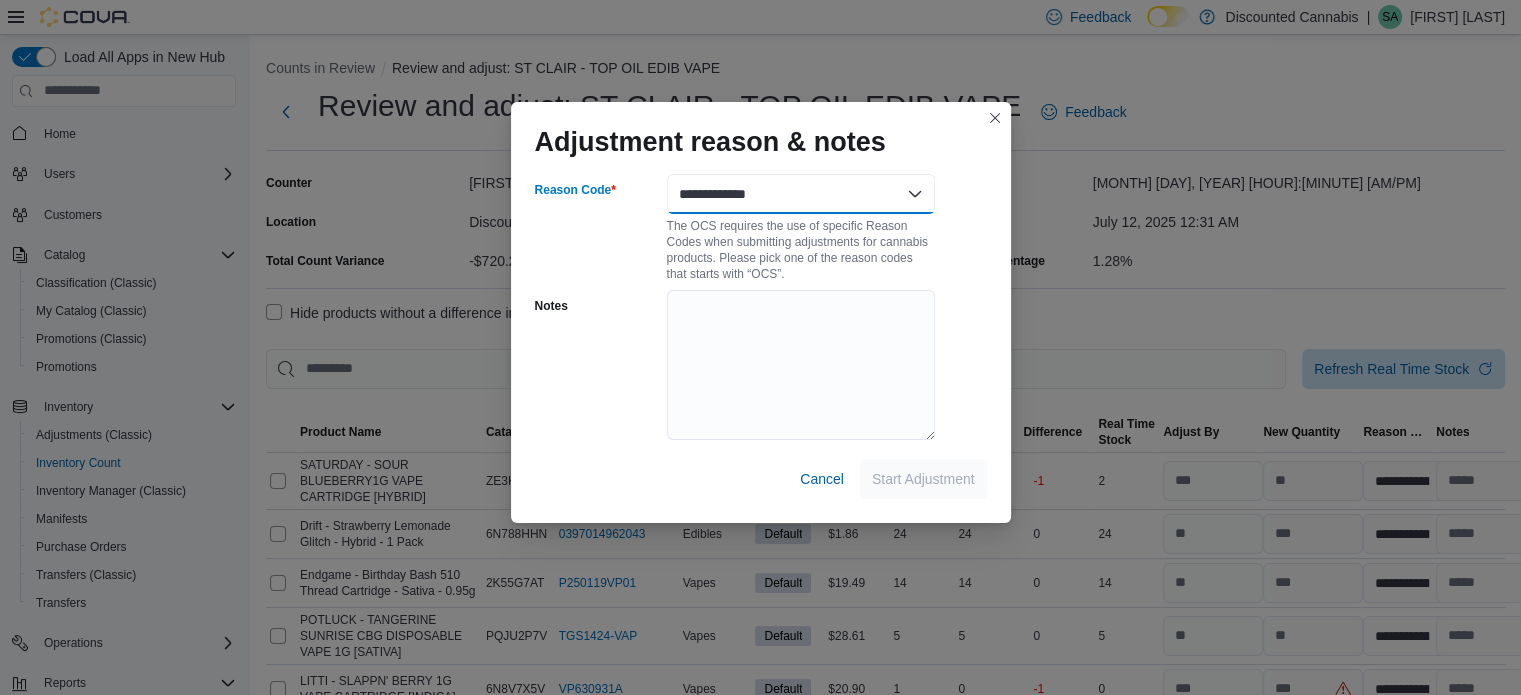 scroll, scrollTop: 600, scrollLeft: 0, axis: vertical 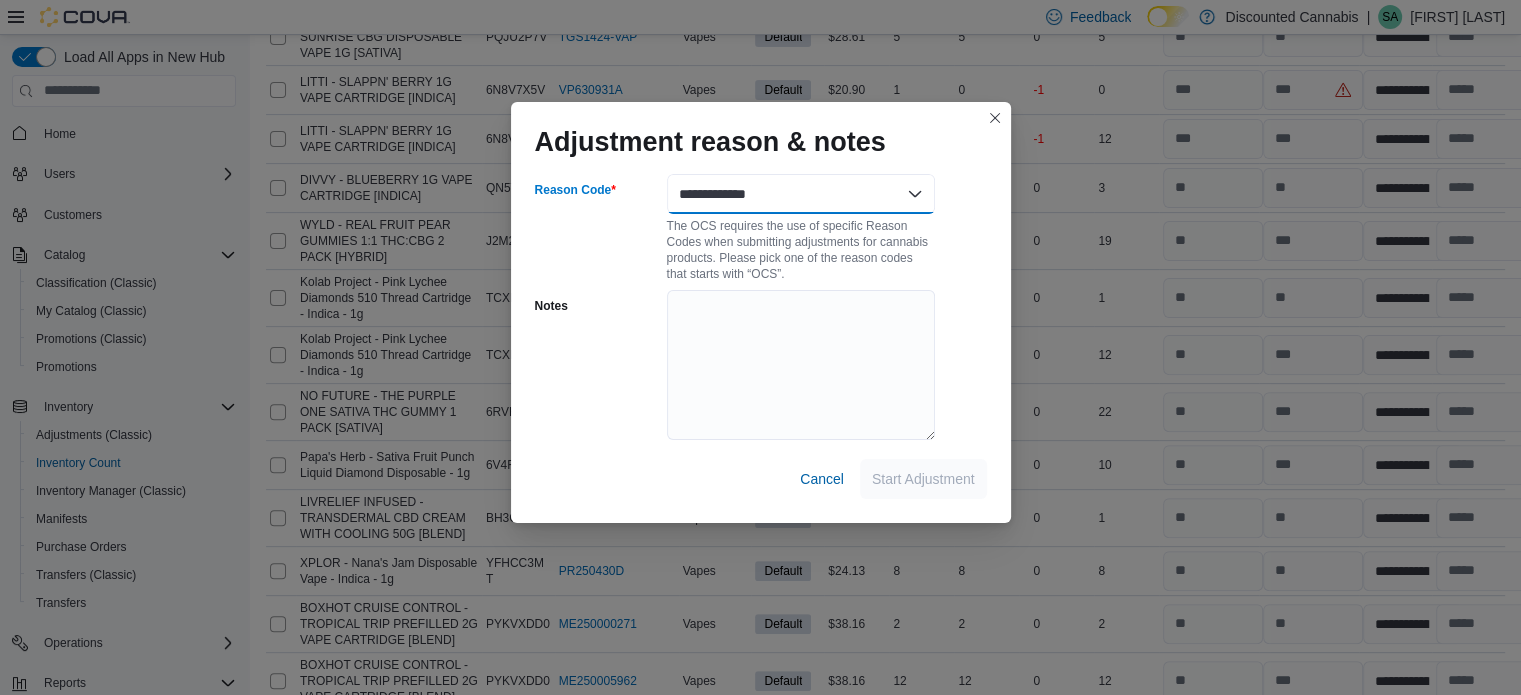 click on "**********" at bounding box center (801, 194) 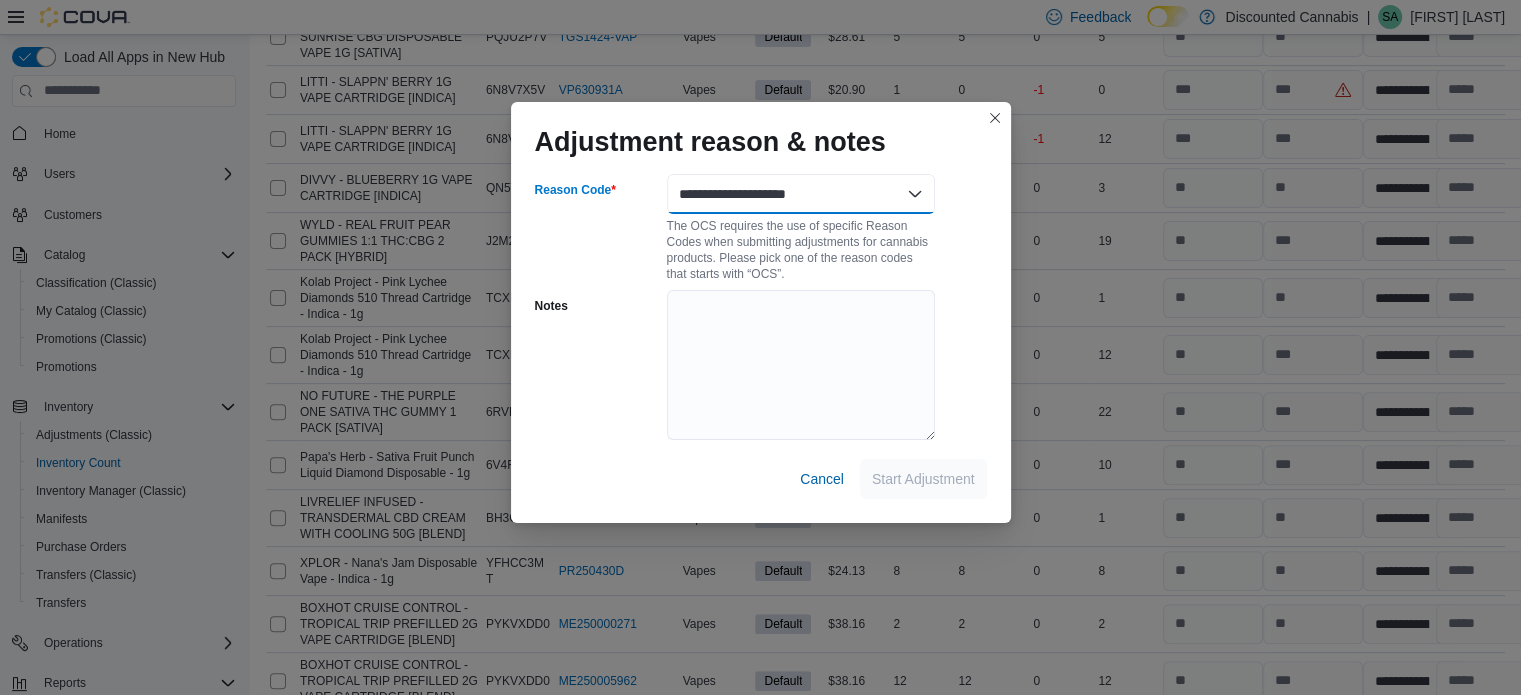 click on "**********" at bounding box center [801, 194] 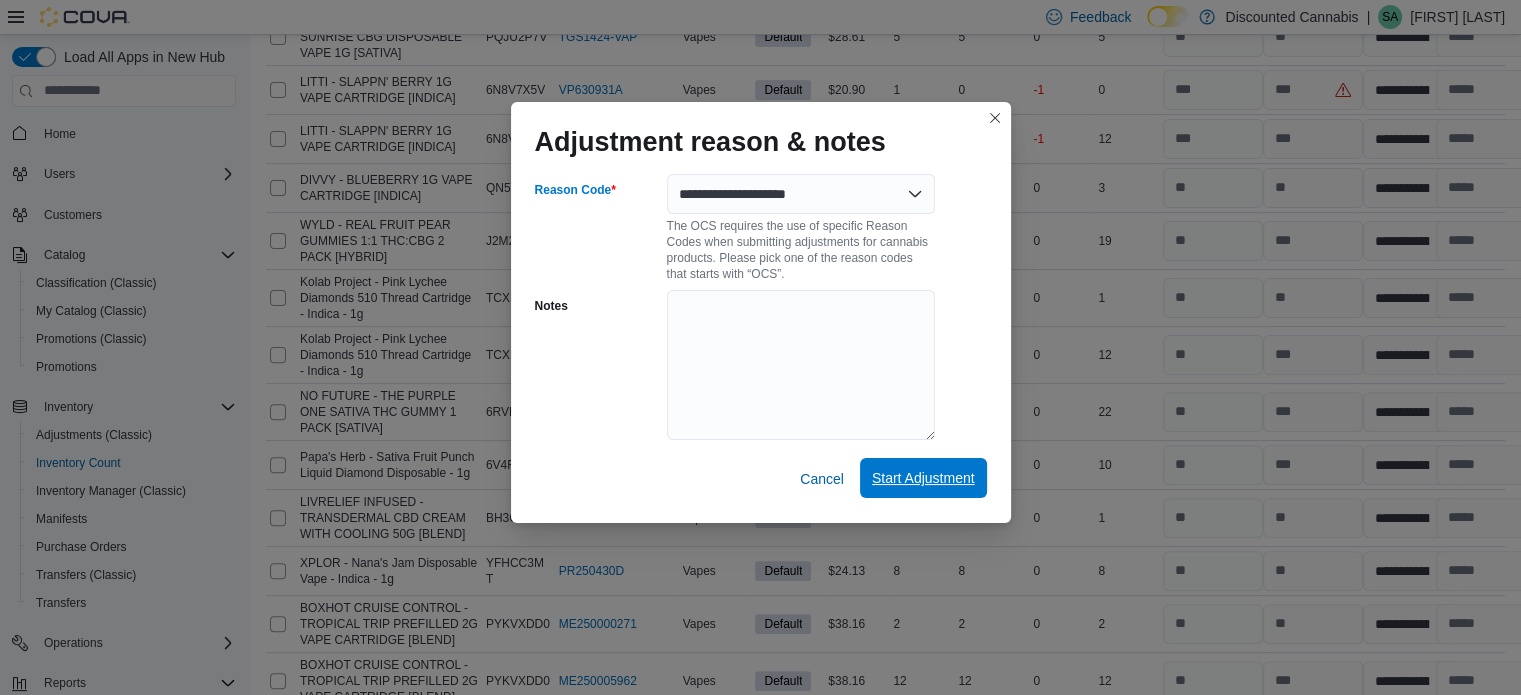 click on "Start Adjustment" at bounding box center (923, 478) 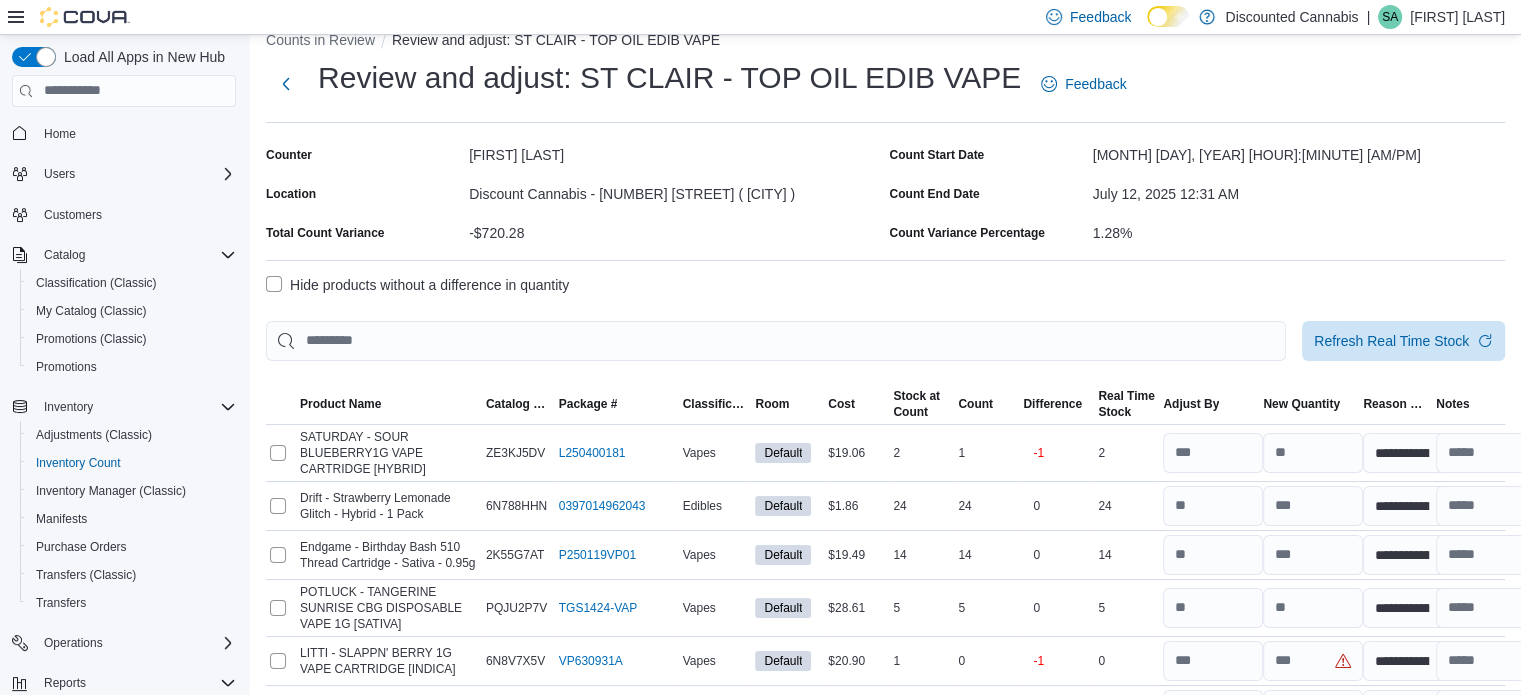scroll, scrollTop: 0, scrollLeft: 0, axis: both 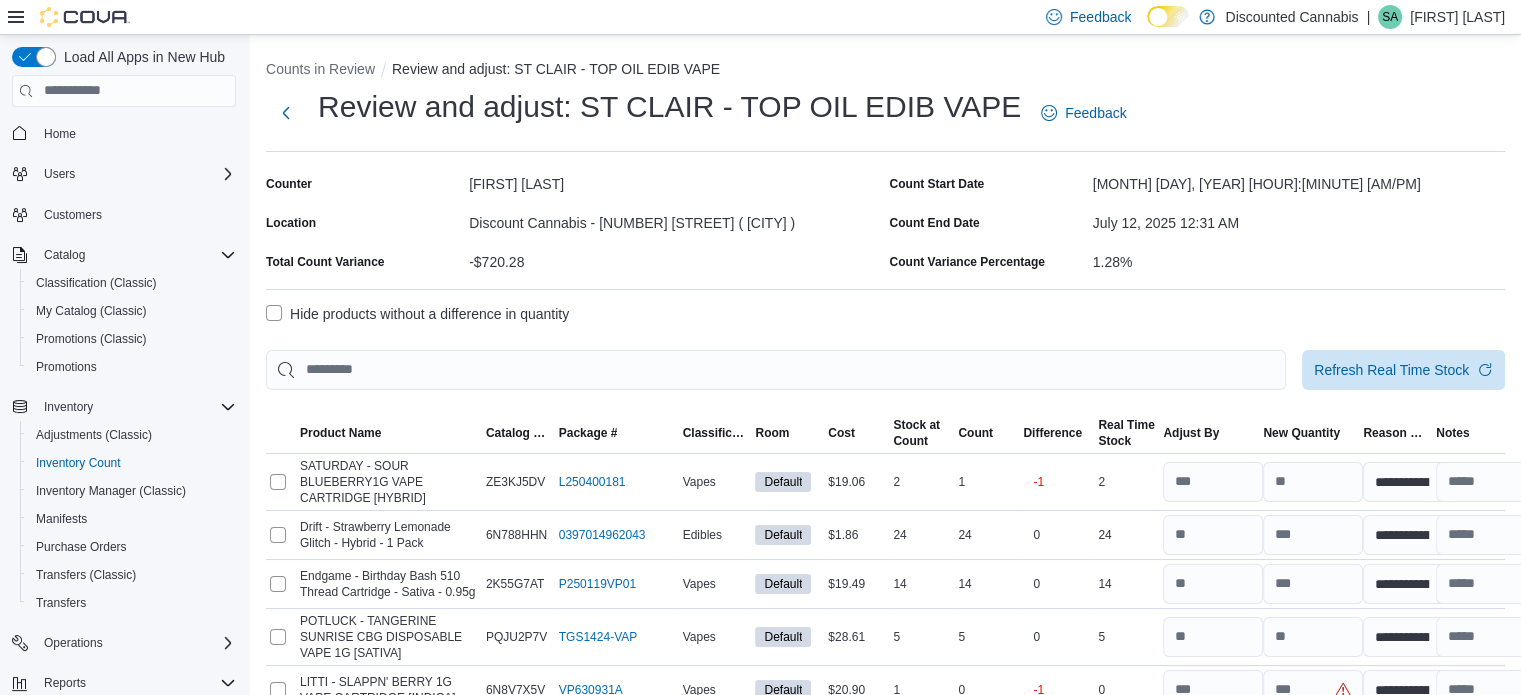 click on "Hide products without a difference in quantity" at bounding box center (417, 314) 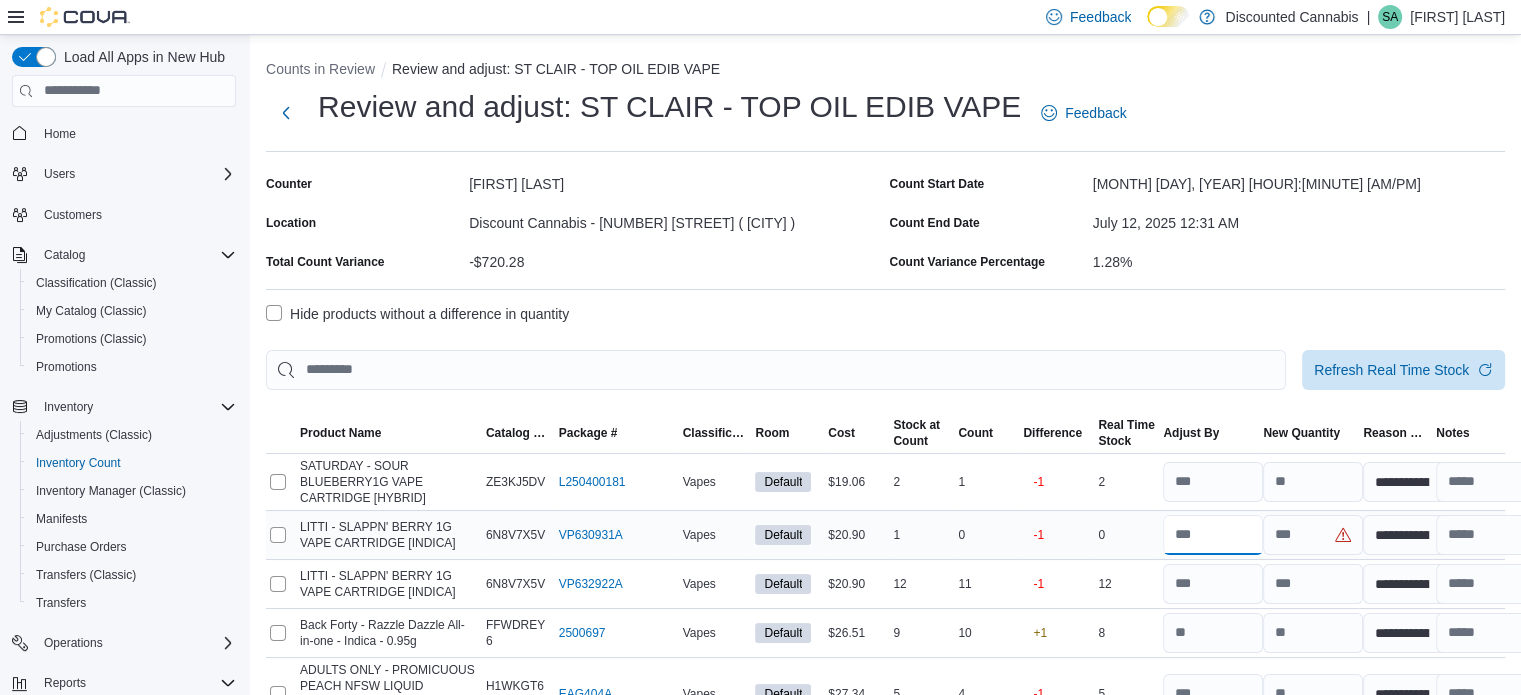 click at bounding box center (1213, 535) 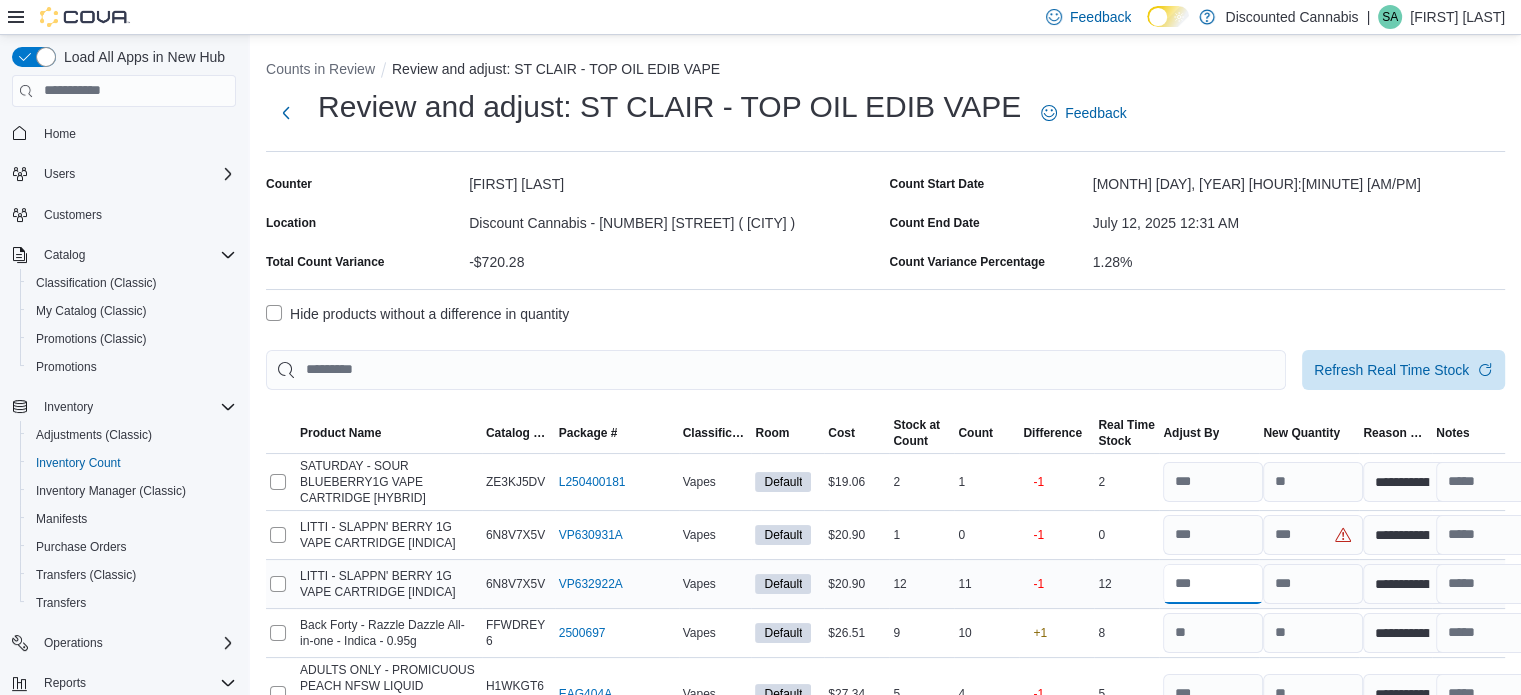 click at bounding box center [1213, 584] 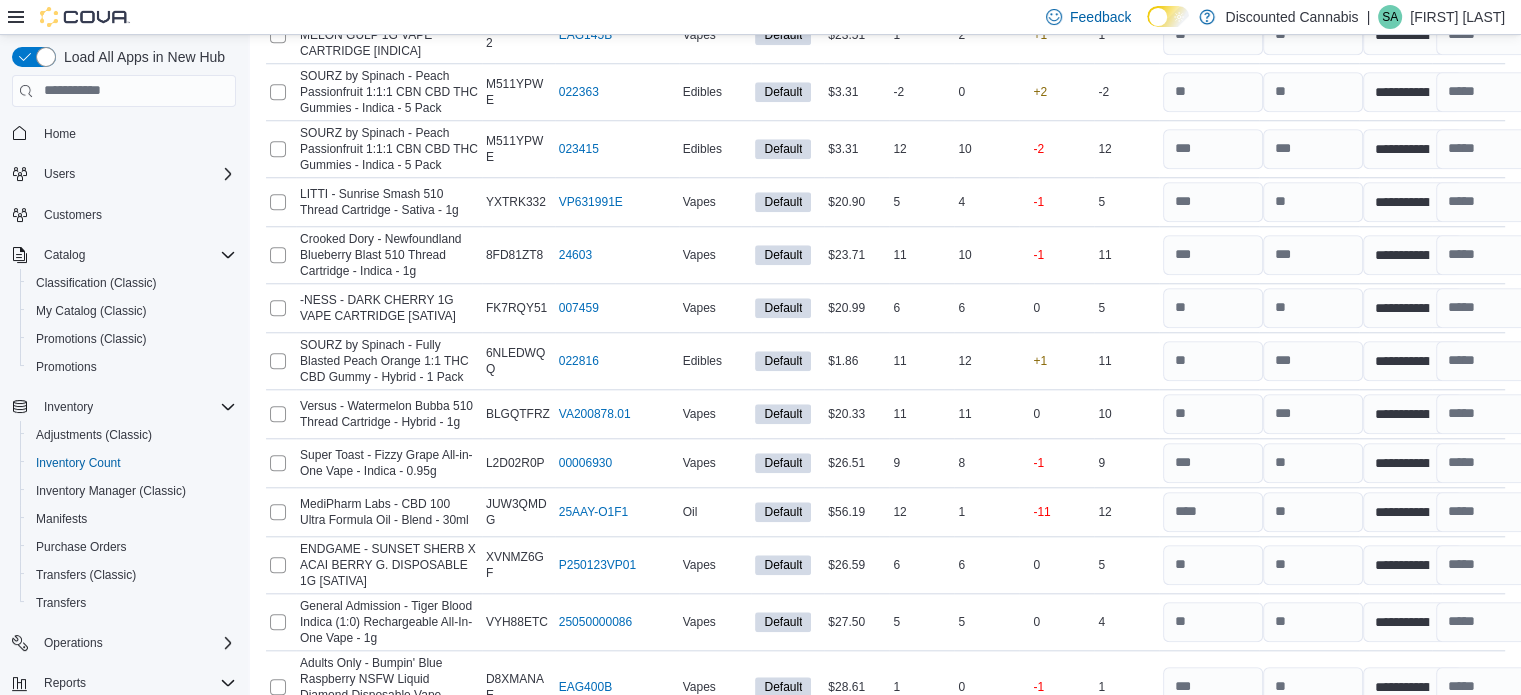 scroll, scrollTop: 1900, scrollLeft: 0, axis: vertical 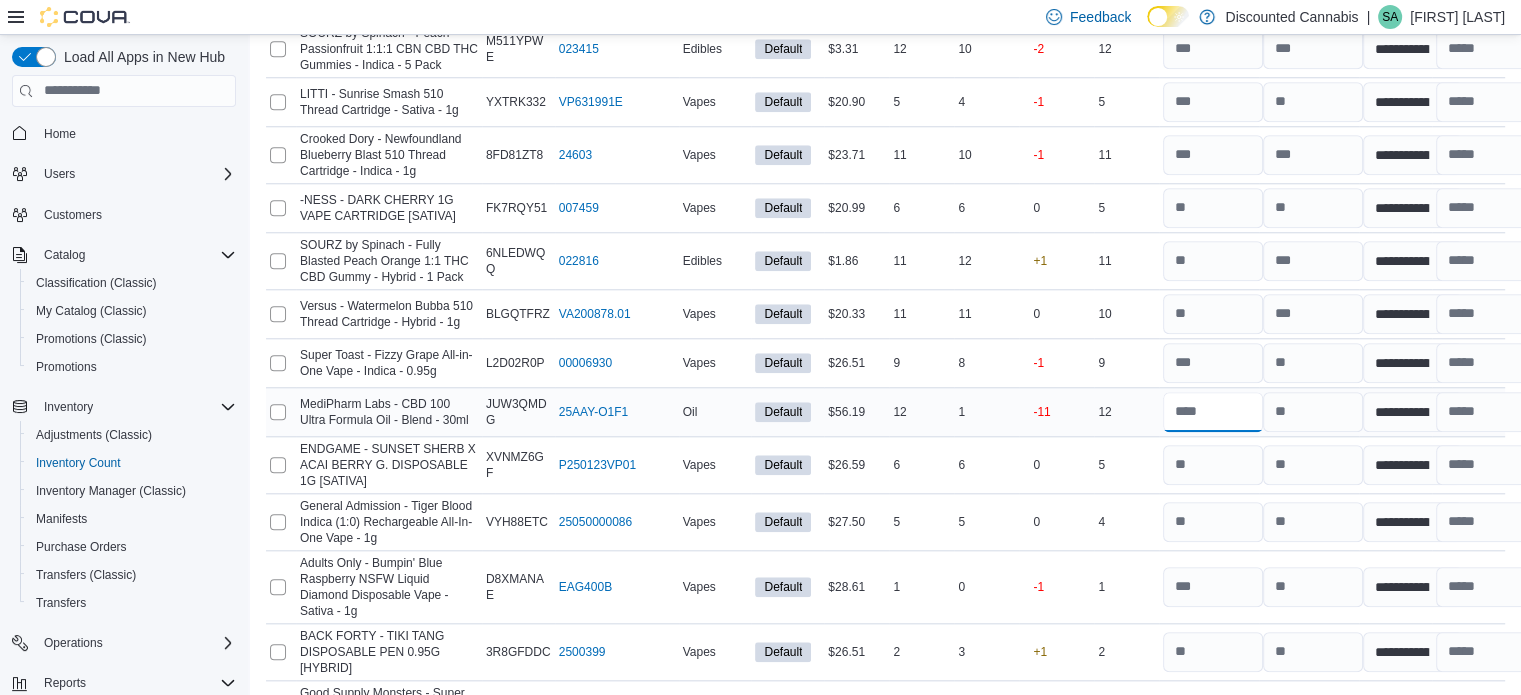 click at bounding box center (1213, 412) 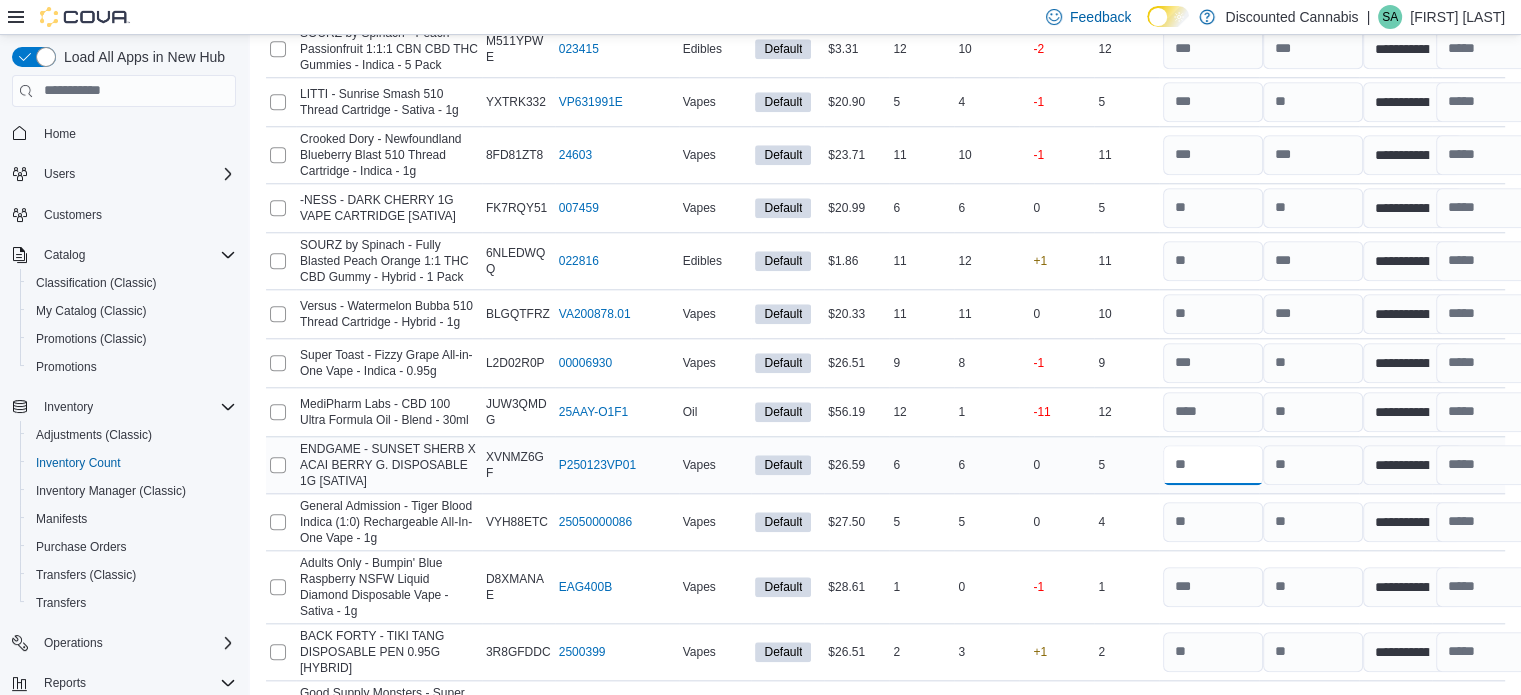 click at bounding box center [1213, 465] 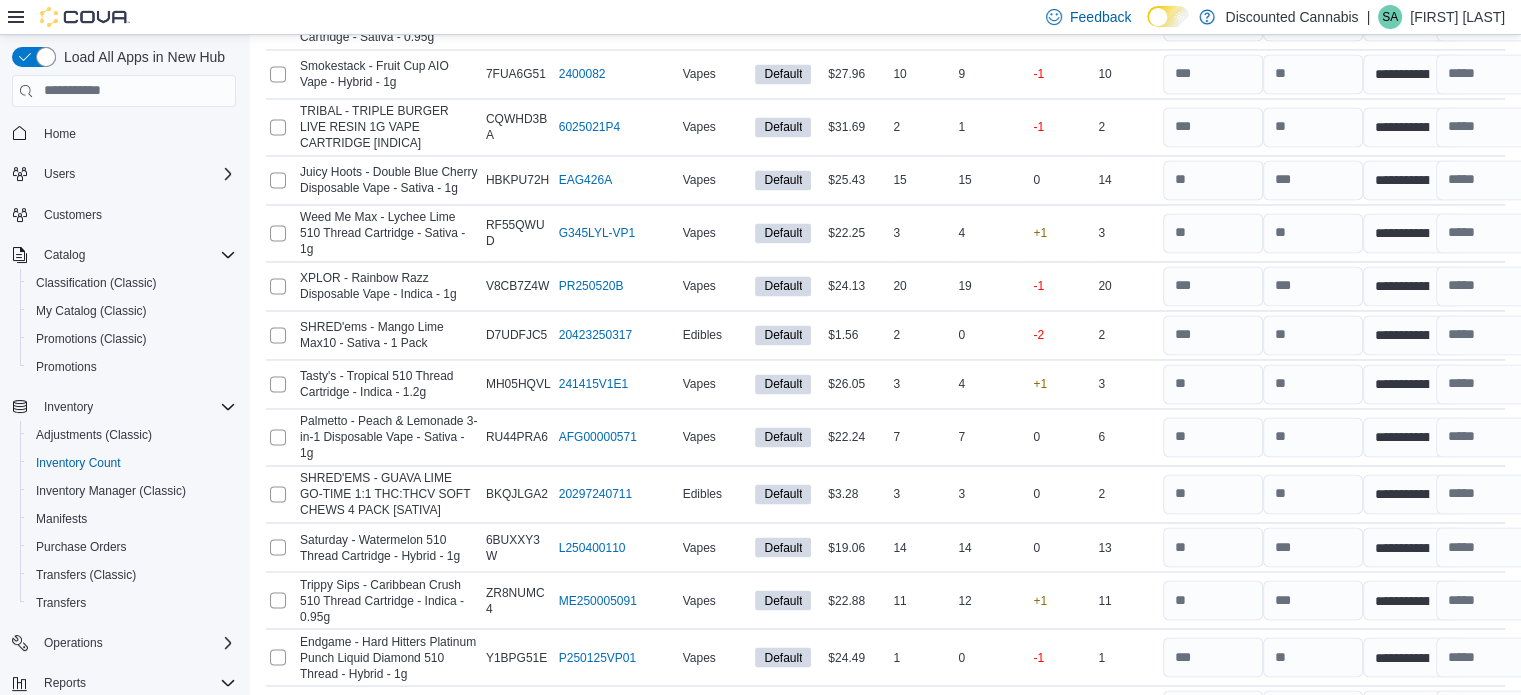 scroll, scrollTop: 3354, scrollLeft: 0, axis: vertical 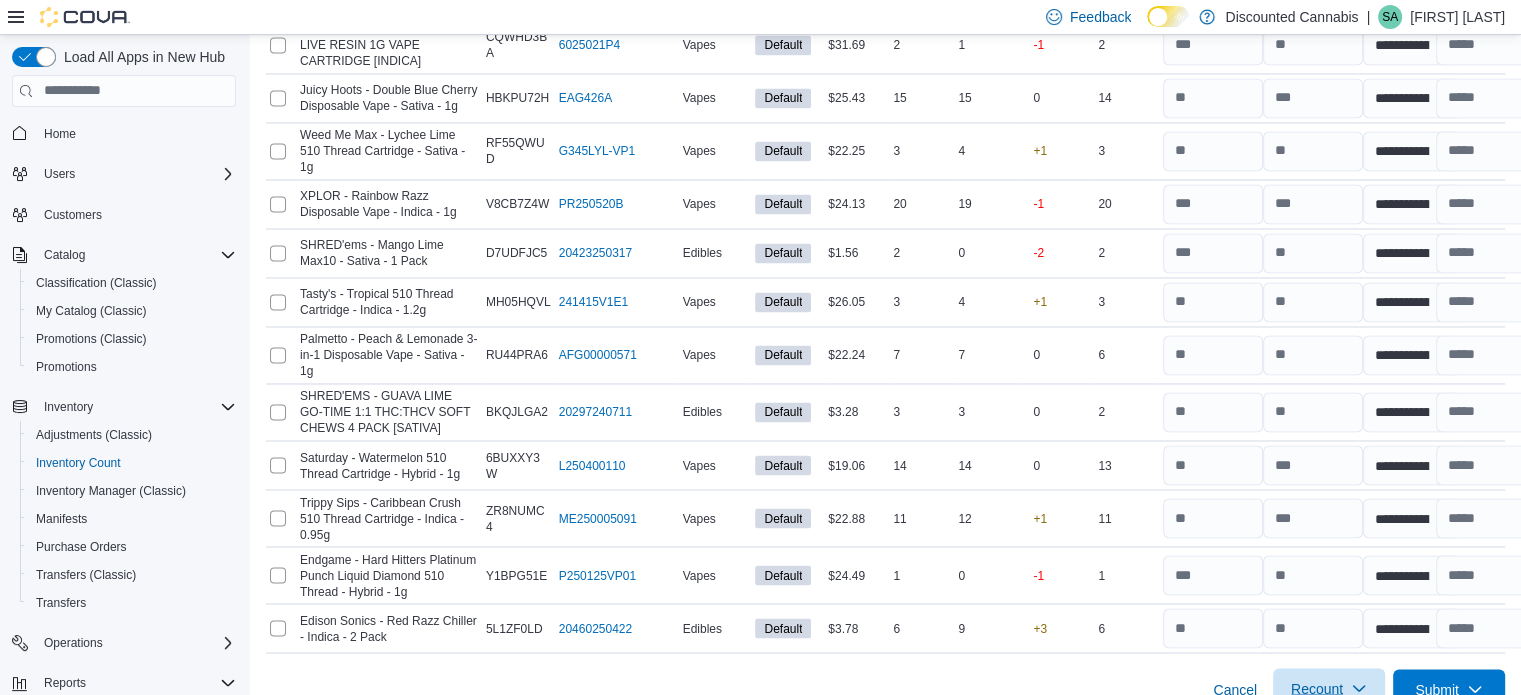 drag, startPoint x: 1129, startPoint y: 668, endPoint x: 1382, endPoint y: 667, distance: 253.00198 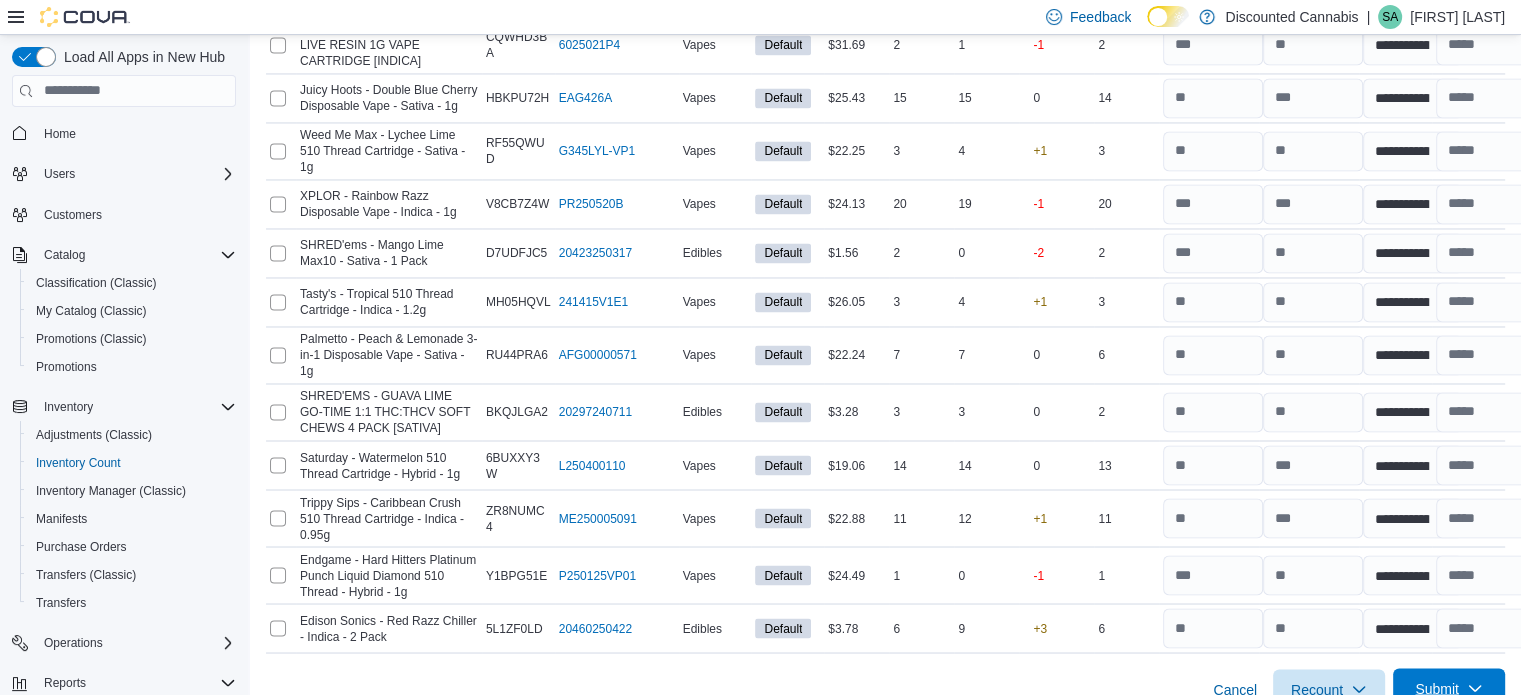 drag, startPoint x: 1444, startPoint y: 650, endPoint x: 1454, endPoint y: 659, distance: 13.453624 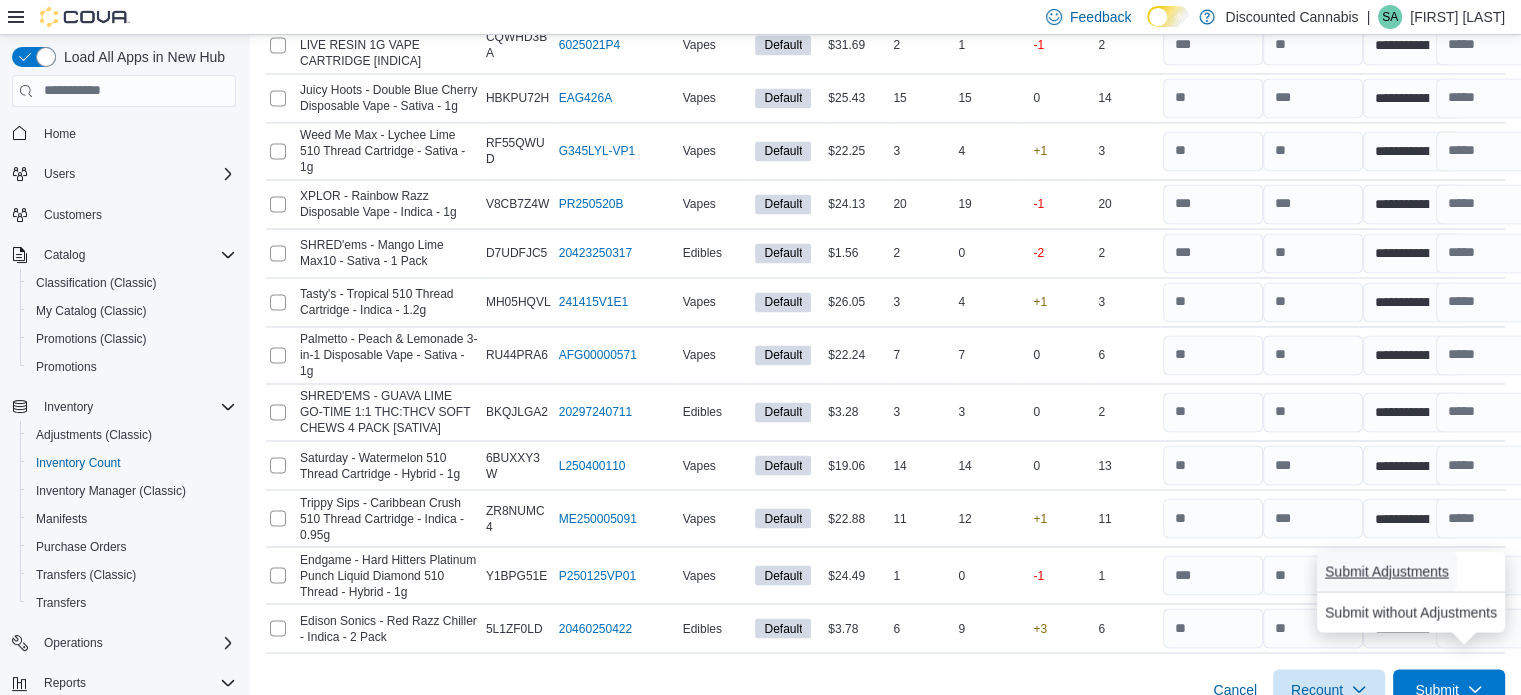 click on "Submit Adjustments" at bounding box center [1387, 571] 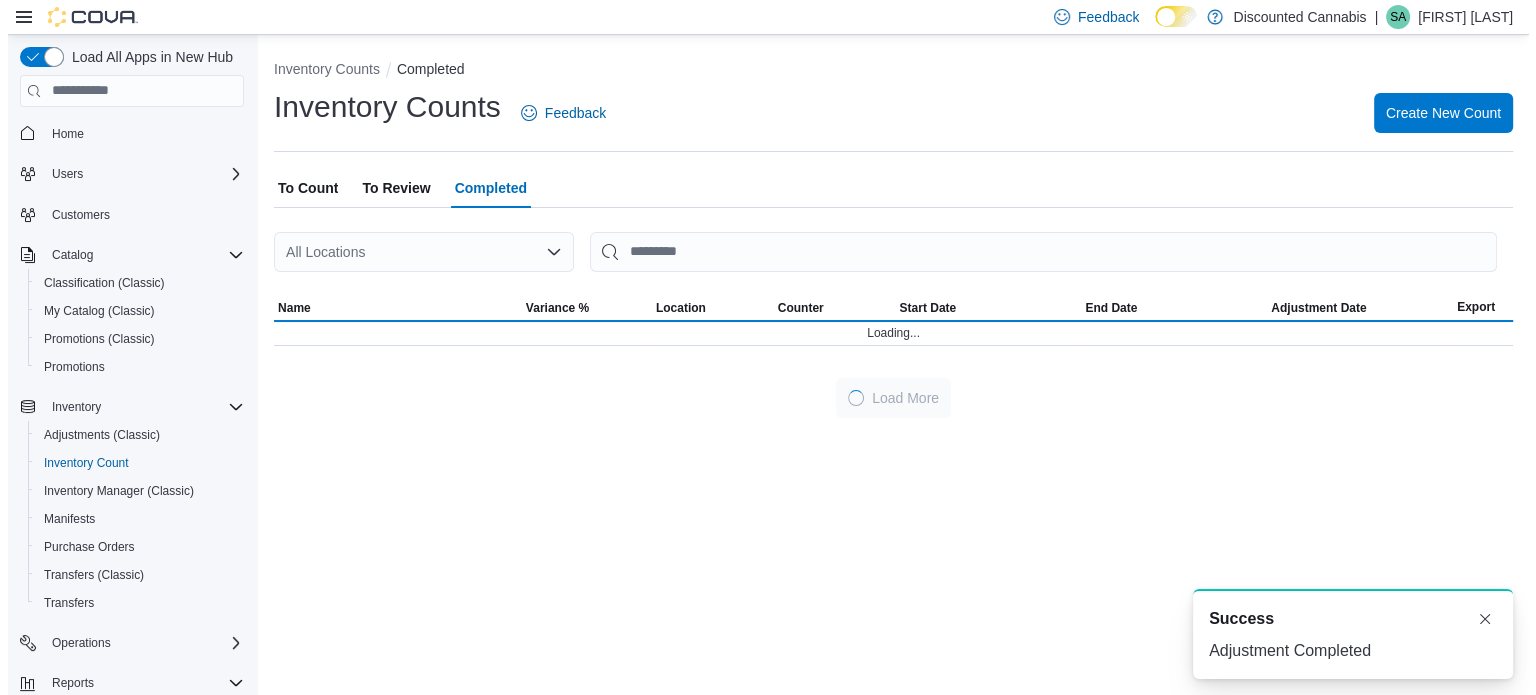 scroll, scrollTop: 0, scrollLeft: 0, axis: both 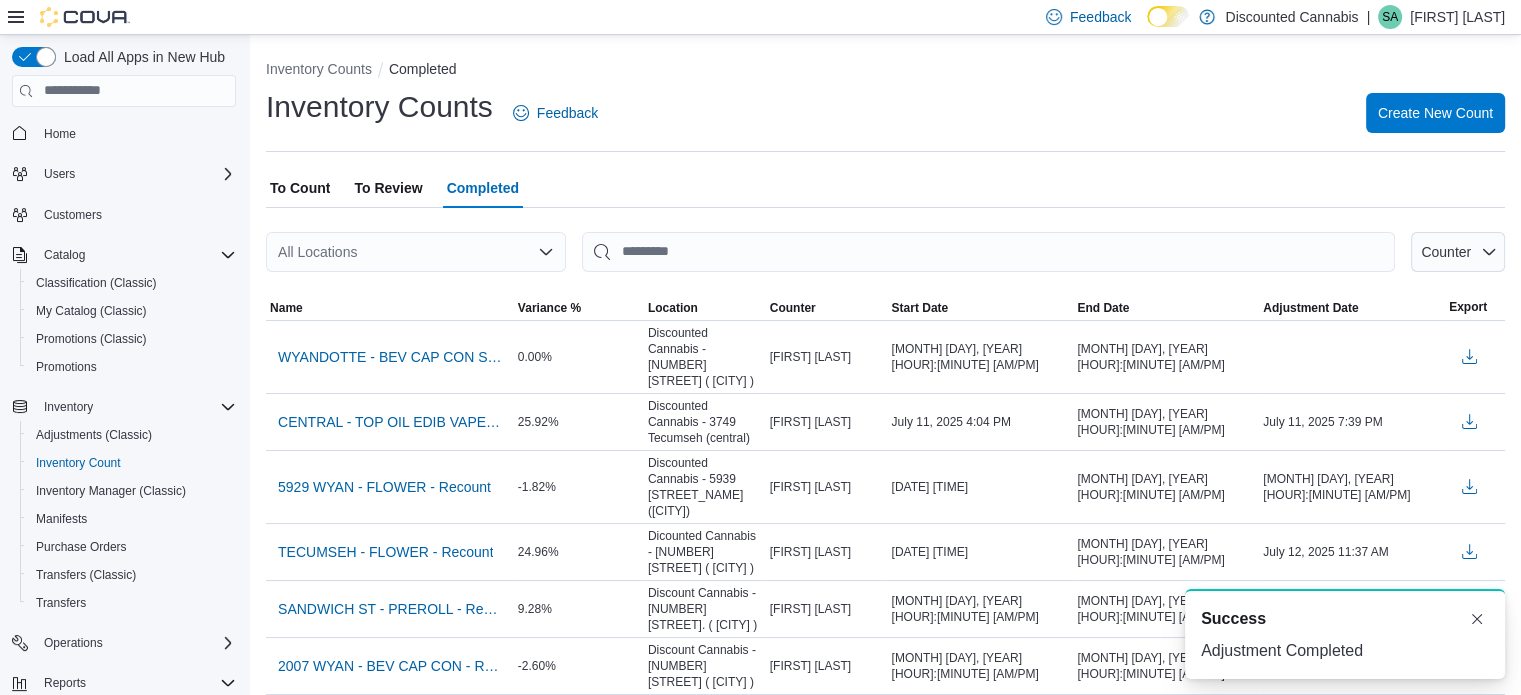 click on "To Review" at bounding box center (388, 188) 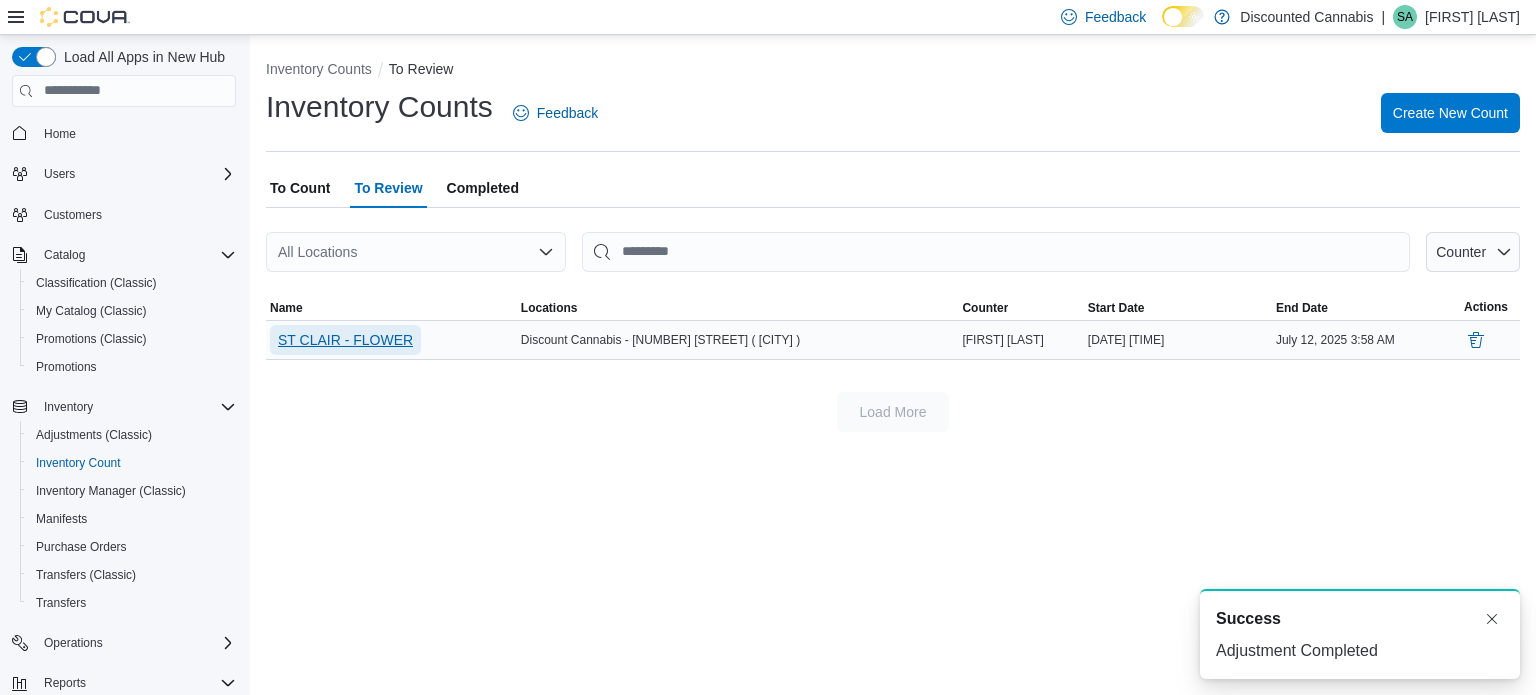 click on "ST CLAIR - FLOWER" at bounding box center [345, 340] 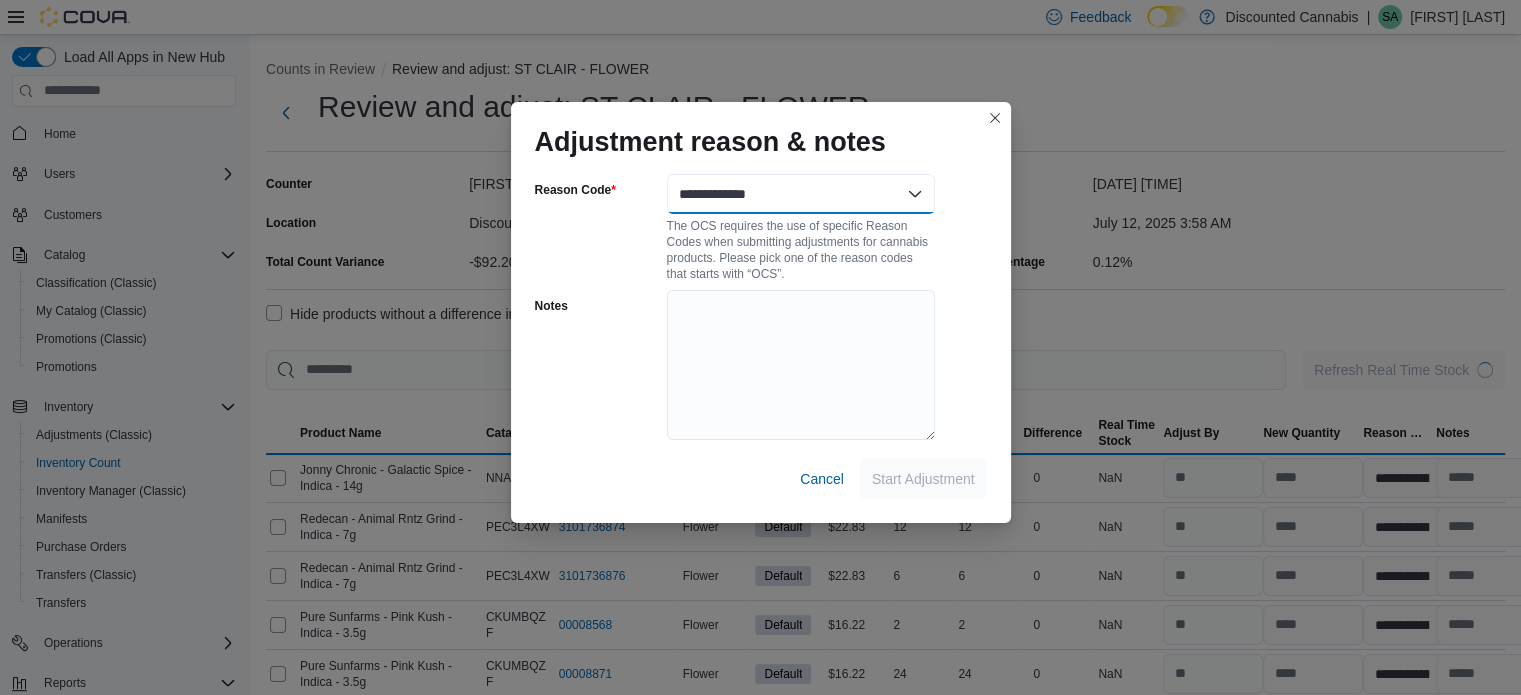 click on "**********" at bounding box center [801, 194] 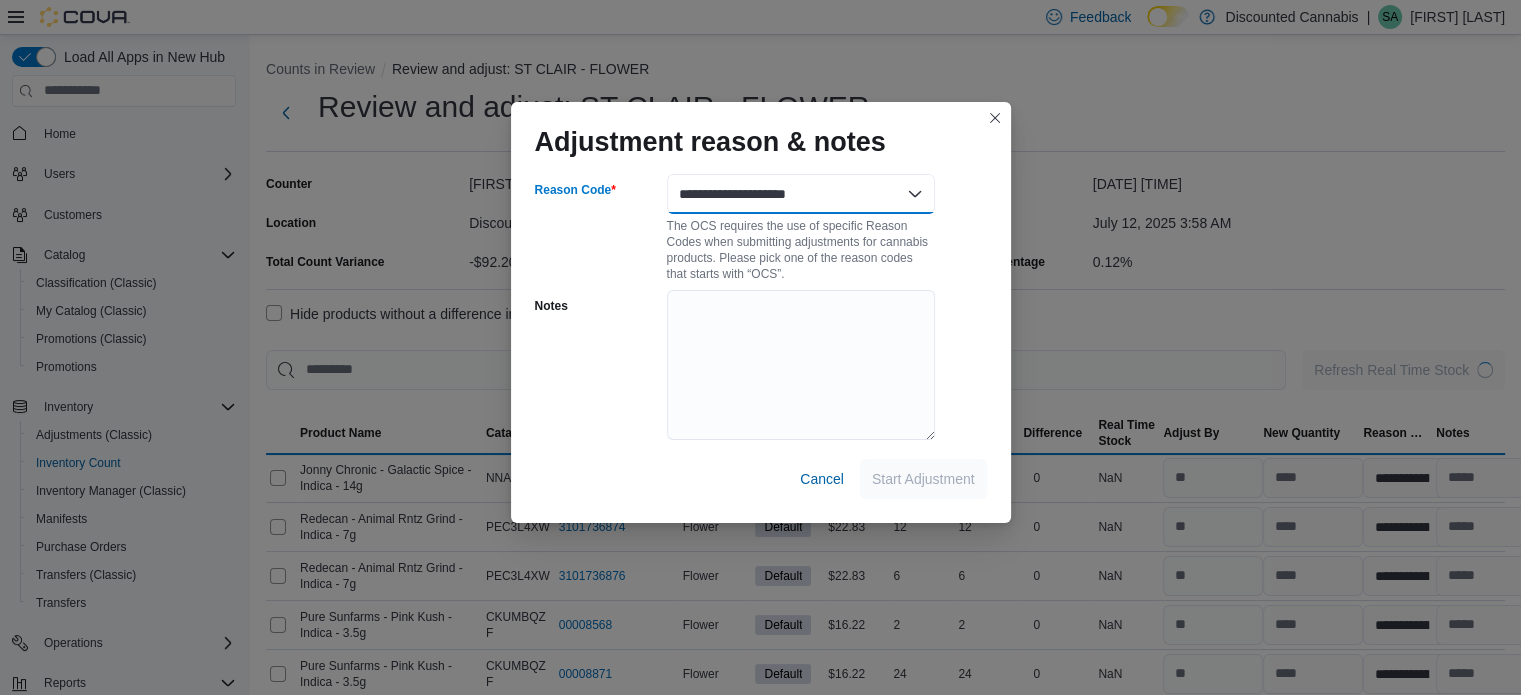 click on "**********" at bounding box center [801, 194] 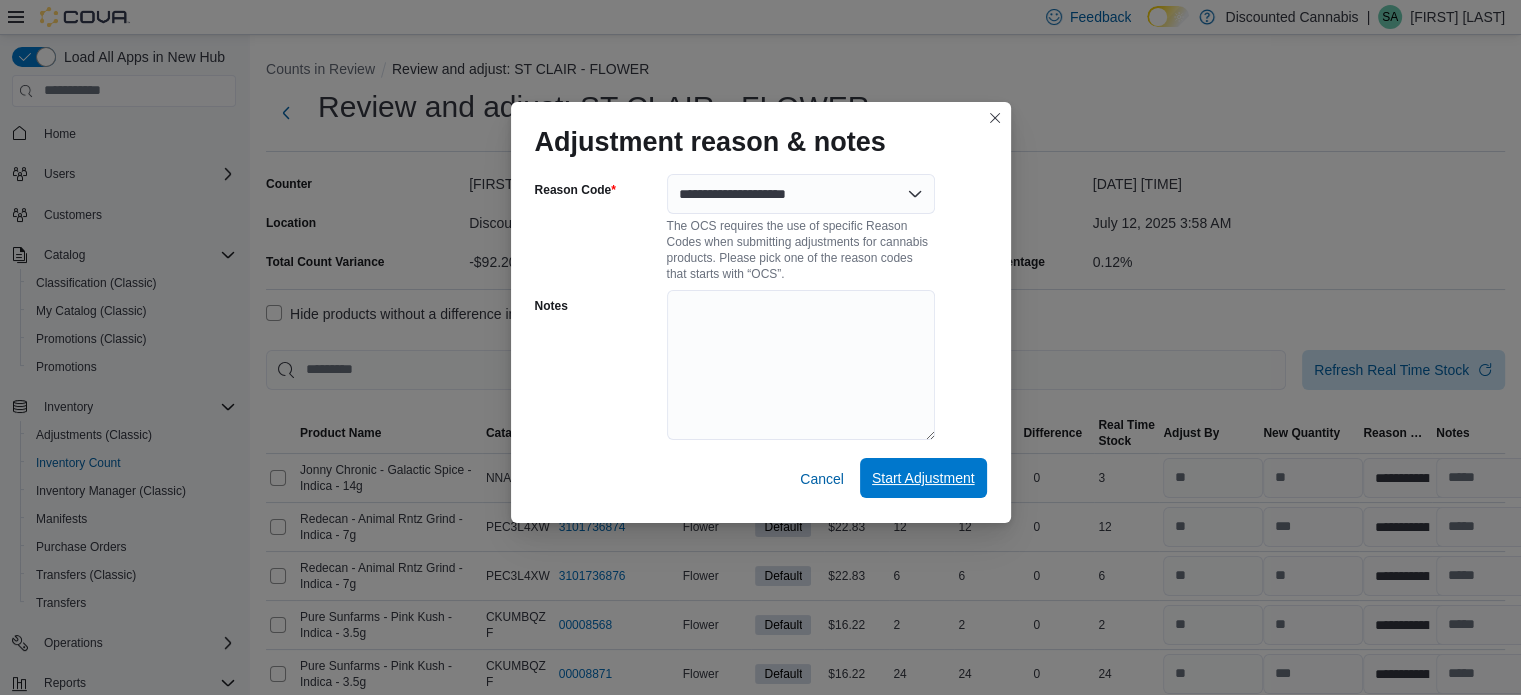 click on "Start Adjustment" at bounding box center [923, 478] 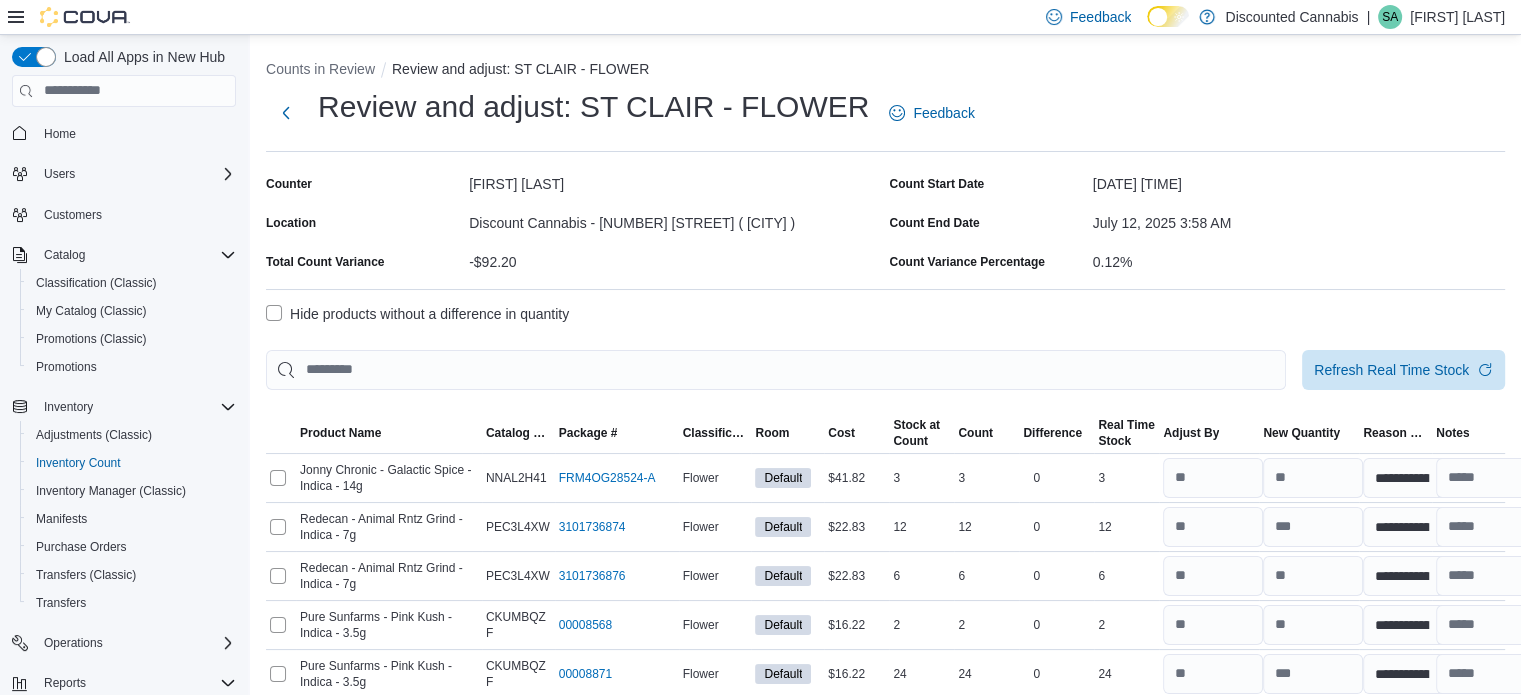 click on "Hide products without a difference in quantity" at bounding box center (417, 314) 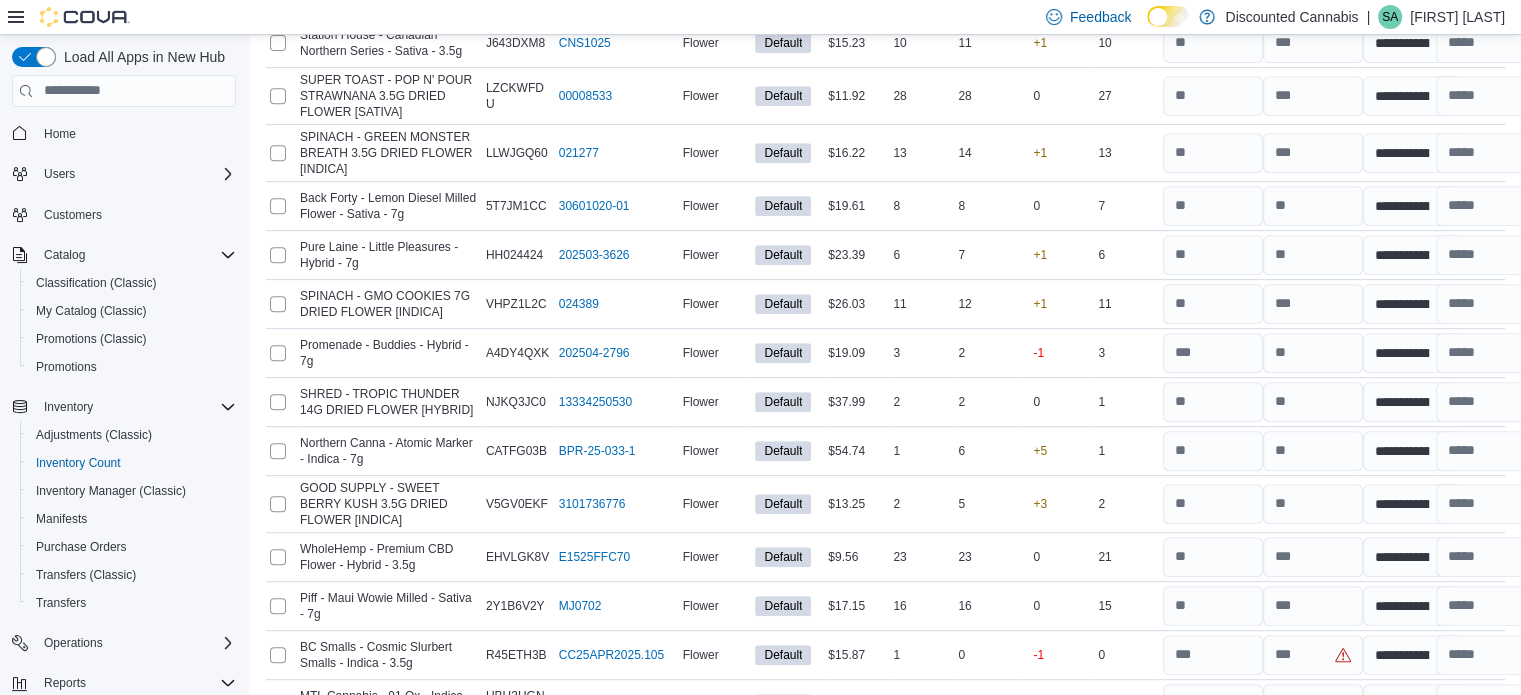 scroll, scrollTop: 1000, scrollLeft: 0, axis: vertical 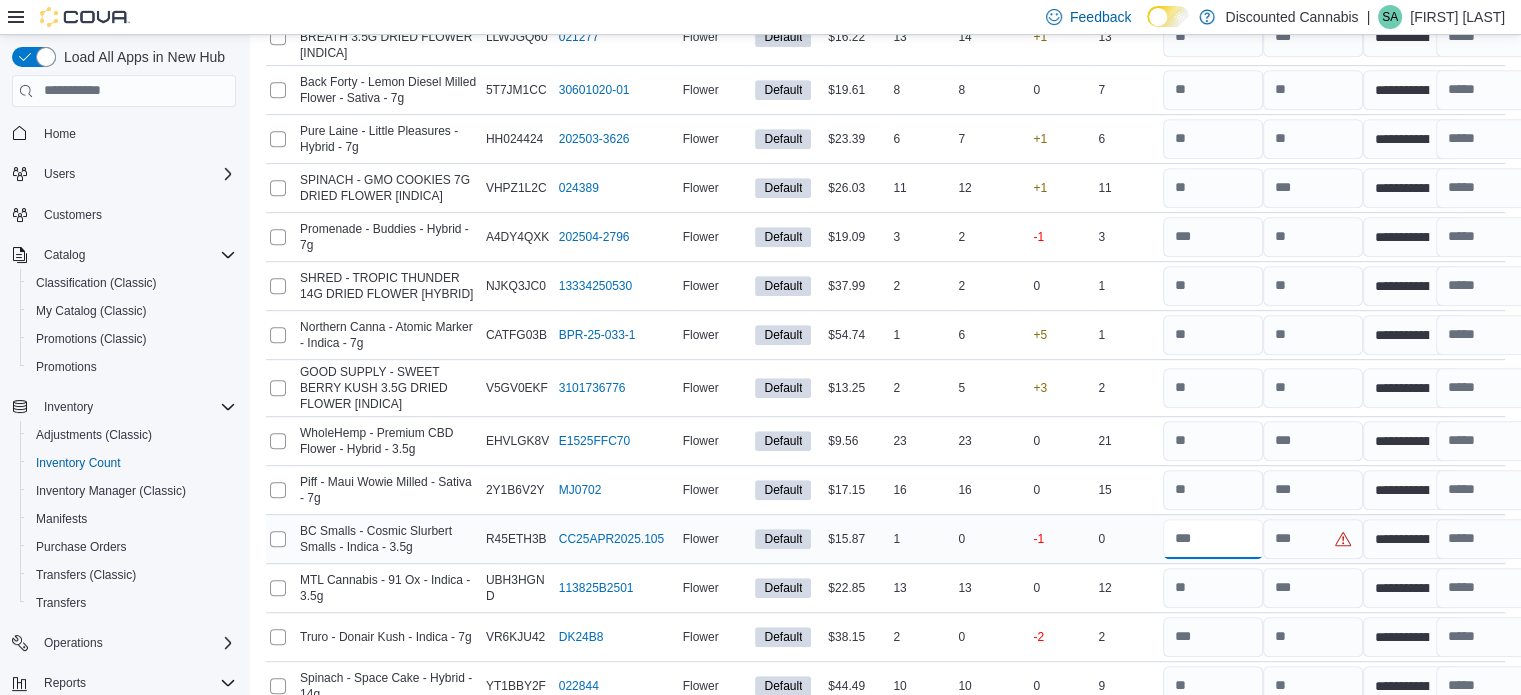 click at bounding box center [1213, 539] 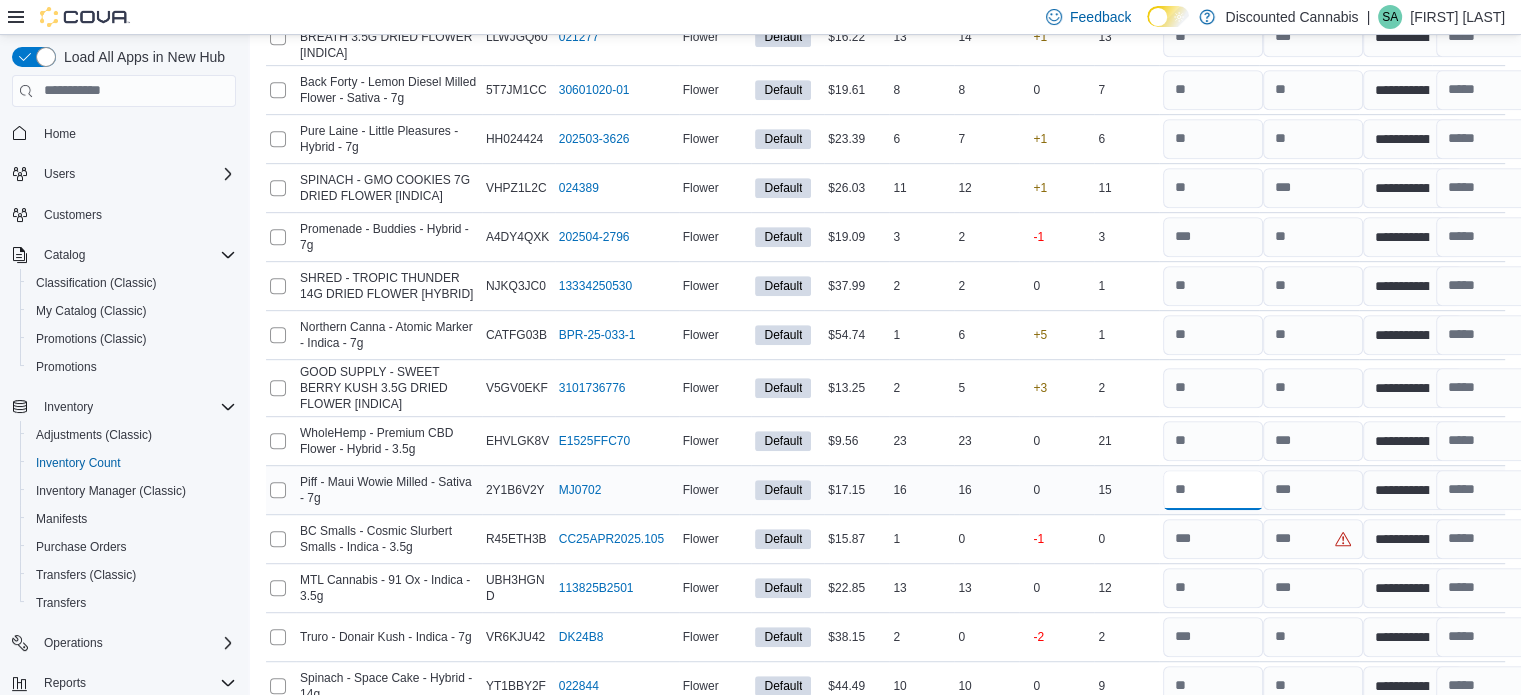 click at bounding box center (1213, 490) 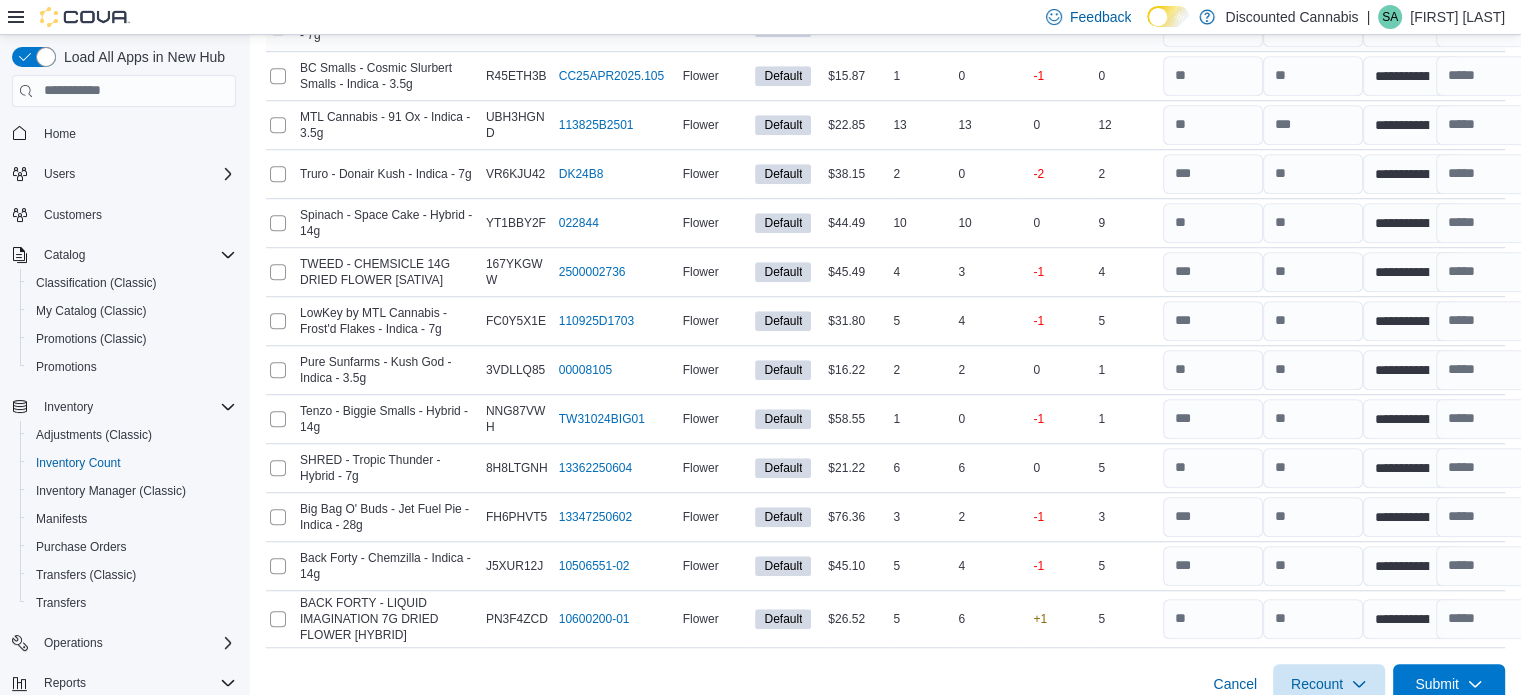 scroll, scrollTop: 1480, scrollLeft: 0, axis: vertical 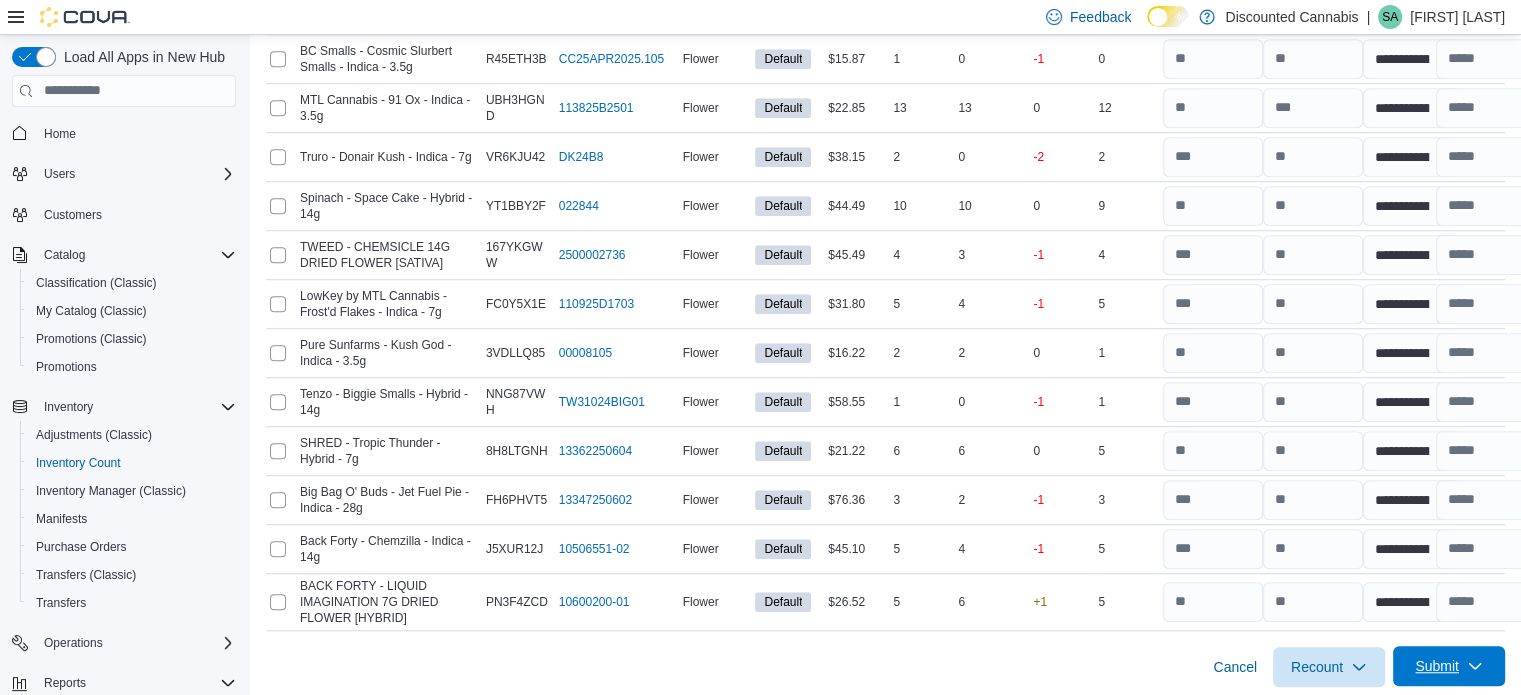 click on "Submit" at bounding box center (1449, 666) 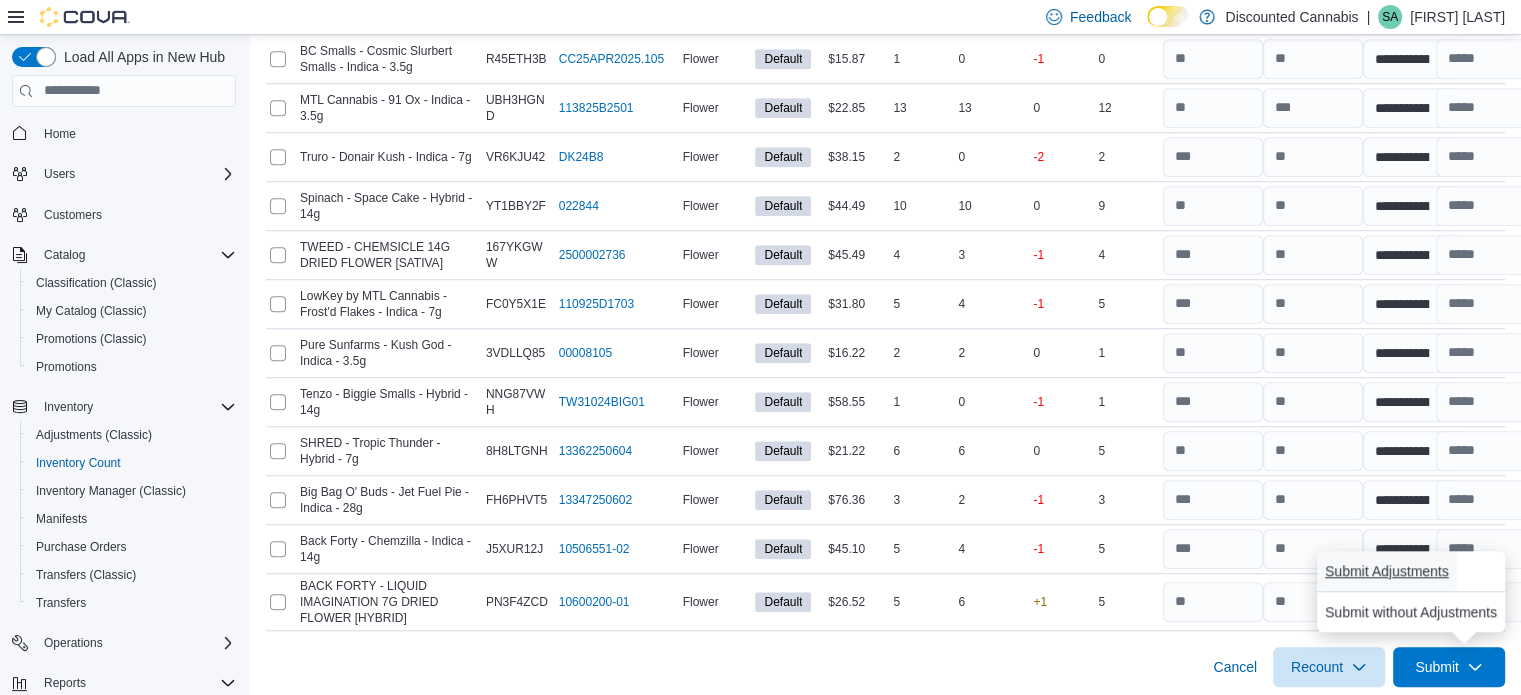 click on "Submit Adjustments" at bounding box center [1387, 571] 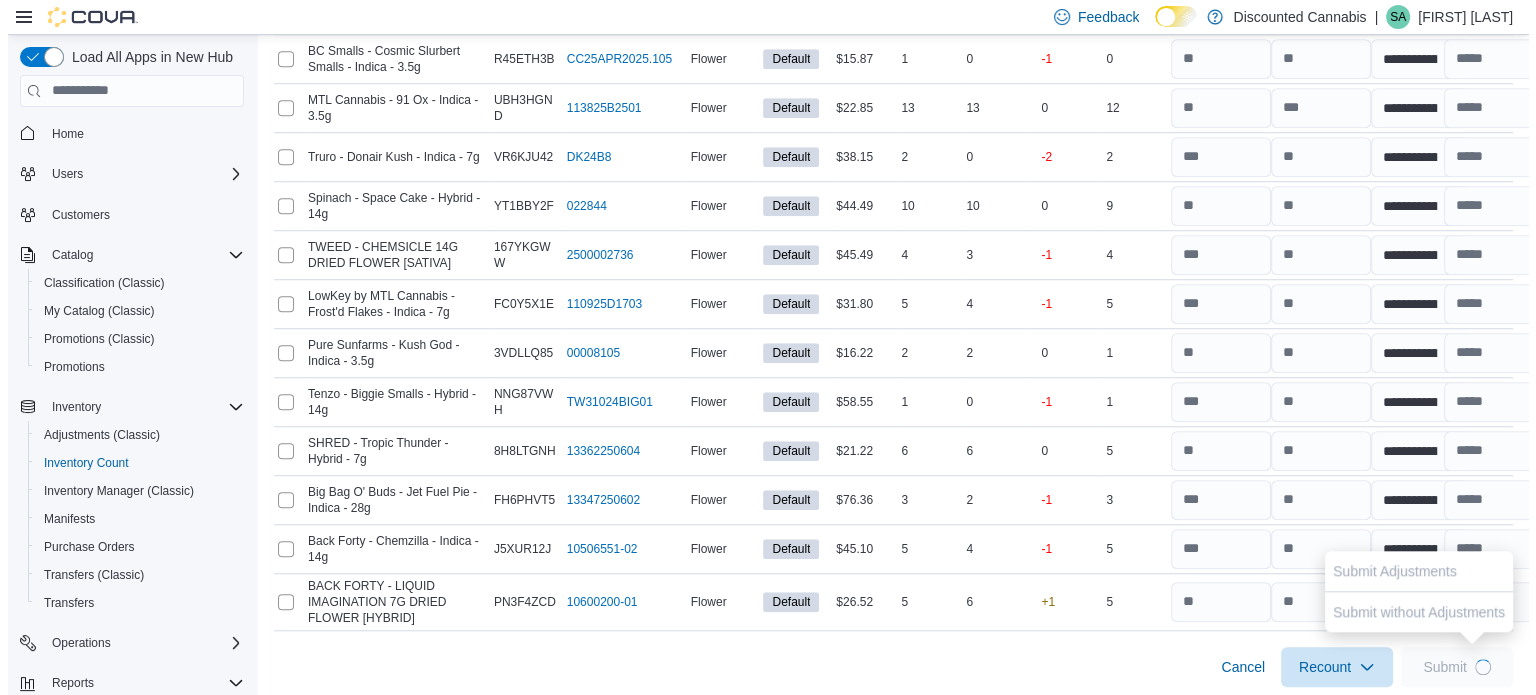 scroll, scrollTop: 0, scrollLeft: 0, axis: both 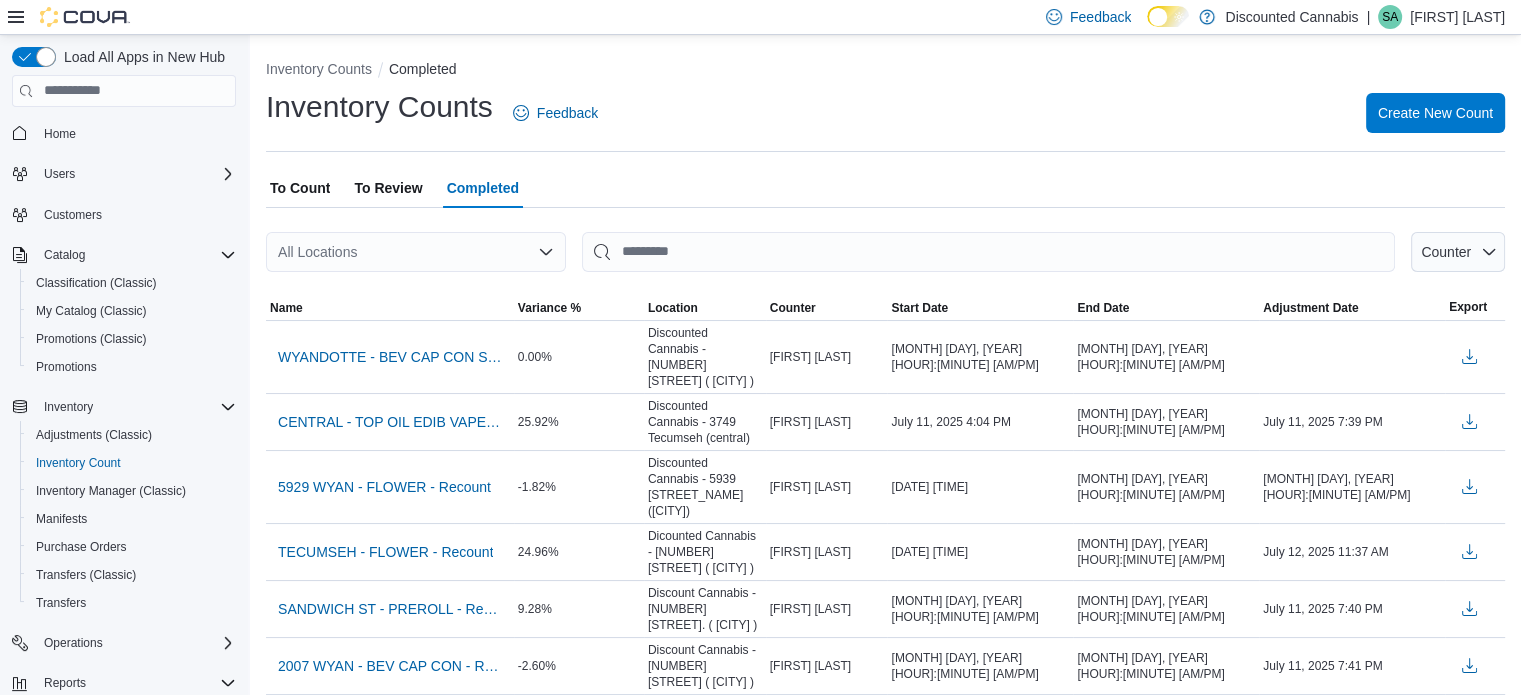 click on "To Review" at bounding box center (388, 188) 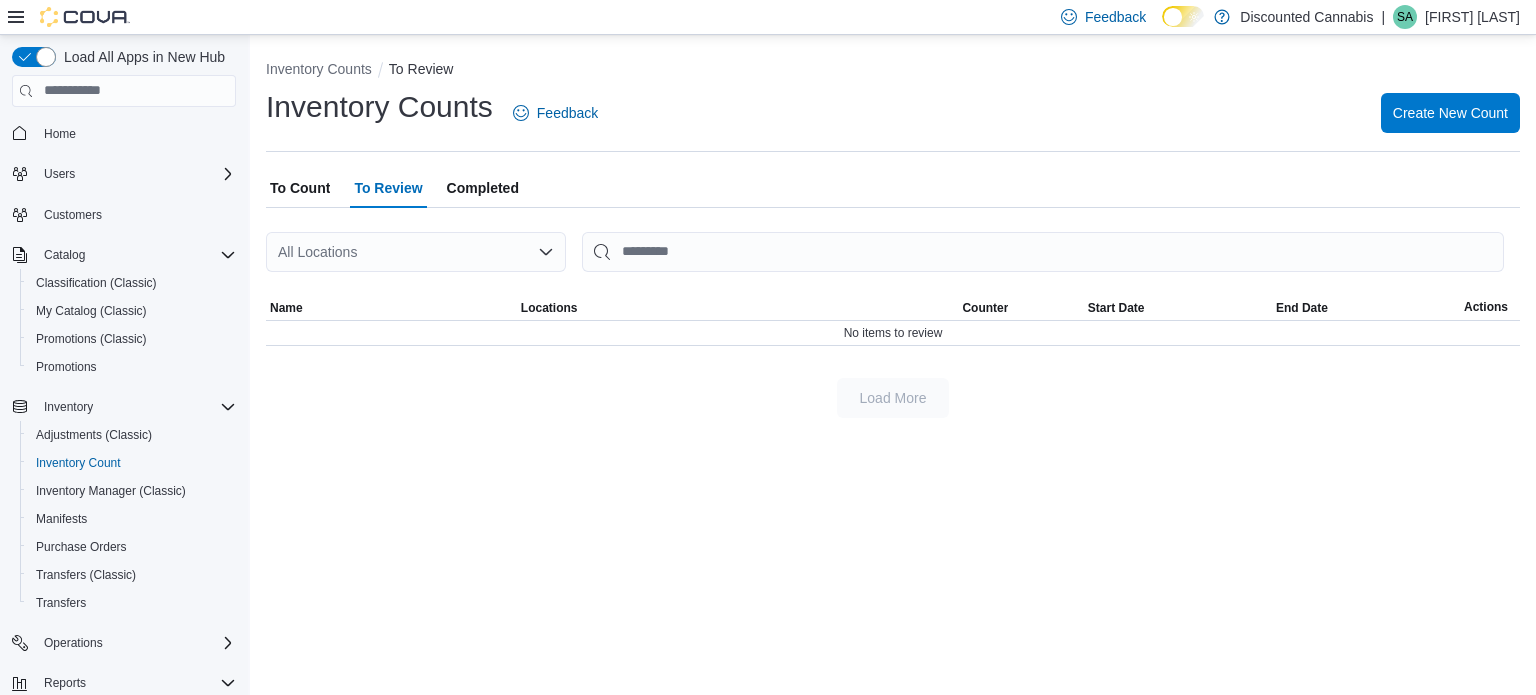 drag, startPoint x: 491, startPoint y: 191, endPoint x: 408, endPoint y: 192, distance: 83.00603 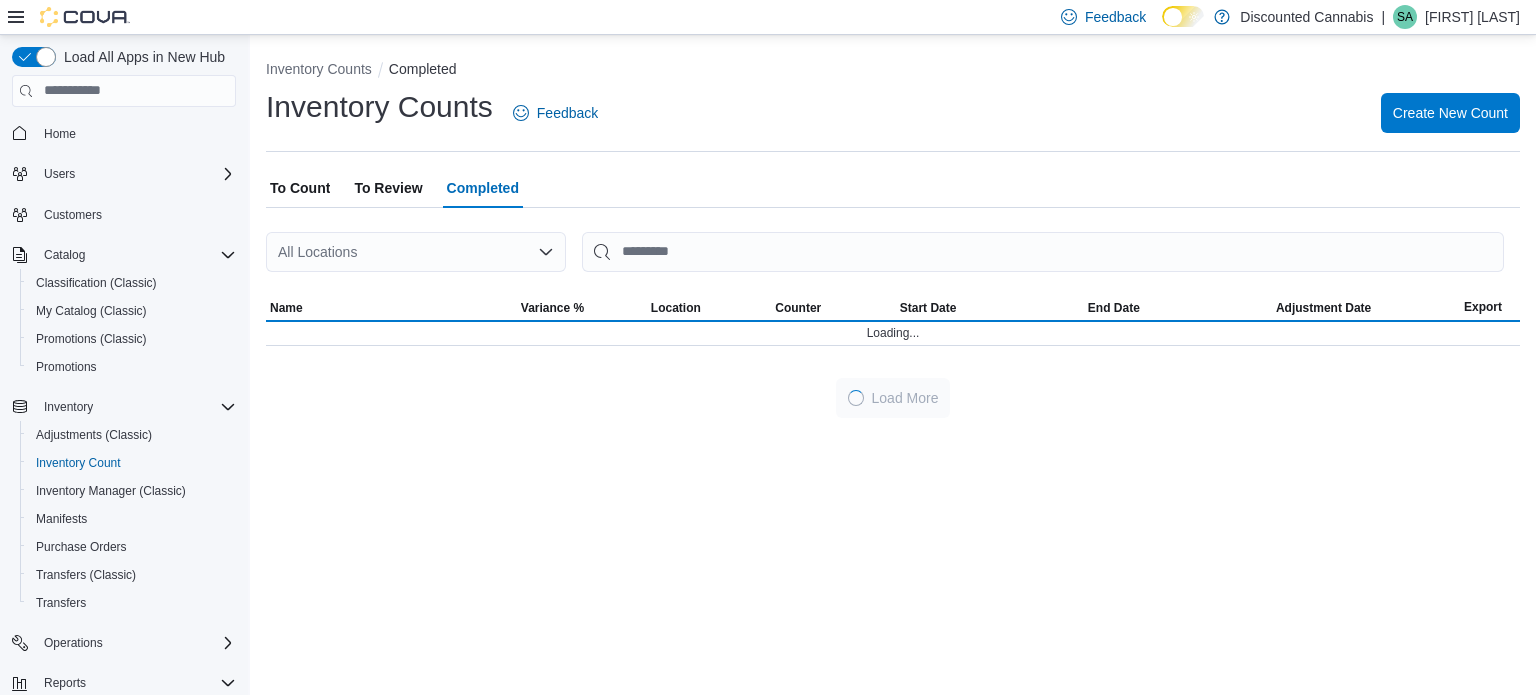 click on "To Review" at bounding box center (388, 188) 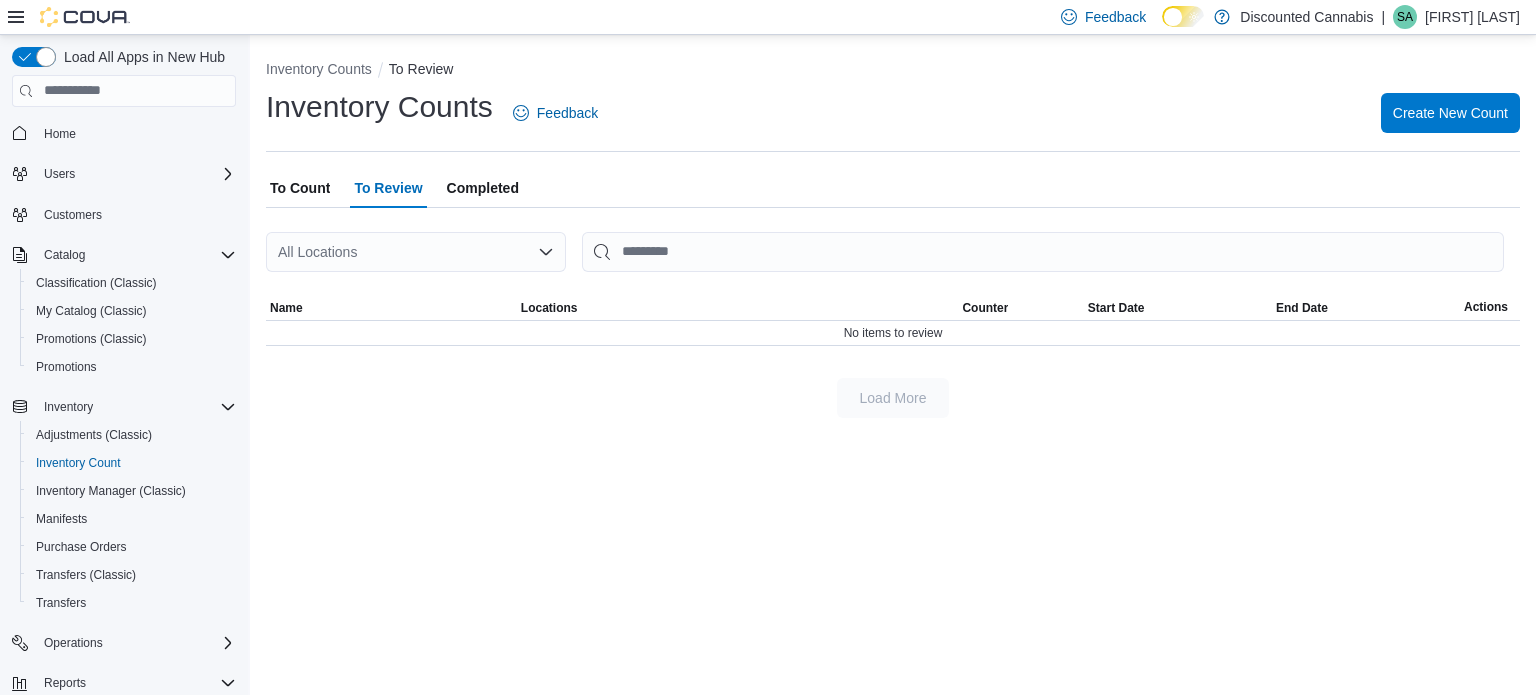 click on "To Count" at bounding box center [300, 188] 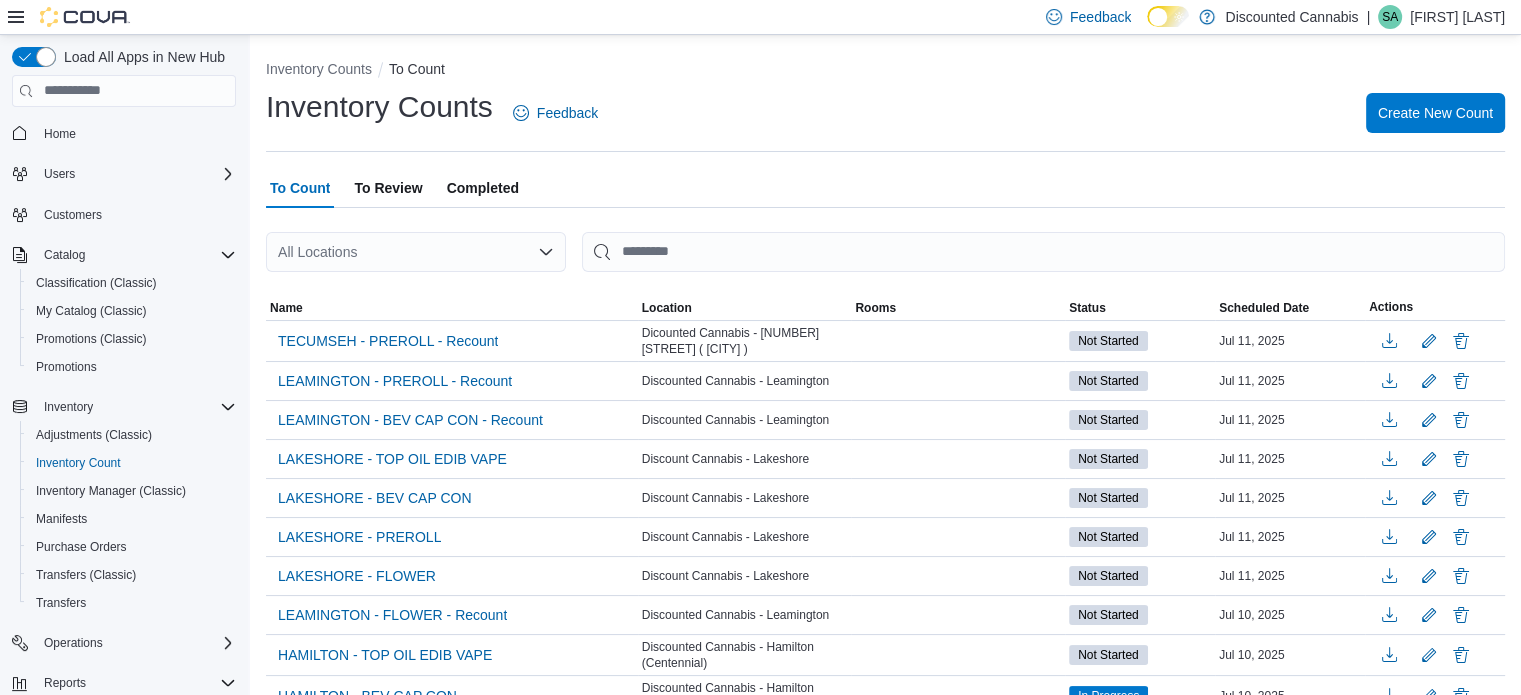 click on "[FIRST] [LAST]" at bounding box center [1457, 17] 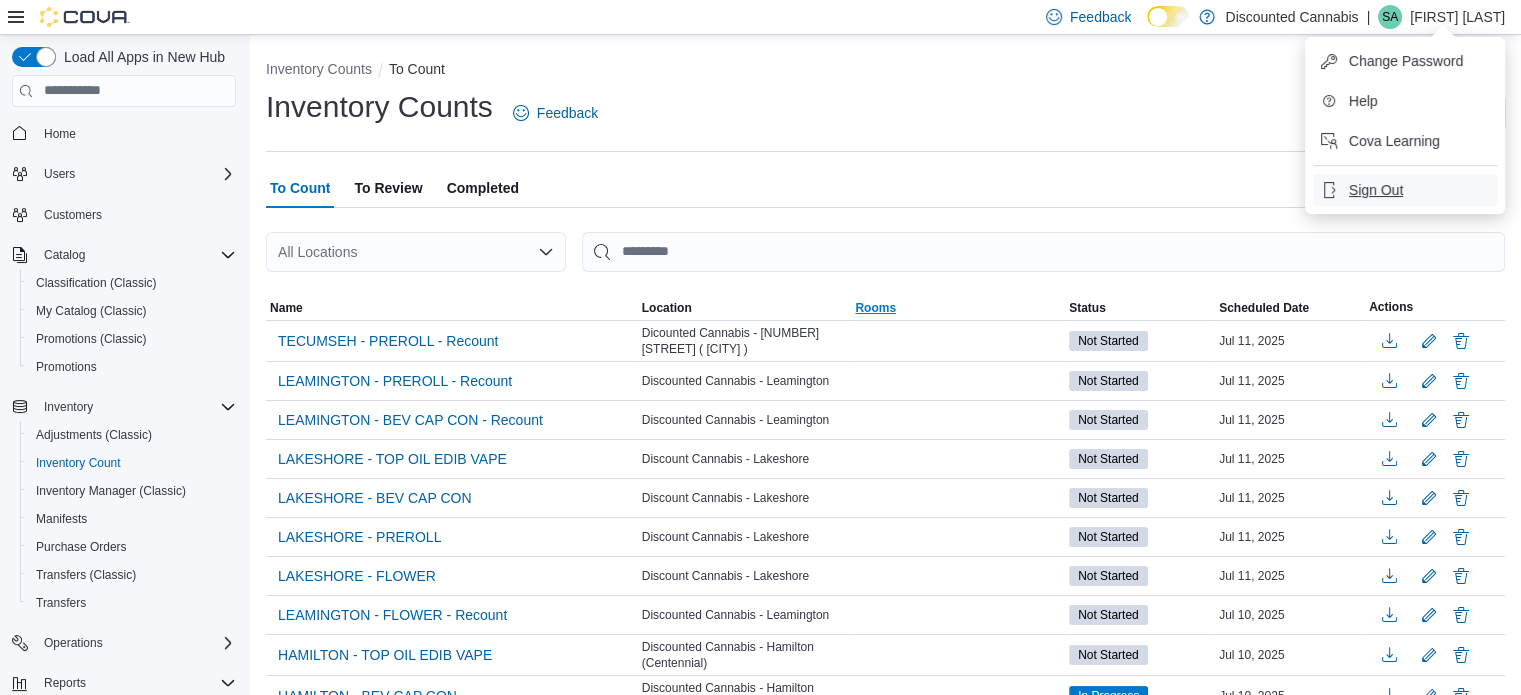 drag, startPoint x: 1352, startPoint y: 195, endPoint x: 914, endPoint y: 301, distance: 450.64398 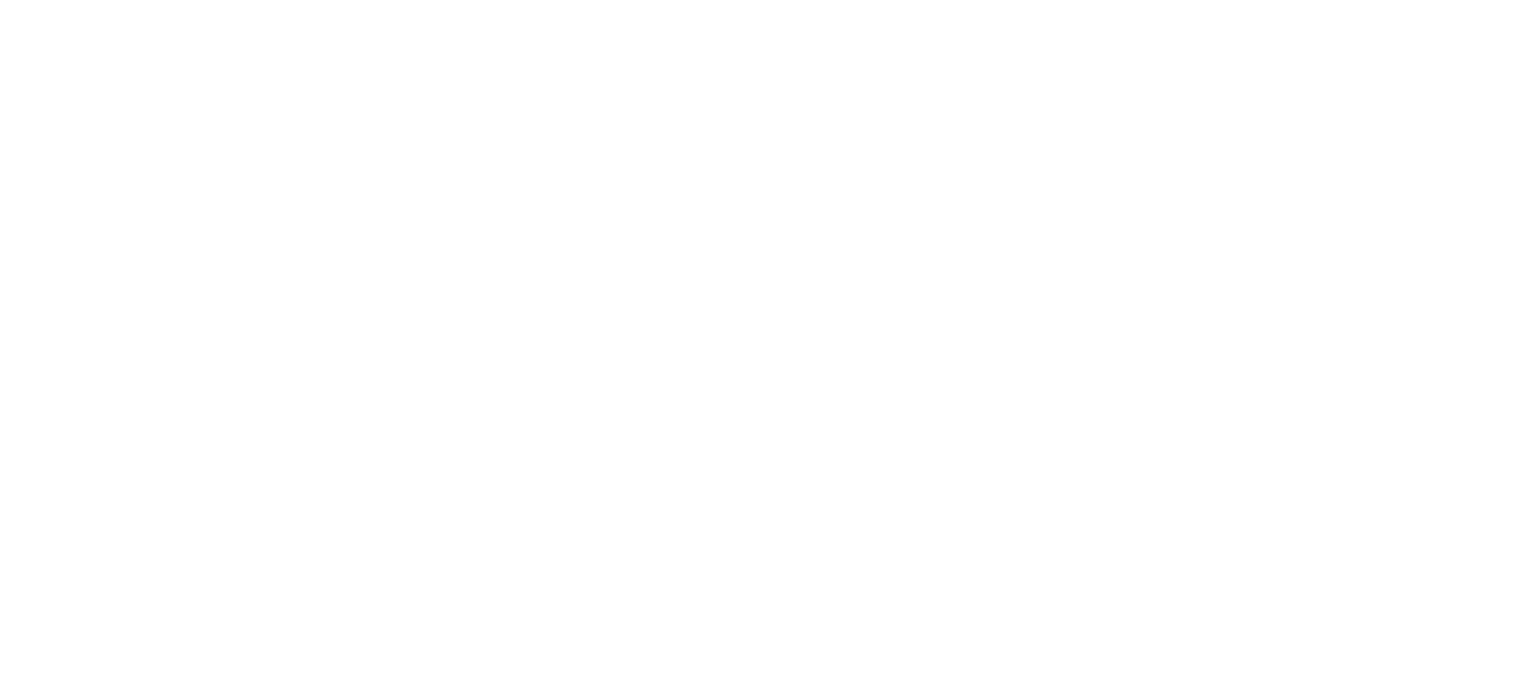 scroll, scrollTop: 0, scrollLeft: 0, axis: both 